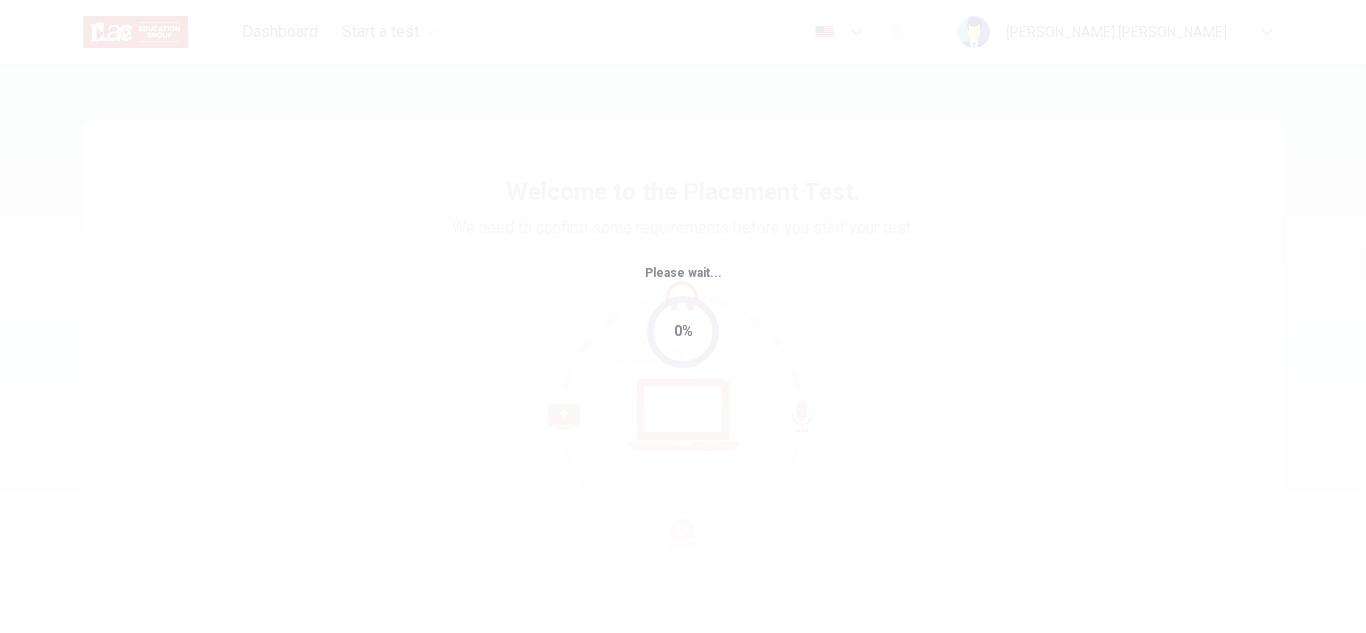 scroll, scrollTop: 0, scrollLeft: 0, axis: both 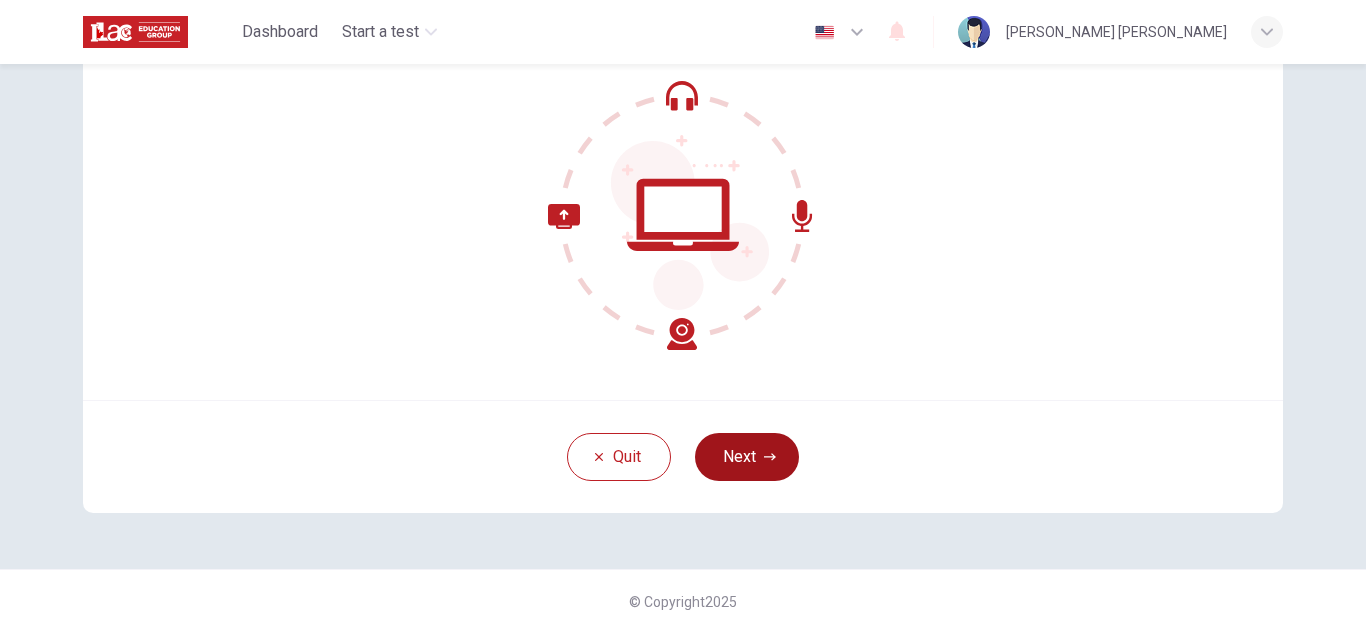 click on "Next" at bounding box center (747, 457) 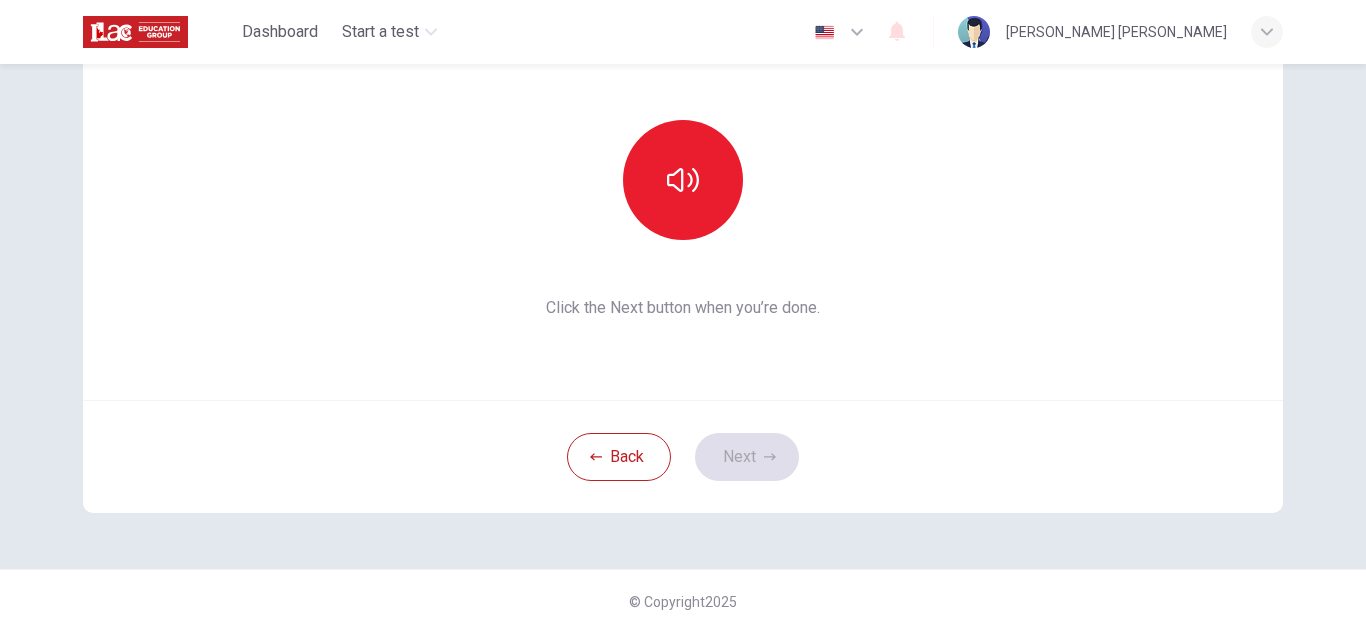 scroll, scrollTop: 100, scrollLeft: 0, axis: vertical 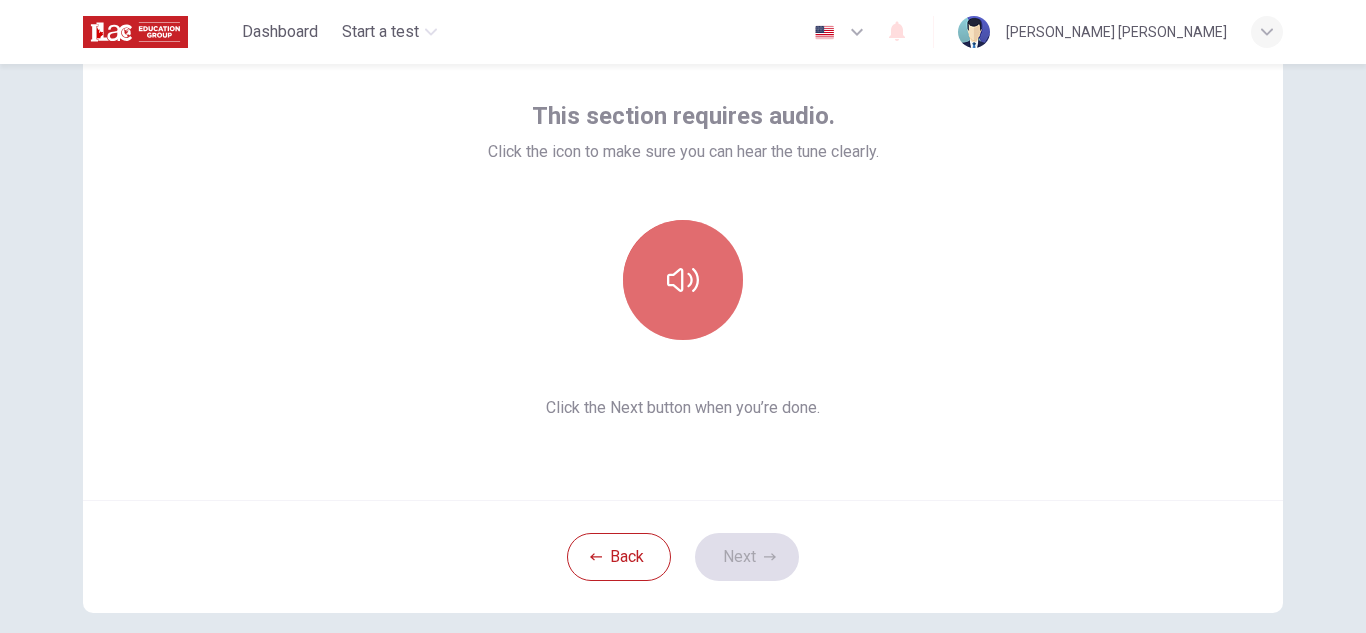 click 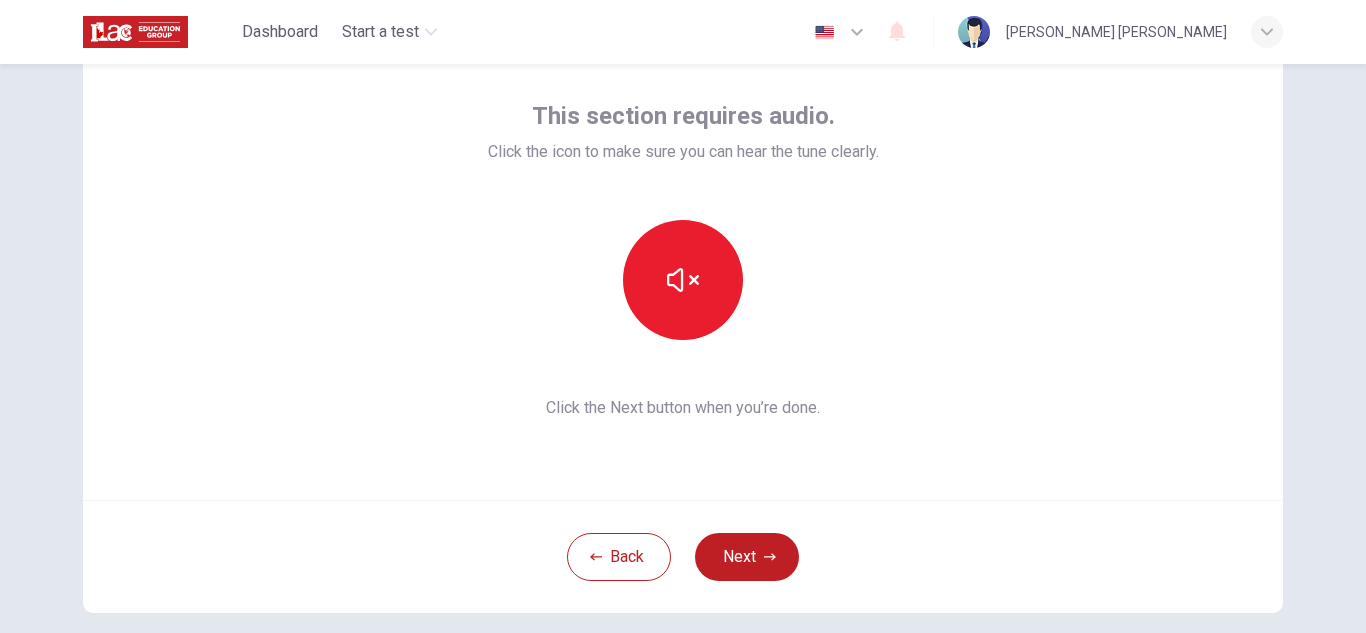 click on "Back Next" at bounding box center [683, 556] 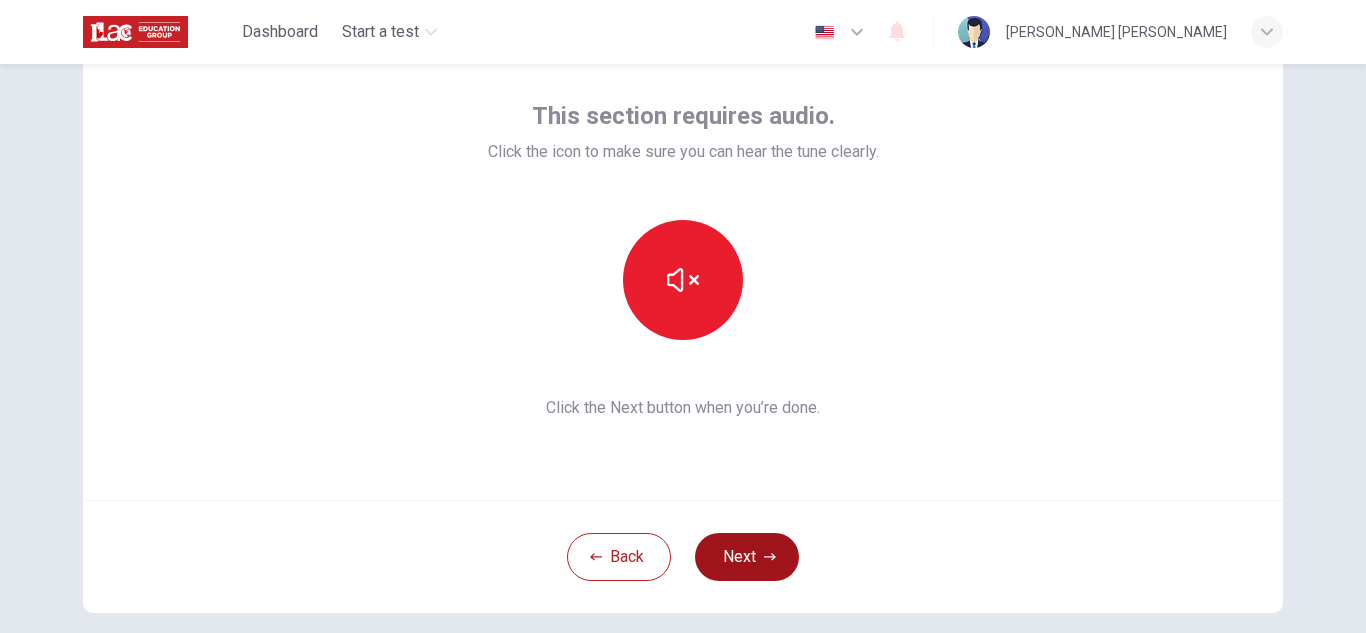 click on "Next" at bounding box center [747, 557] 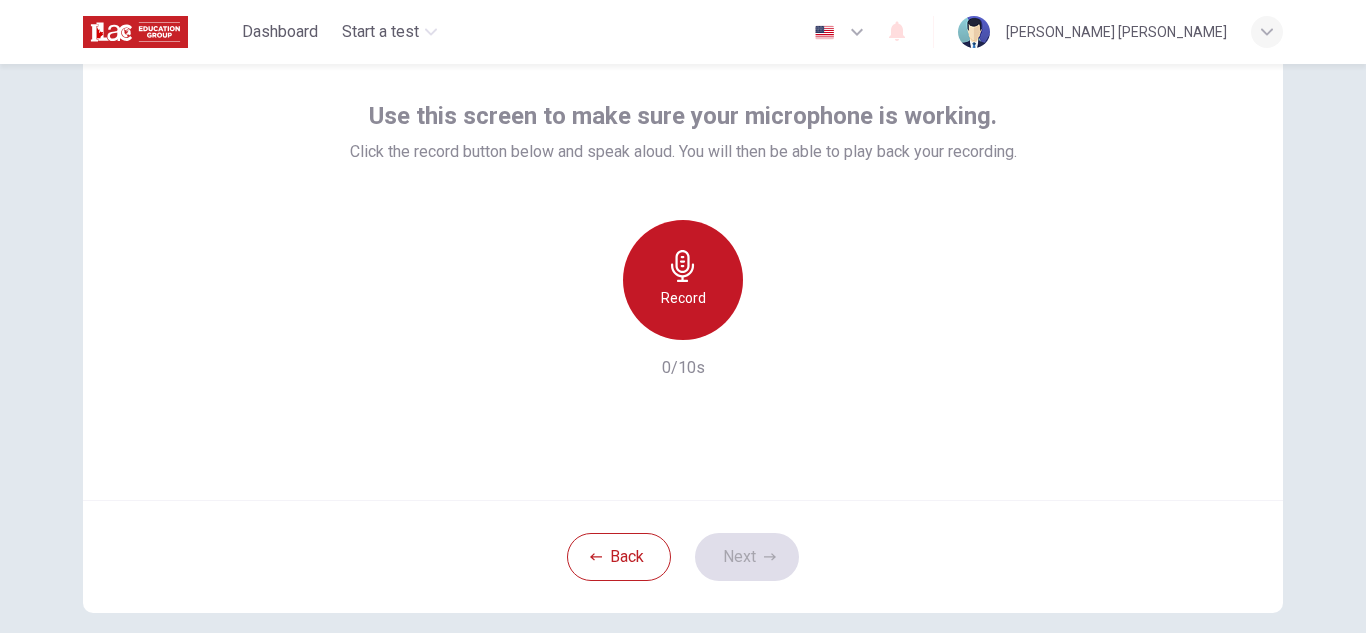 click on "Record" at bounding box center [683, 280] 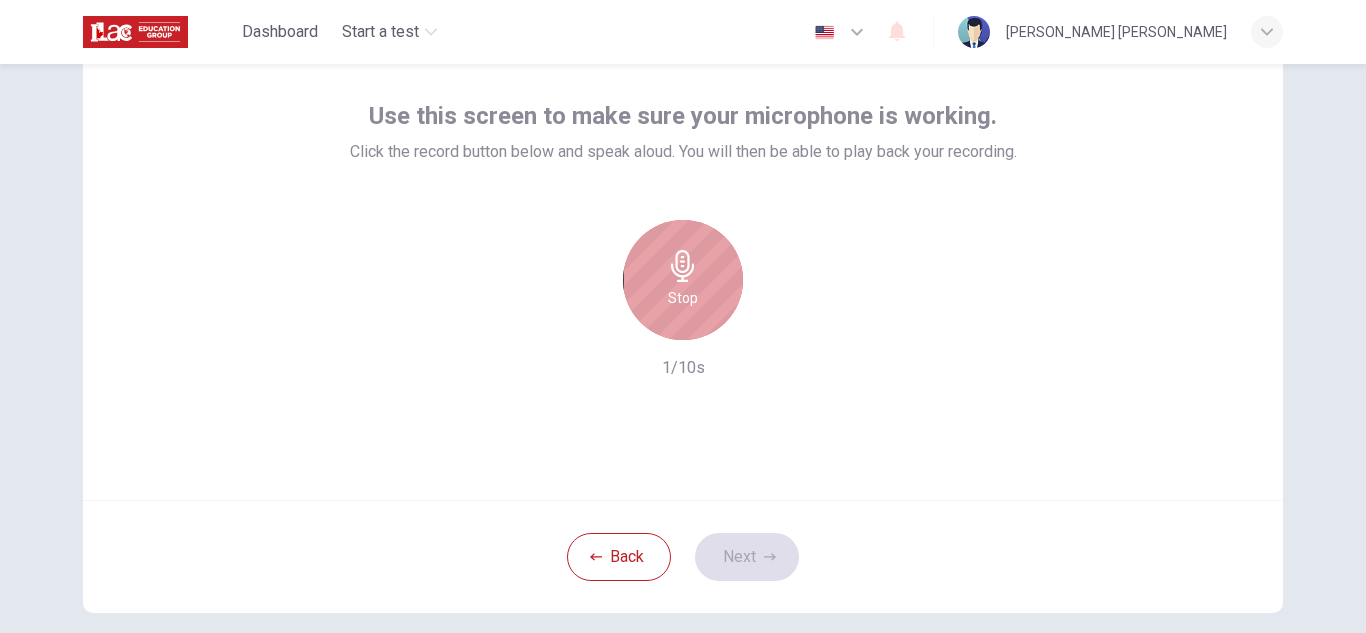 click on "Stop" at bounding box center (683, 280) 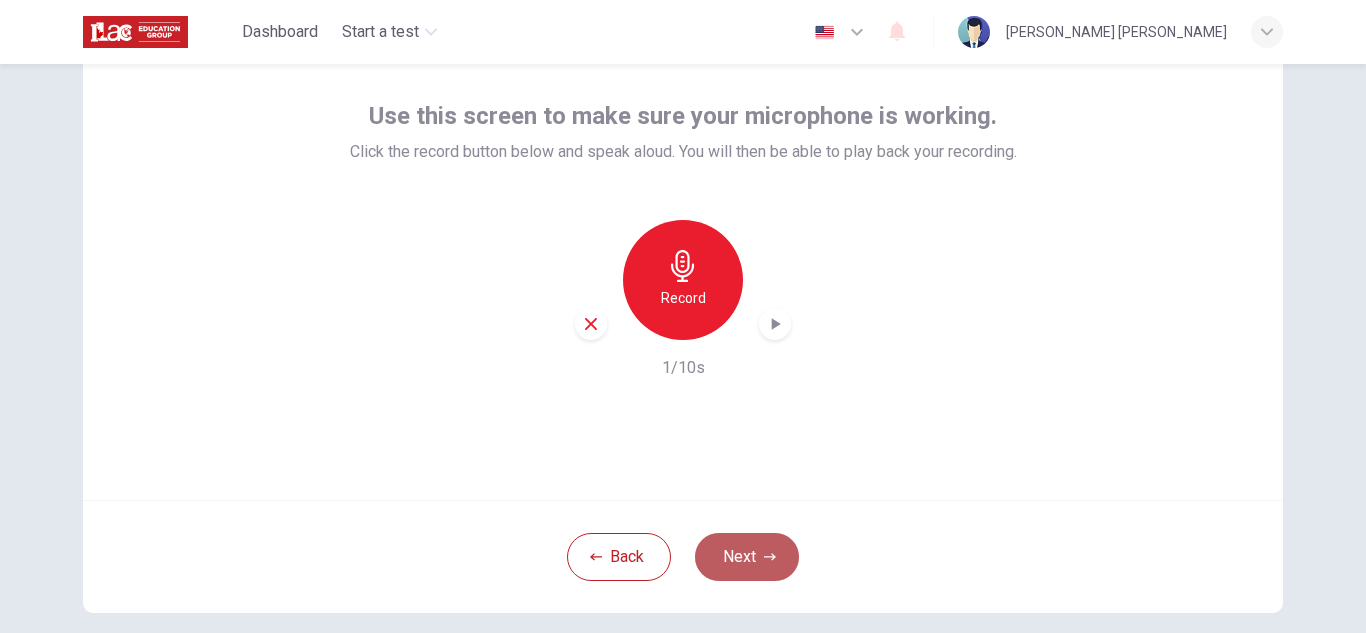 click on "Next" at bounding box center [747, 557] 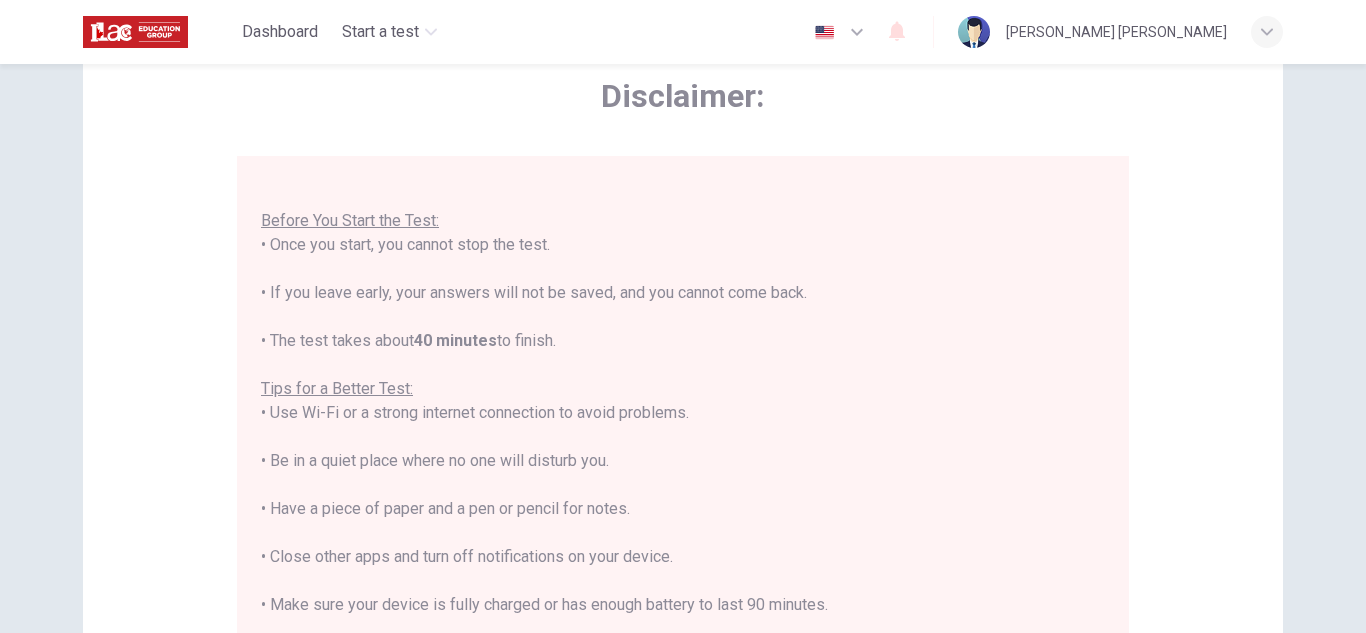 scroll, scrollTop: 23, scrollLeft: 0, axis: vertical 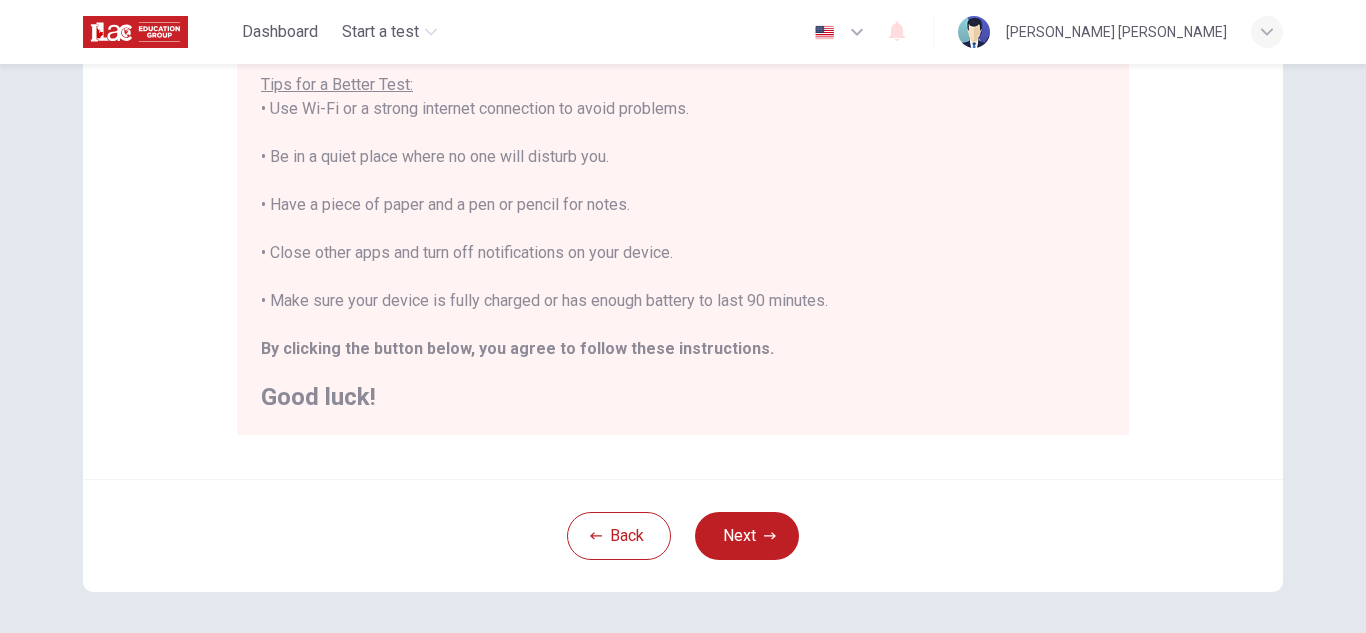click 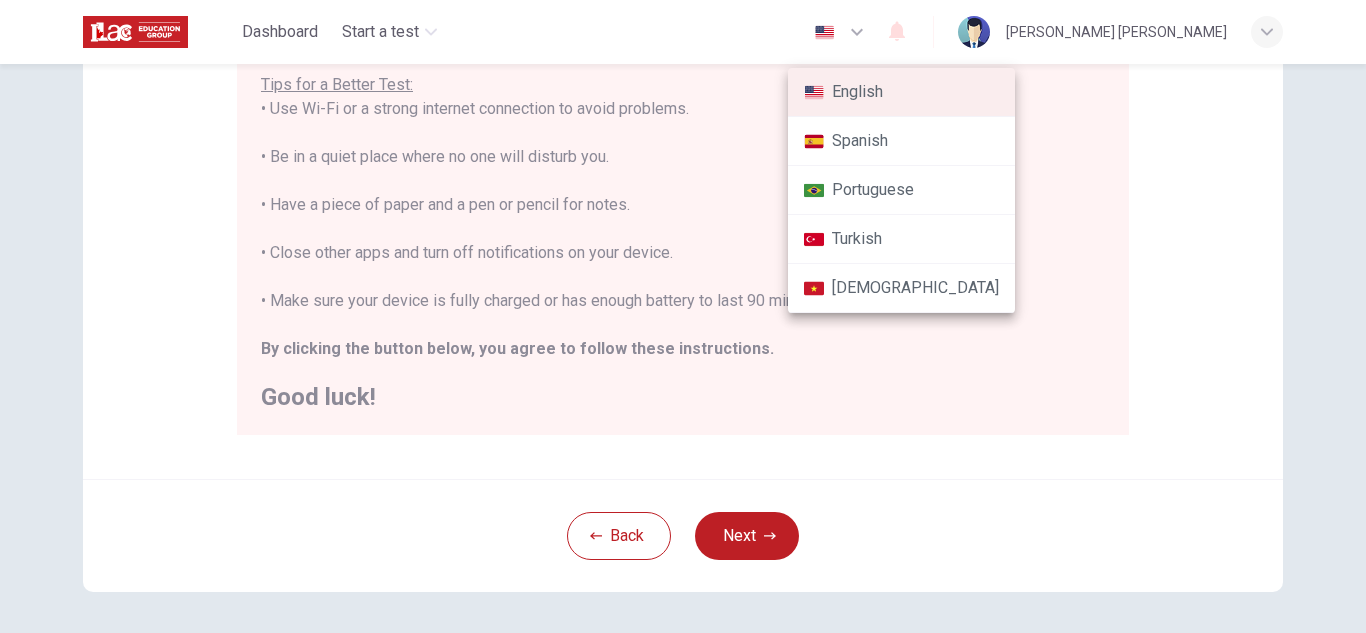 click at bounding box center (683, 316) 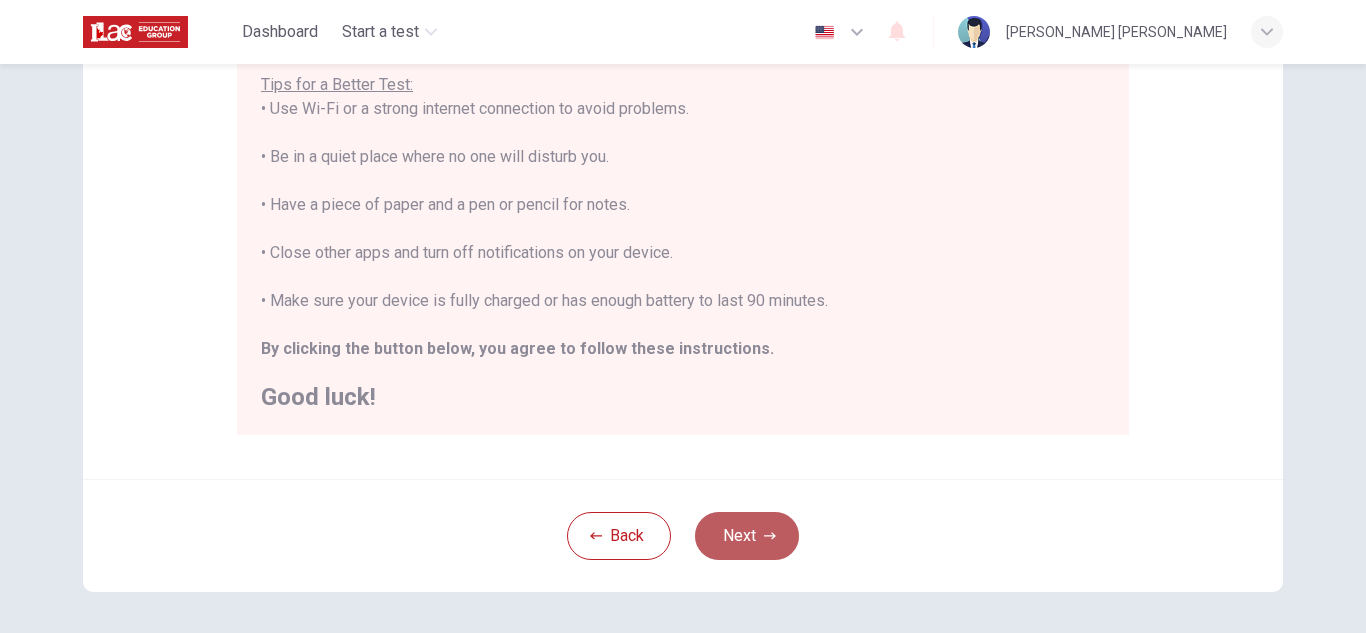 click on "Next" at bounding box center (747, 536) 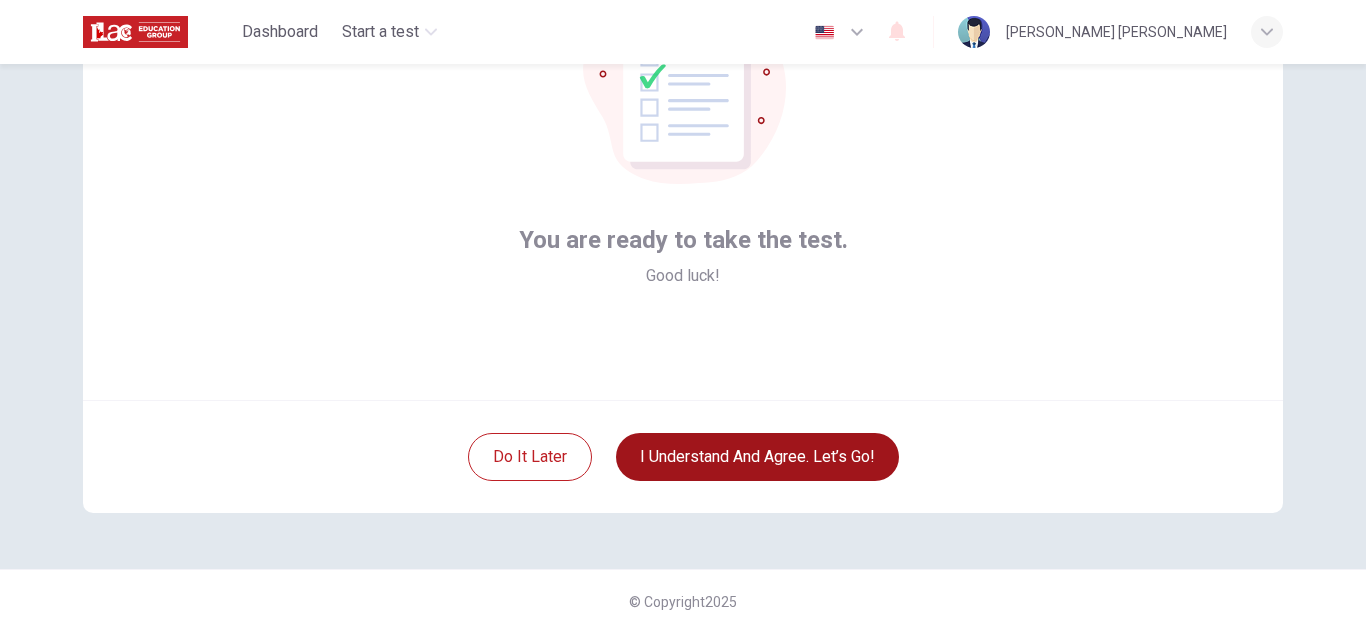 scroll, scrollTop: 100, scrollLeft: 0, axis: vertical 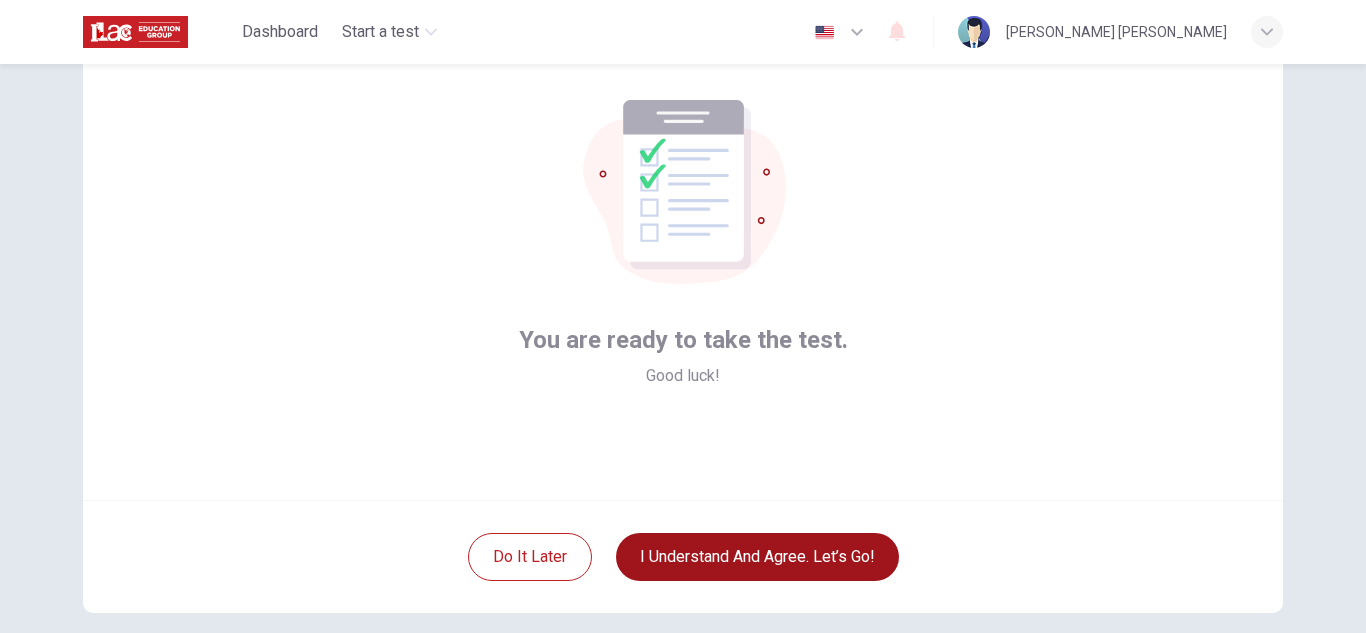 click on "I understand and agree. Let’s go!" at bounding box center (757, 557) 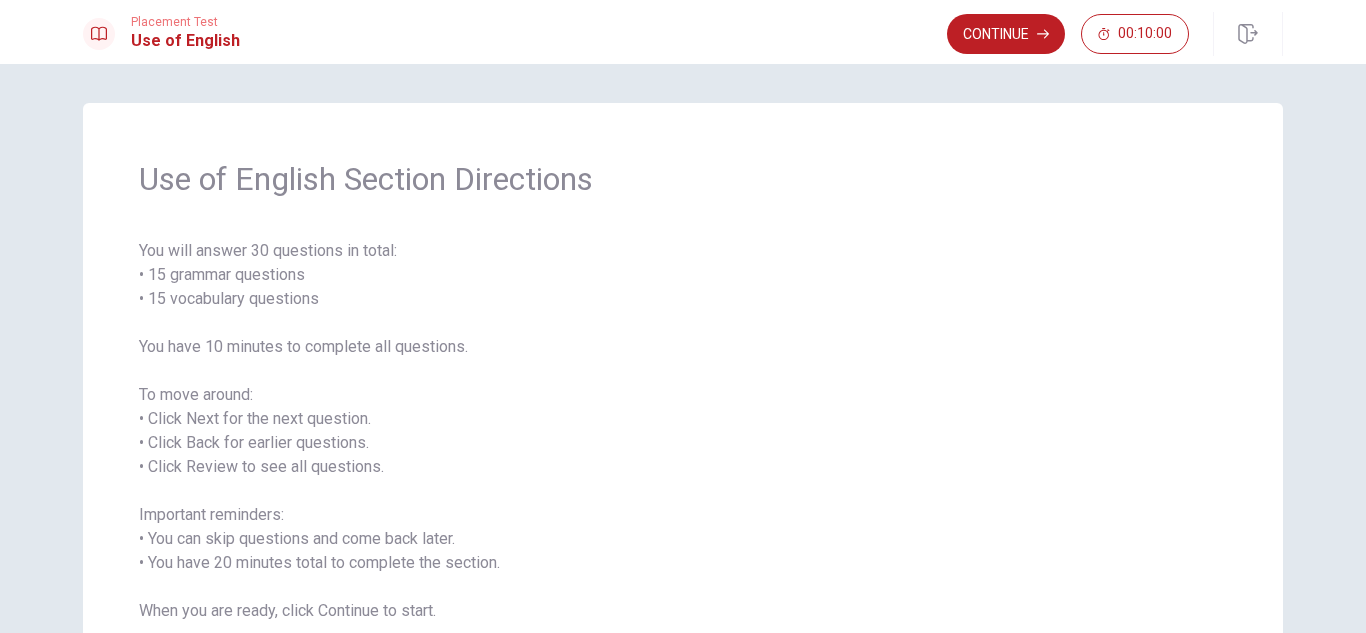 scroll, scrollTop: 0, scrollLeft: 0, axis: both 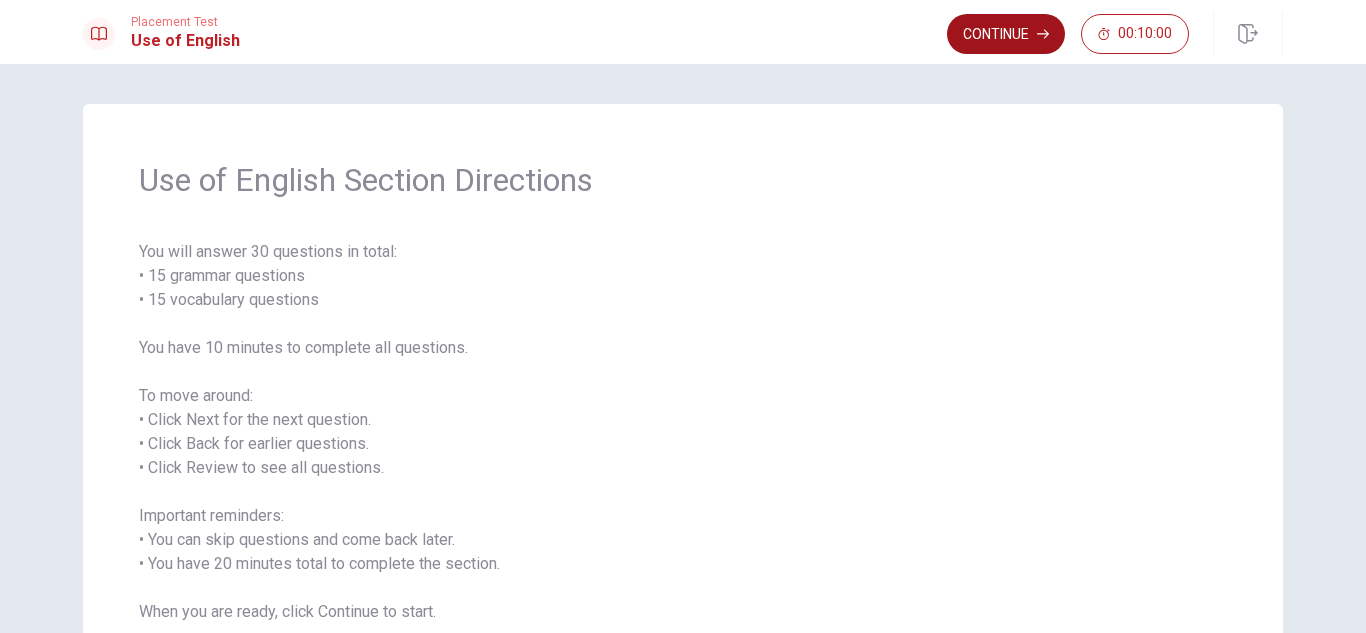 click on "Continue" at bounding box center (1006, 34) 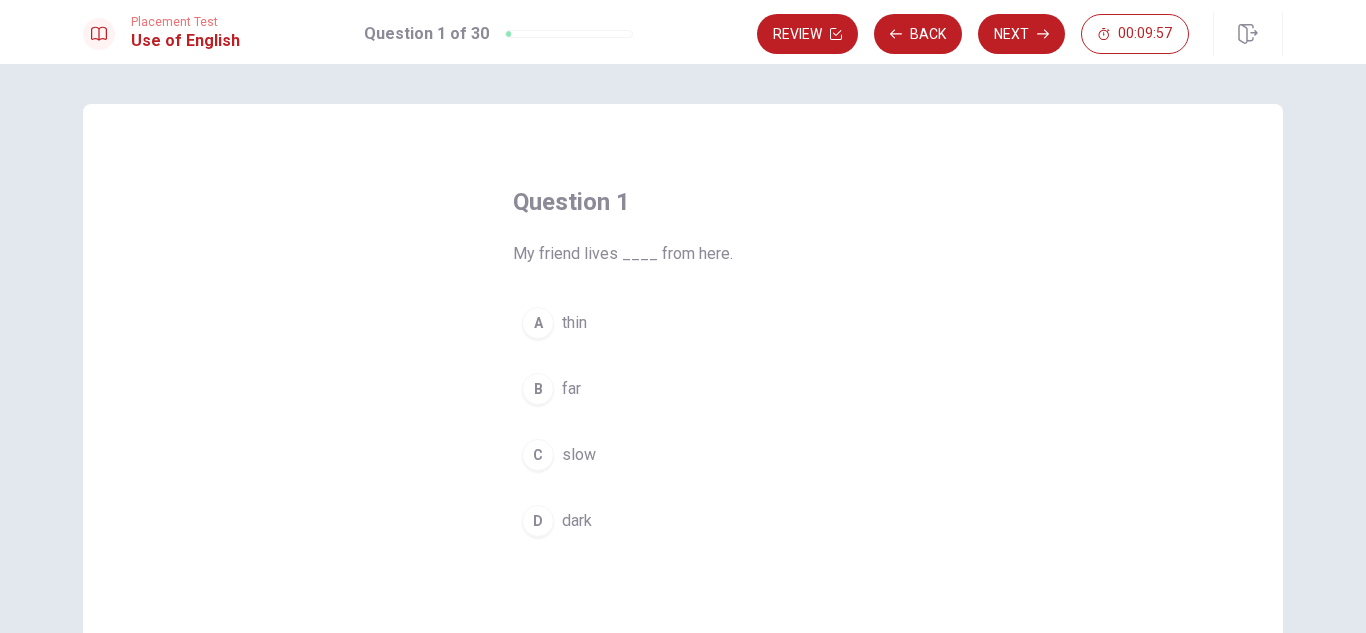 scroll, scrollTop: 100, scrollLeft: 0, axis: vertical 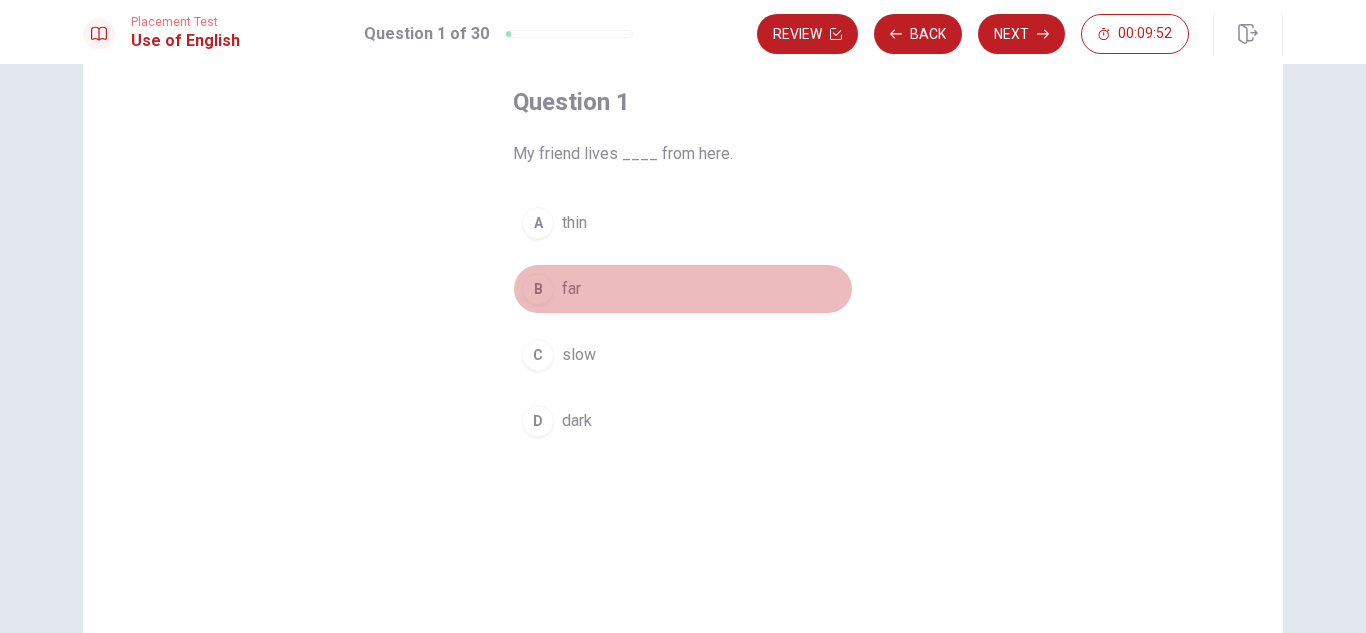 click on "B" at bounding box center (538, 289) 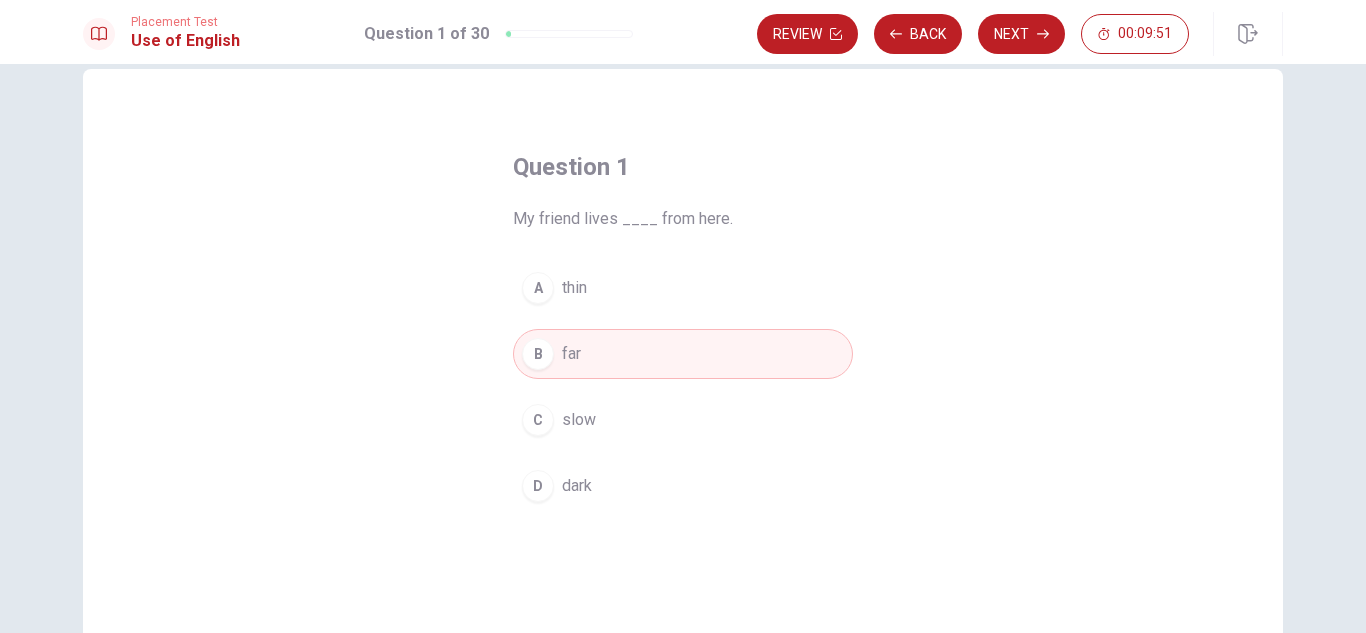 scroll, scrollTop: 0, scrollLeft: 0, axis: both 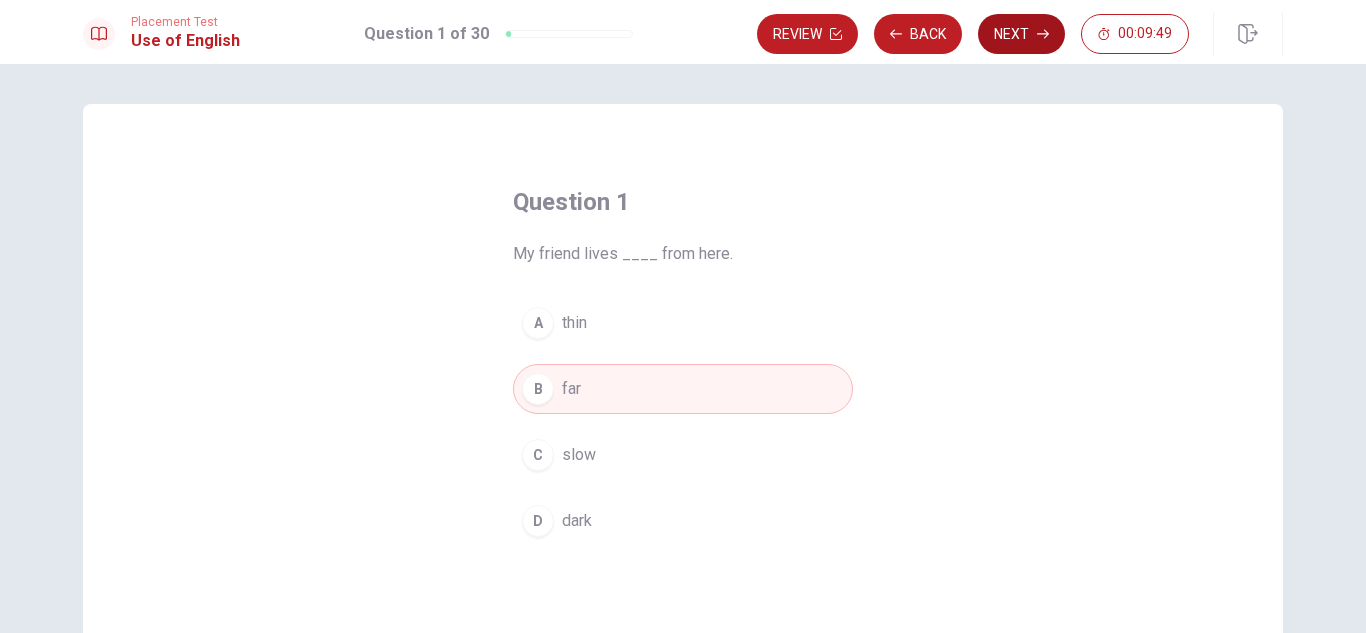 click on "Next" at bounding box center [1021, 34] 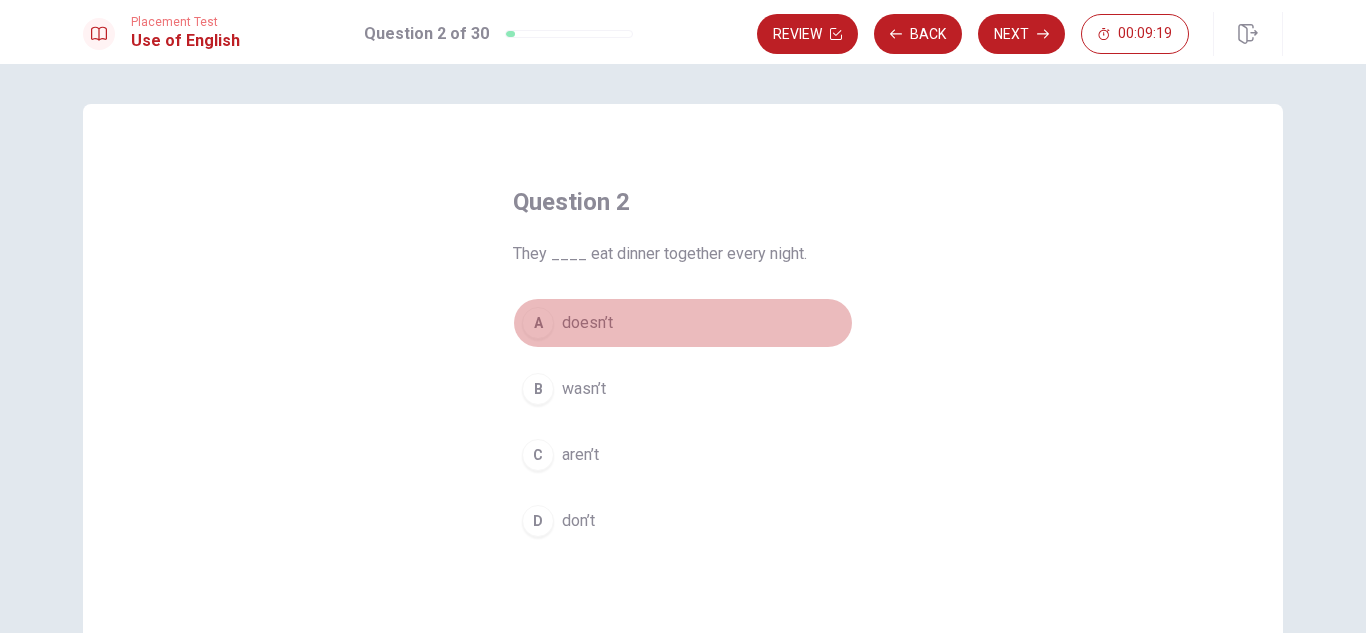 click on "A" at bounding box center (538, 323) 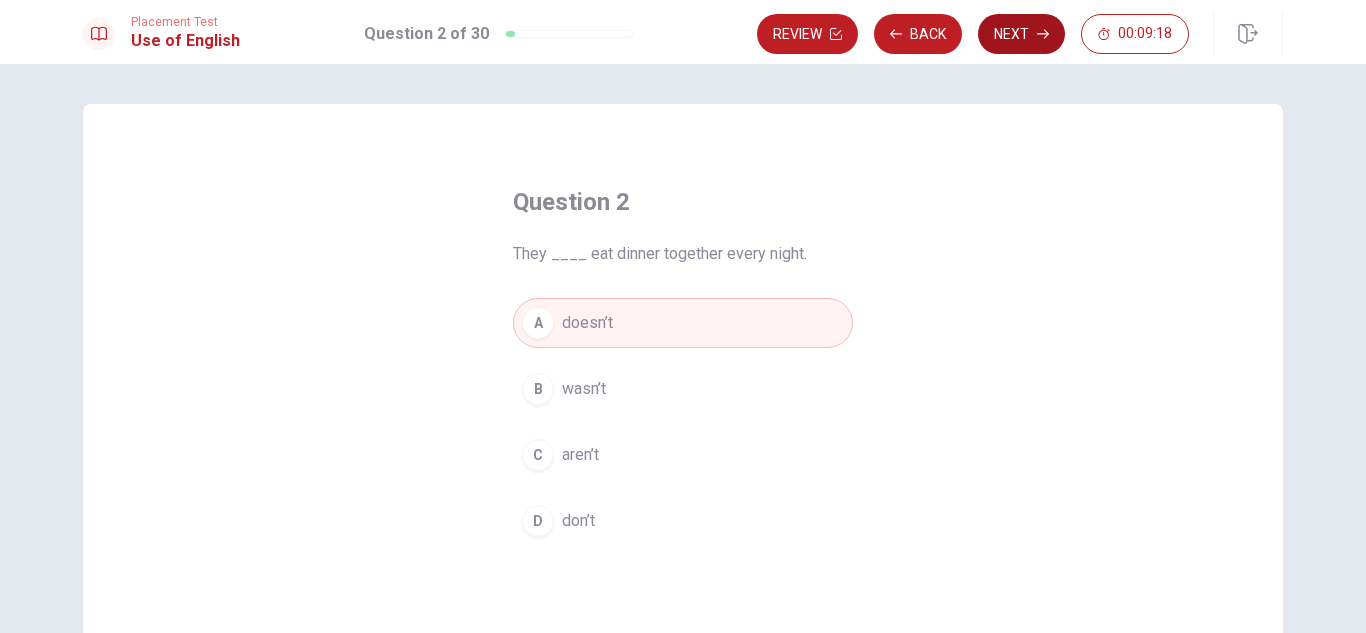 click on "Next" at bounding box center (1021, 34) 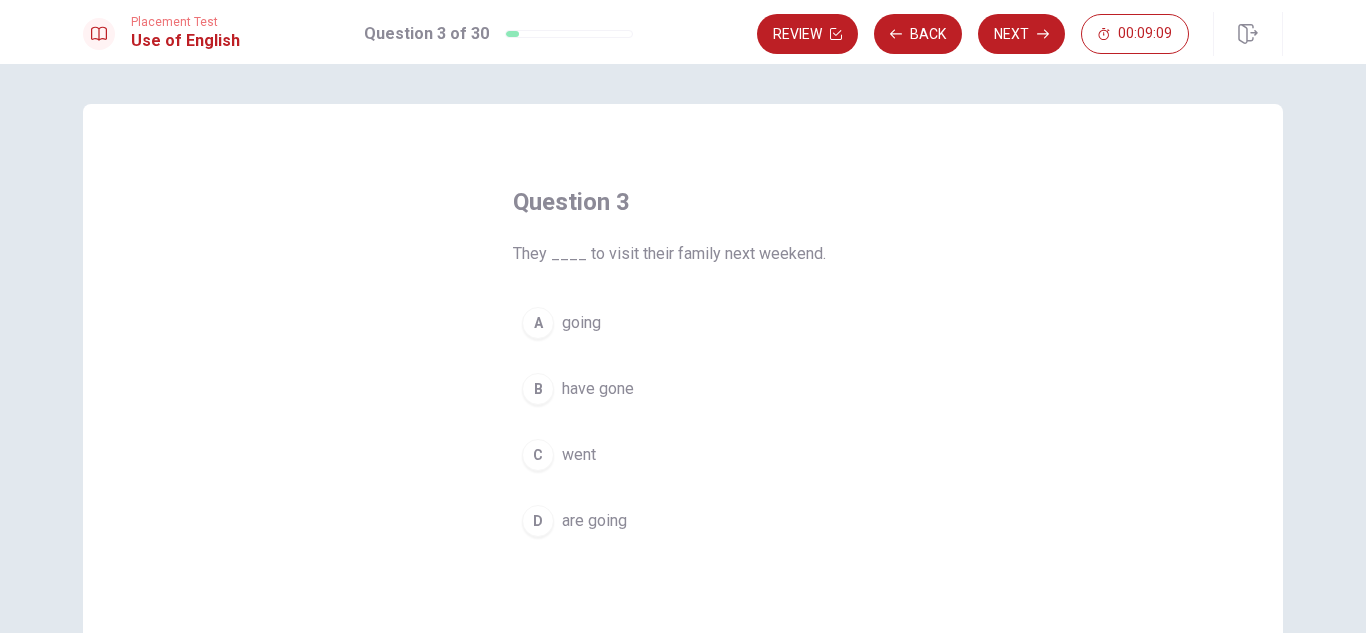 click on "D" at bounding box center (538, 521) 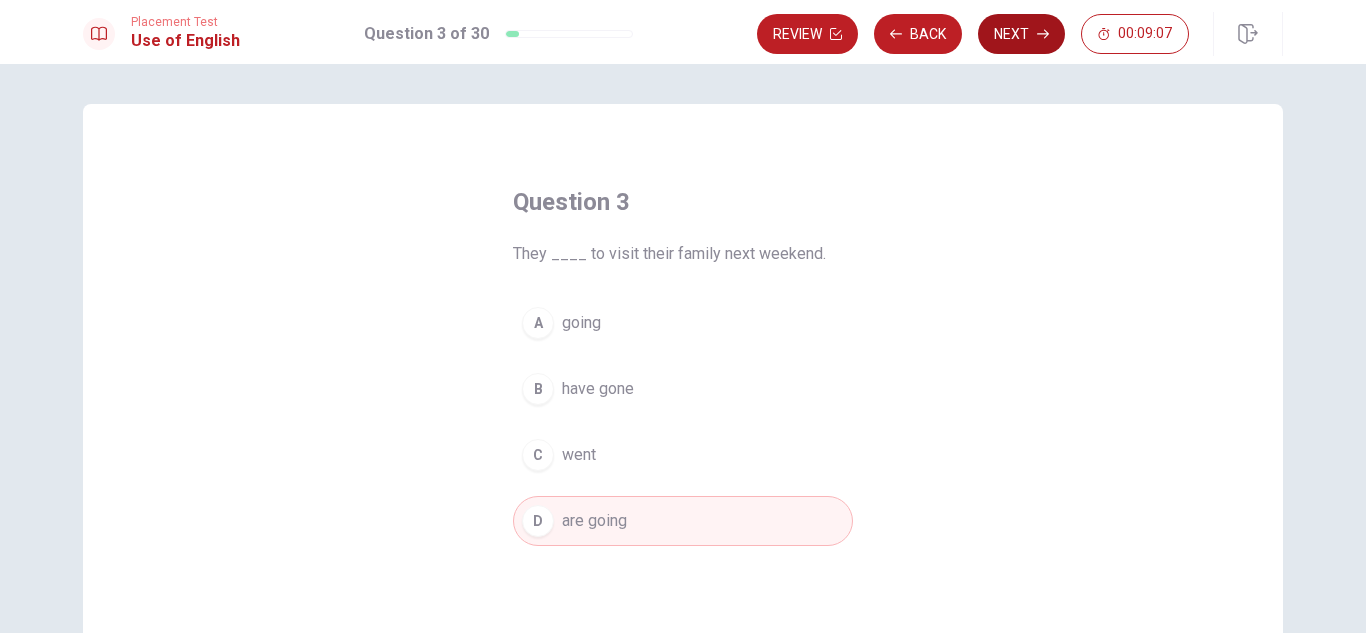 click on "Next" at bounding box center (1021, 34) 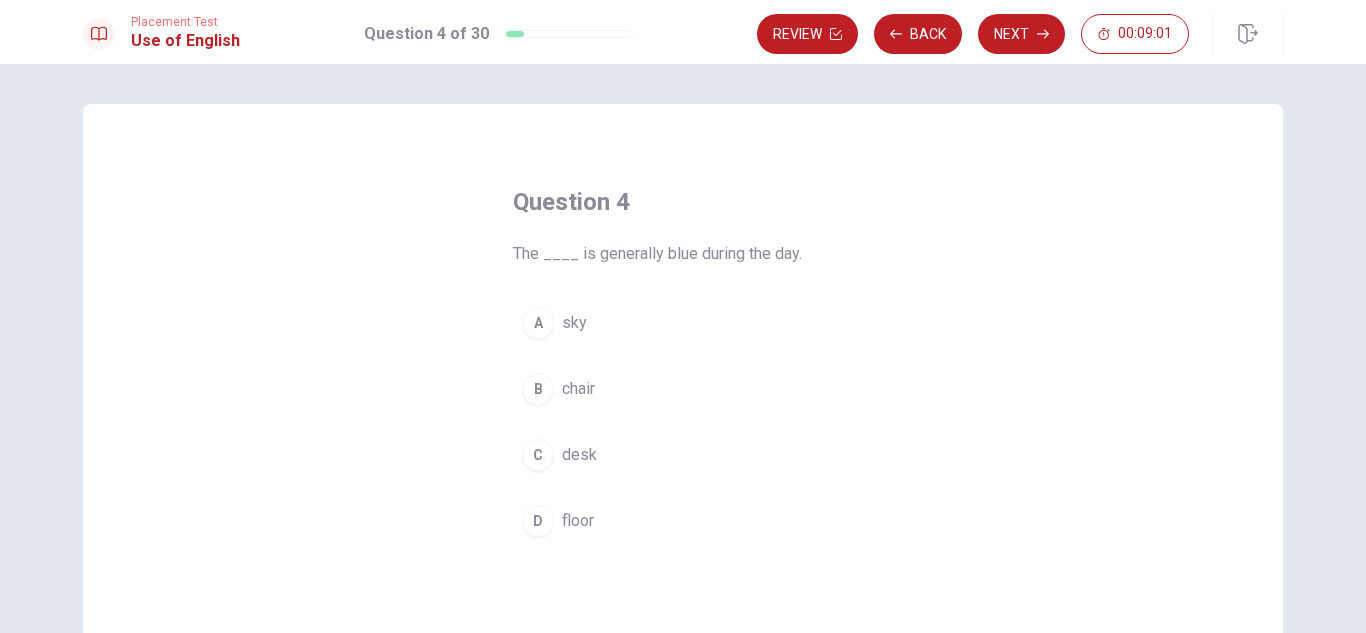 click on "A" at bounding box center (538, 323) 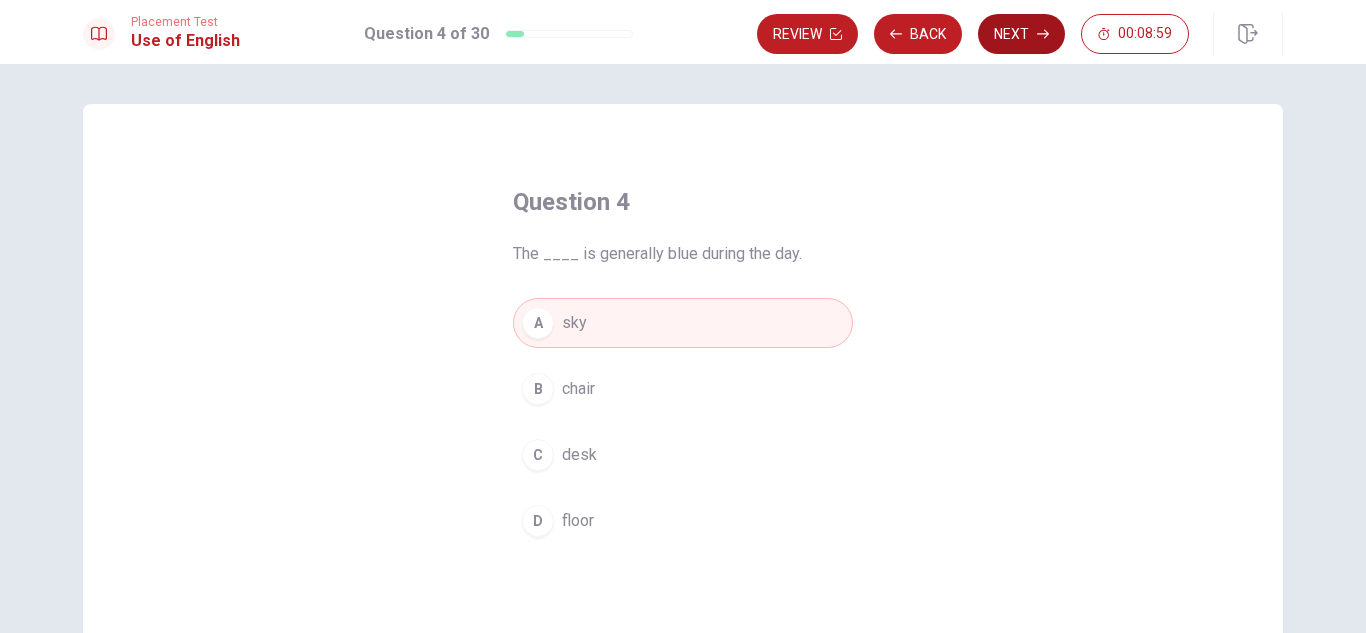 click on "Next" at bounding box center [1021, 34] 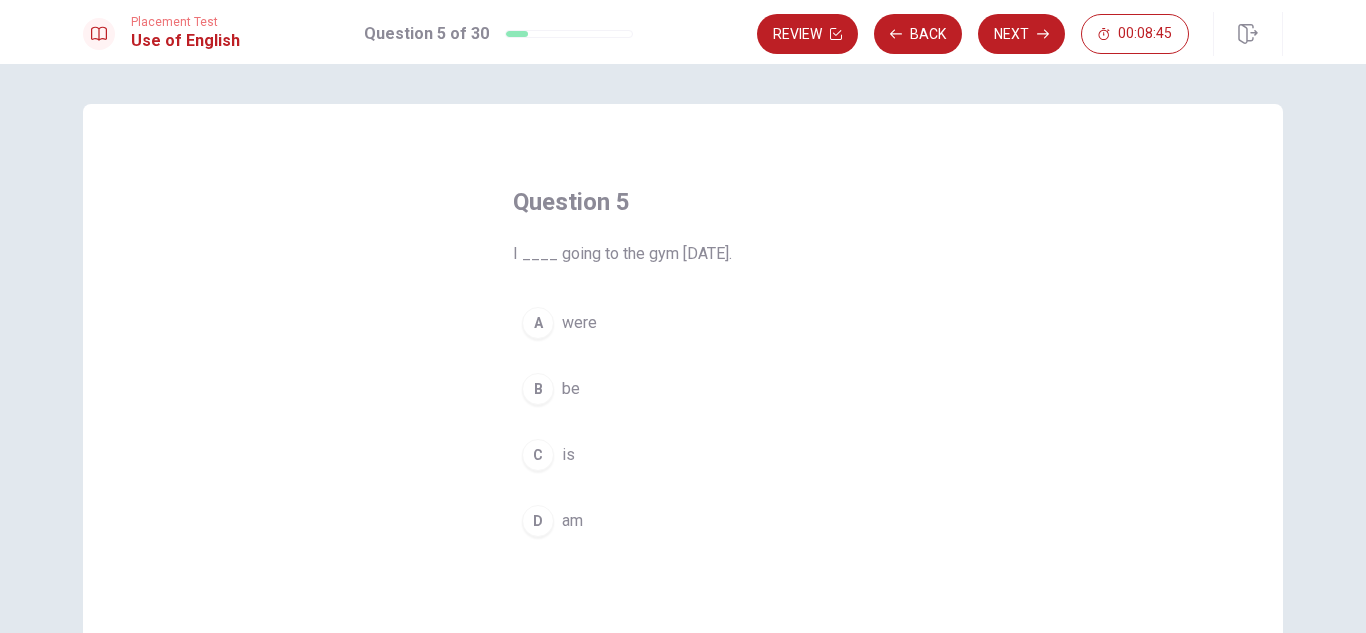 click on "D" at bounding box center [538, 521] 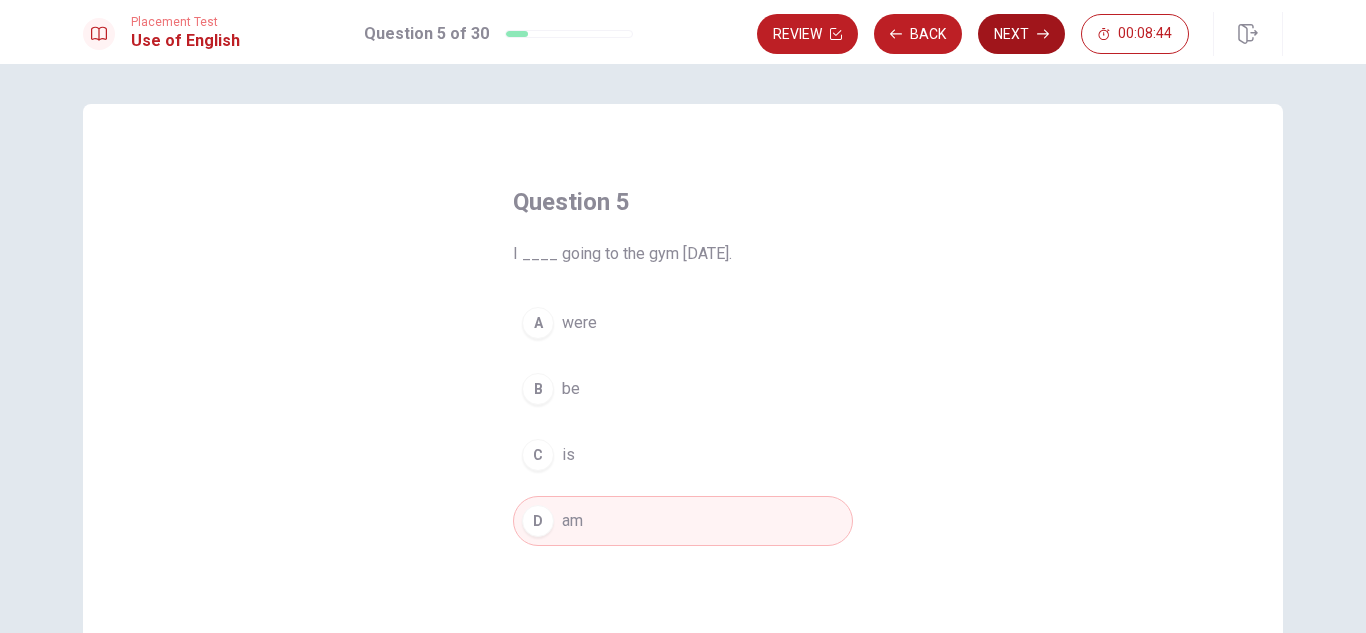 click on "Next" at bounding box center [1021, 34] 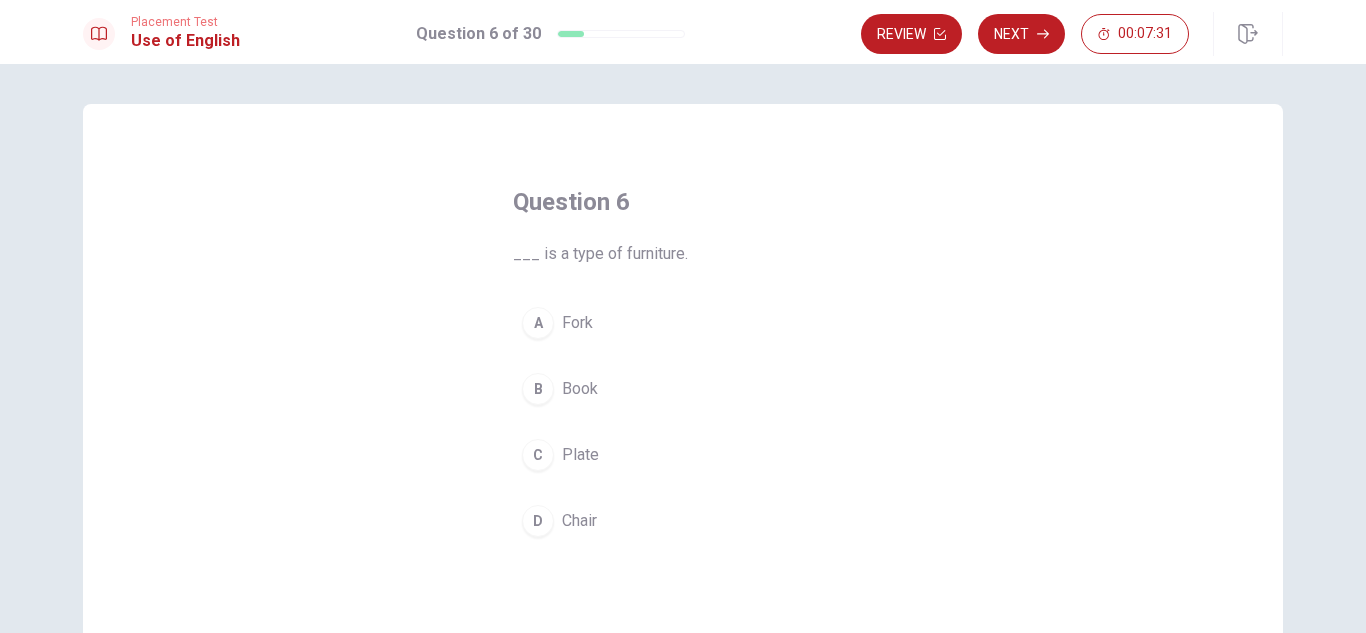 click on "D" at bounding box center [538, 521] 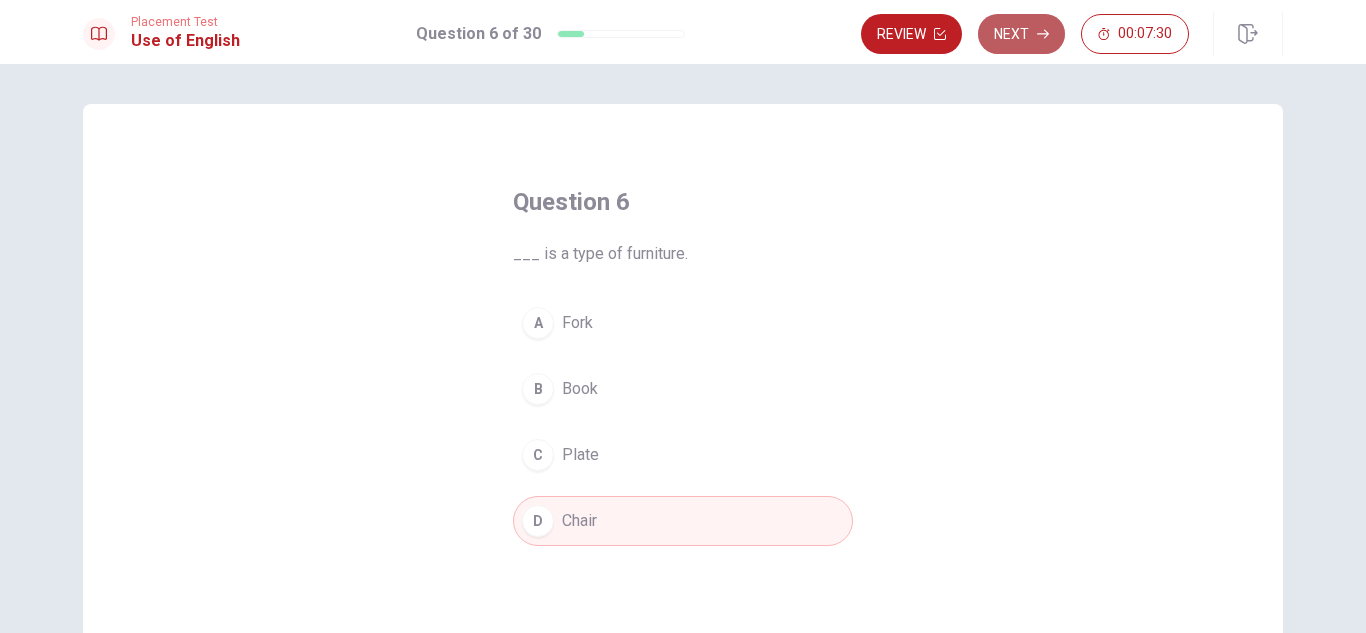 click on "Next" at bounding box center (1021, 34) 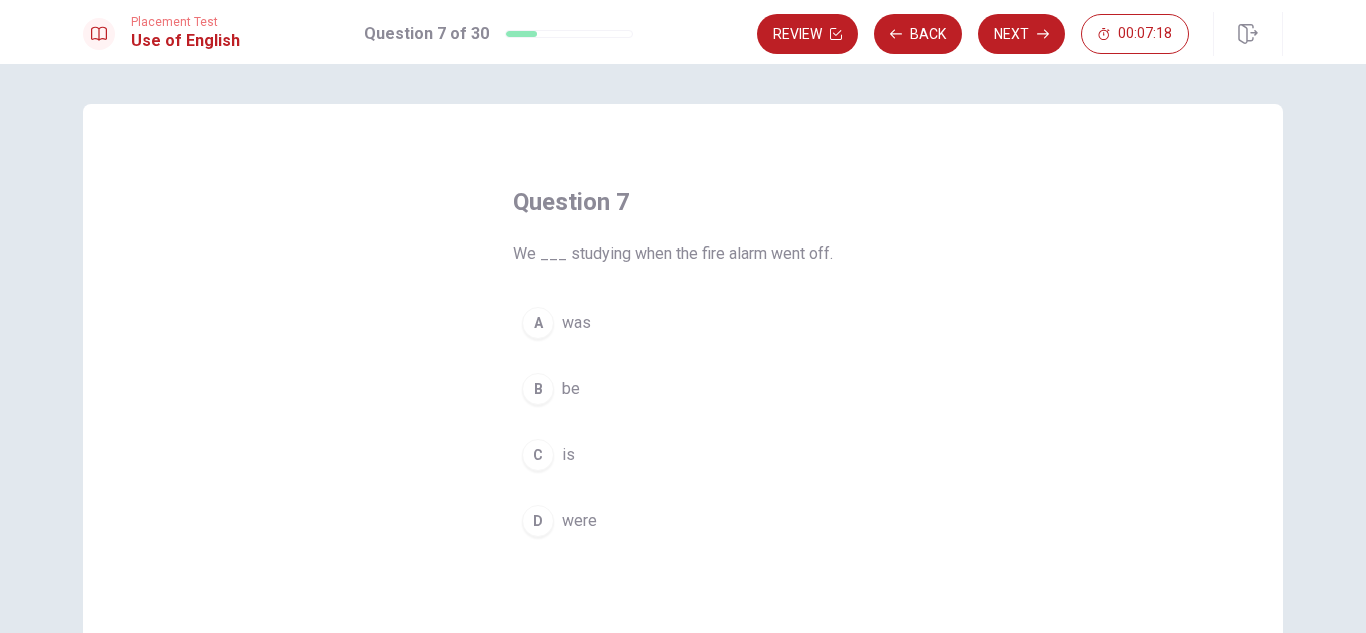 click on "D" at bounding box center [538, 521] 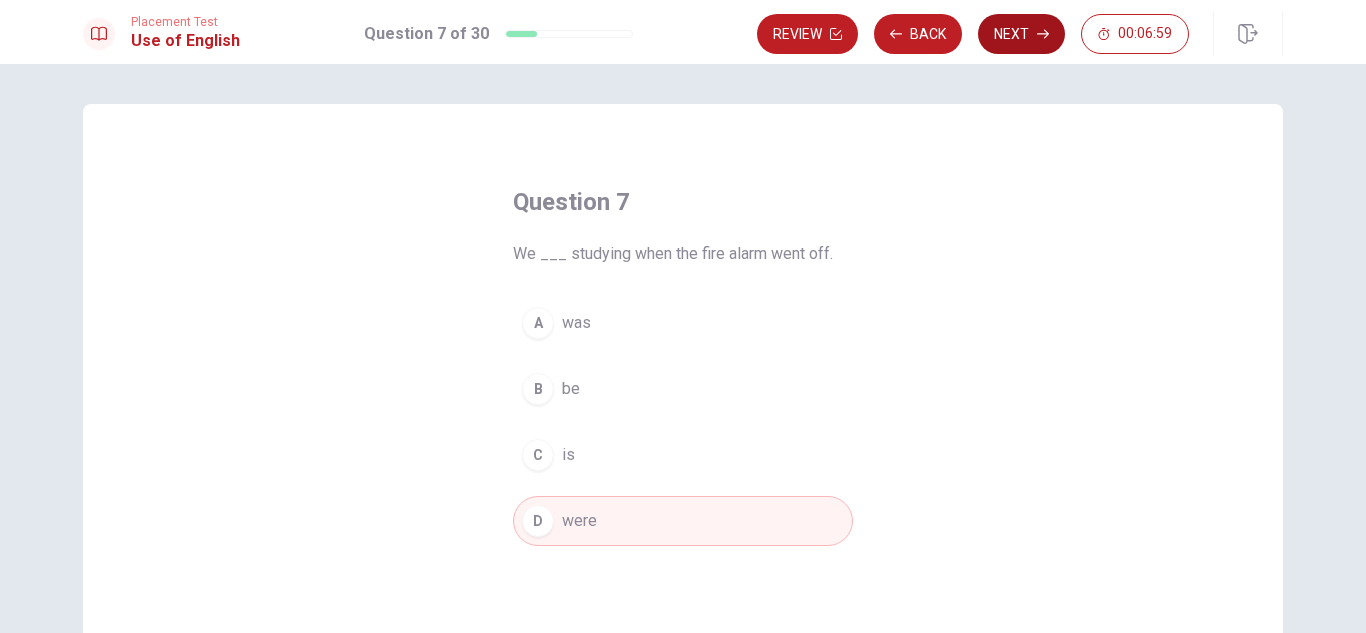 click on "Next" at bounding box center [1021, 34] 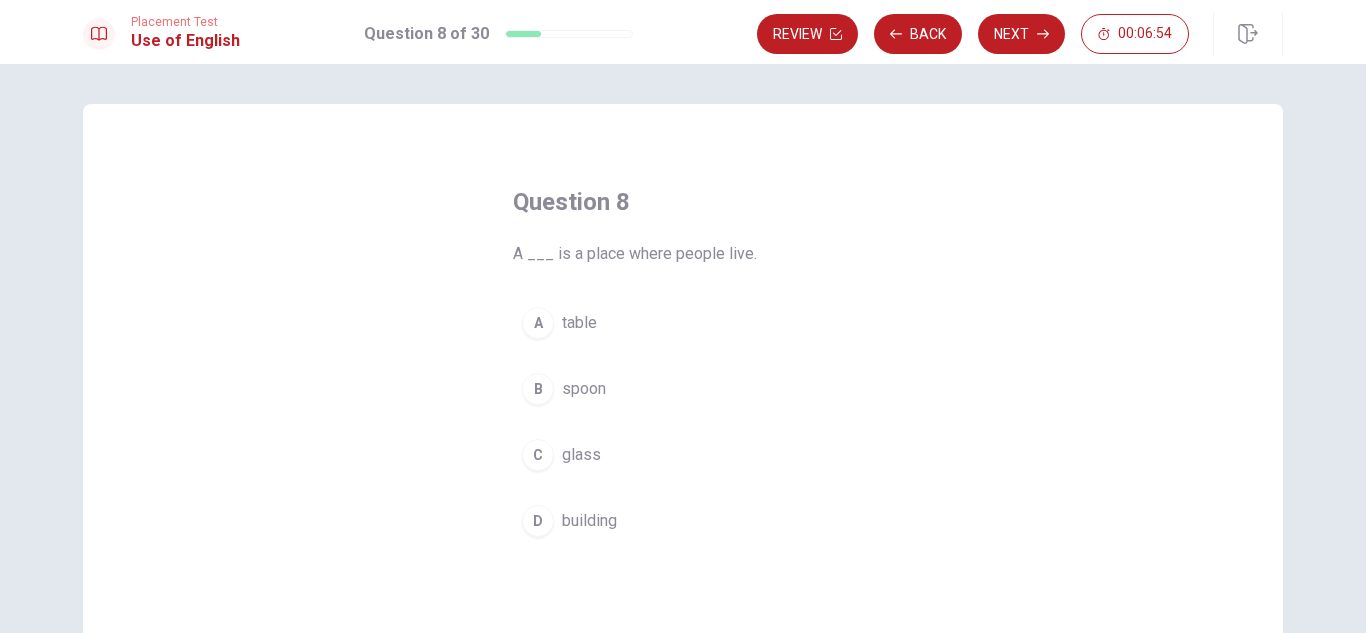 click on "D" at bounding box center [538, 521] 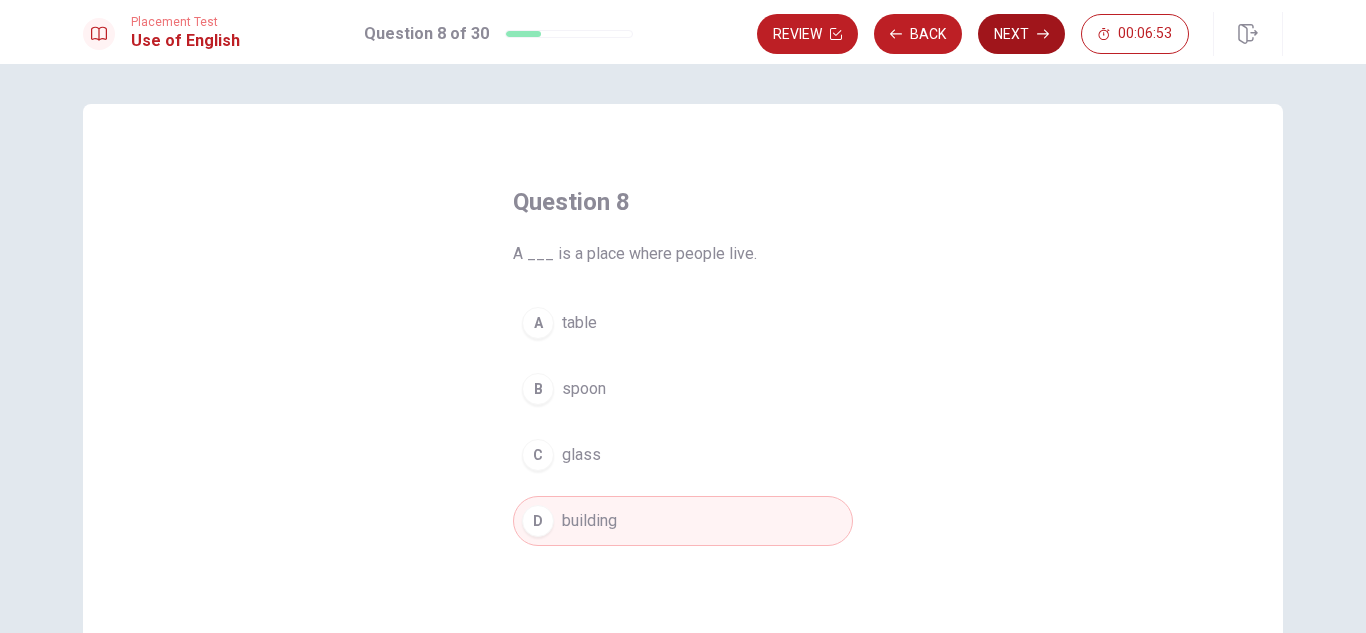 click on "Next" at bounding box center (1021, 34) 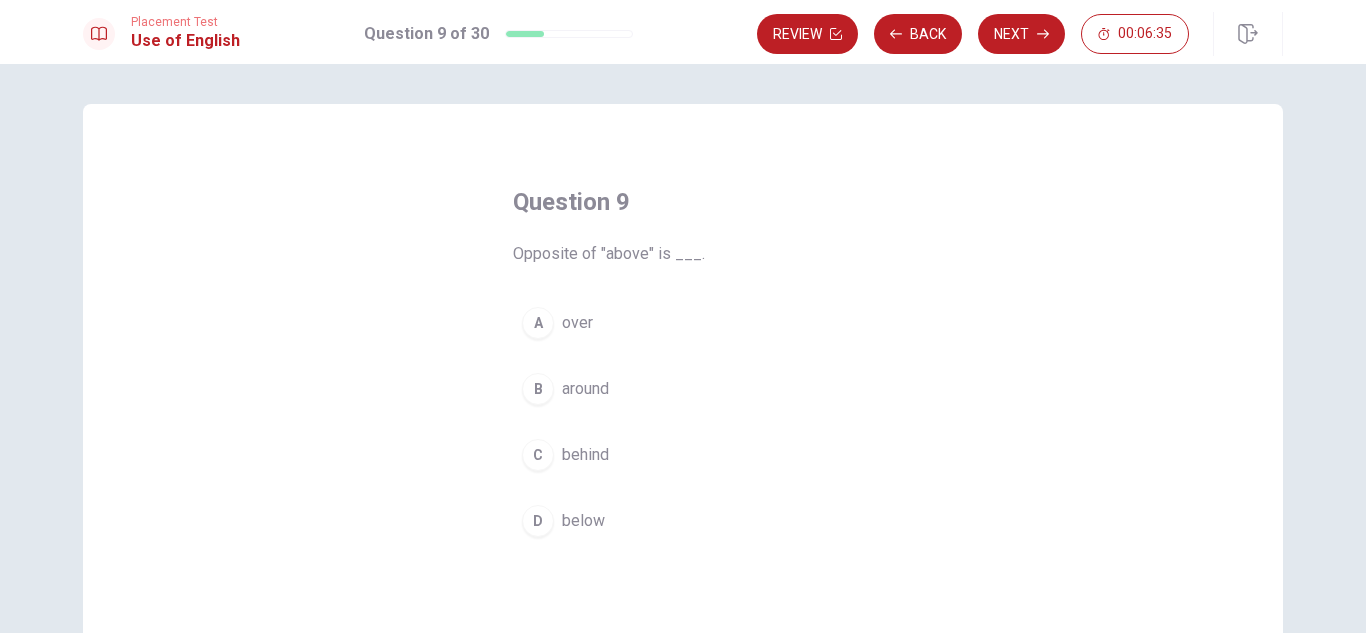 click on "D" at bounding box center [538, 521] 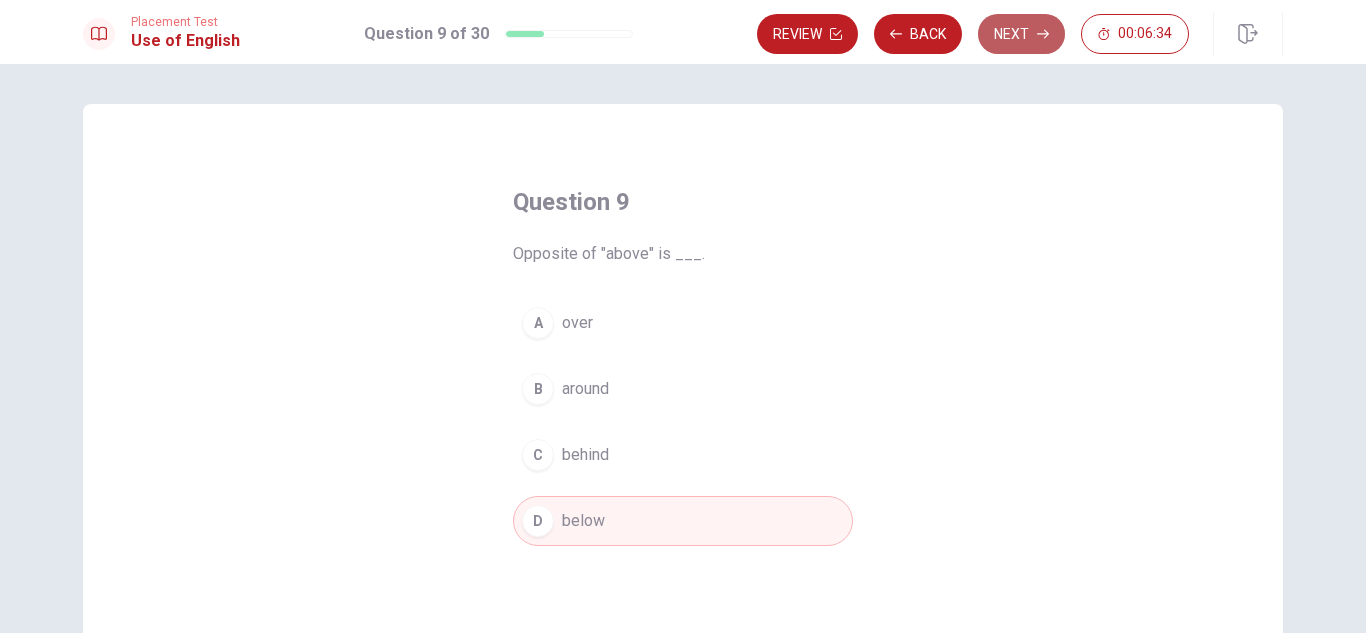 click on "Next" at bounding box center (1021, 34) 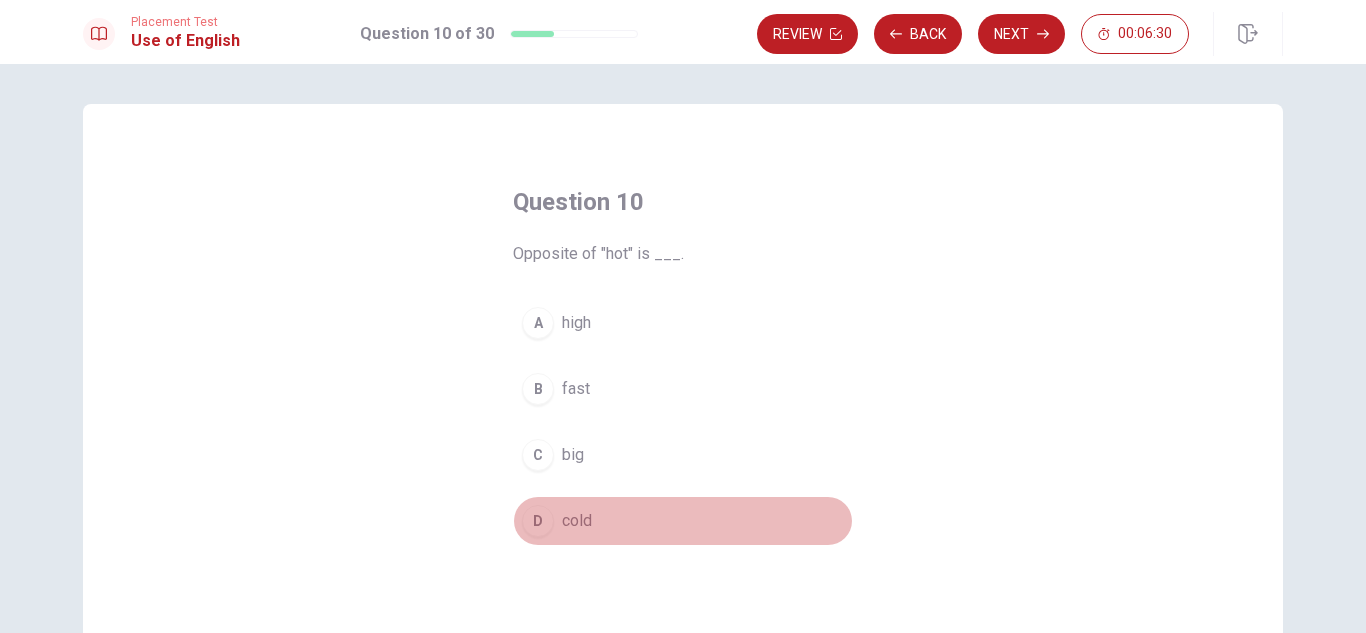 click on "D" at bounding box center (538, 521) 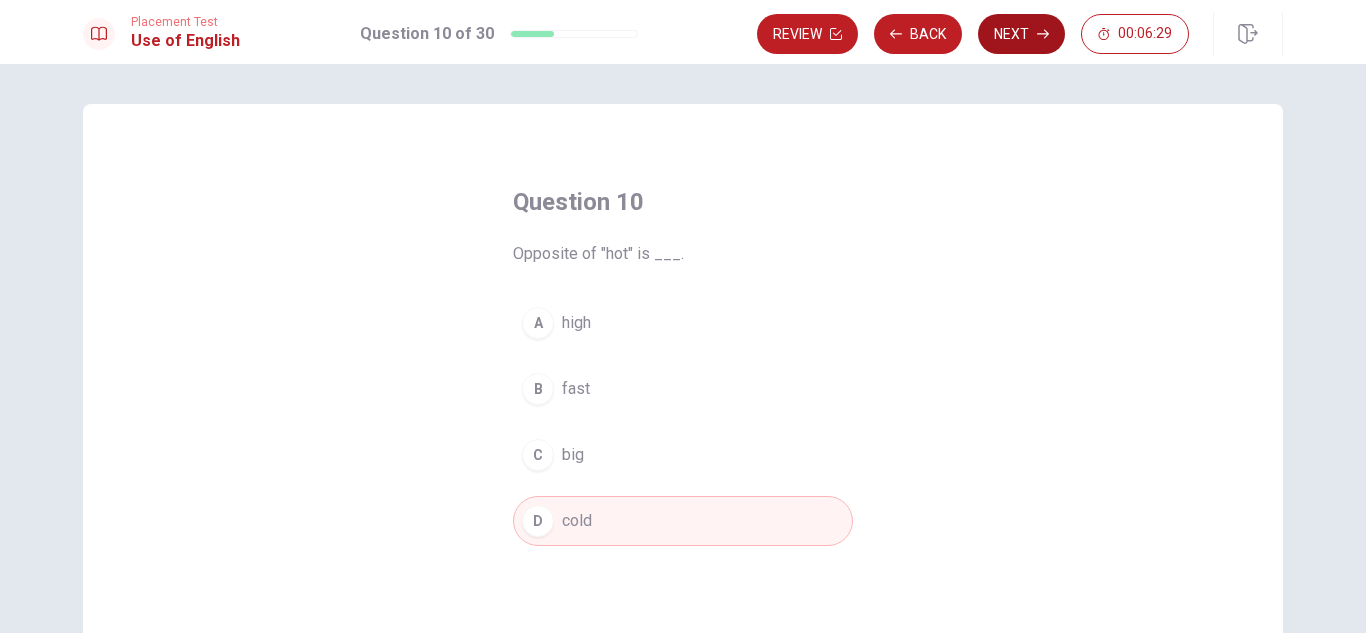 click on "Next" at bounding box center [1021, 34] 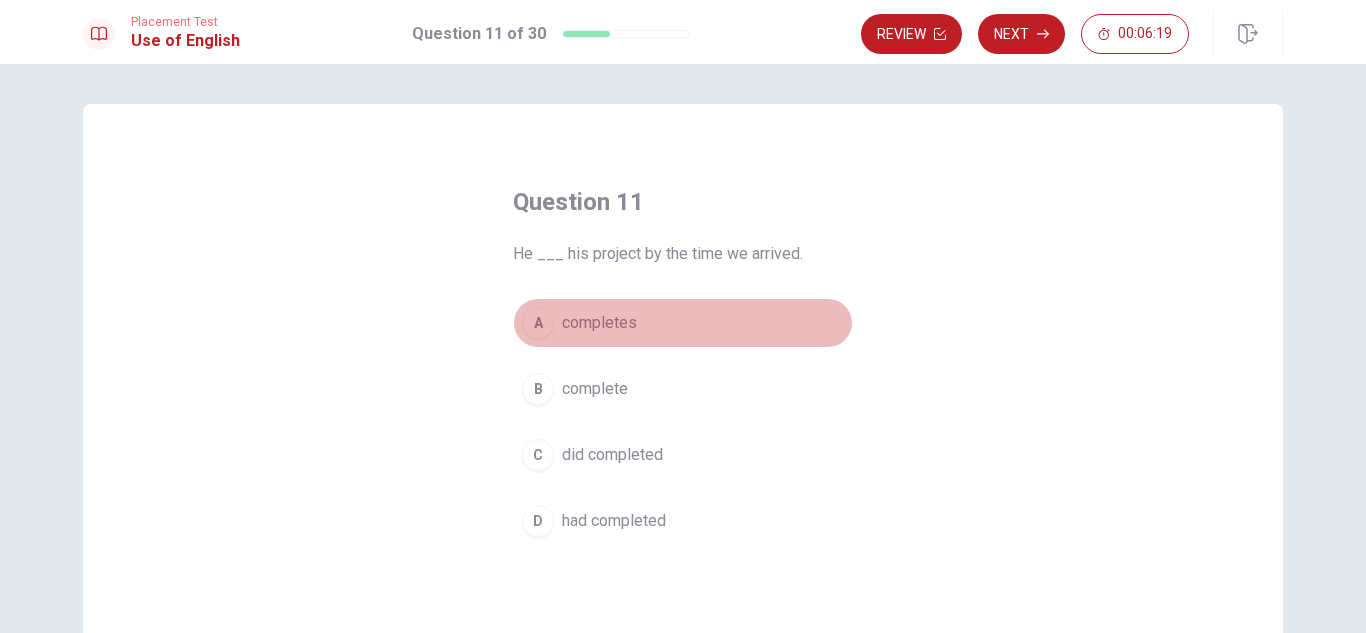 click on "A" at bounding box center (538, 323) 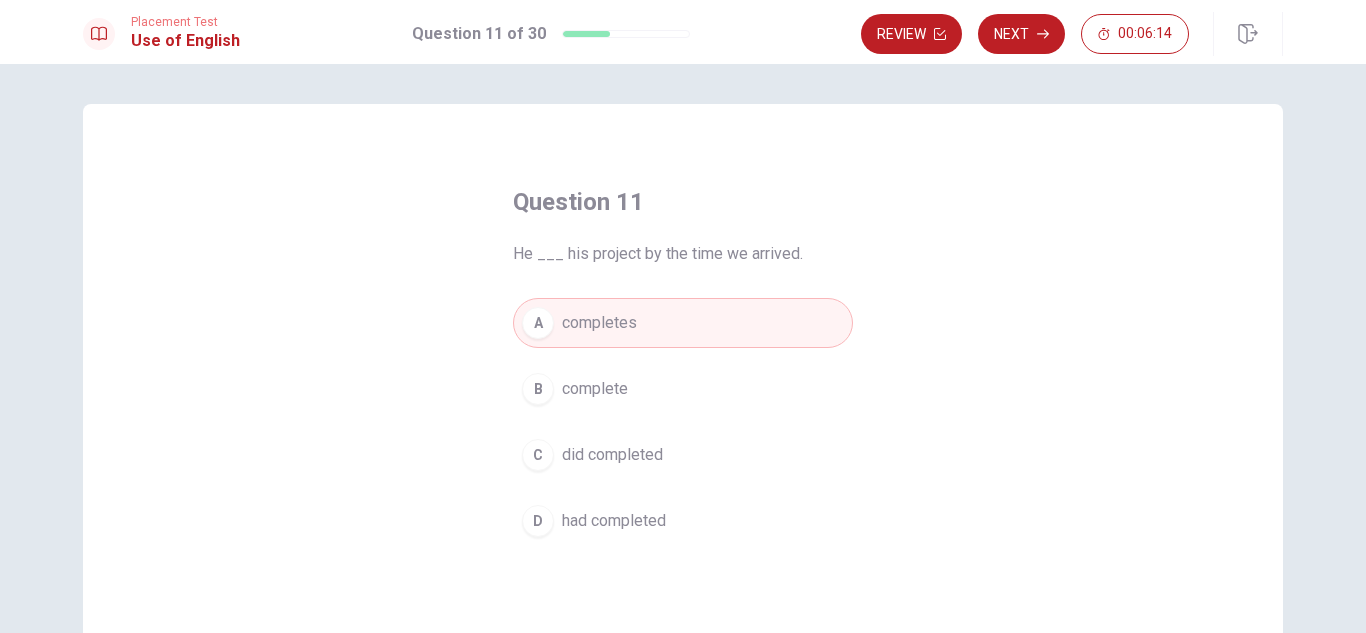 click on "D" at bounding box center [538, 521] 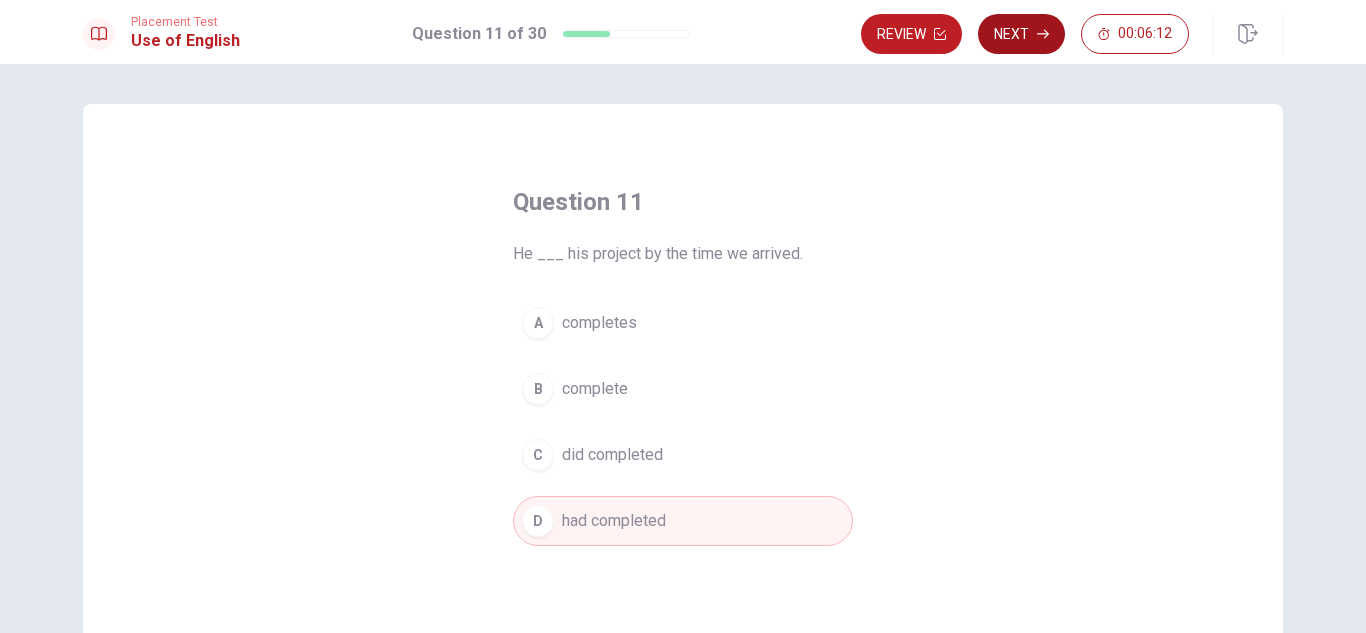 click on "Next" at bounding box center [1021, 34] 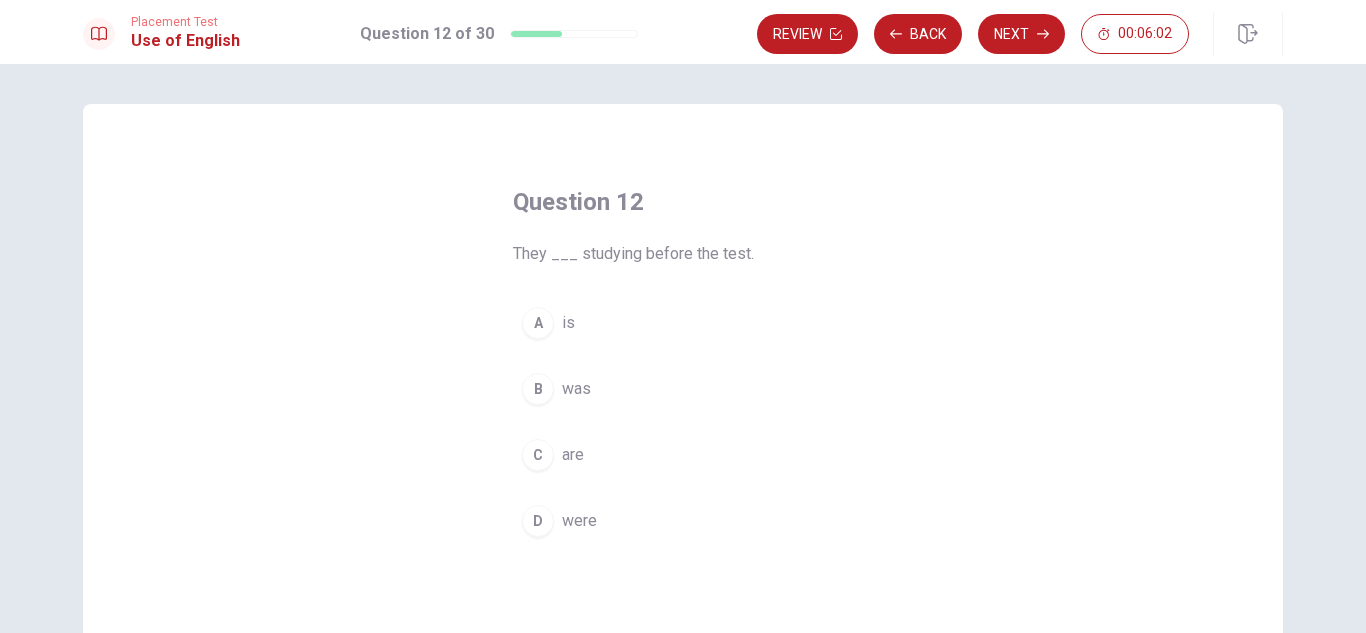 click on "B" at bounding box center (538, 389) 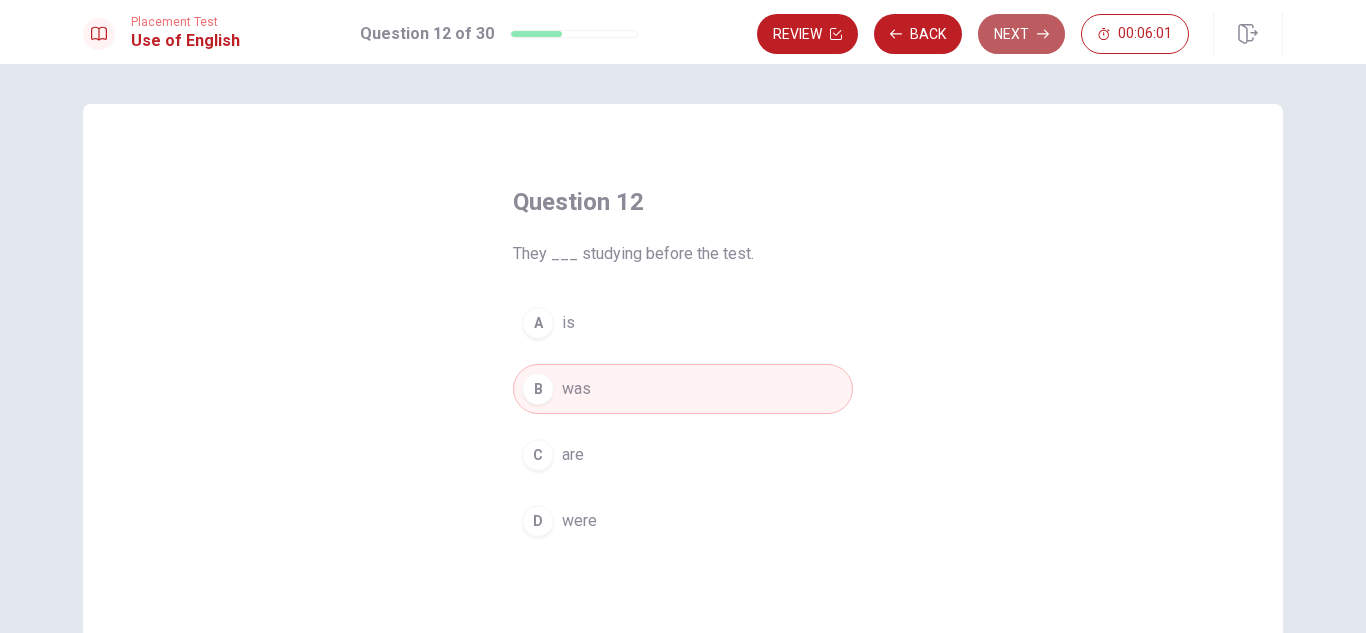 click on "Next" at bounding box center (1021, 34) 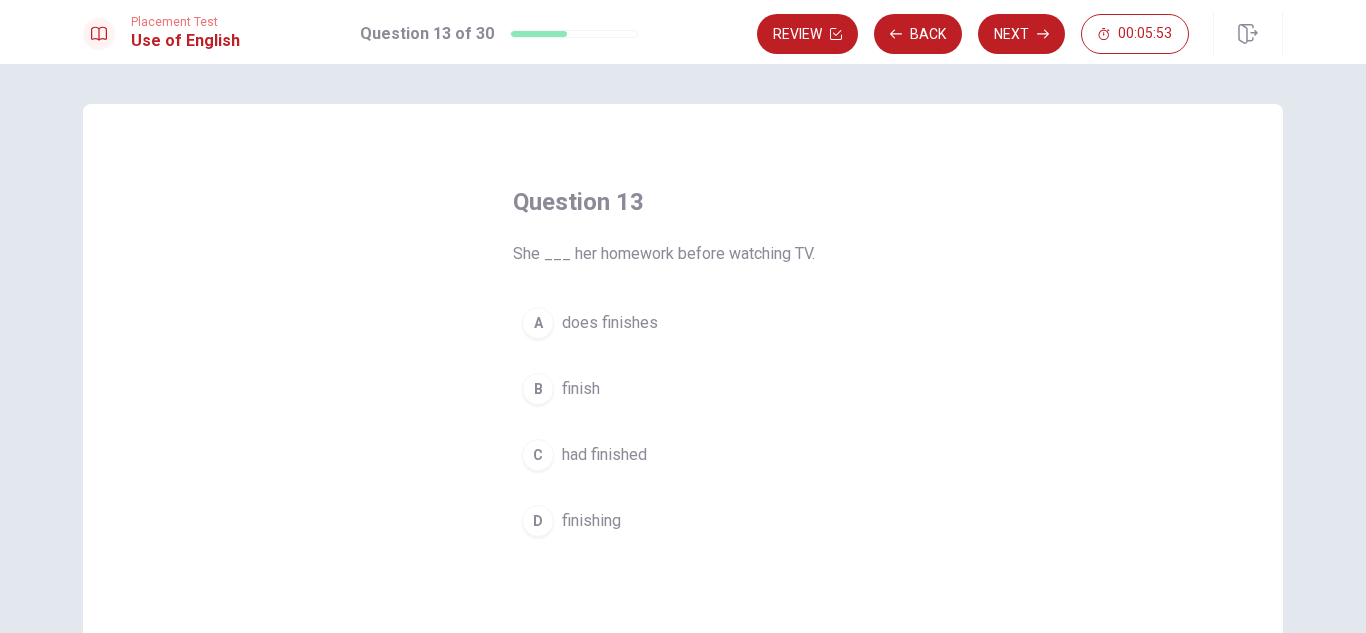 click on "C" at bounding box center [538, 455] 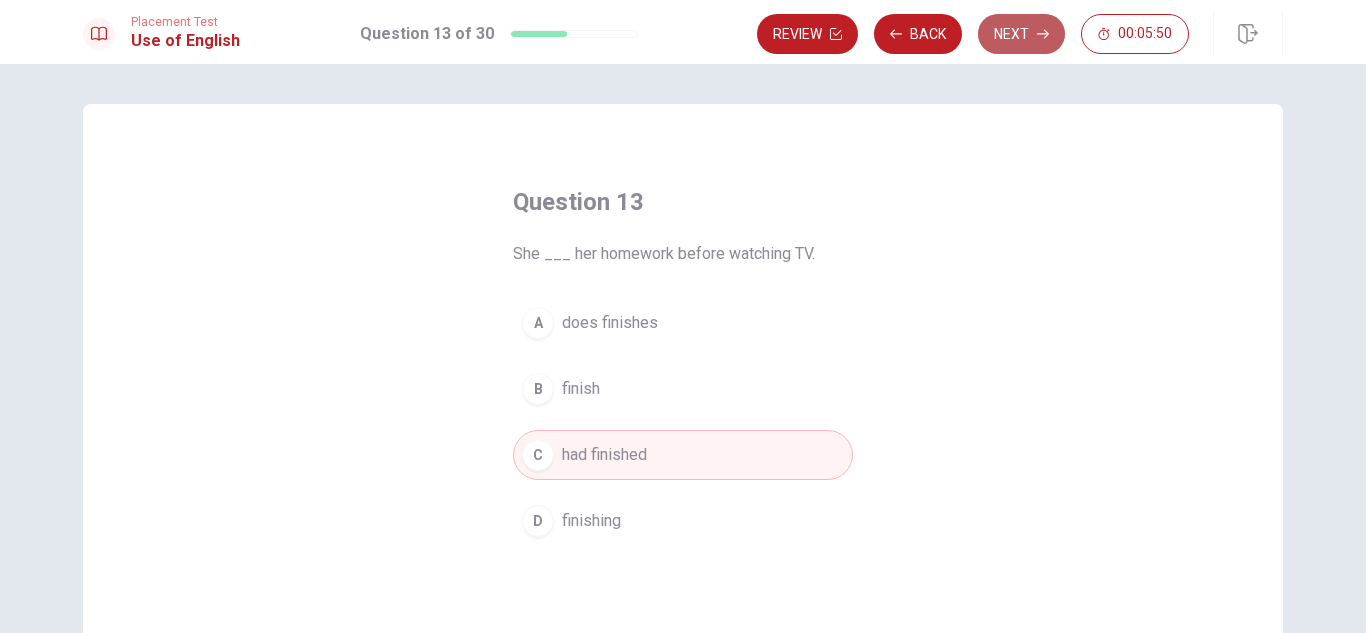 click on "Next" at bounding box center [1021, 34] 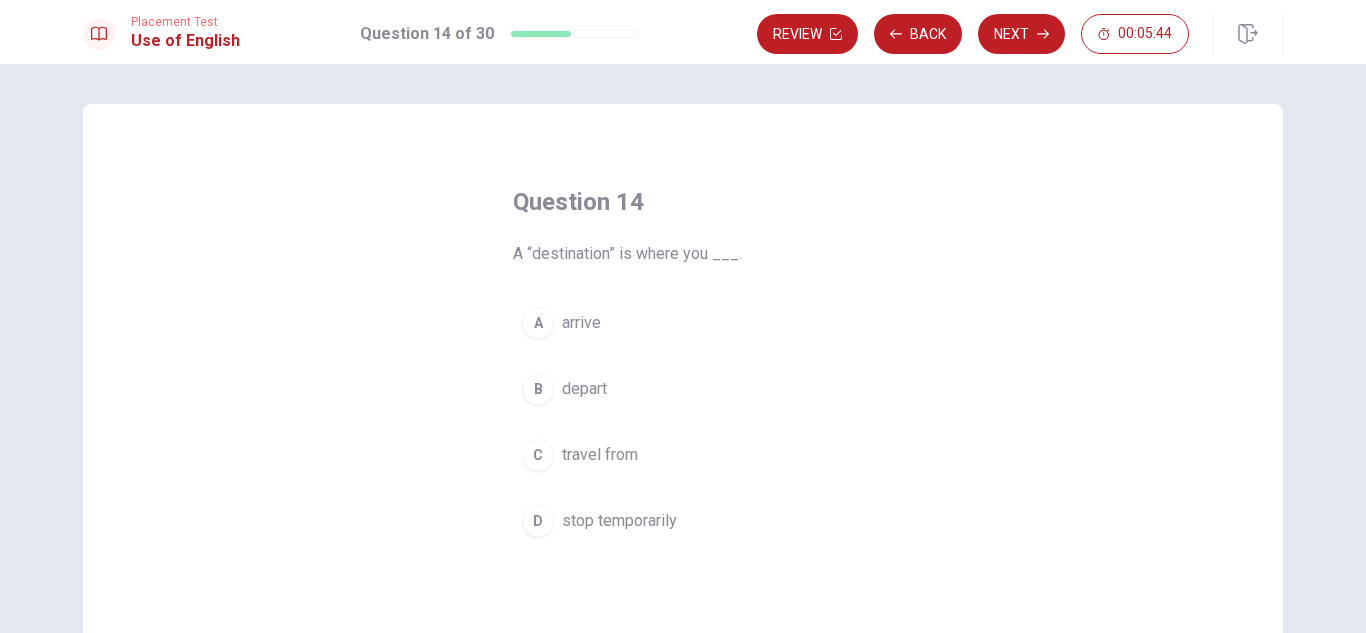 click on "A" at bounding box center (538, 323) 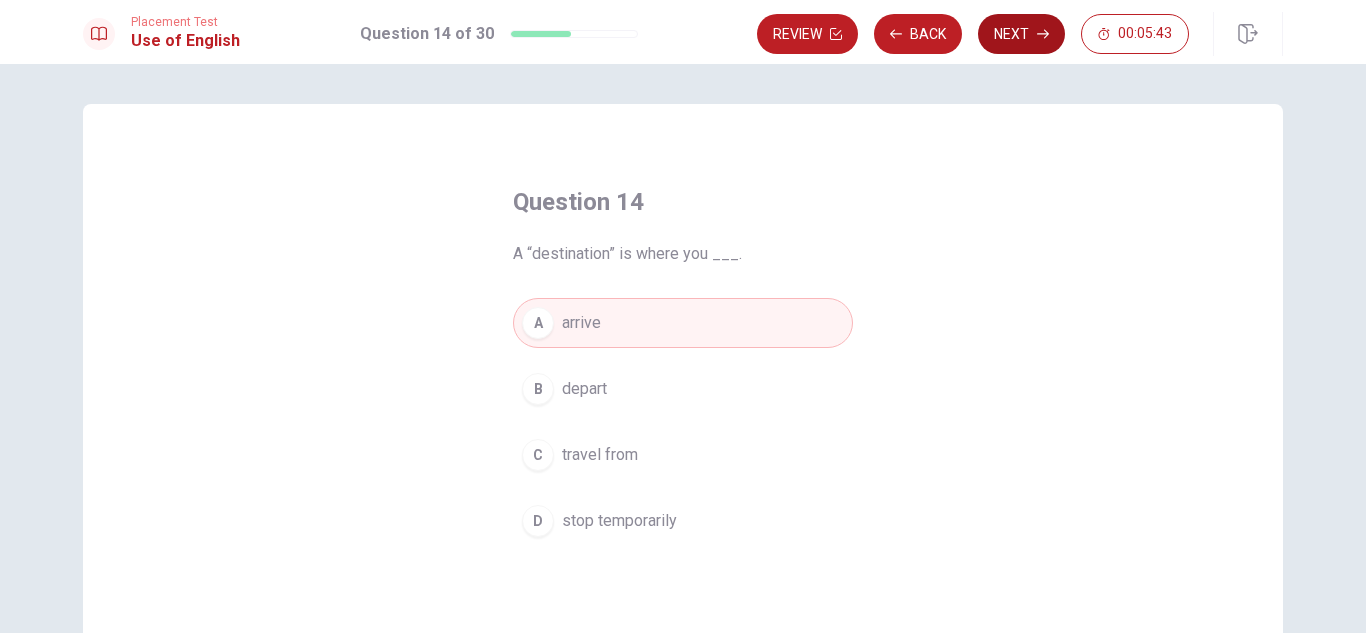 click on "Next" at bounding box center (1021, 34) 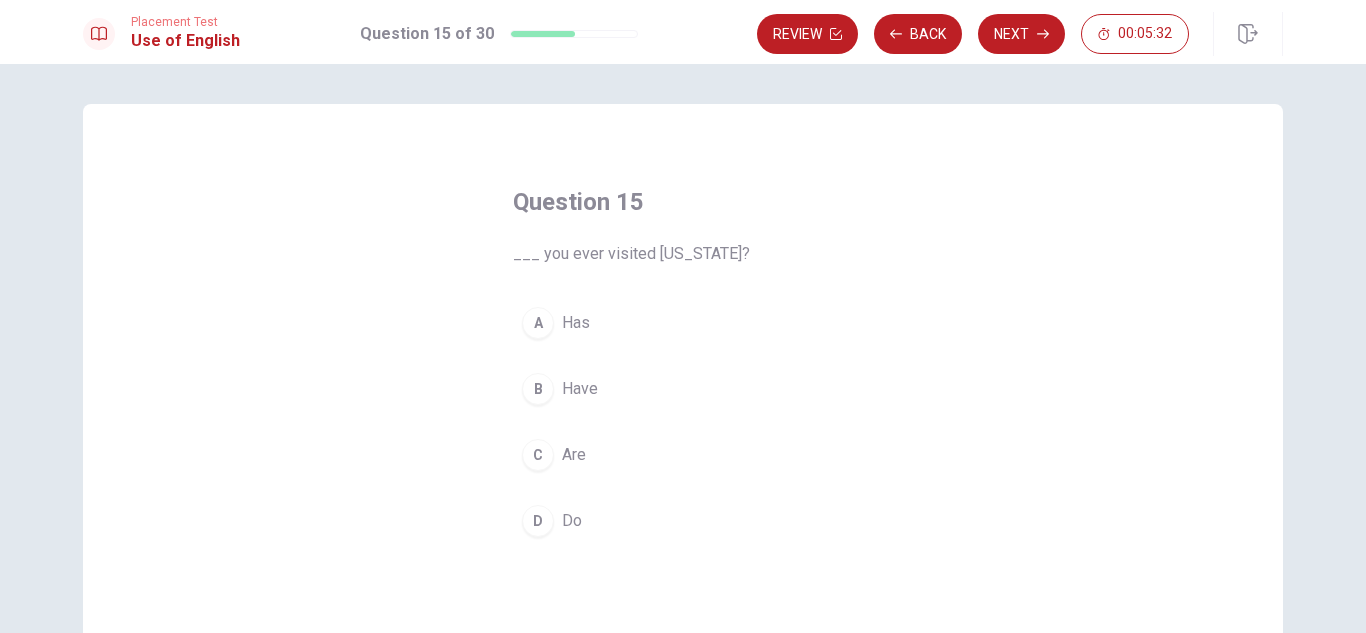 click on "B" at bounding box center (538, 389) 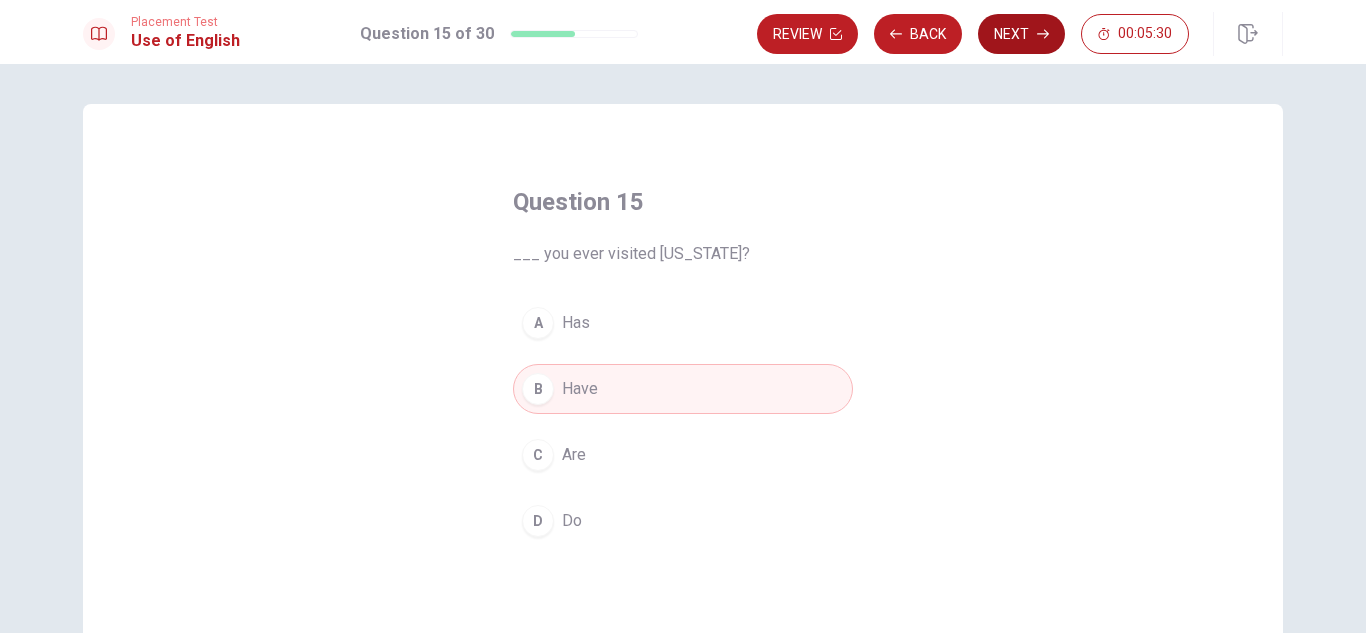 click on "Next" at bounding box center (1021, 34) 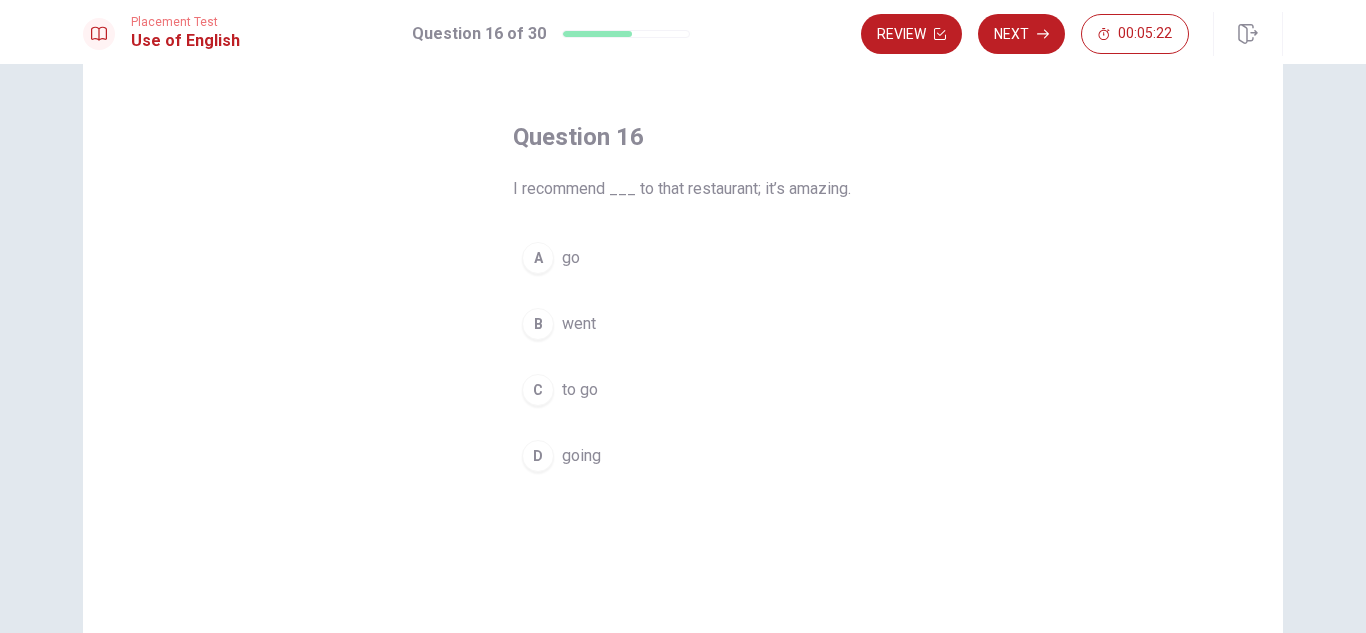 scroll, scrollTop: 100, scrollLeft: 0, axis: vertical 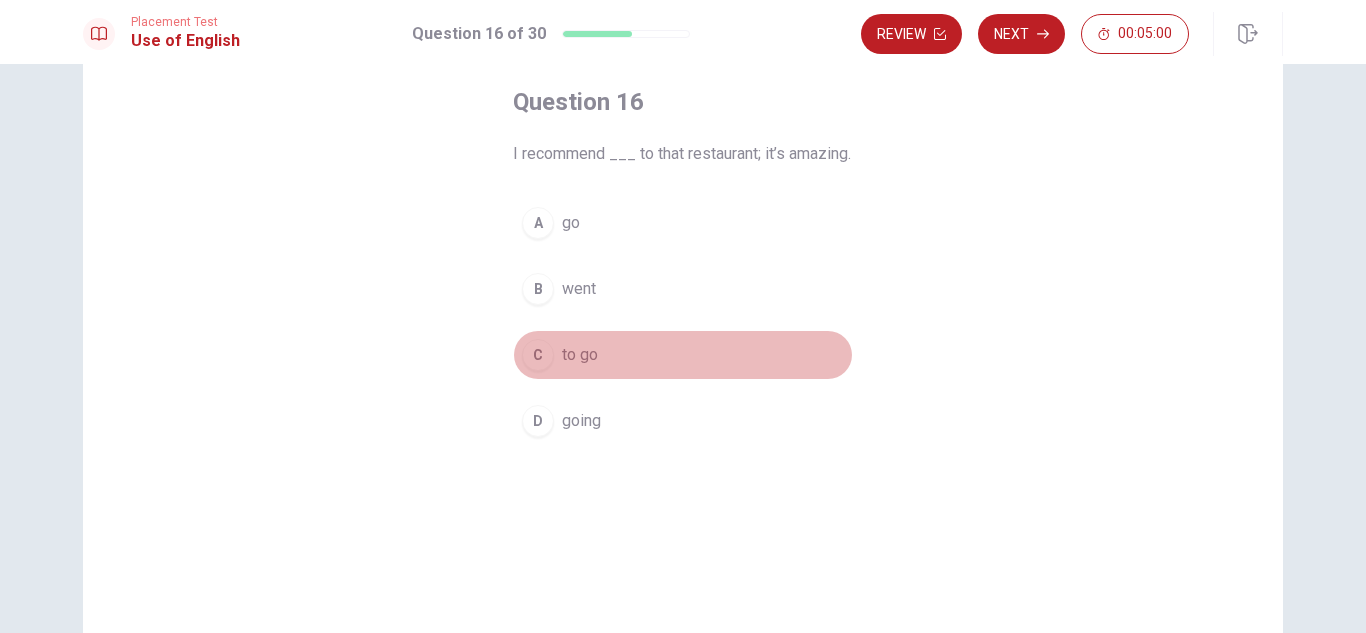 click on "C" at bounding box center (538, 355) 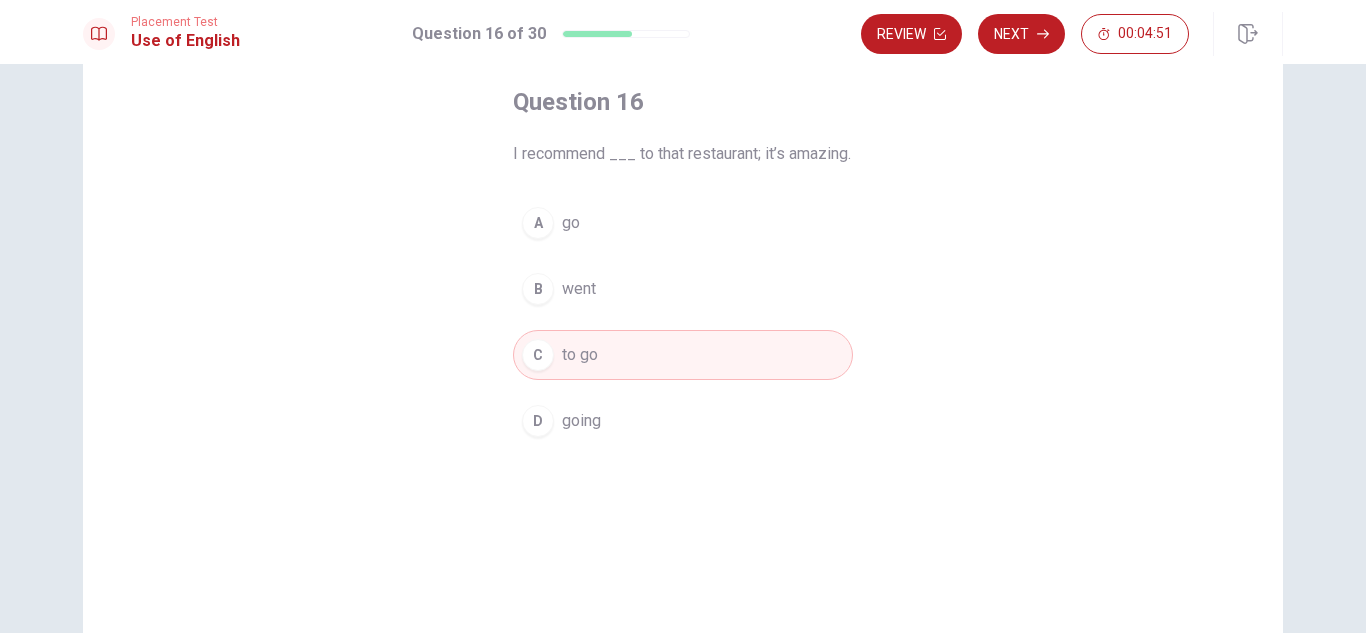 click on "D" at bounding box center (538, 421) 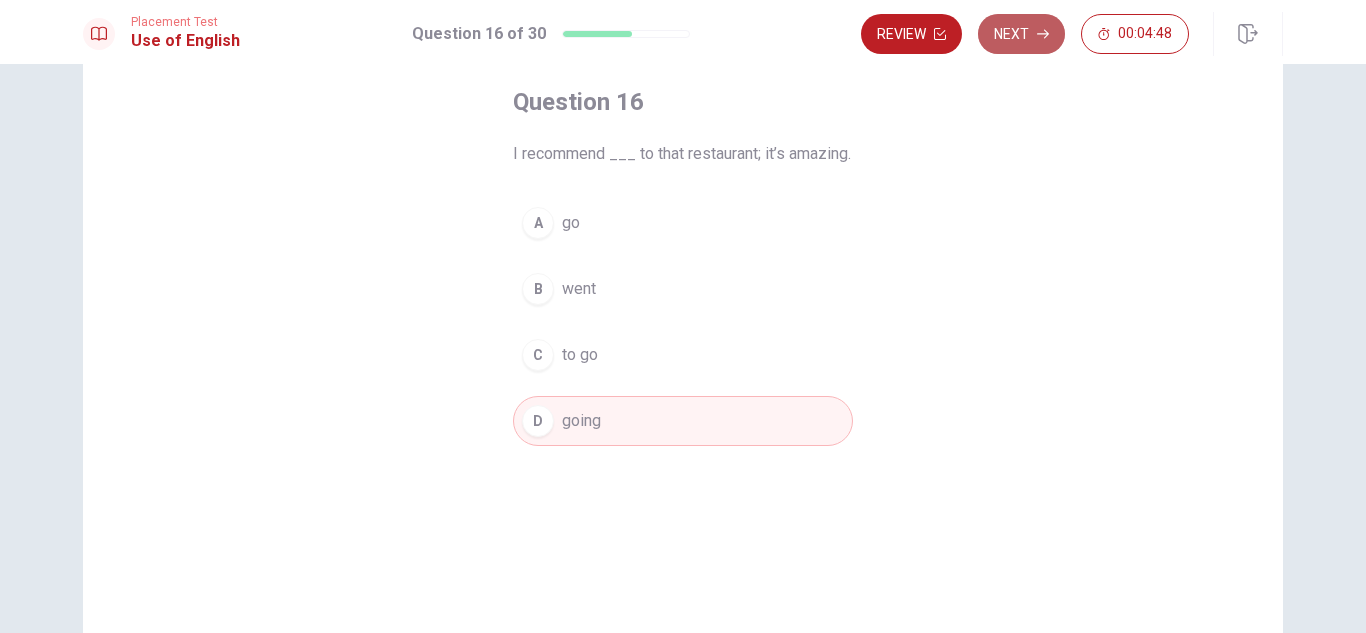 click on "Next" at bounding box center [1021, 34] 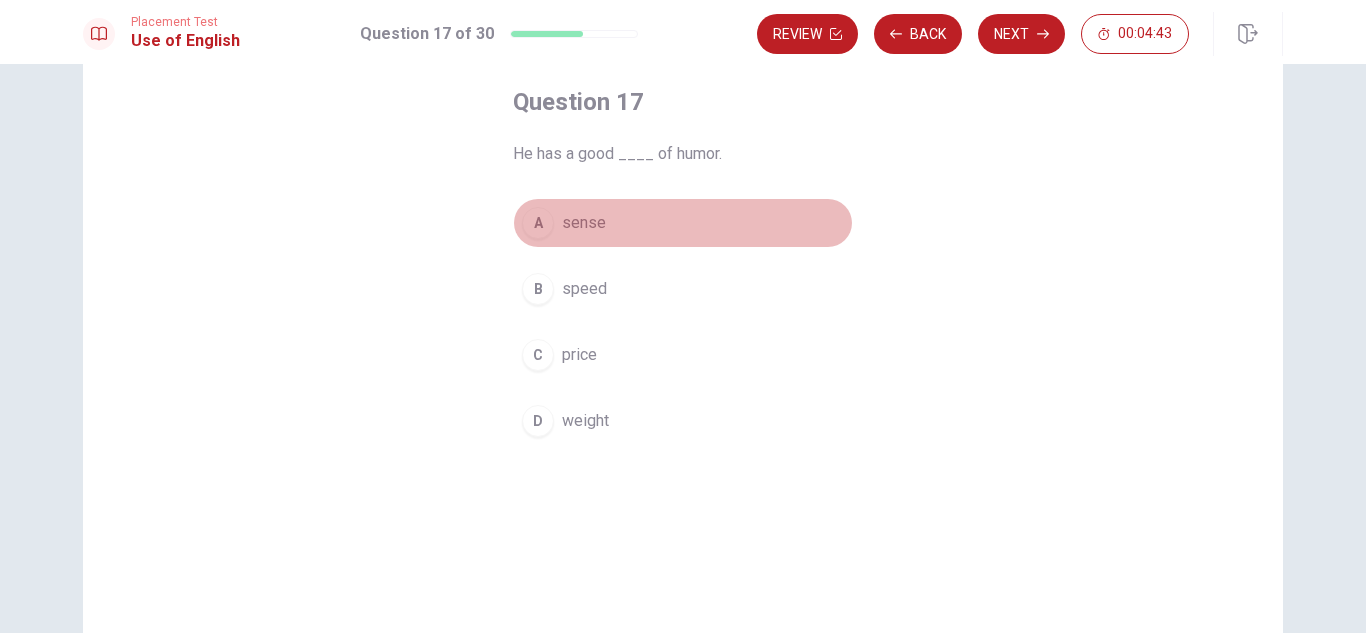 click on "A" at bounding box center (538, 223) 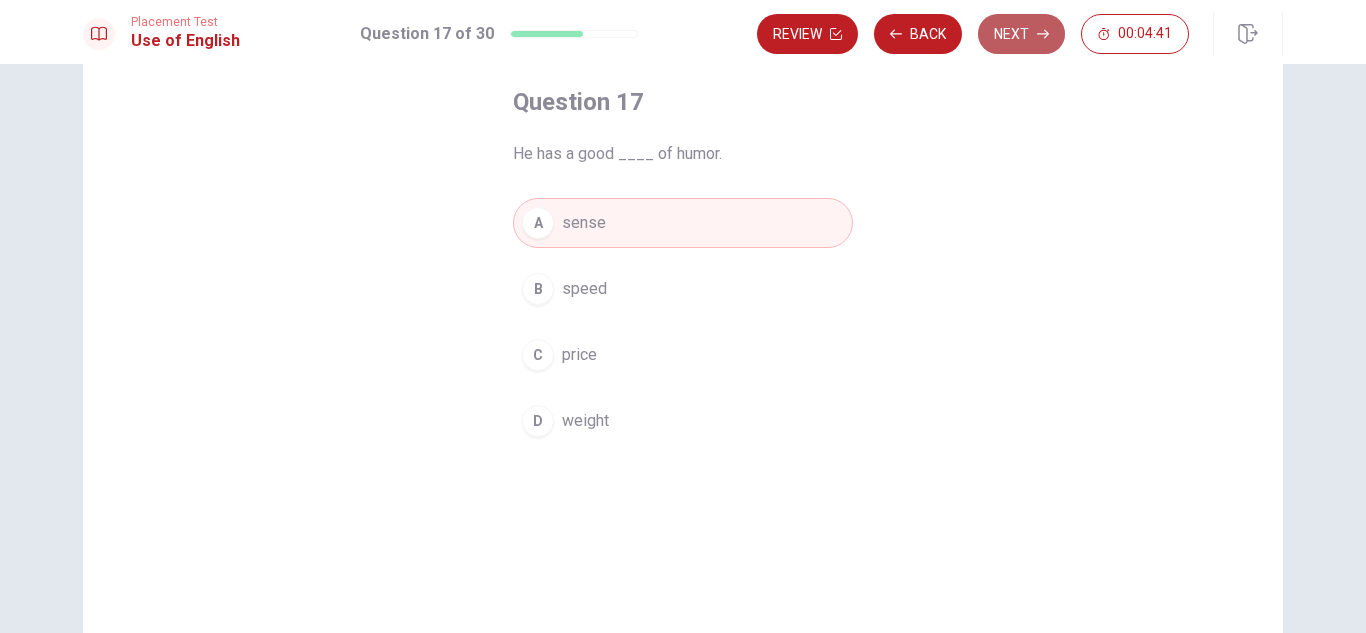 click on "Next" at bounding box center (1021, 34) 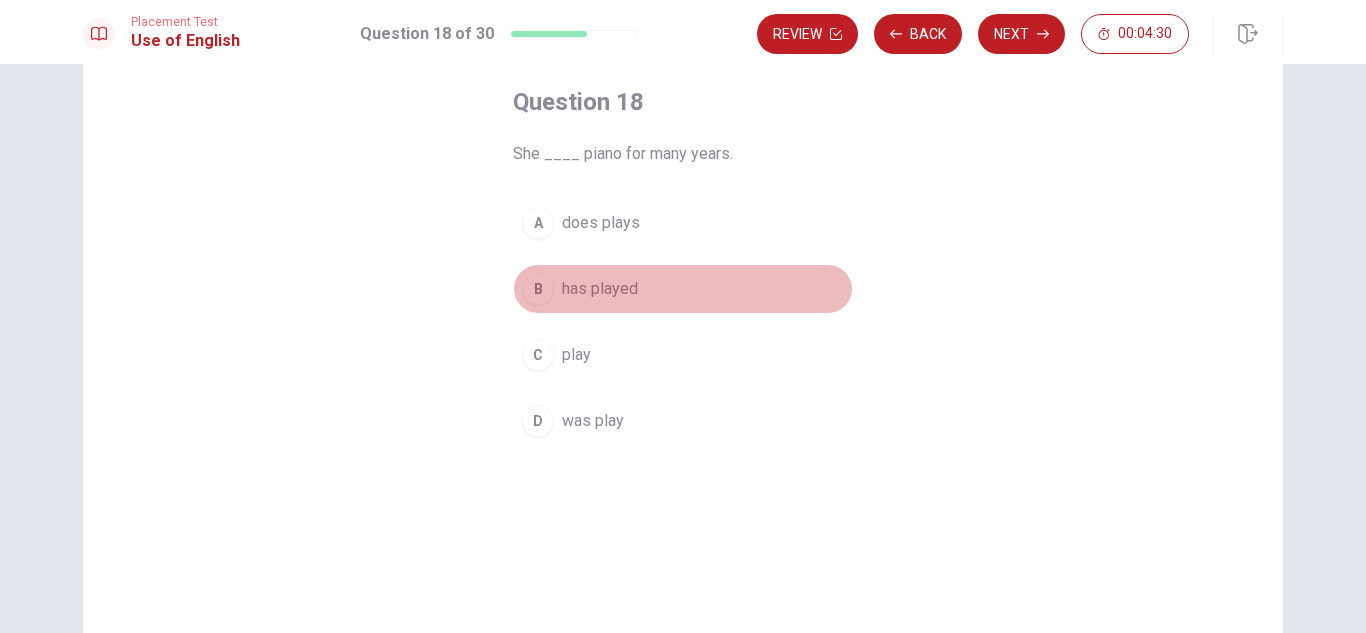 click on "B" at bounding box center [538, 289] 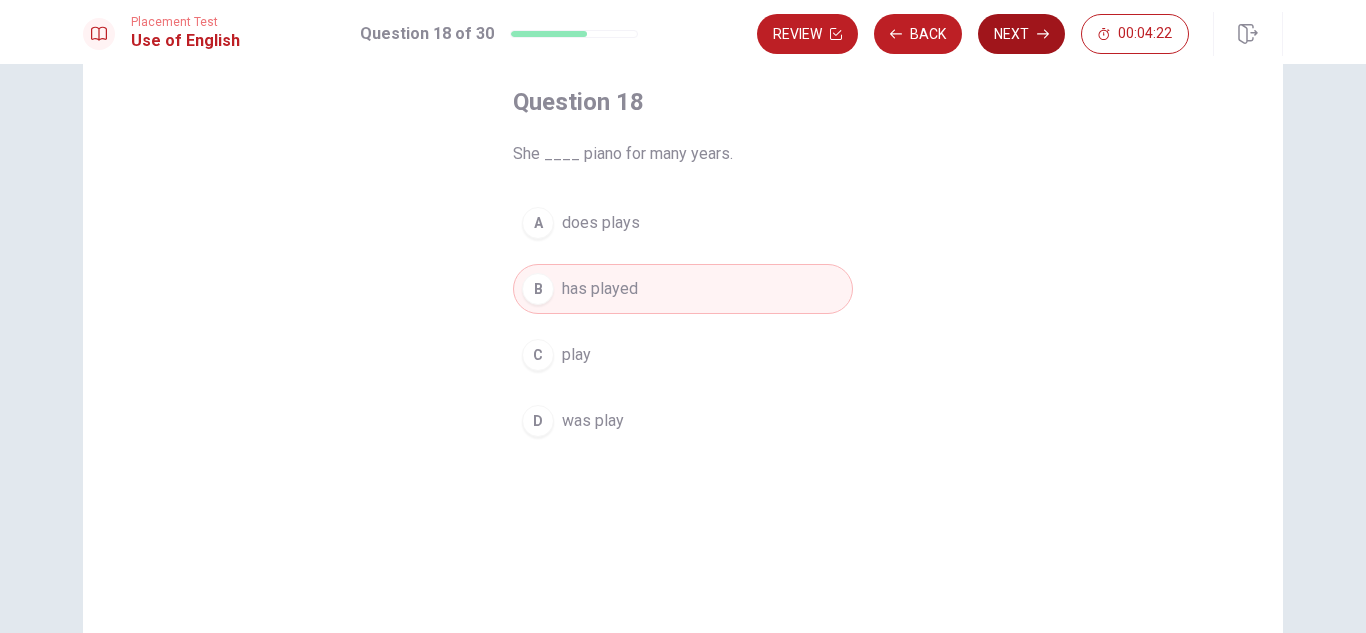 click on "Next" at bounding box center [1021, 34] 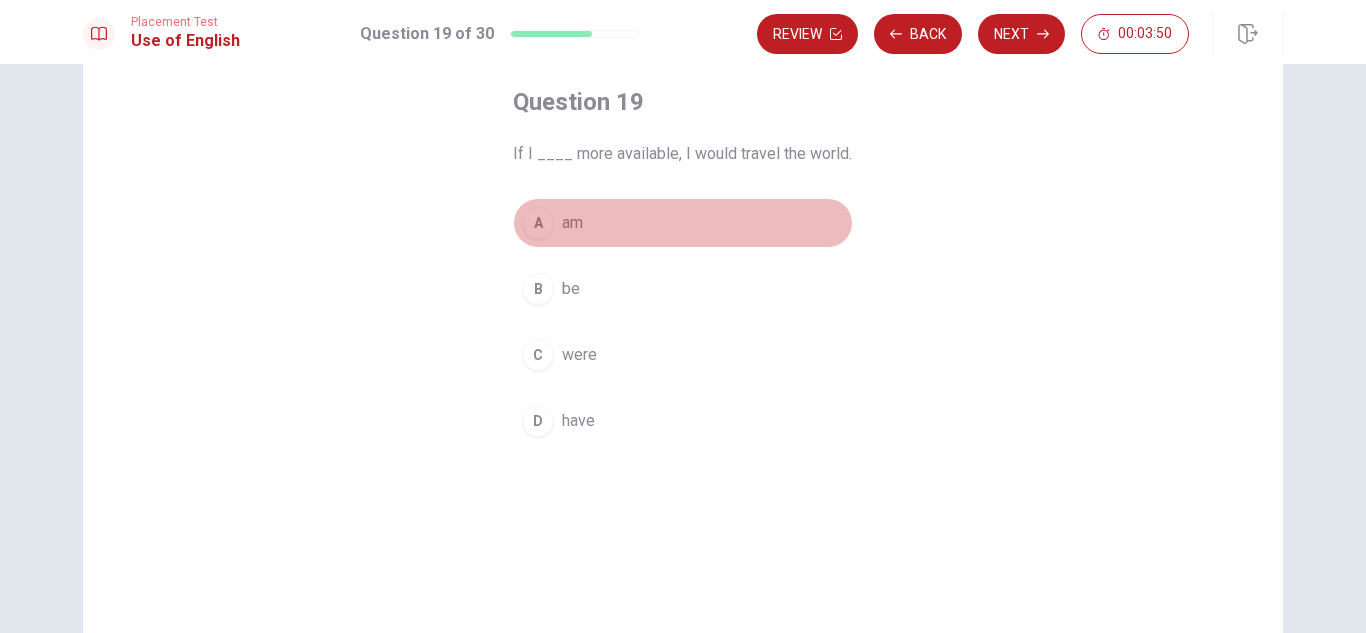 click on "A" at bounding box center [538, 223] 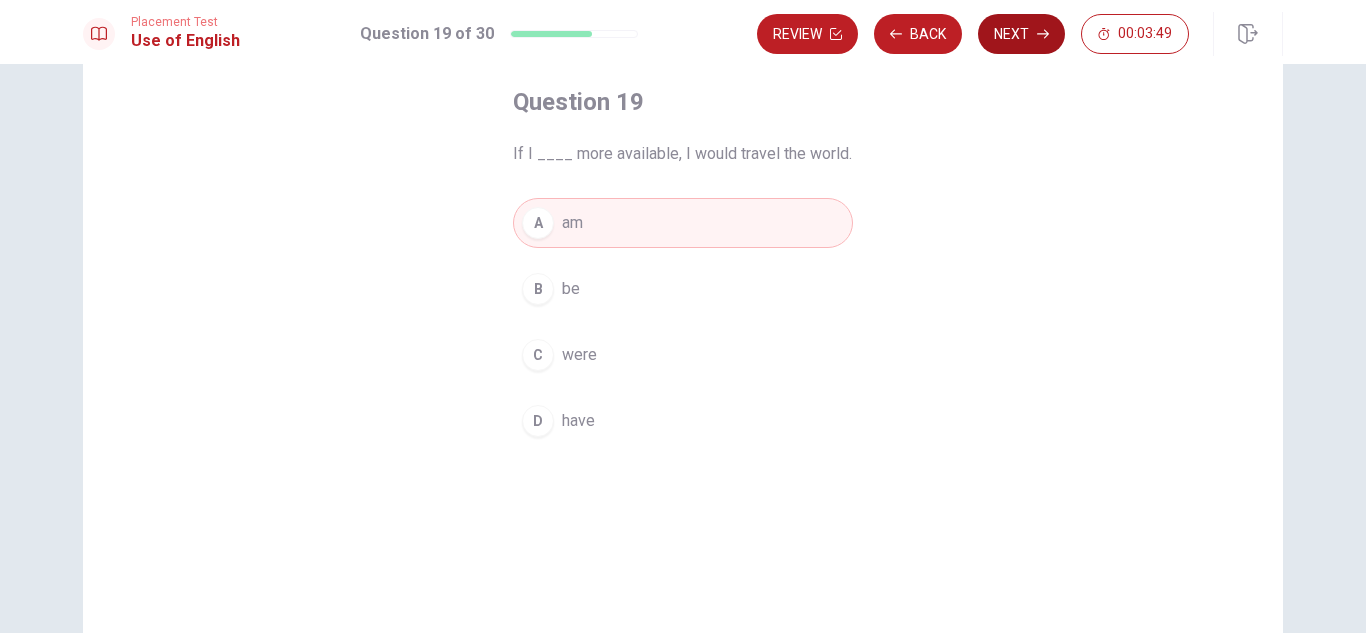 click on "Next" at bounding box center [1021, 34] 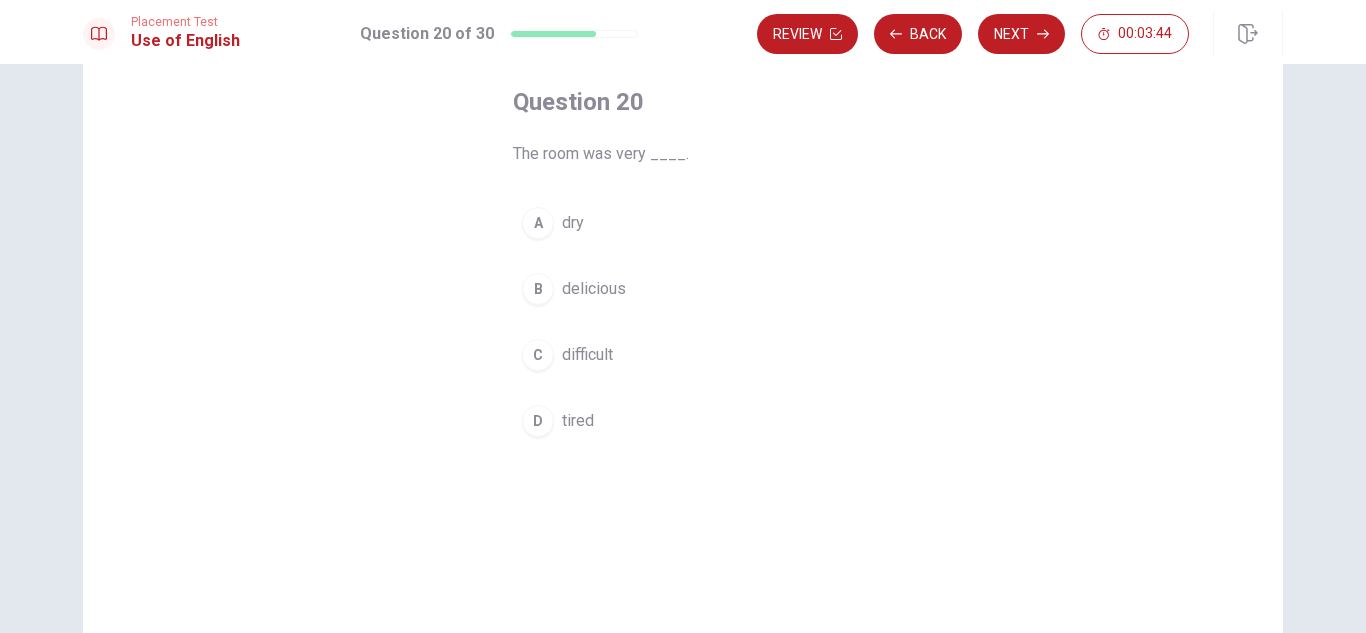 click on "A" at bounding box center (538, 223) 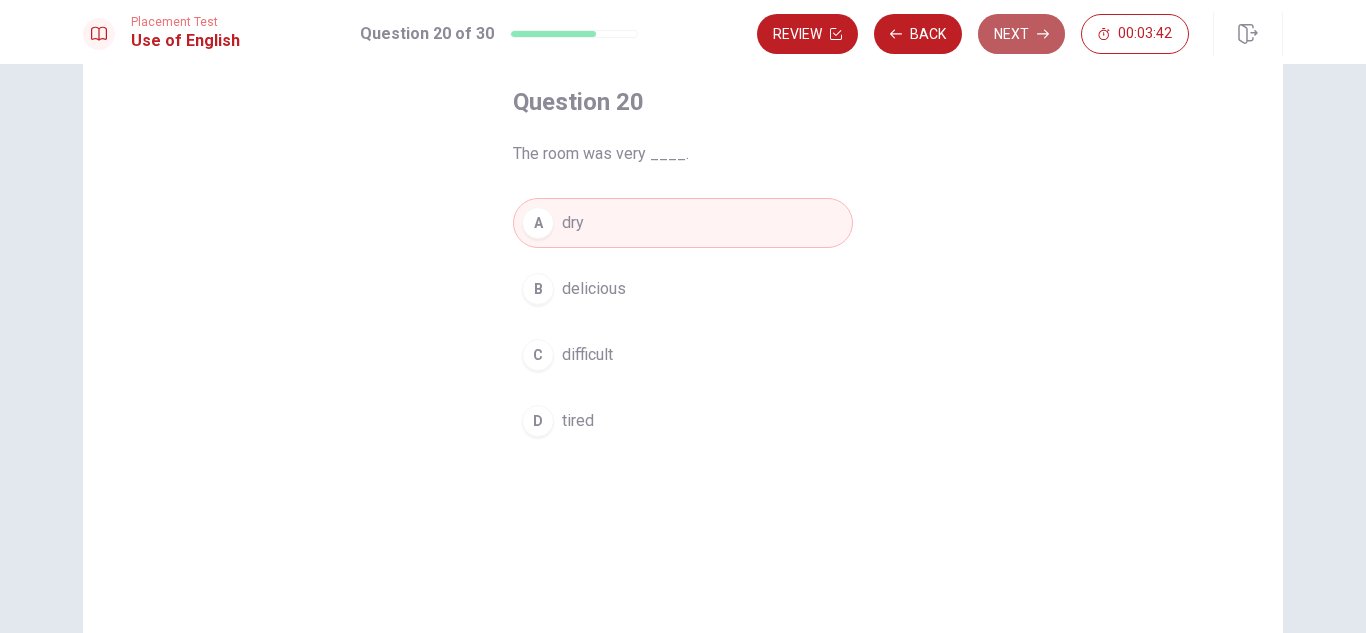 click on "Next" at bounding box center (1021, 34) 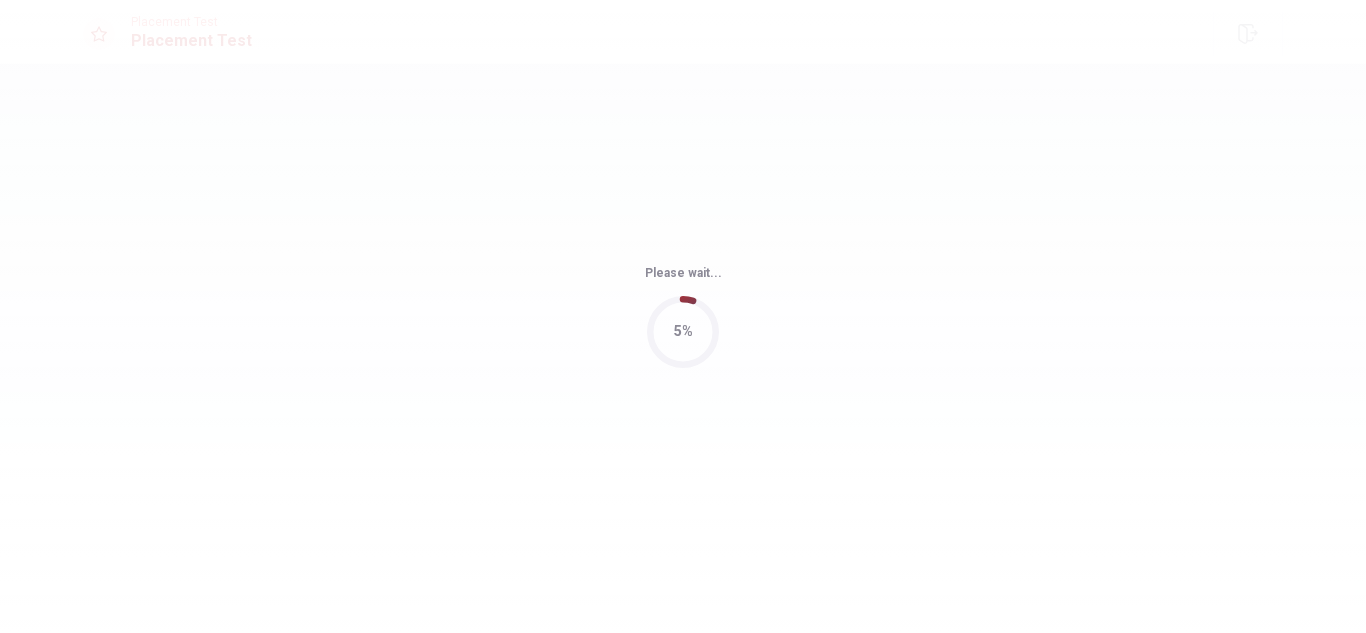 scroll, scrollTop: 0, scrollLeft: 0, axis: both 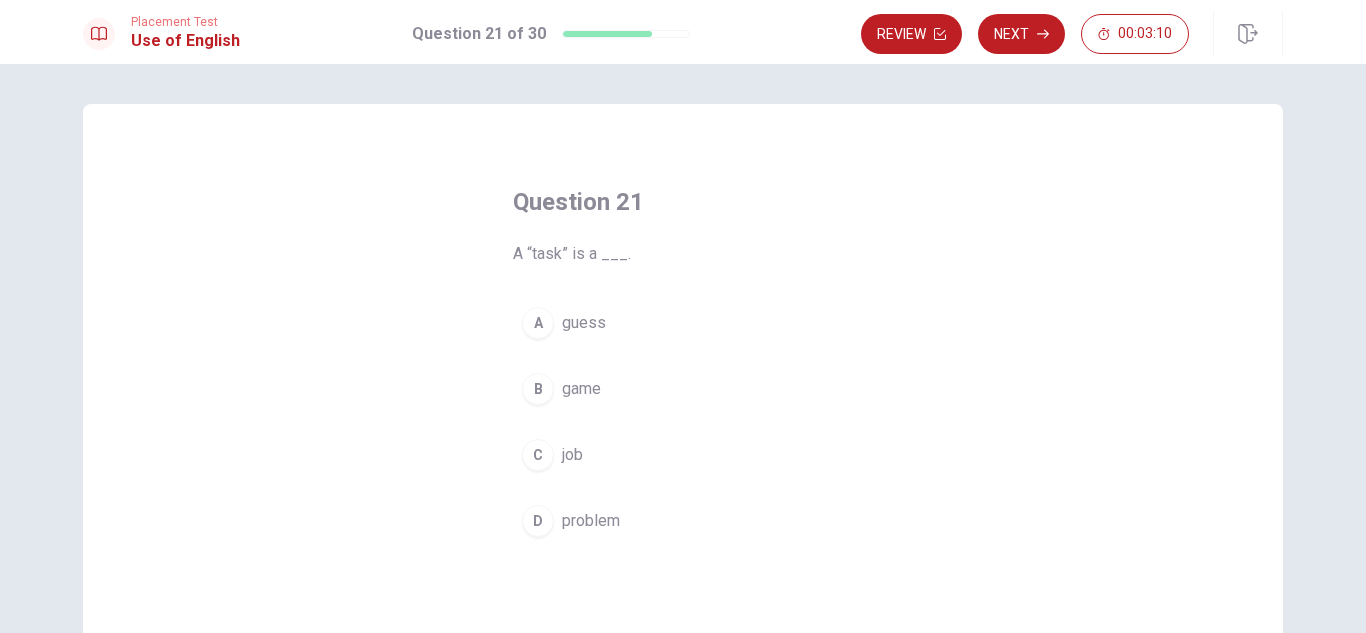 click on "C" at bounding box center [538, 455] 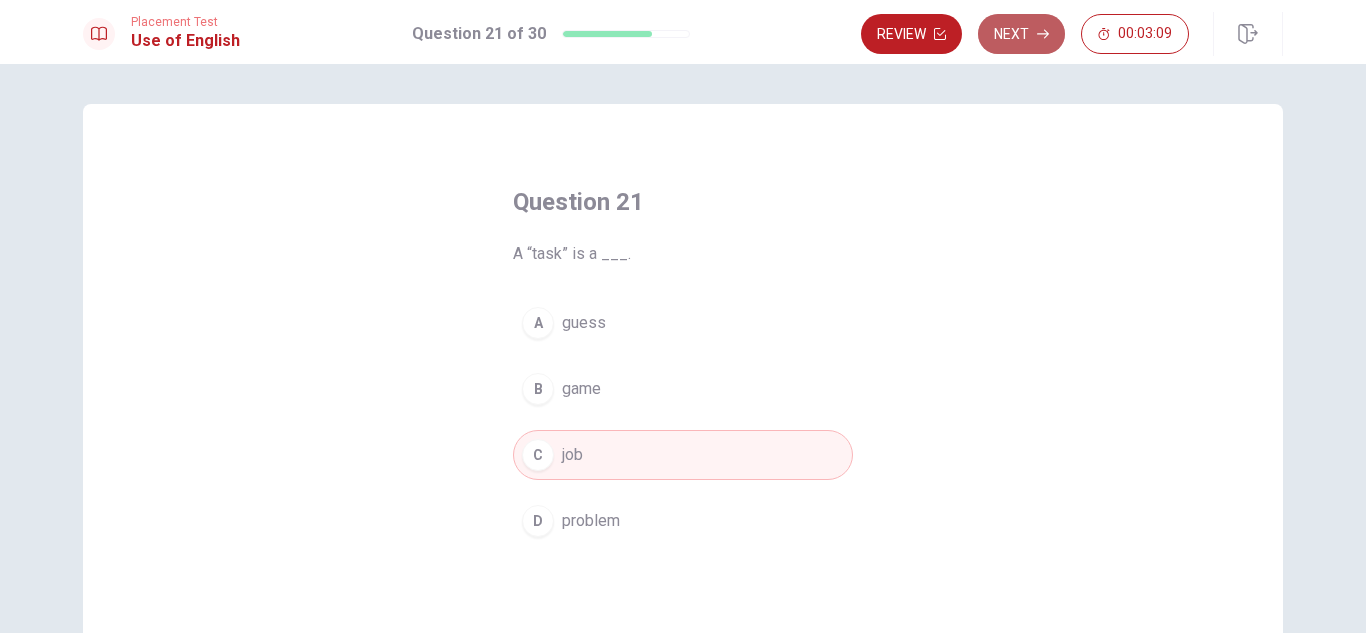 click on "Next" at bounding box center [1021, 34] 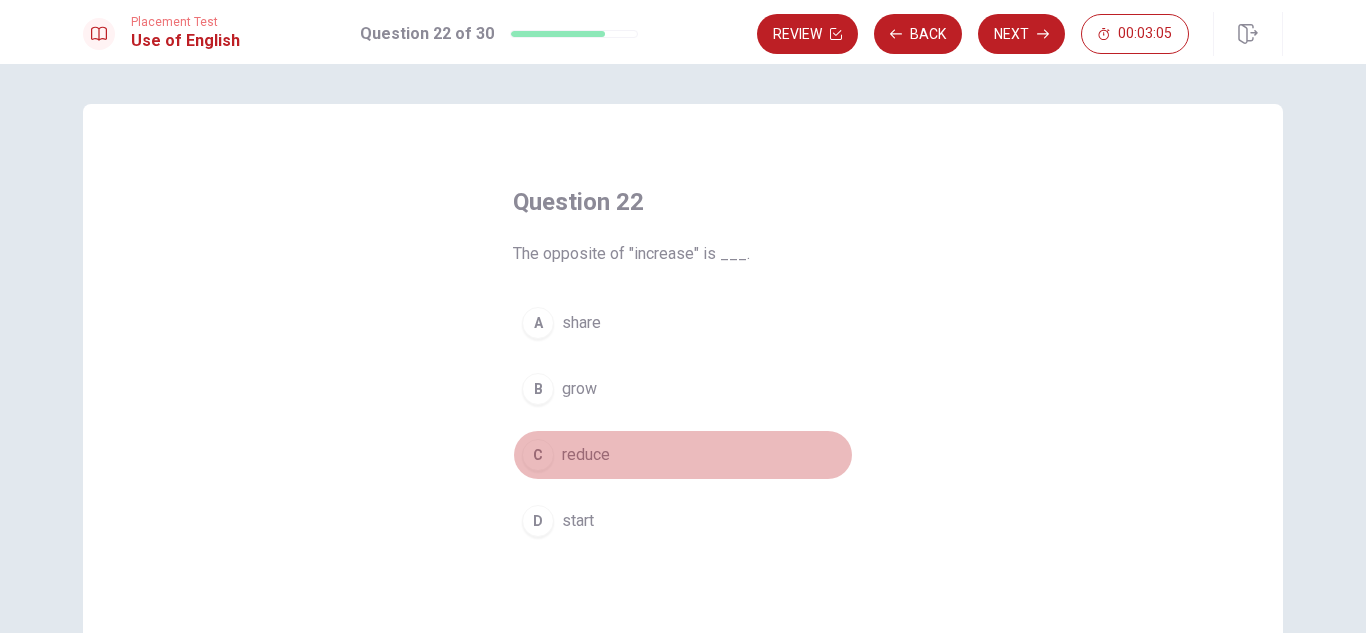click on "C" at bounding box center [538, 455] 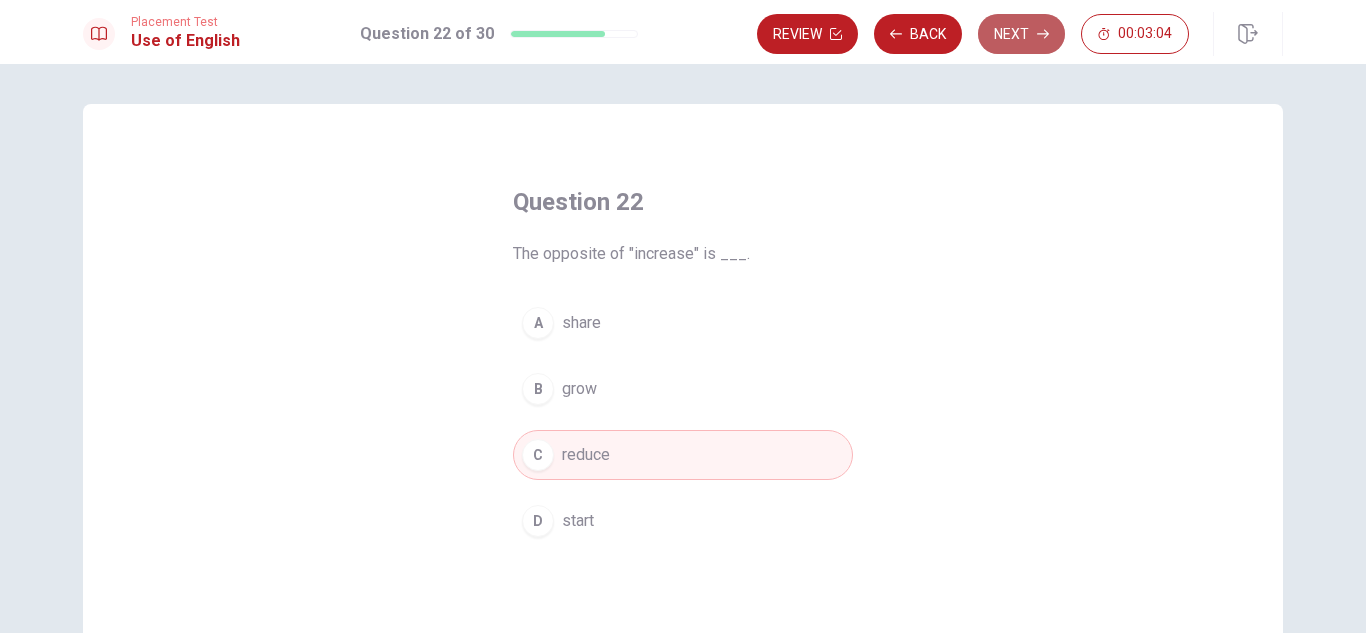 click on "Next" at bounding box center (1021, 34) 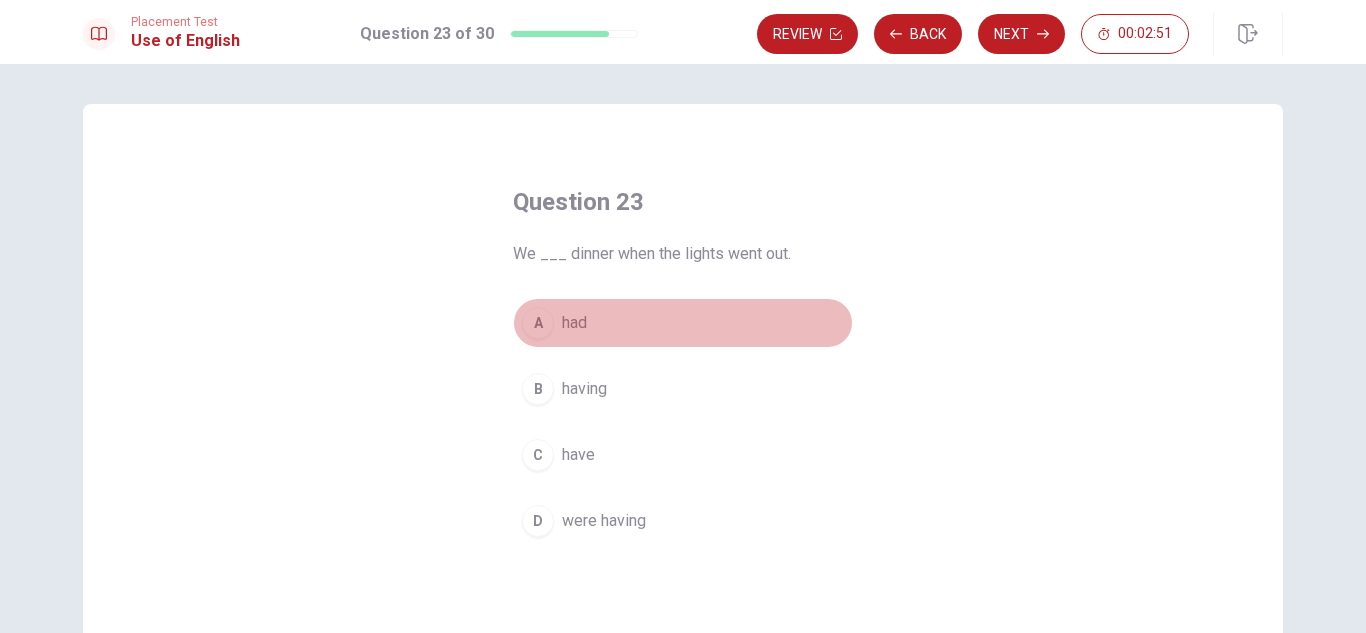 click on "A" at bounding box center (538, 323) 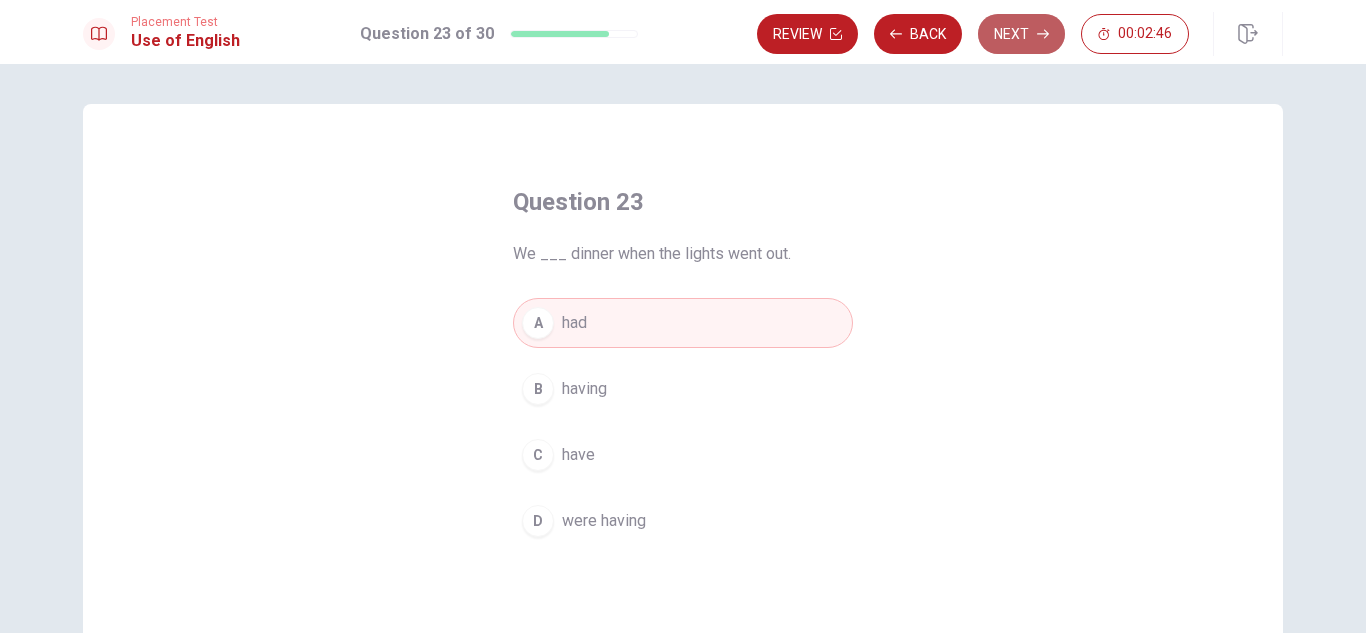 click on "Next" at bounding box center [1021, 34] 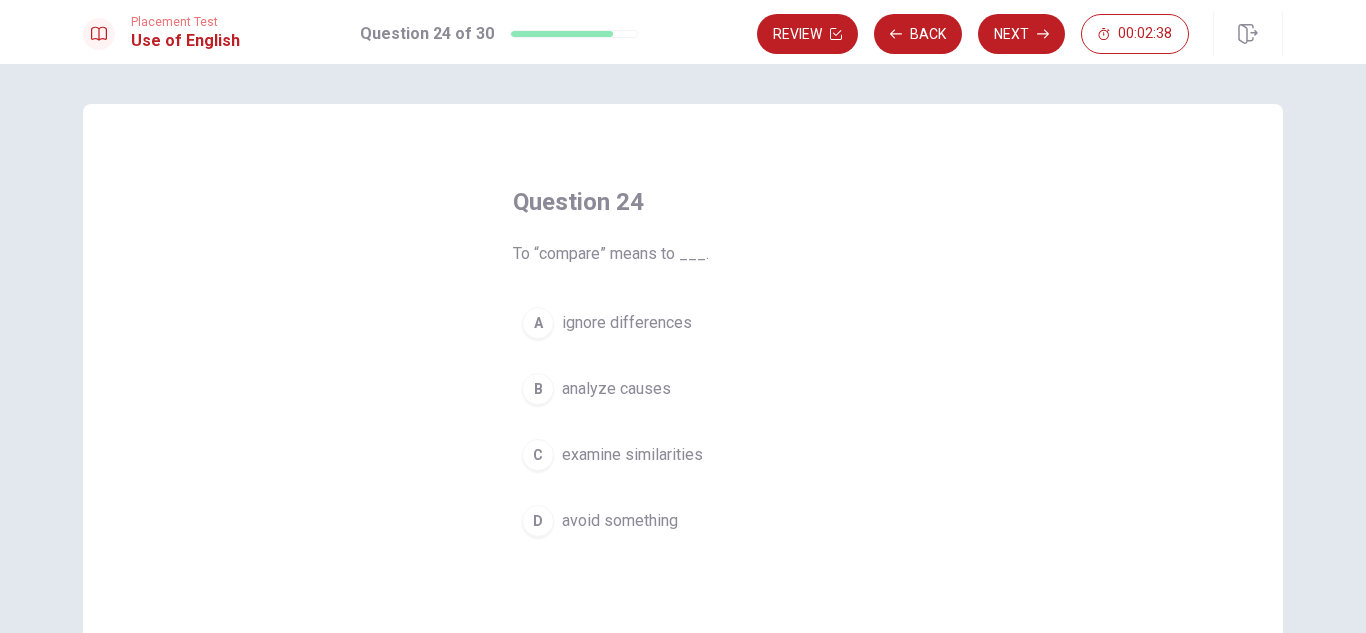 click on "C" at bounding box center (538, 455) 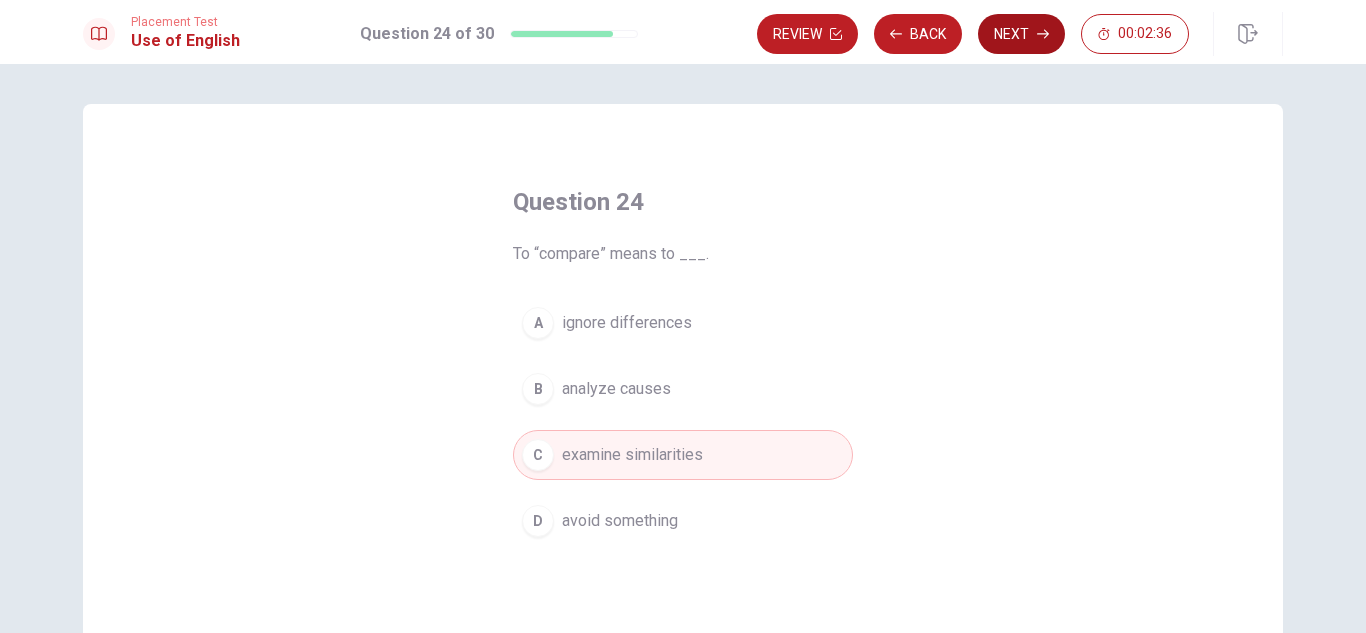 click 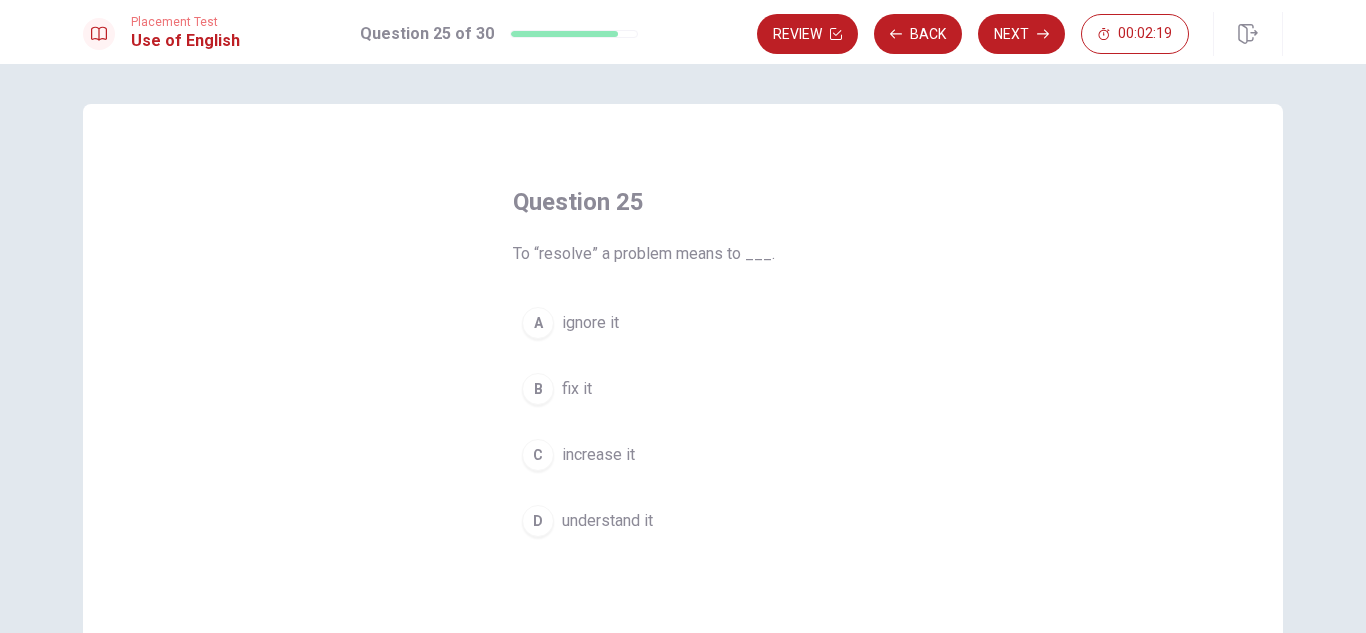 click on "B" at bounding box center [538, 389] 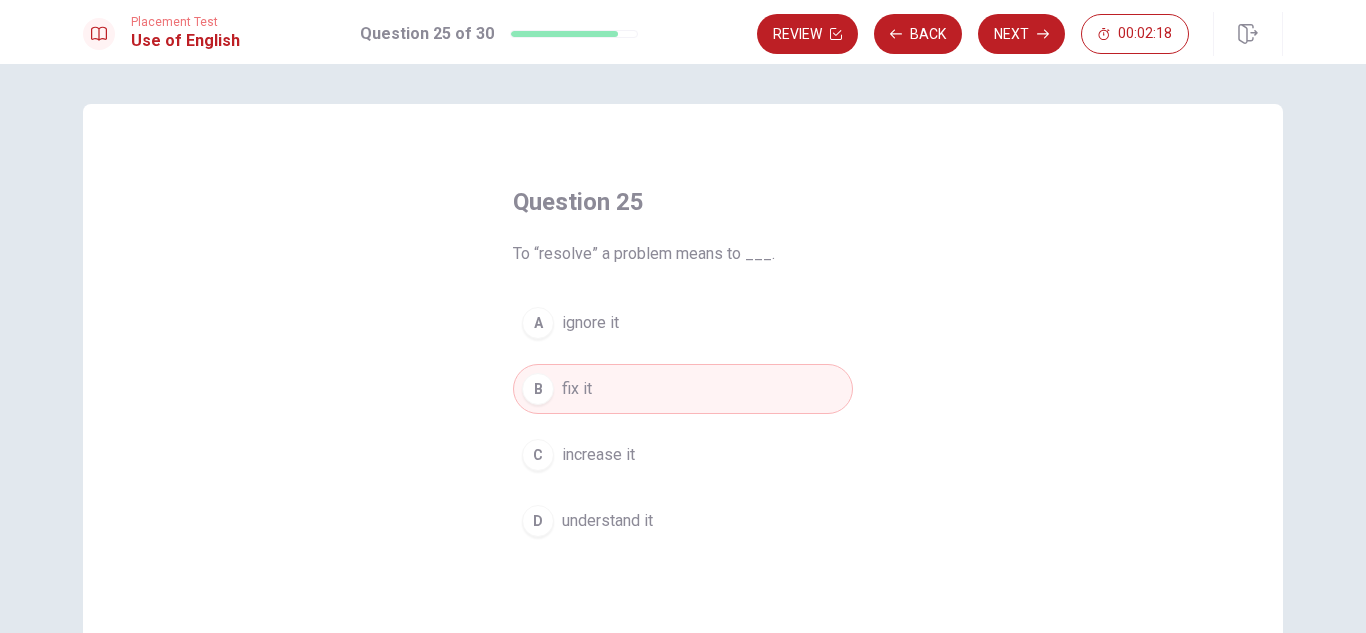 click on "Next" at bounding box center [1021, 34] 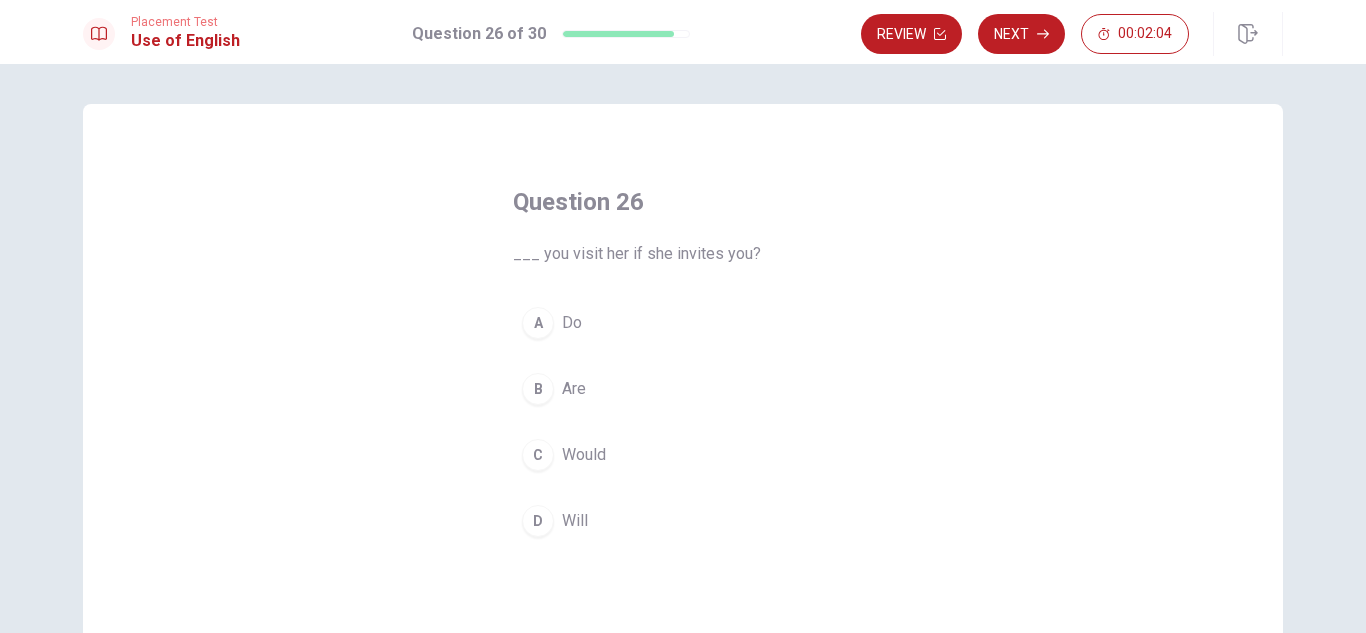 click on "D" at bounding box center [538, 521] 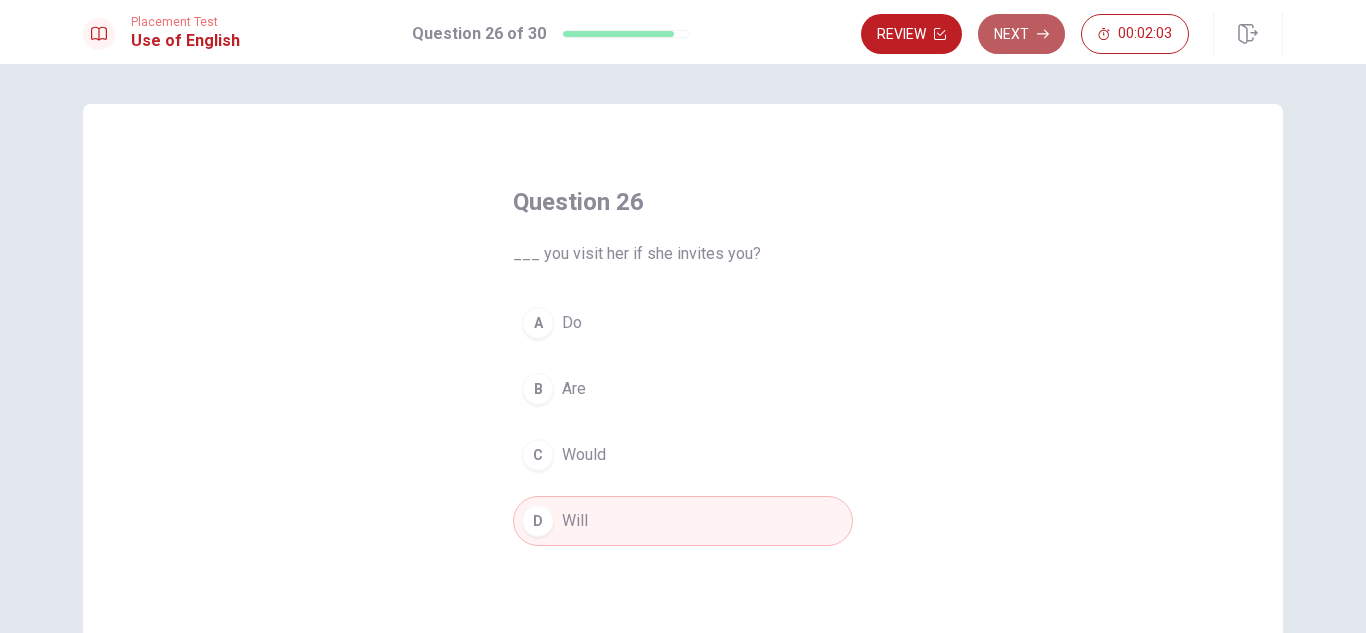 click on "Next" at bounding box center [1021, 34] 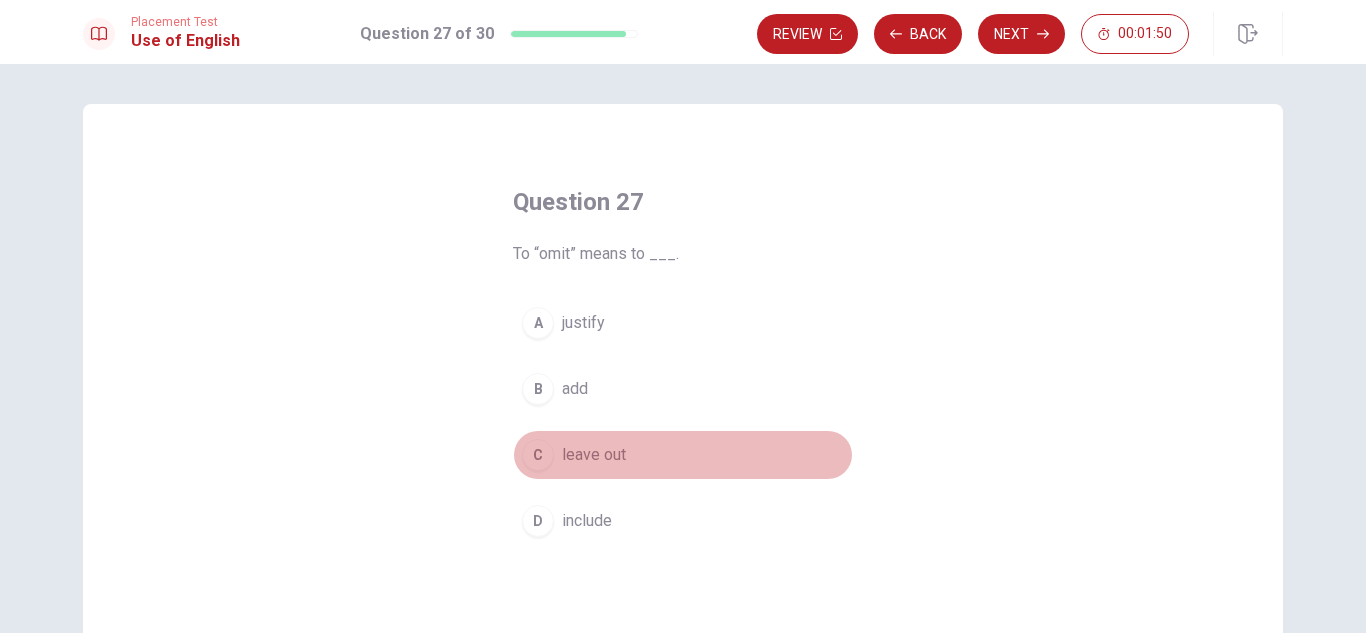click on "C" at bounding box center [538, 455] 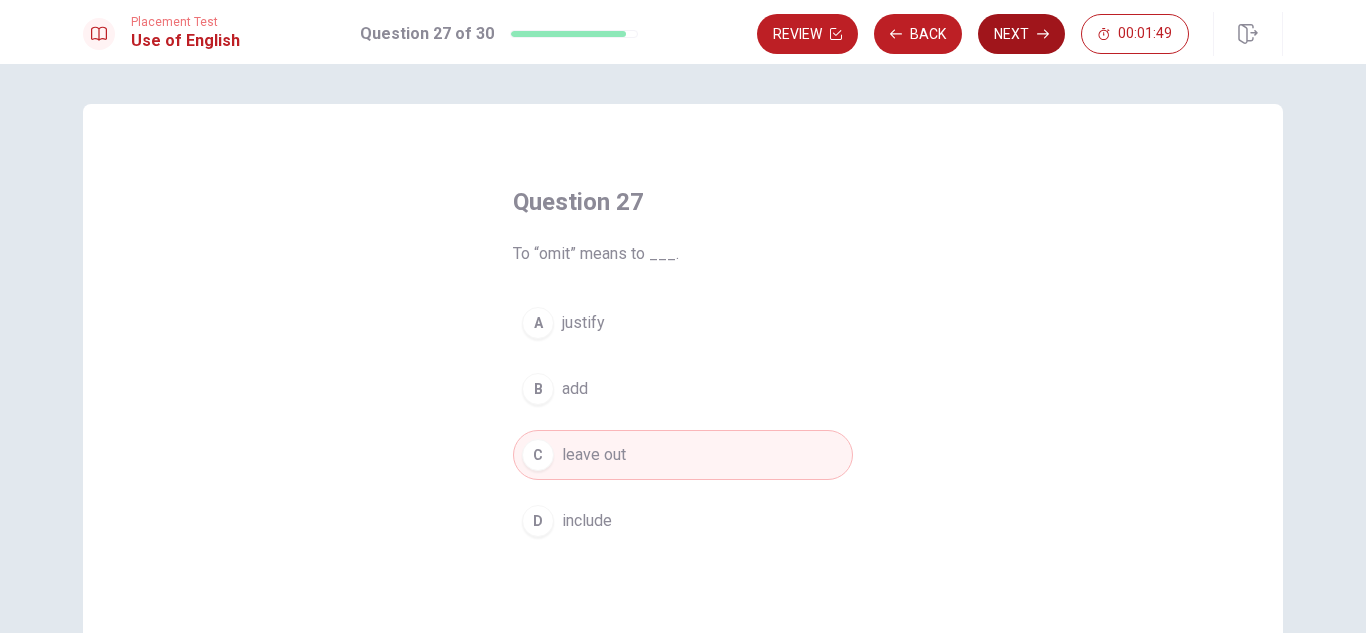 click on "Next" at bounding box center [1021, 34] 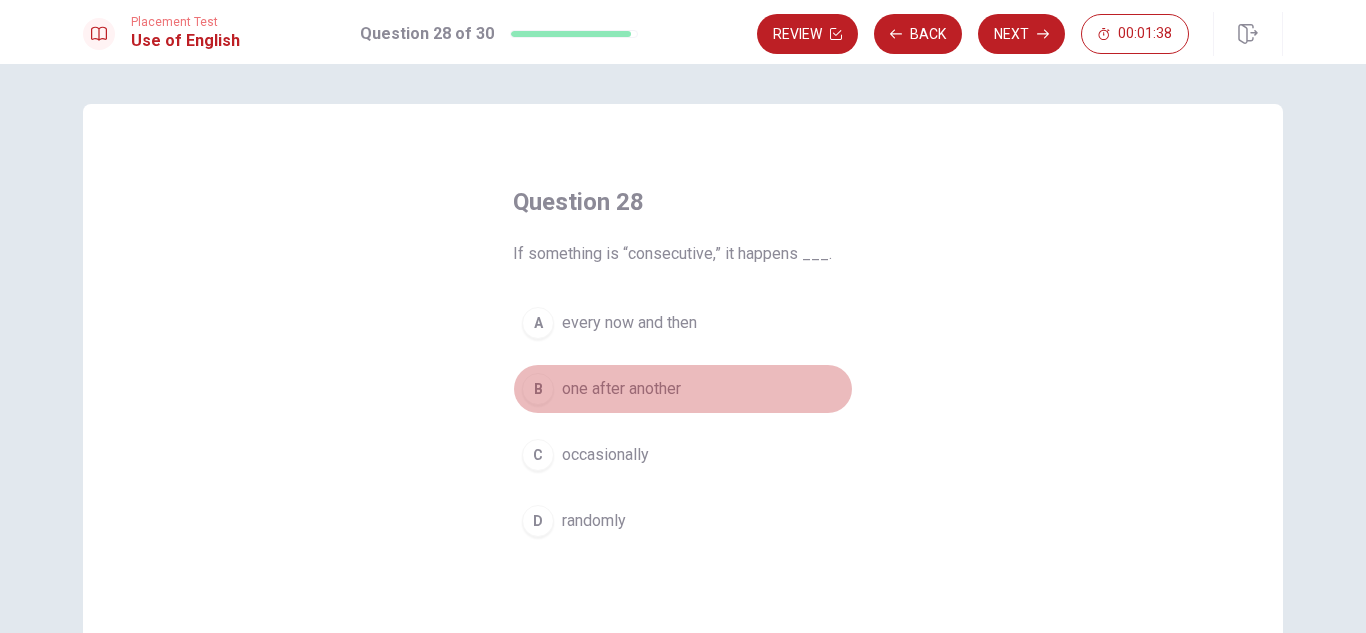 click on "B" at bounding box center (538, 389) 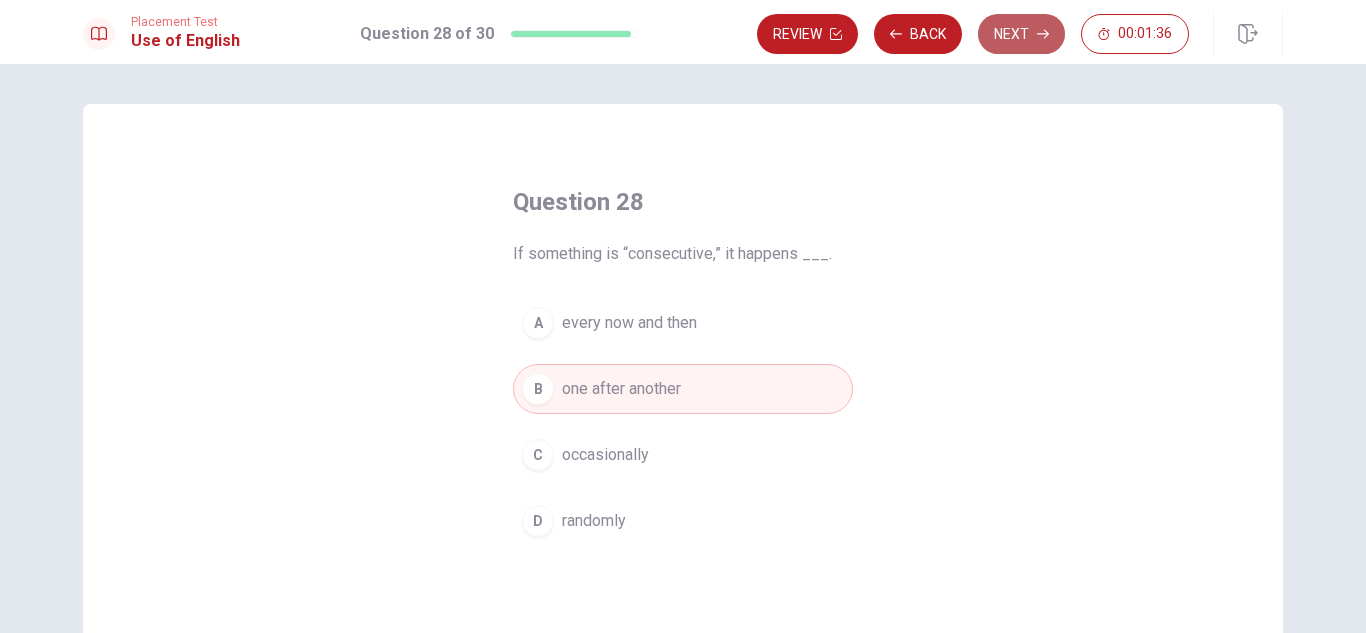 click on "Next" at bounding box center (1021, 34) 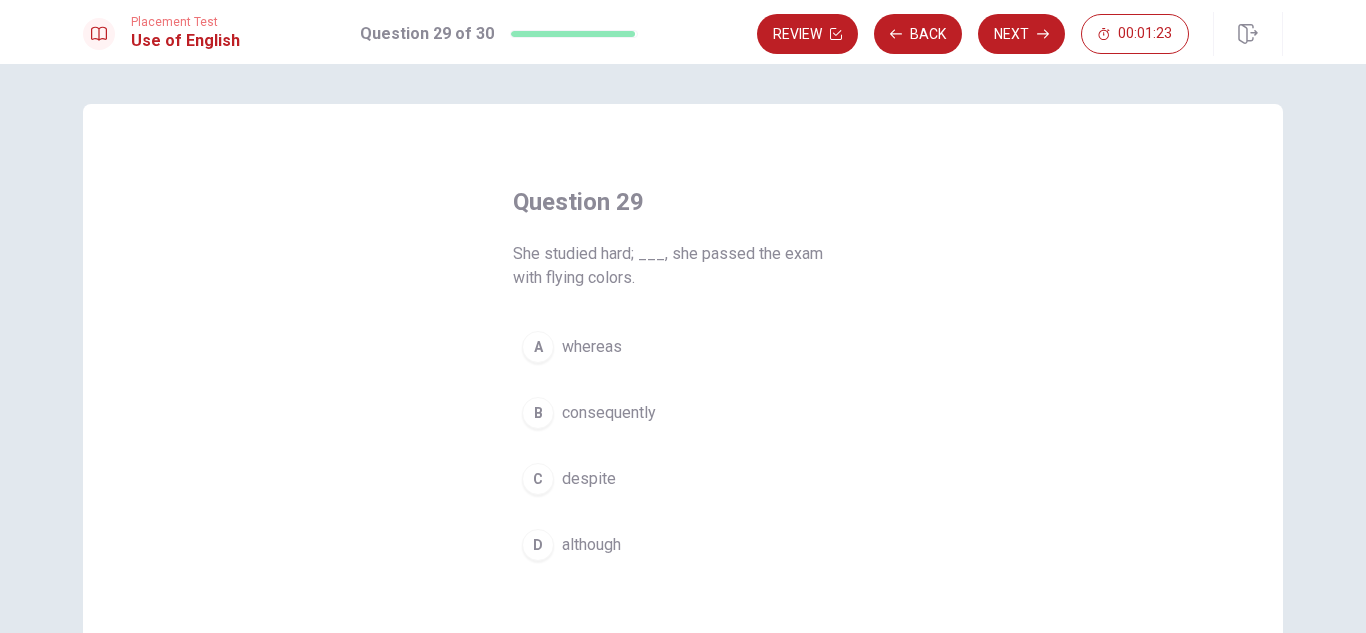 click on "D" at bounding box center [538, 545] 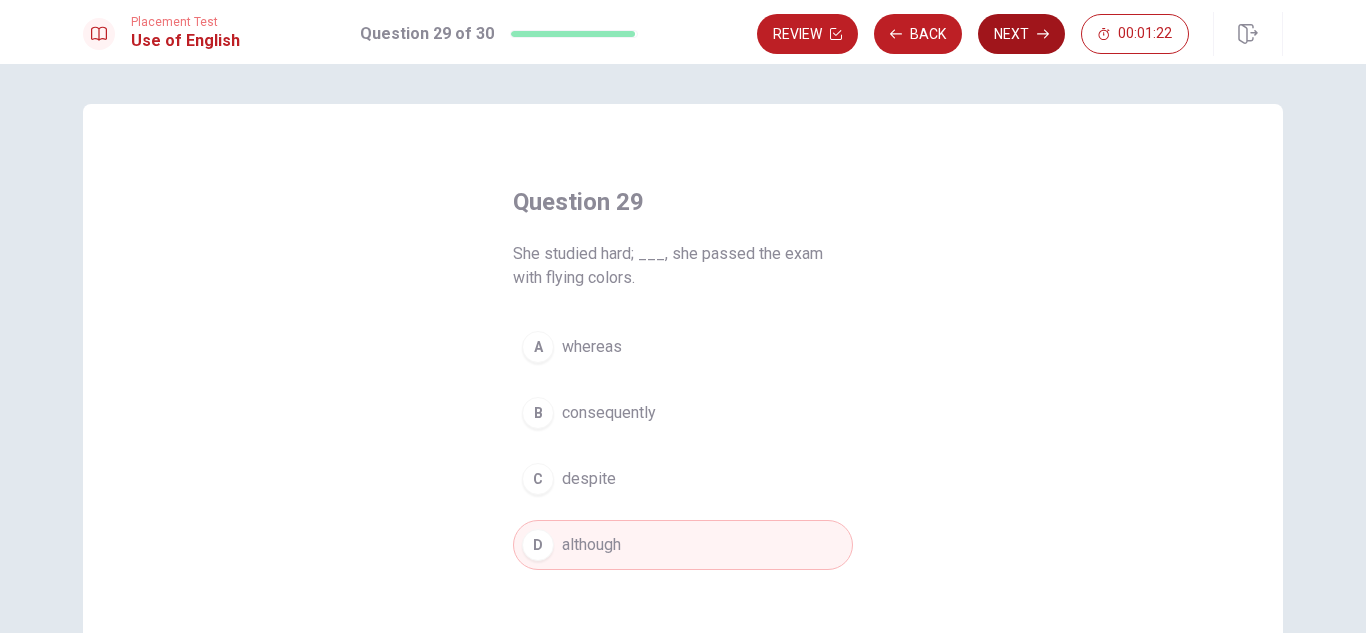 click on "Next" at bounding box center (1021, 34) 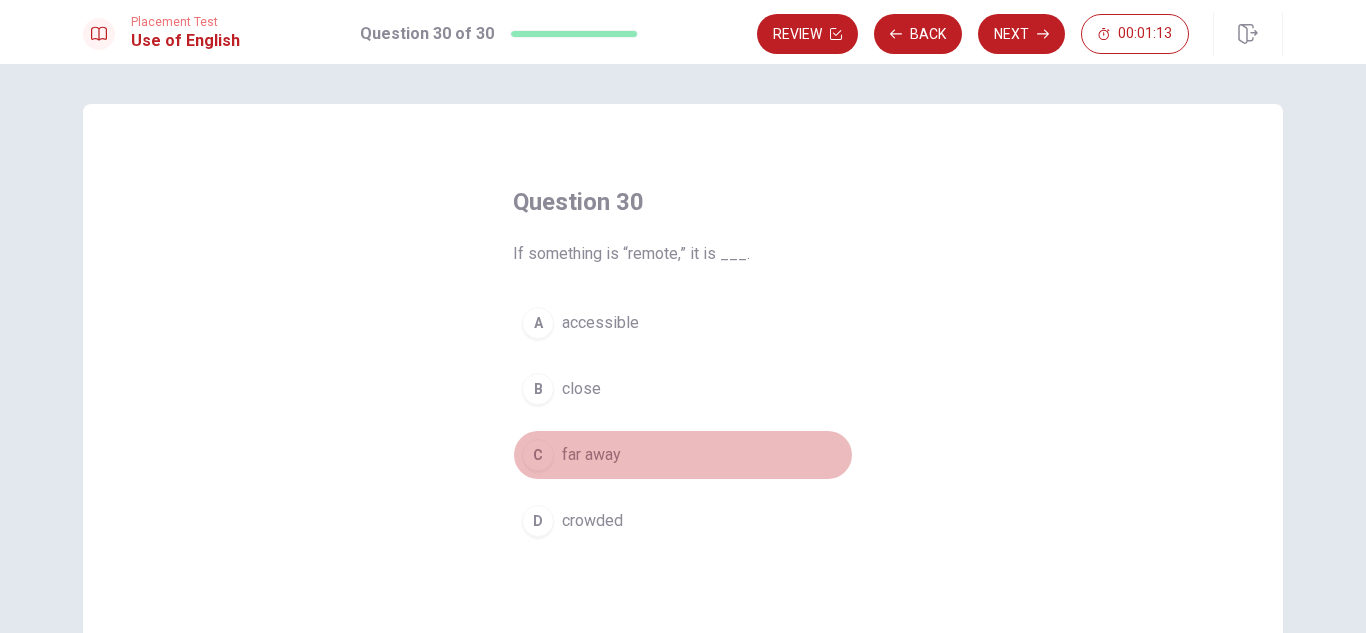 click on "C" at bounding box center (538, 455) 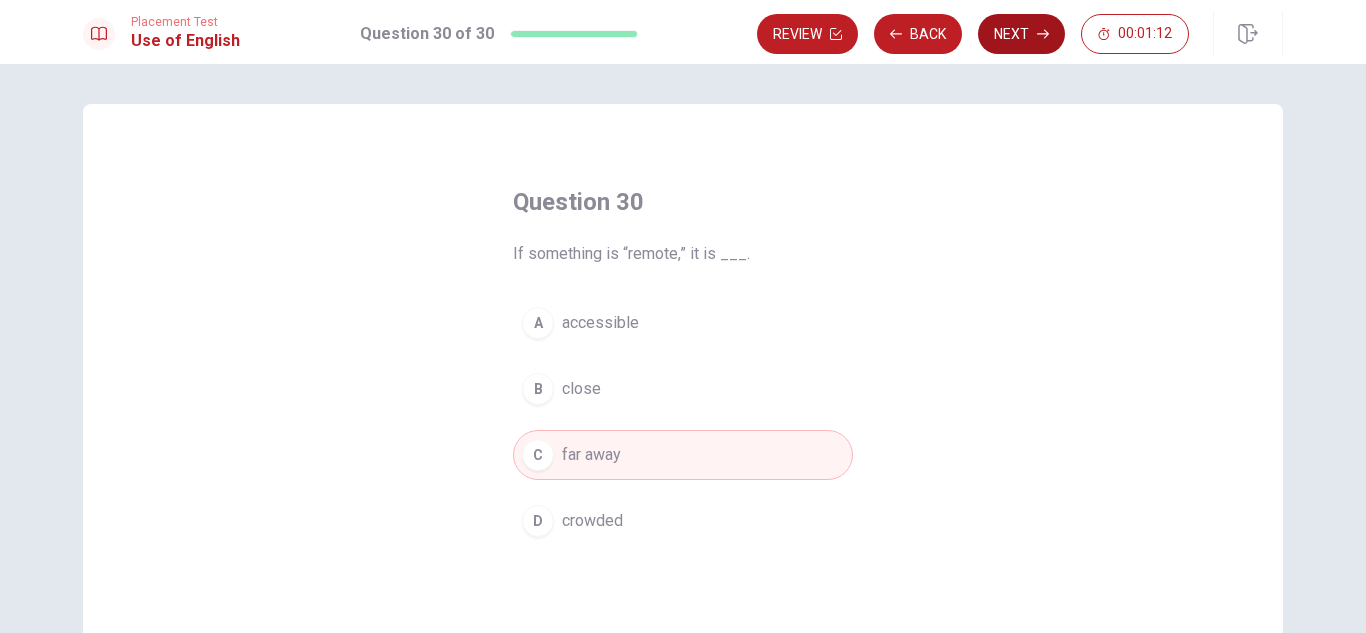 click on "Next" at bounding box center (1021, 34) 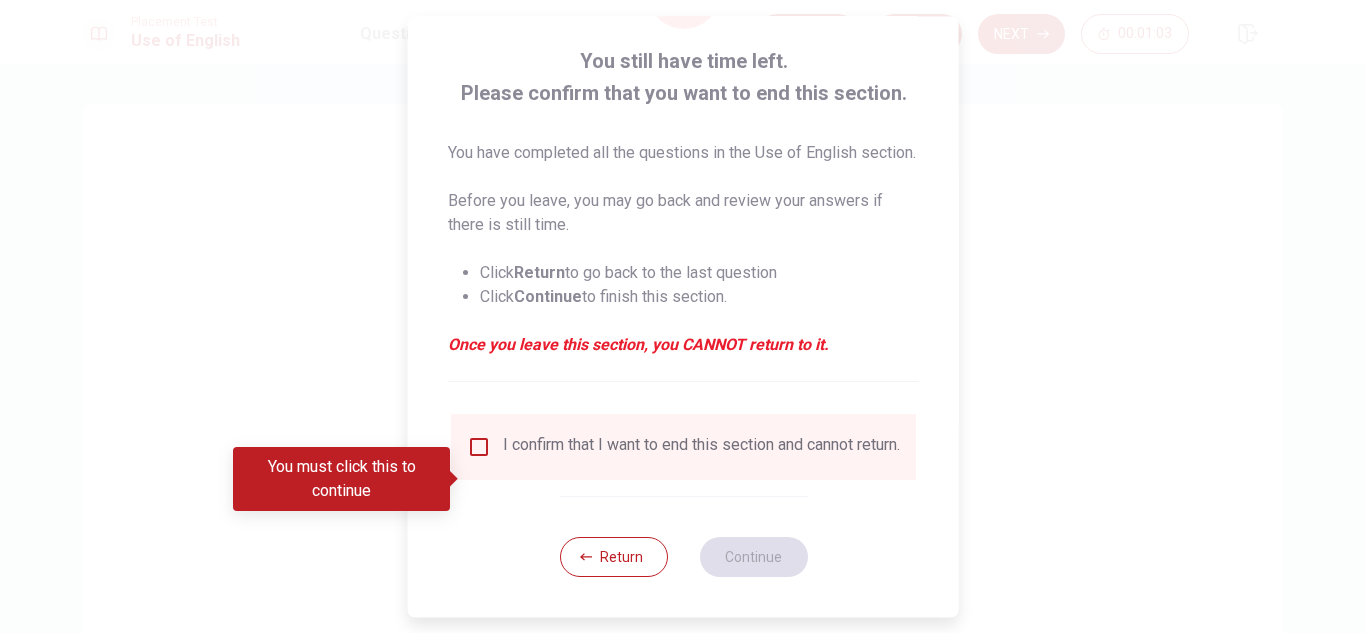 scroll, scrollTop: 137, scrollLeft: 0, axis: vertical 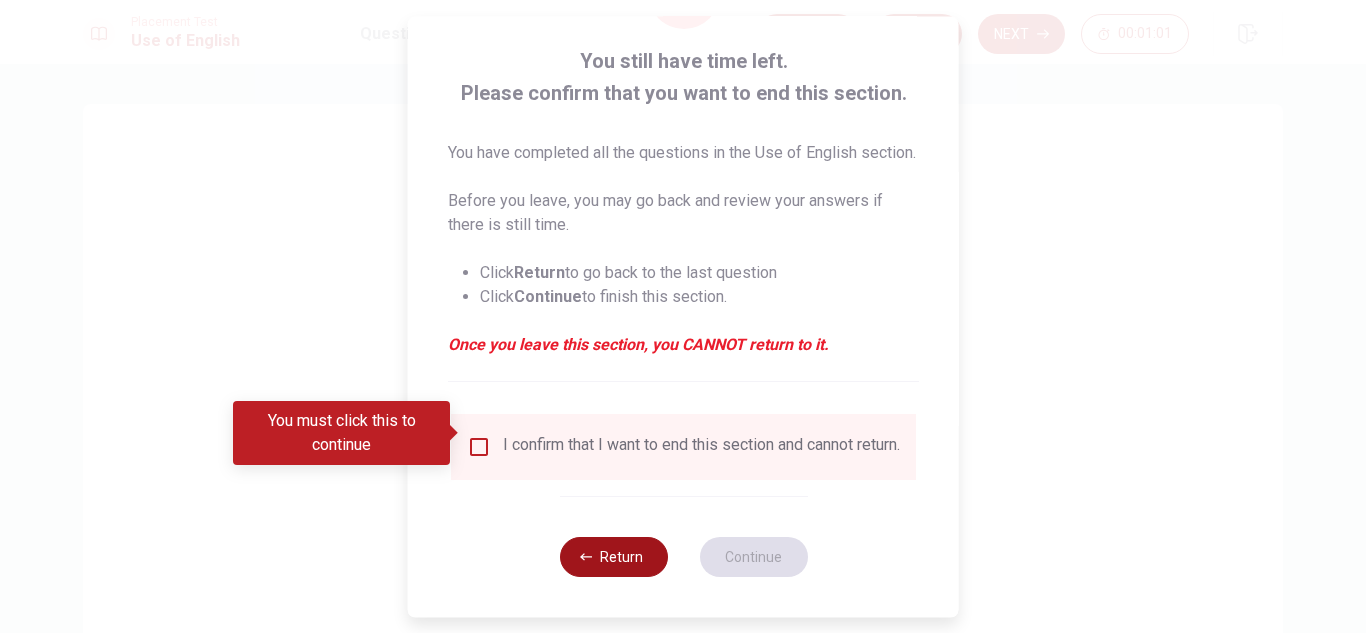 click on "Return" at bounding box center [613, 557] 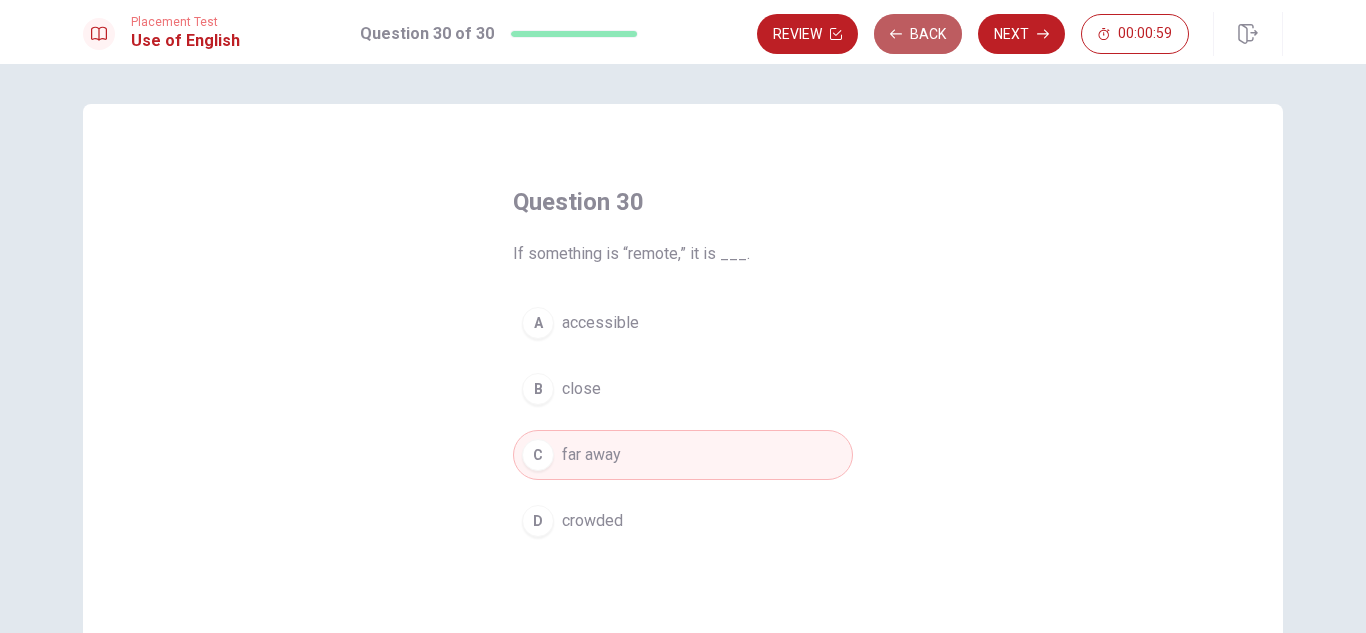 click on "Back" at bounding box center (918, 34) 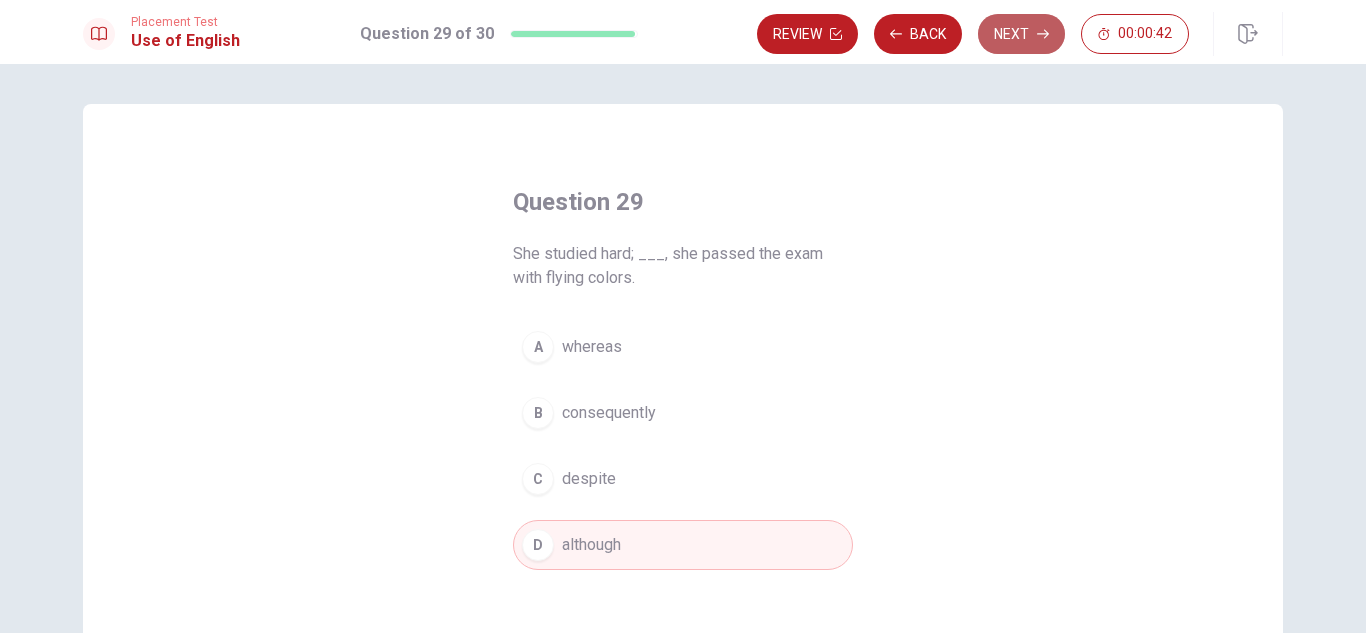 click on "Next" at bounding box center [1021, 34] 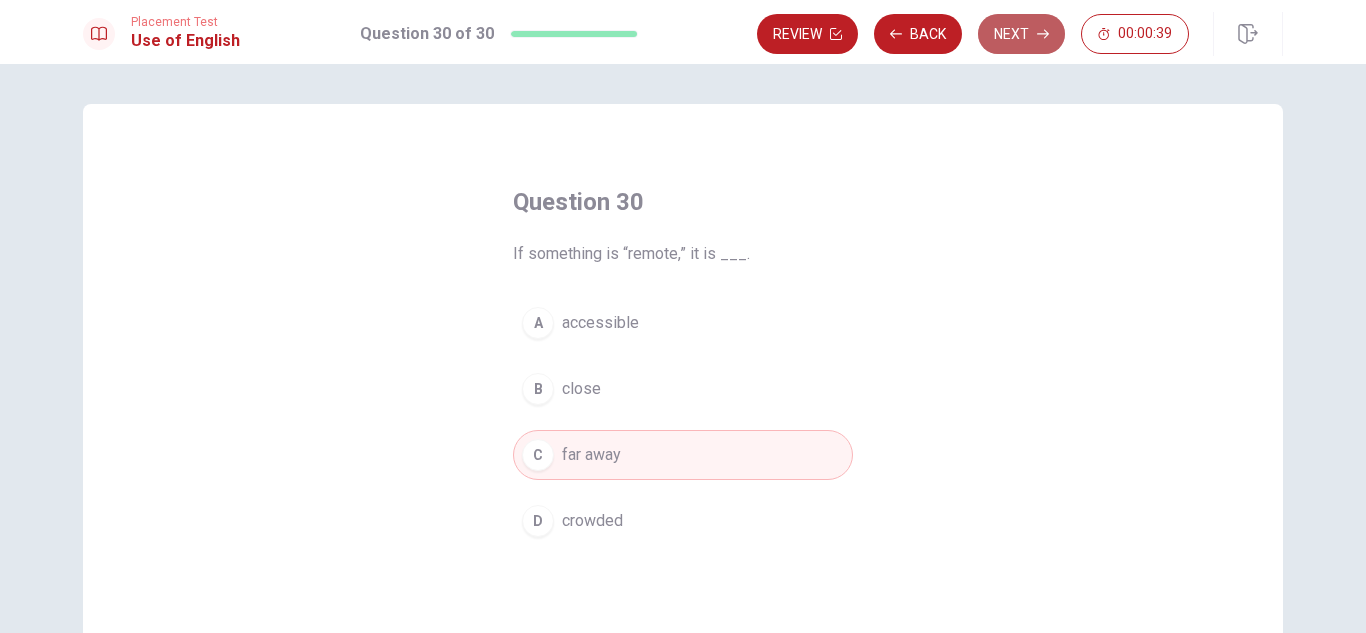 click on "Next" at bounding box center [1021, 34] 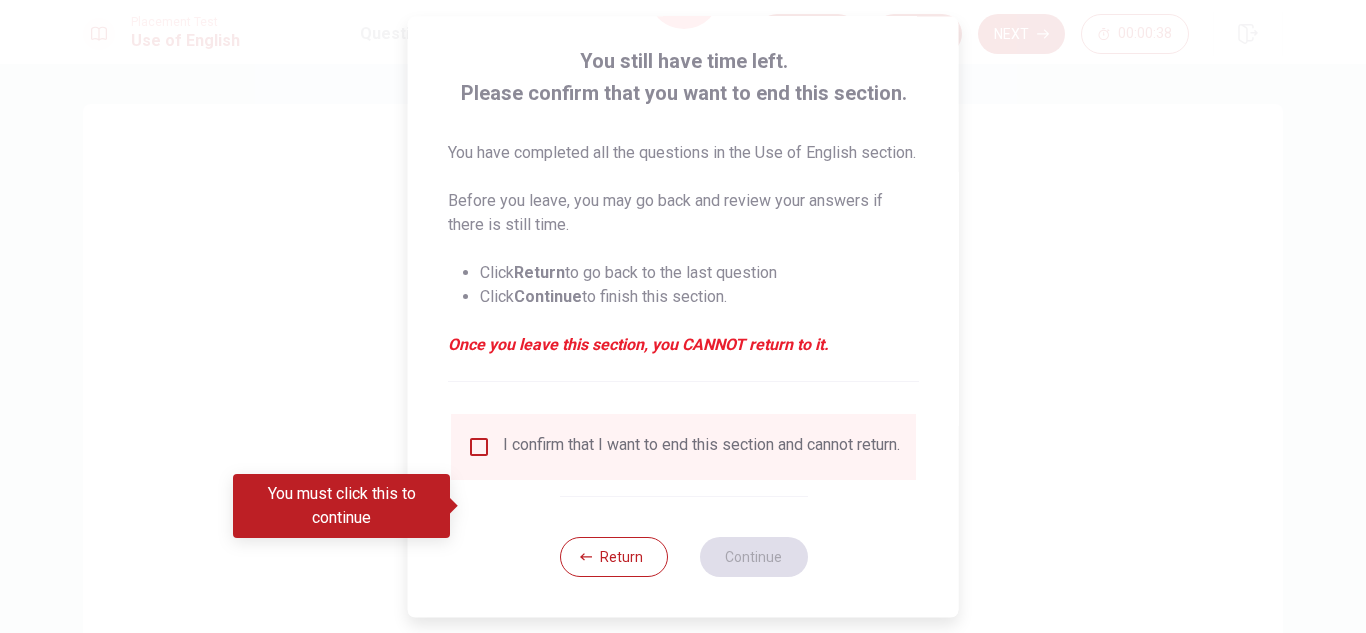 scroll, scrollTop: 137, scrollLeft: 0, axis: vertical 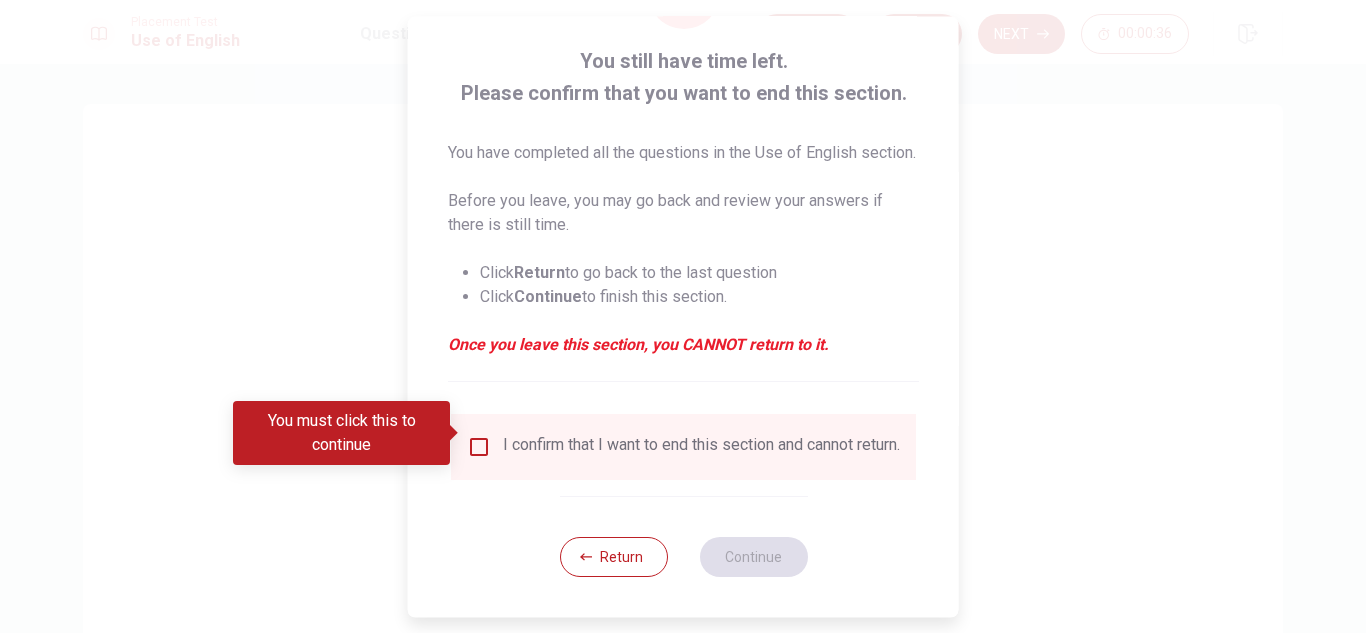 click at bounding box center [479, 447] 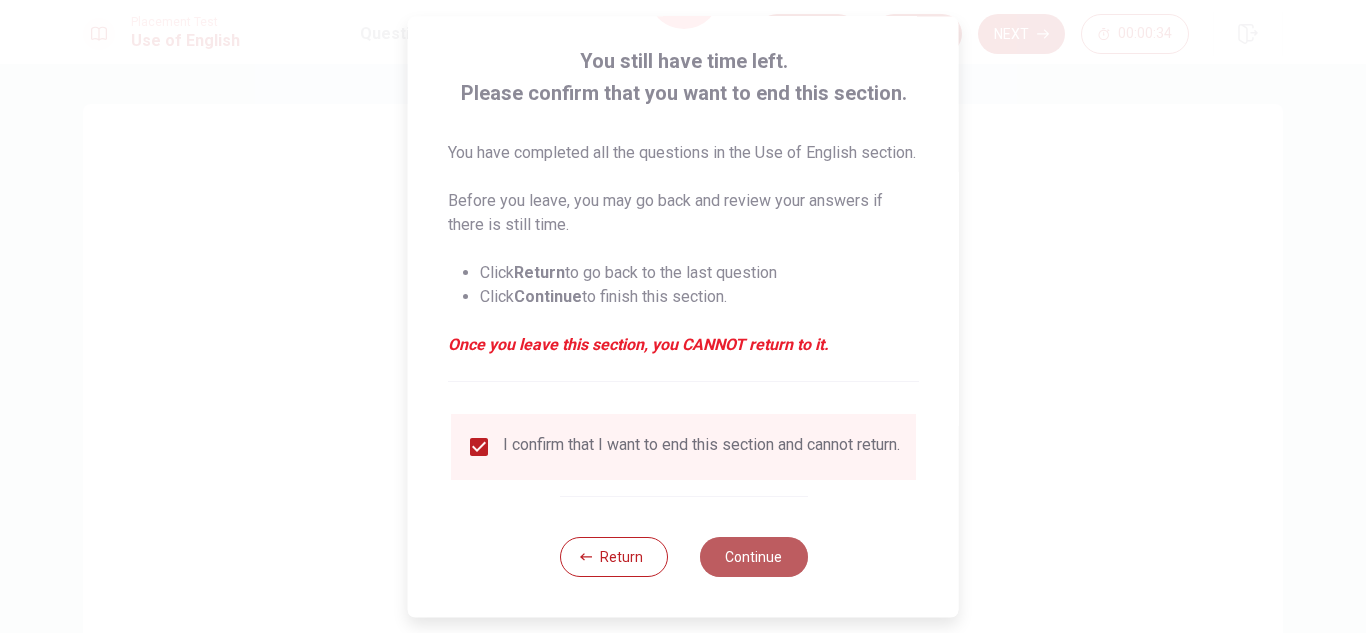 click on "Continue" at bounding box center (753, 557) 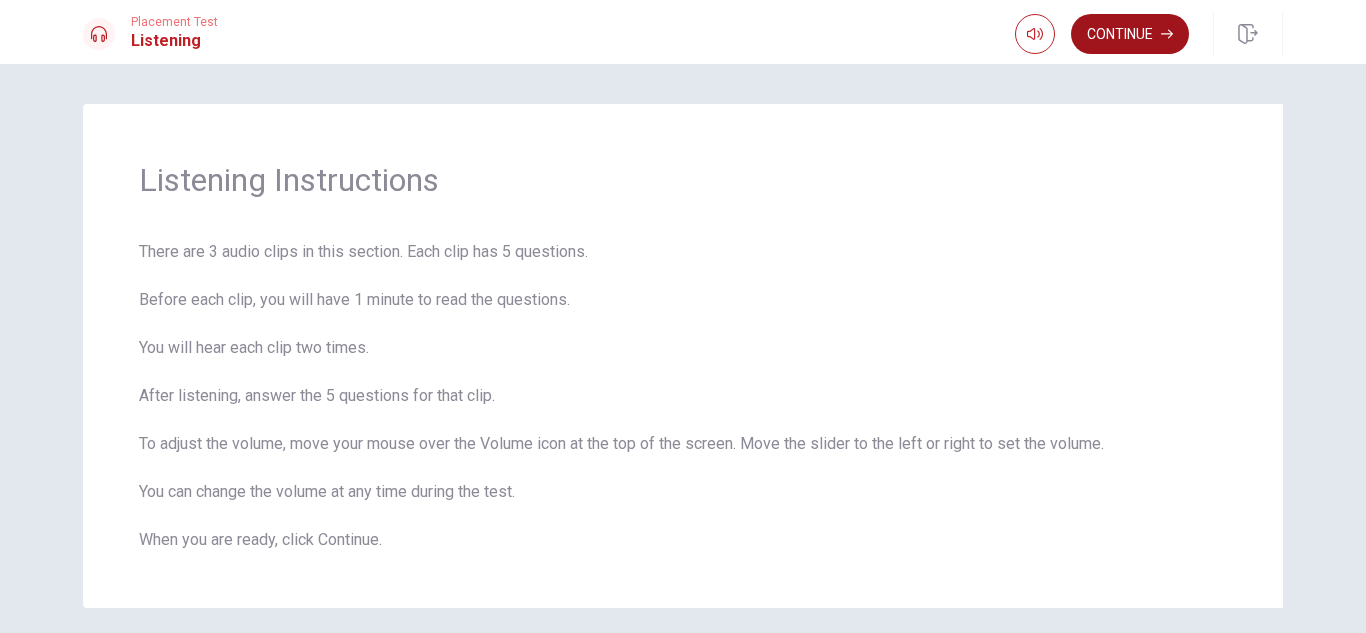 click on "Continue" at bounding box center [1130, 34] 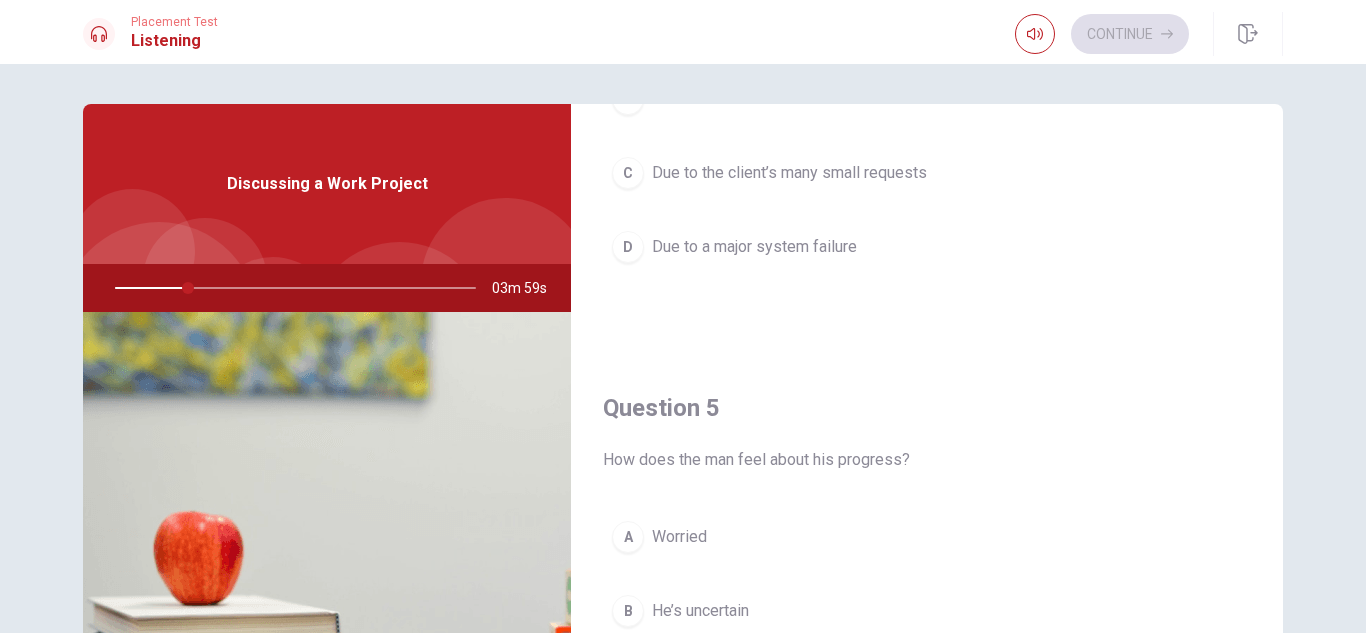scroll, scrollTop: 1865, scrollLeft: 0, axis: vertical 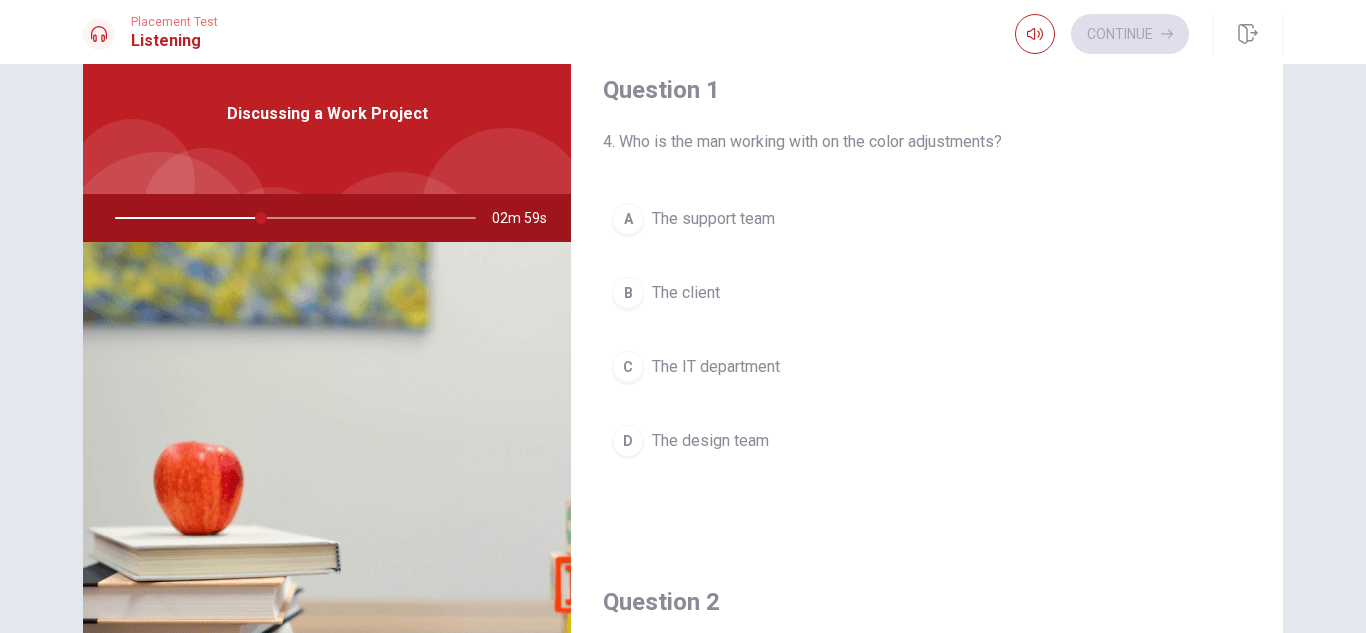 click on "D" at bounding box center (628, 441) 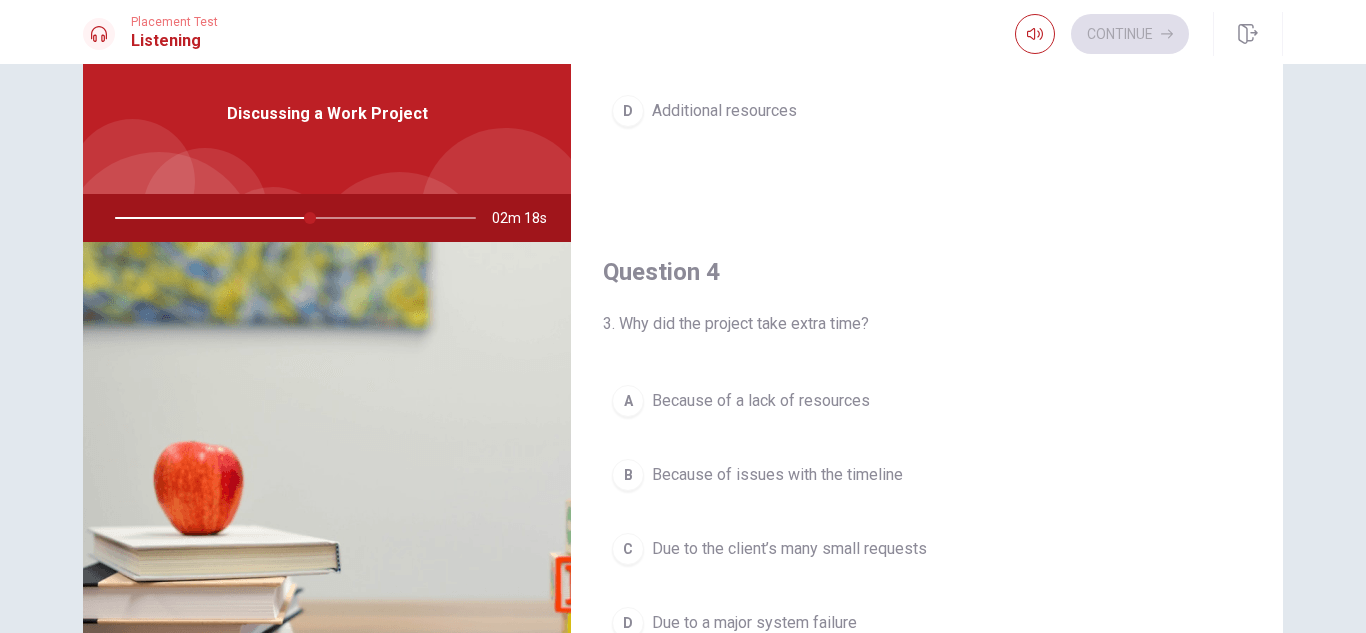 scroll, scrollTop: 1400, scrollLeft: 0, axis: vertical 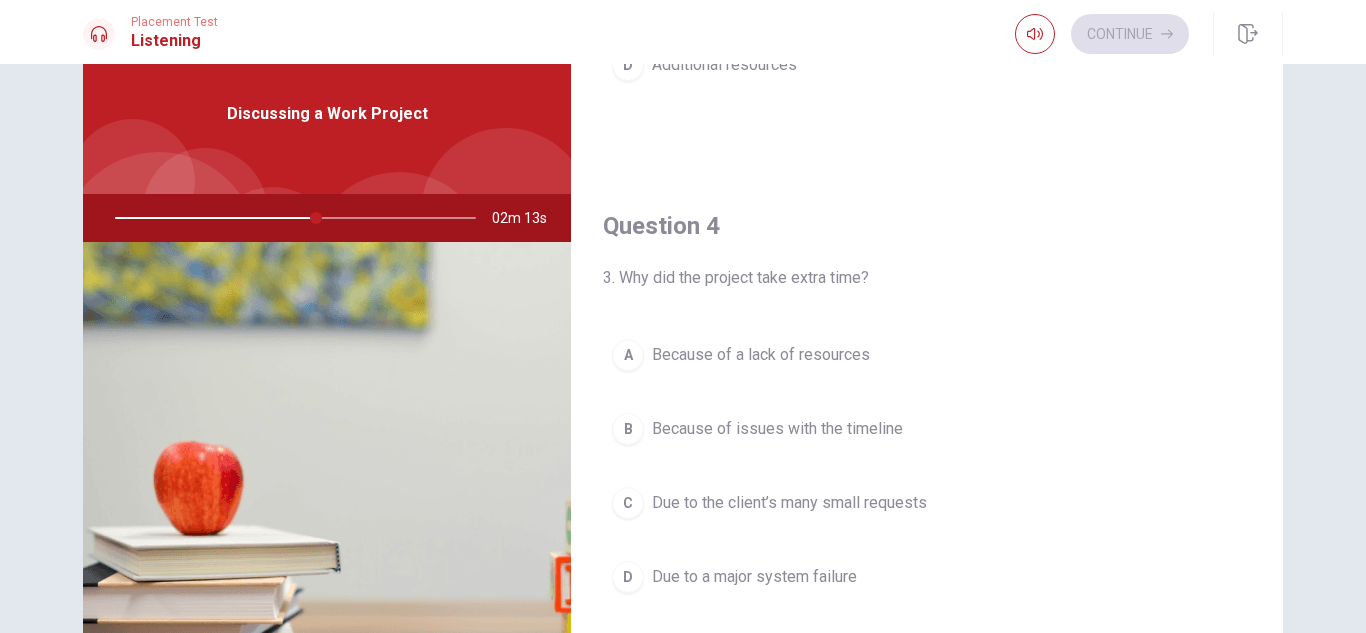 drag, startPoint x: 315, startPoint y: 211, endPoint x: 304, endPoint y: 225, distance: 17.804493 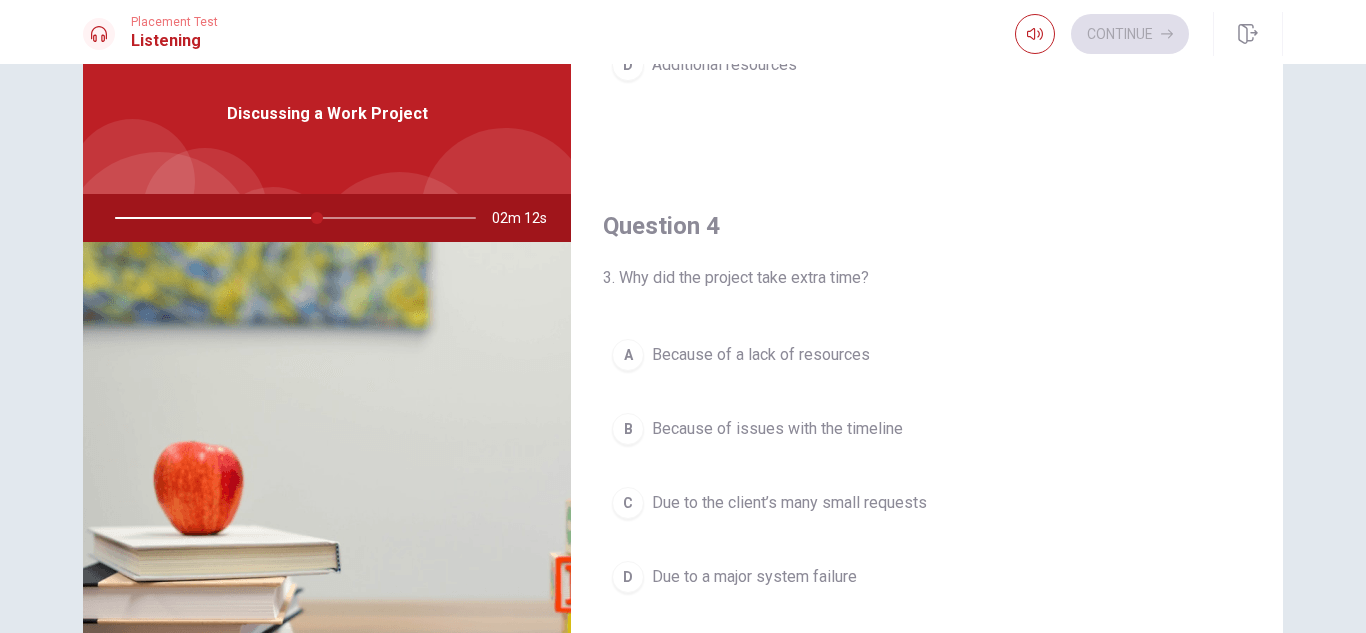 drag, startPoint x: 307, startPoint y: 220, endPoint x: 363, endPoint y: 234, distance: 57.72348 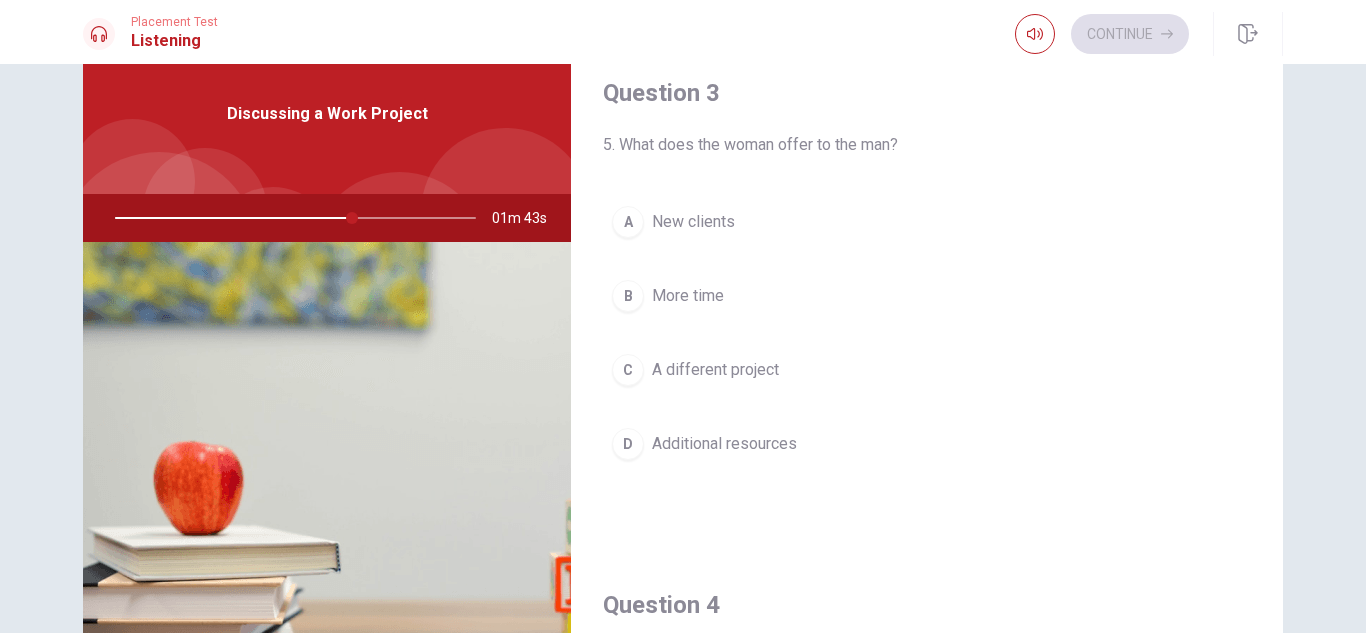 scroll, scrollTop: 1000, scrollLeft: 0, axis: vertical 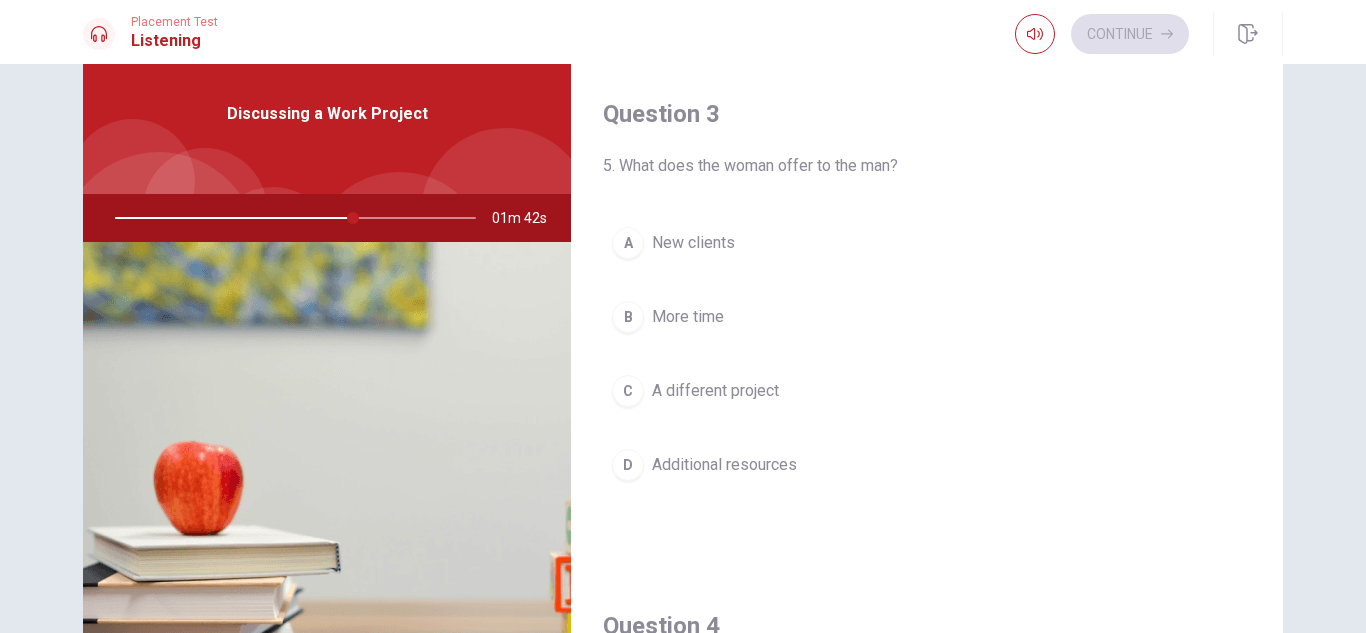 click on "D" at bounding box center [628, 465] 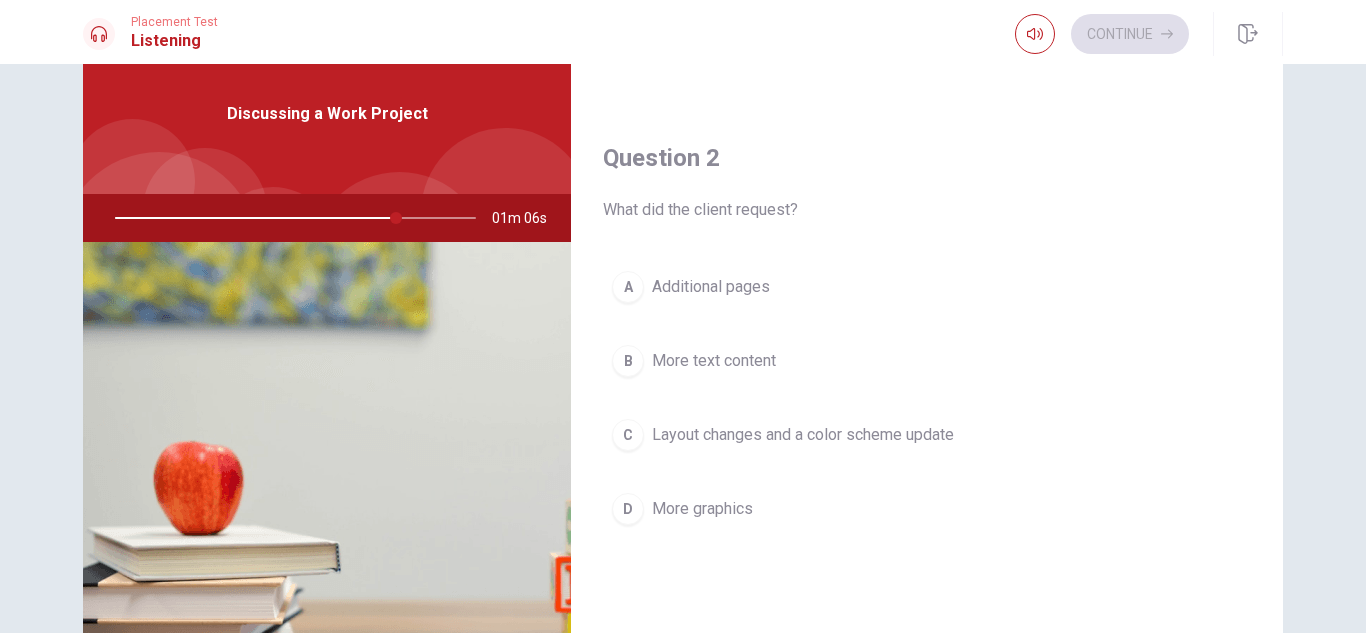 scroll, scrollTop: 400, scrollLeft: 0, axis: vertical 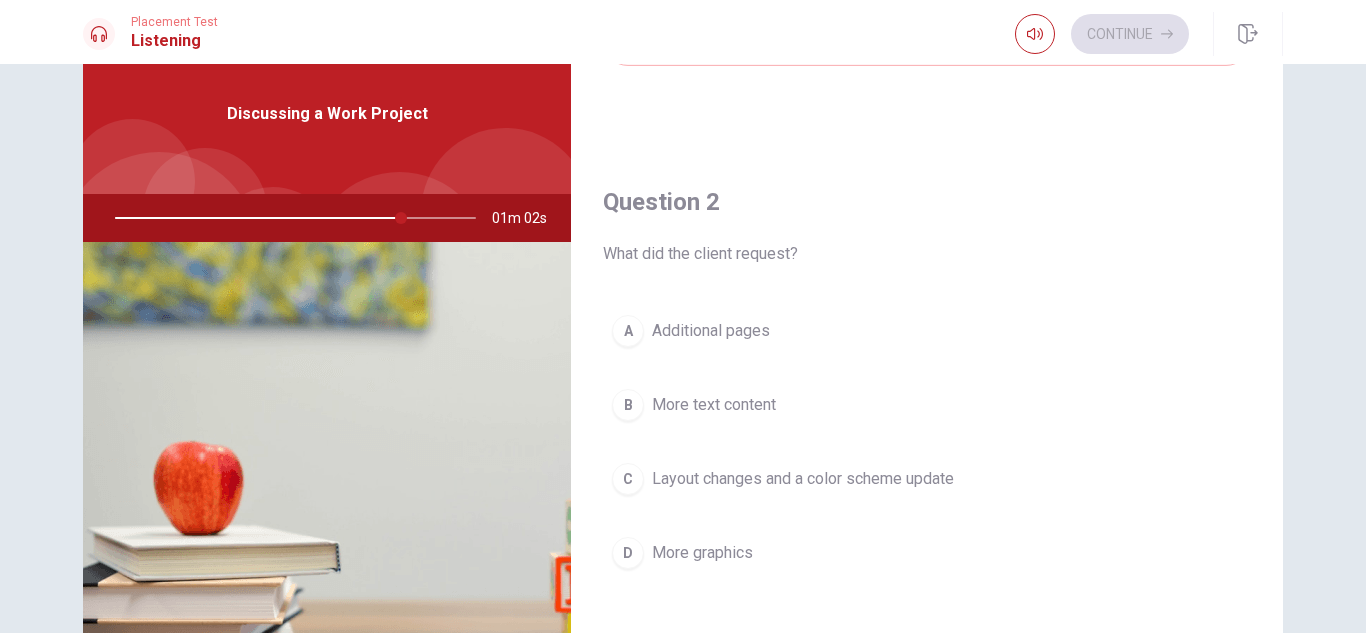 click on "C" at bounding box center (628, 479) 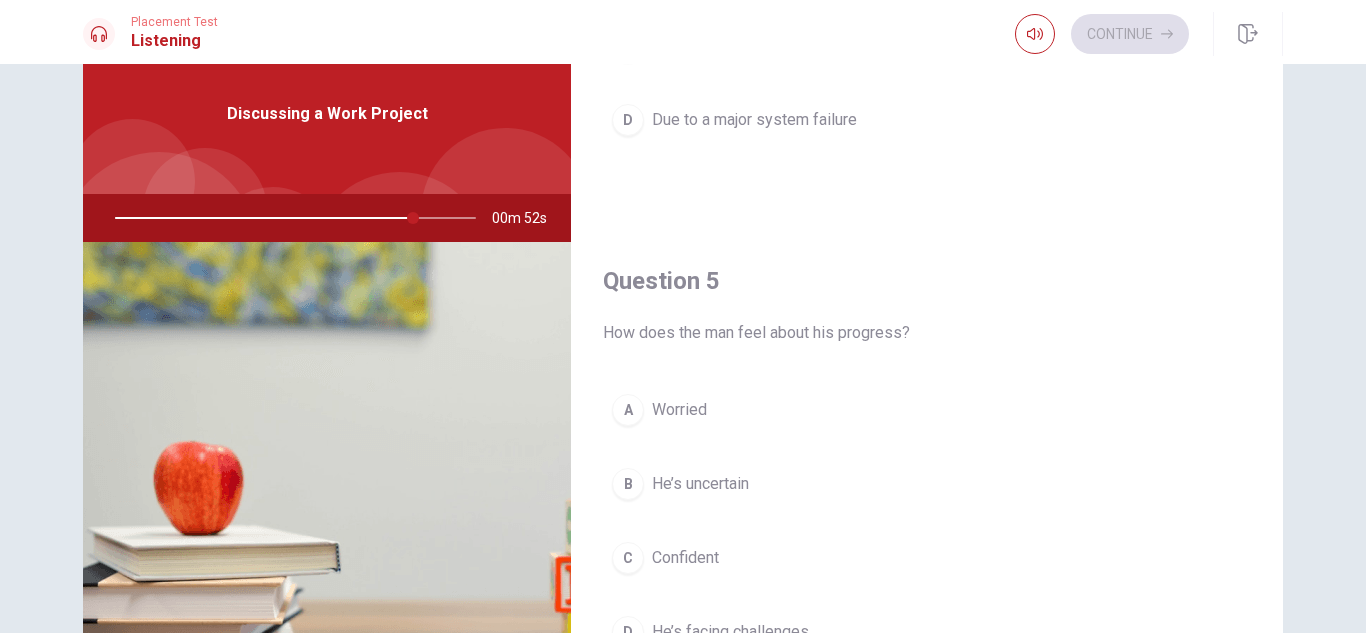 scroll, scrollTop: 1865, scrollLeft: 0, axis: vertical 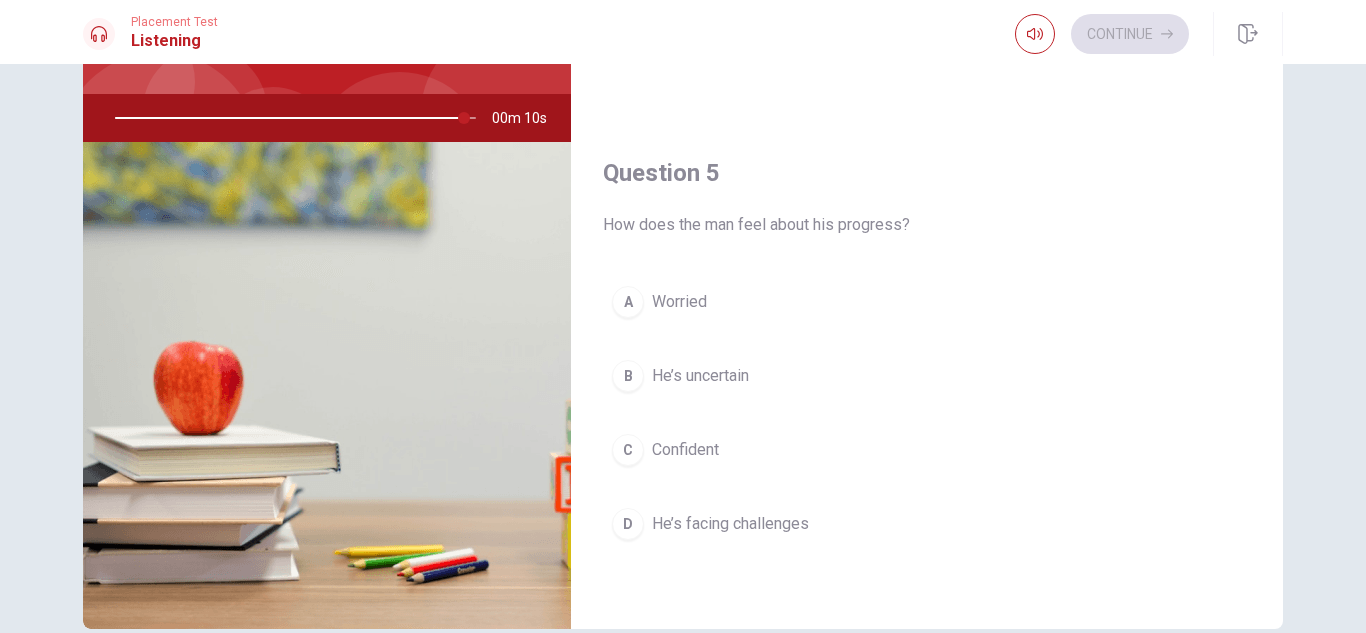 click on "D" at bounding box center [628, 524] 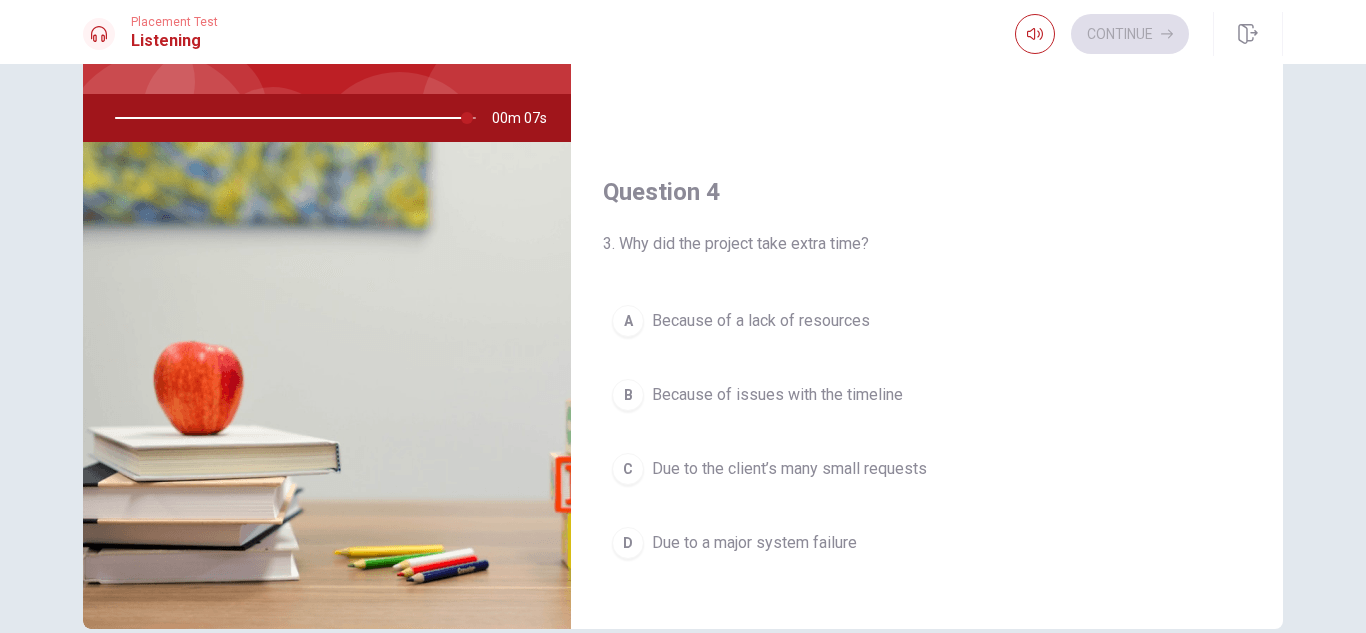 scroll, scrollTop: 1365, scrollLeft: 0, axis: vertical 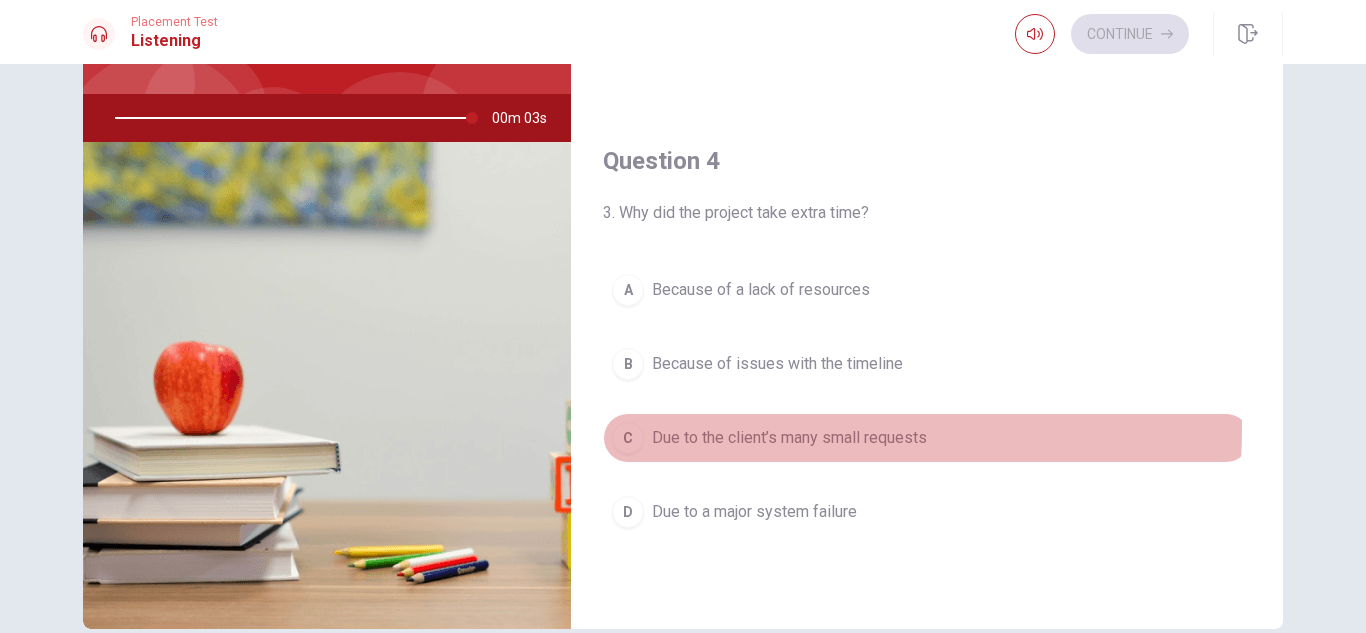 click on "C" at bounding box center [628, 438] 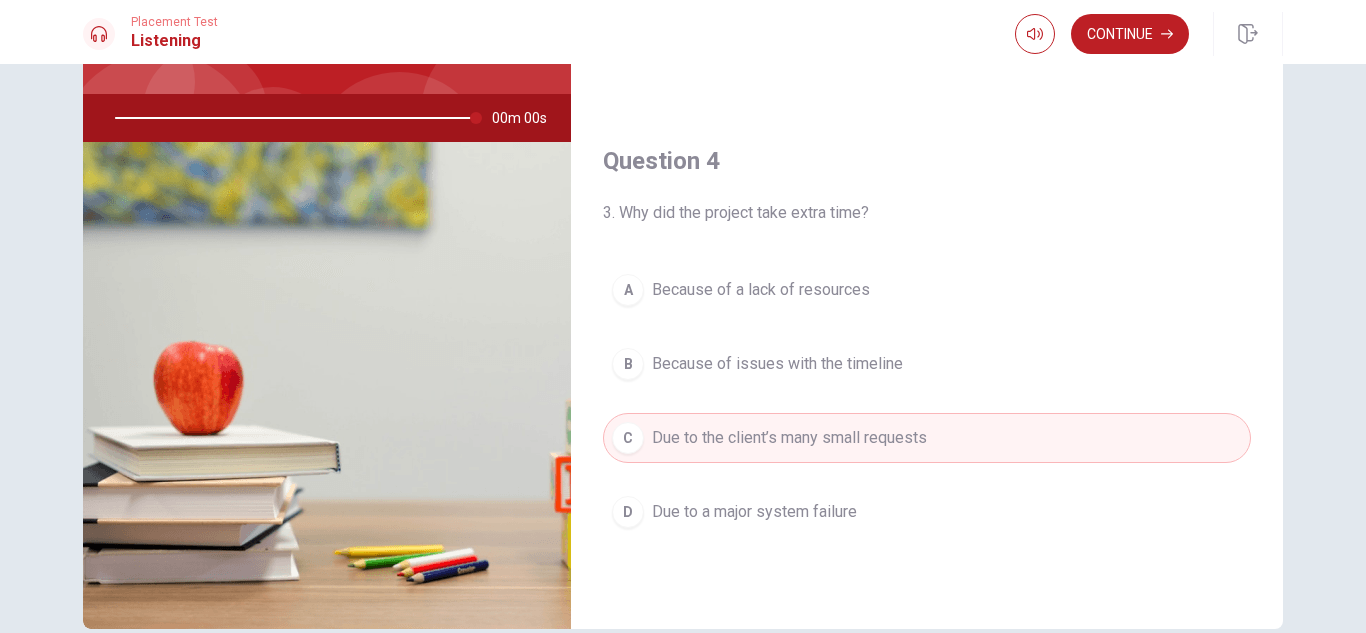 type on "0" 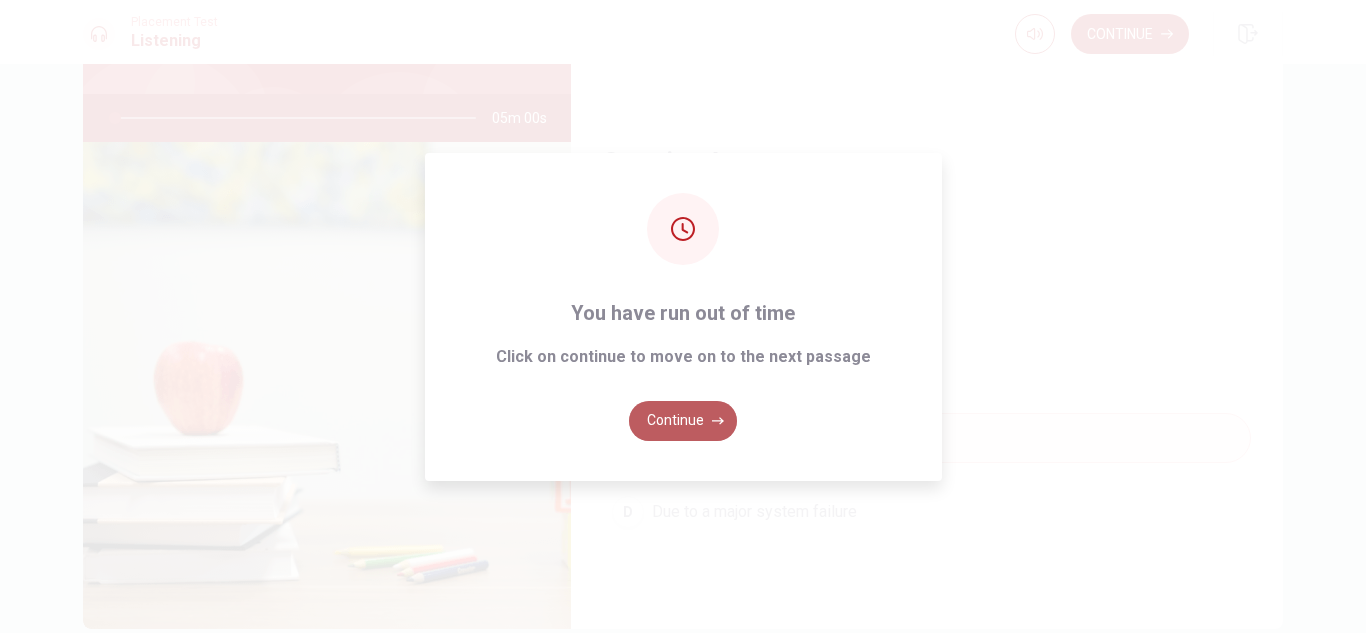click on "Continue" at bounding box center (683, 421) 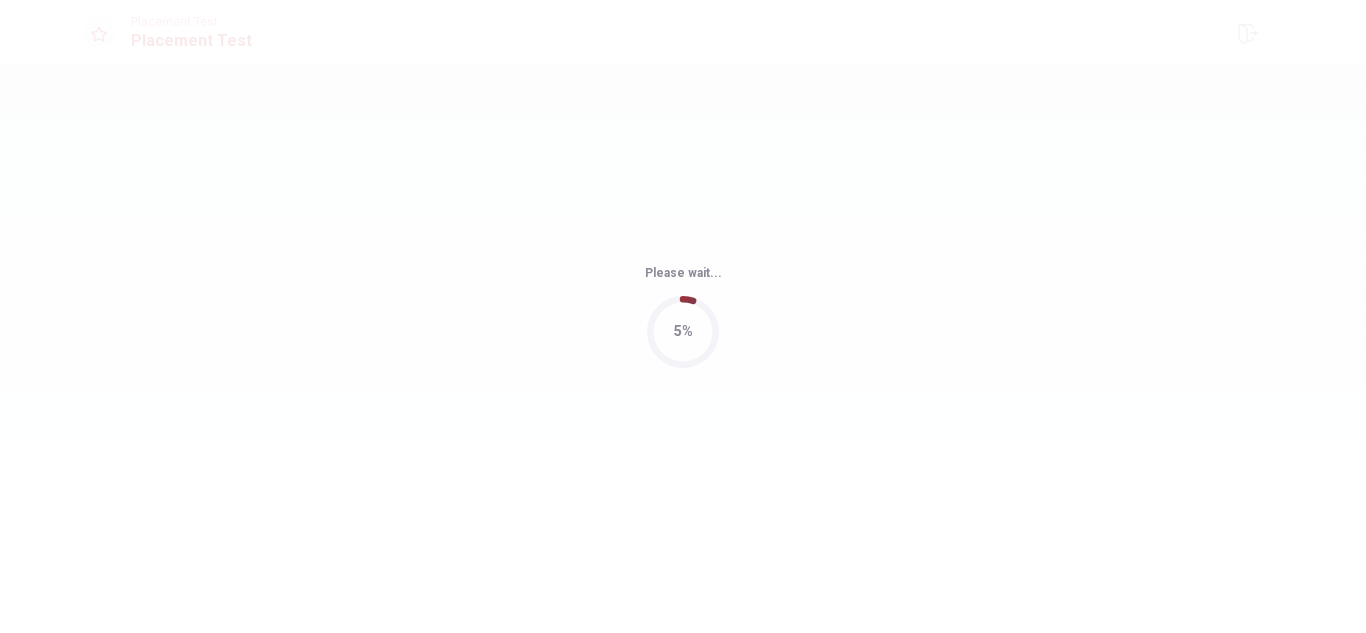 scroll, scrollTop: 0, scrollLeft: 0, axis: both 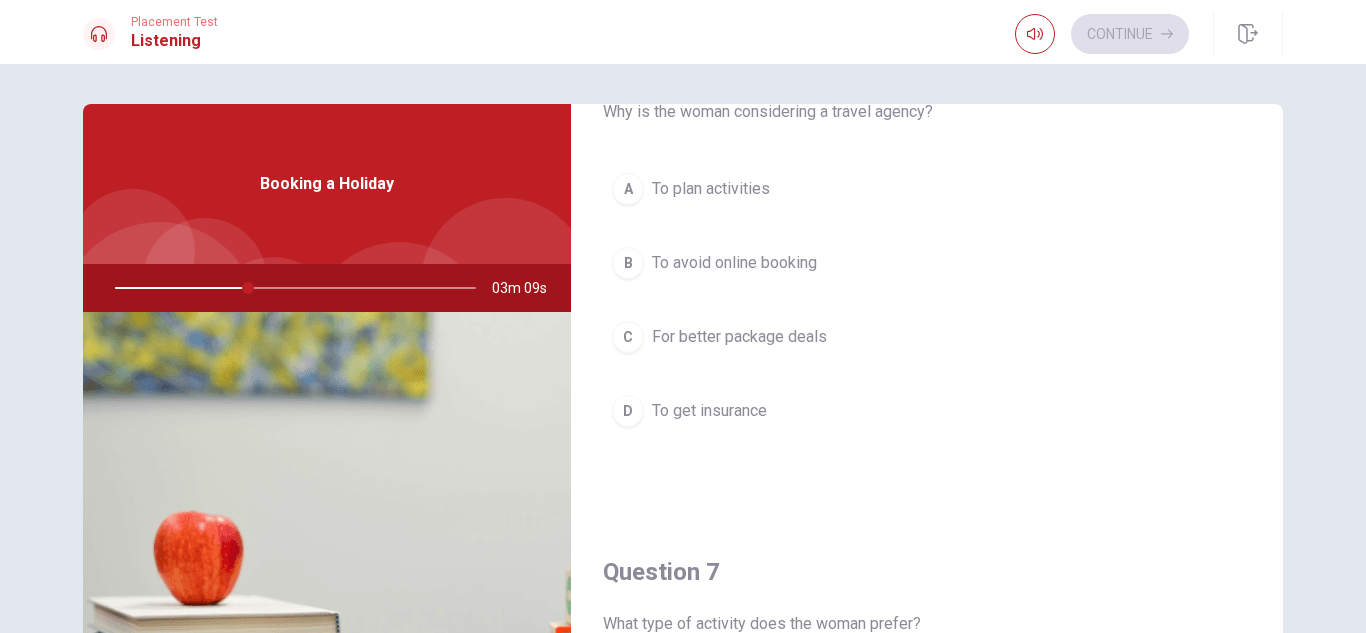 click on "C" at bounding box center [628, 337] 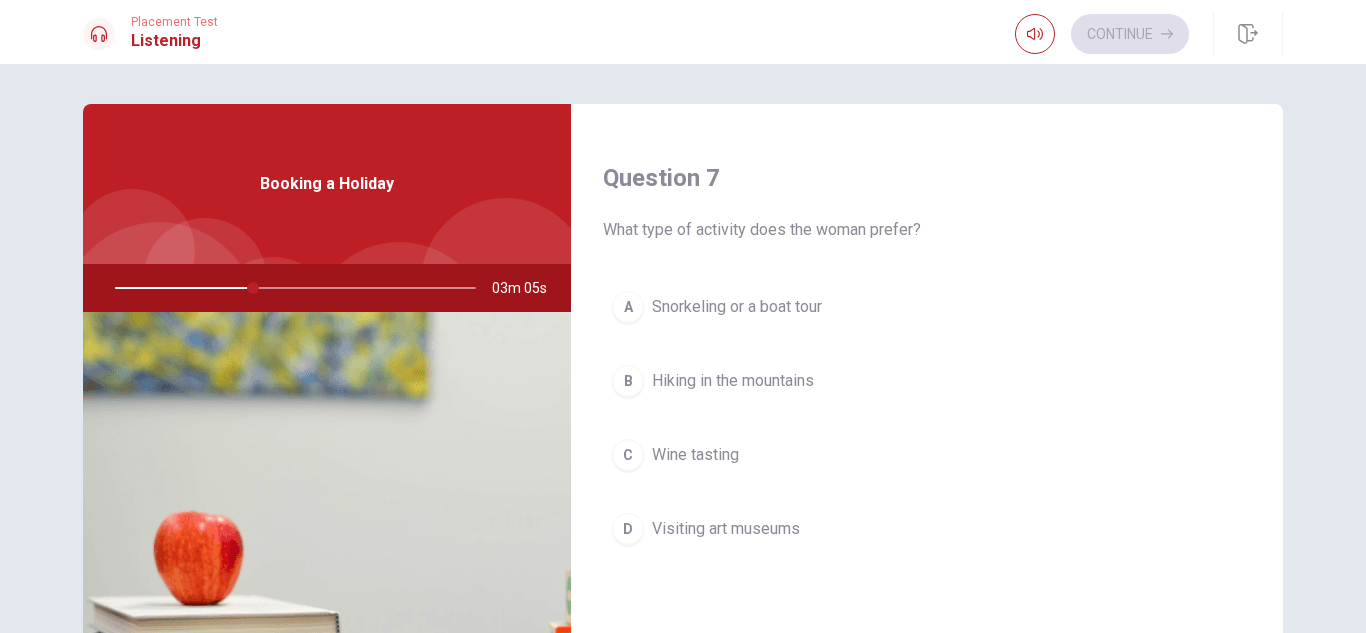 scroll, scrollTop: 500, scrollLeft: 0, axis: vertical 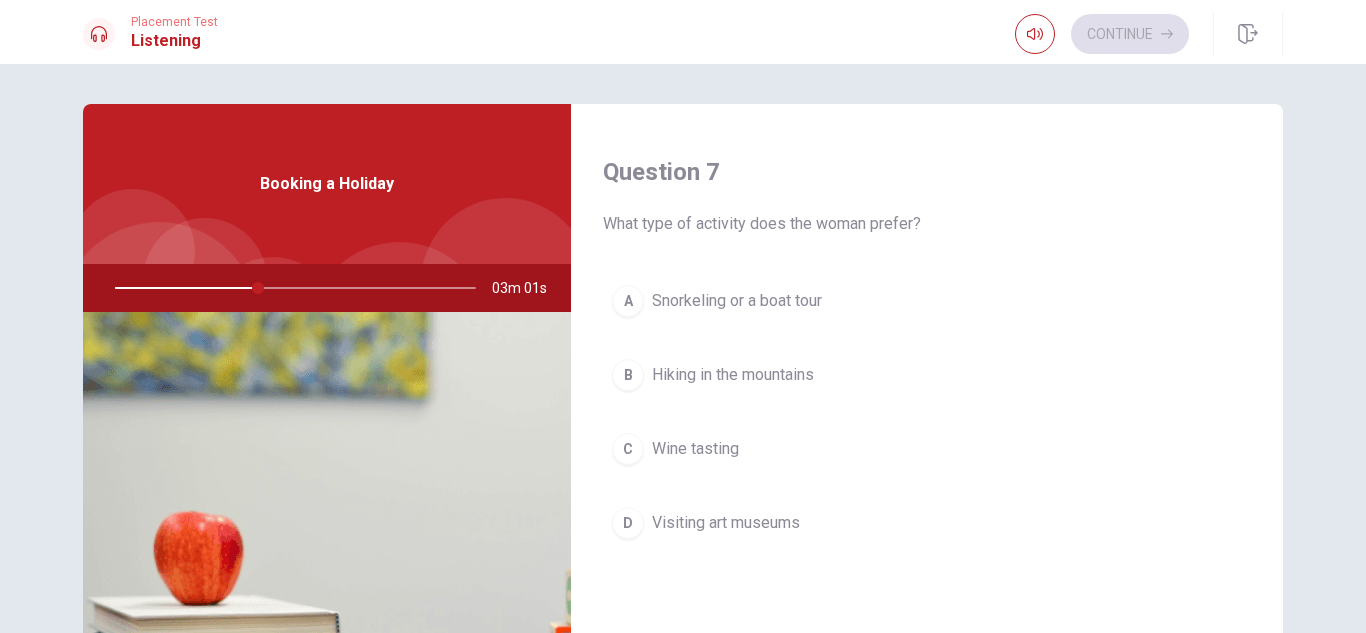 click on "A Snorkeling or a boat tour" at bounding box center (927, 301) 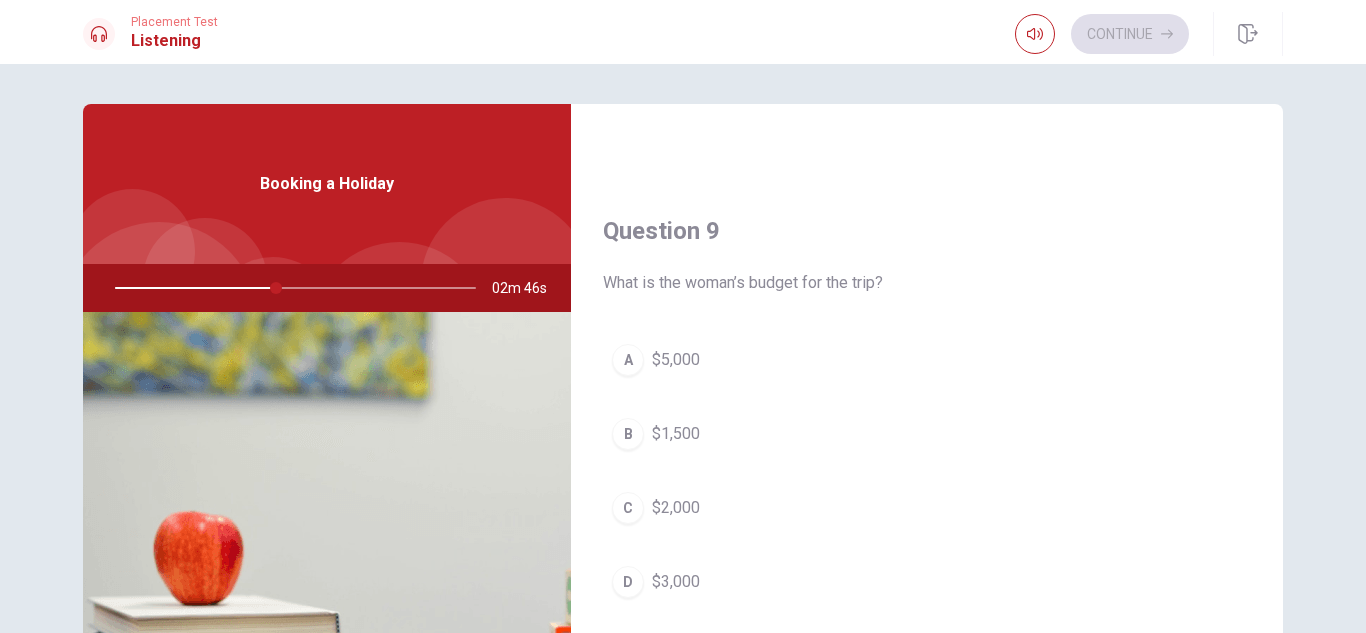 scroll, scrollTop: 1500, scrollLeft: 0, axis: vertical 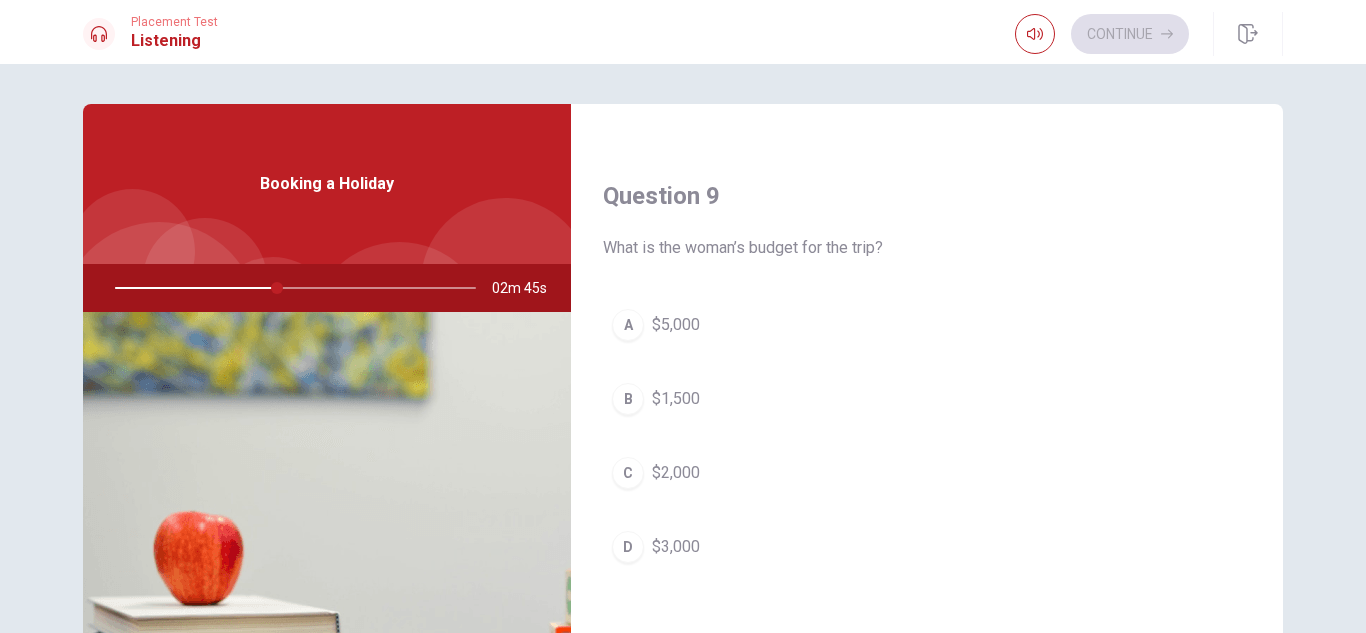 click on "C" at bounding box center [628, 473] 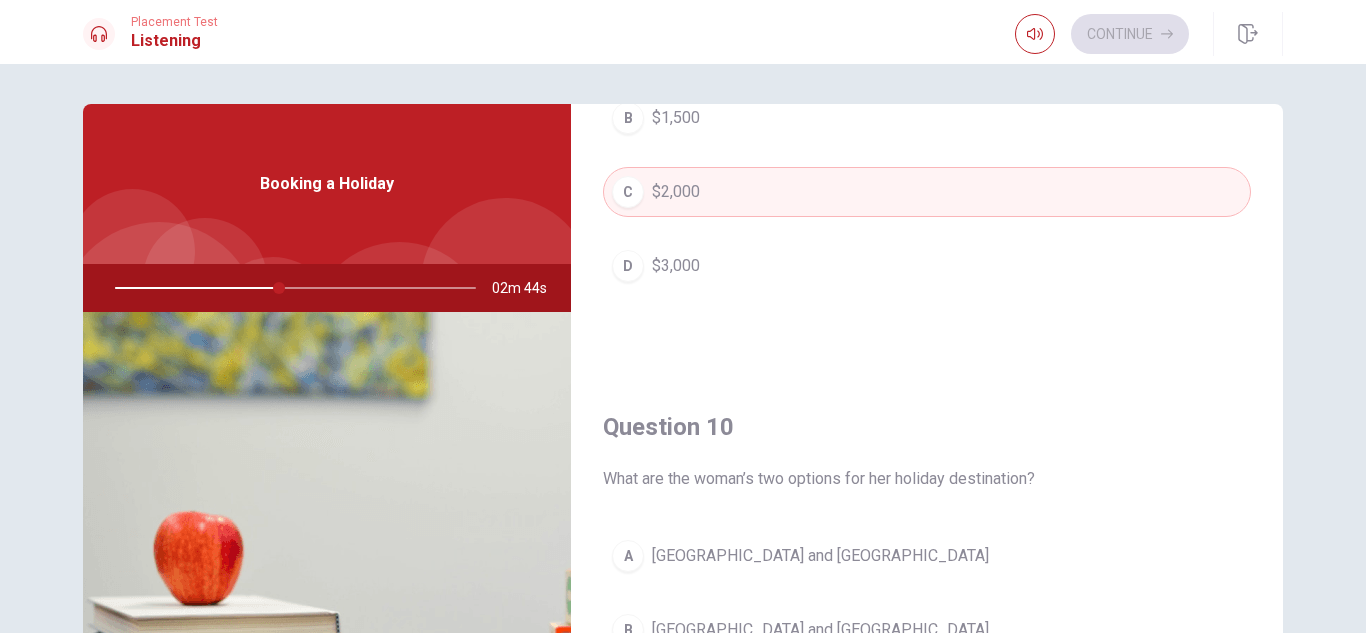 scroll, scrollTop: 1865, scrollLeft: 0, axis: vertical 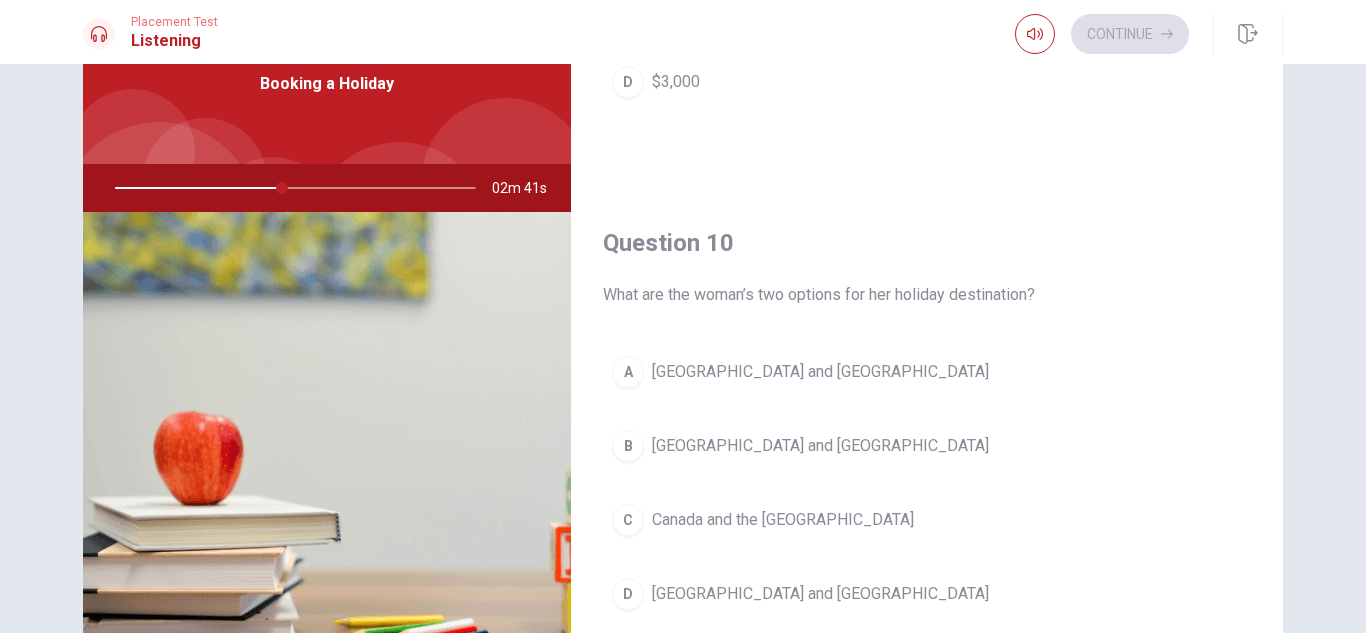 click on "B" at bounding box center [628, 446] 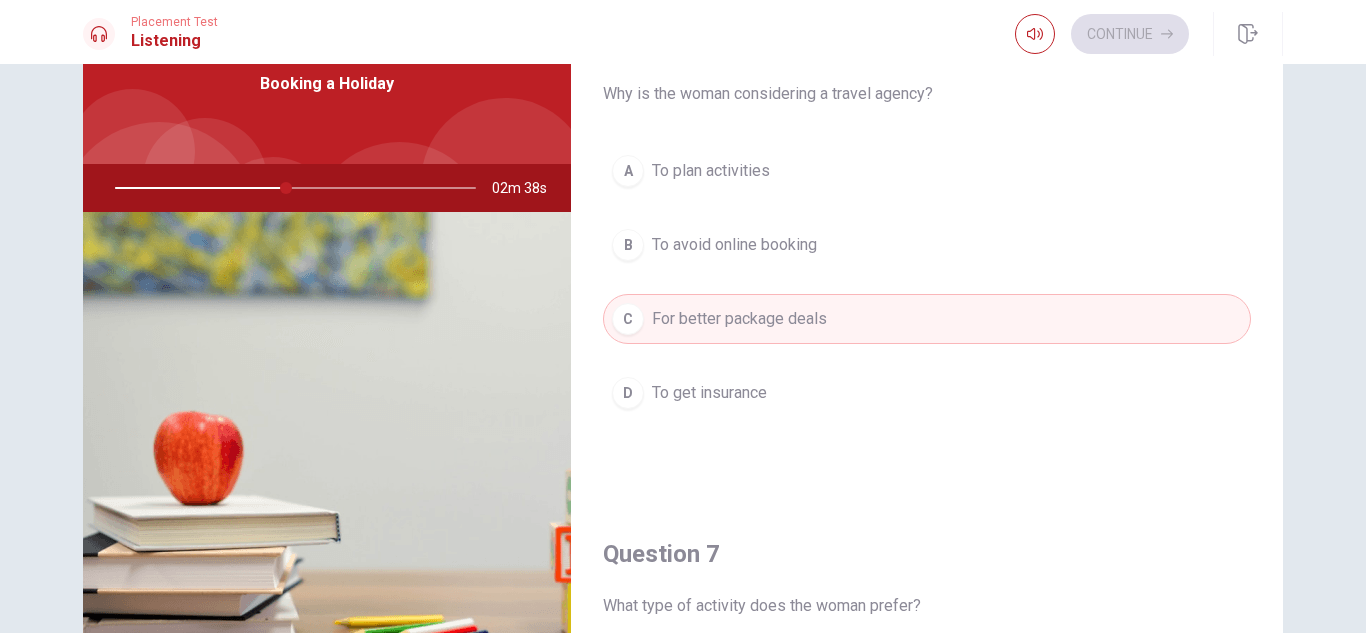 scroll, scrollTop: 0, scrollLeft: 0, axis: both 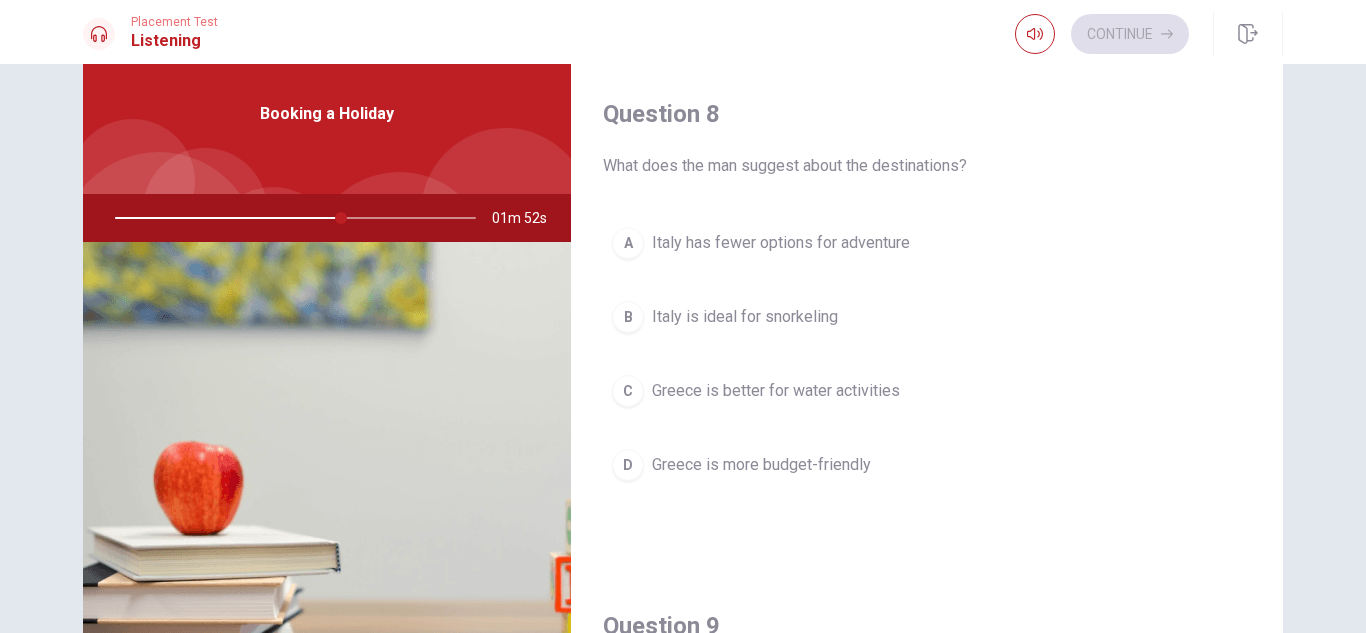 click on "C" at bounding box center [628, 391] 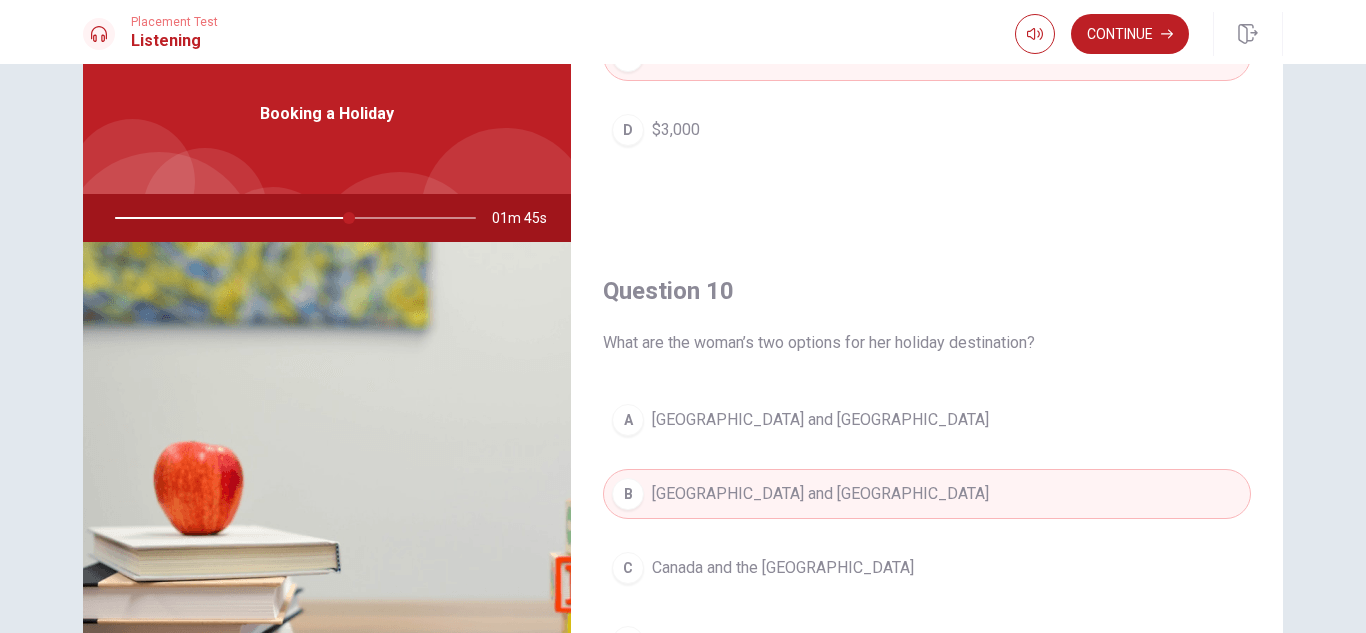 scroll, scrollTop: 1865, scrollLeft: 0, axis: vertical 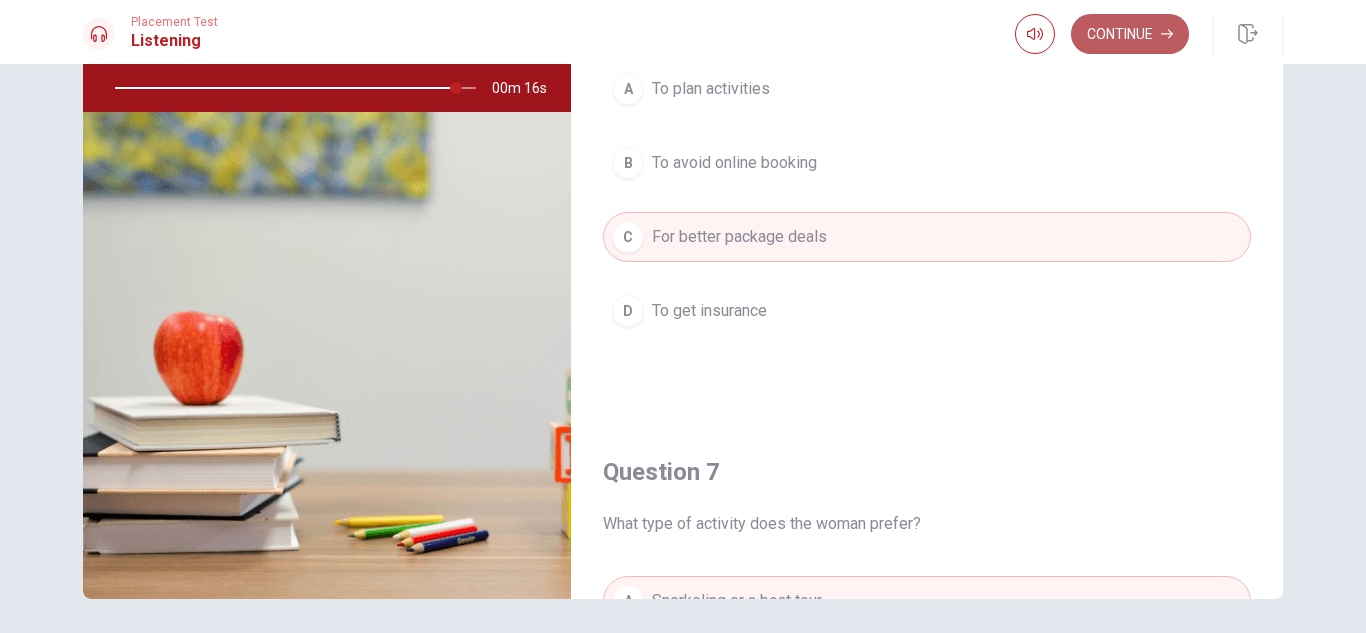 click on "Continue" at bounding box center (1130, 34) 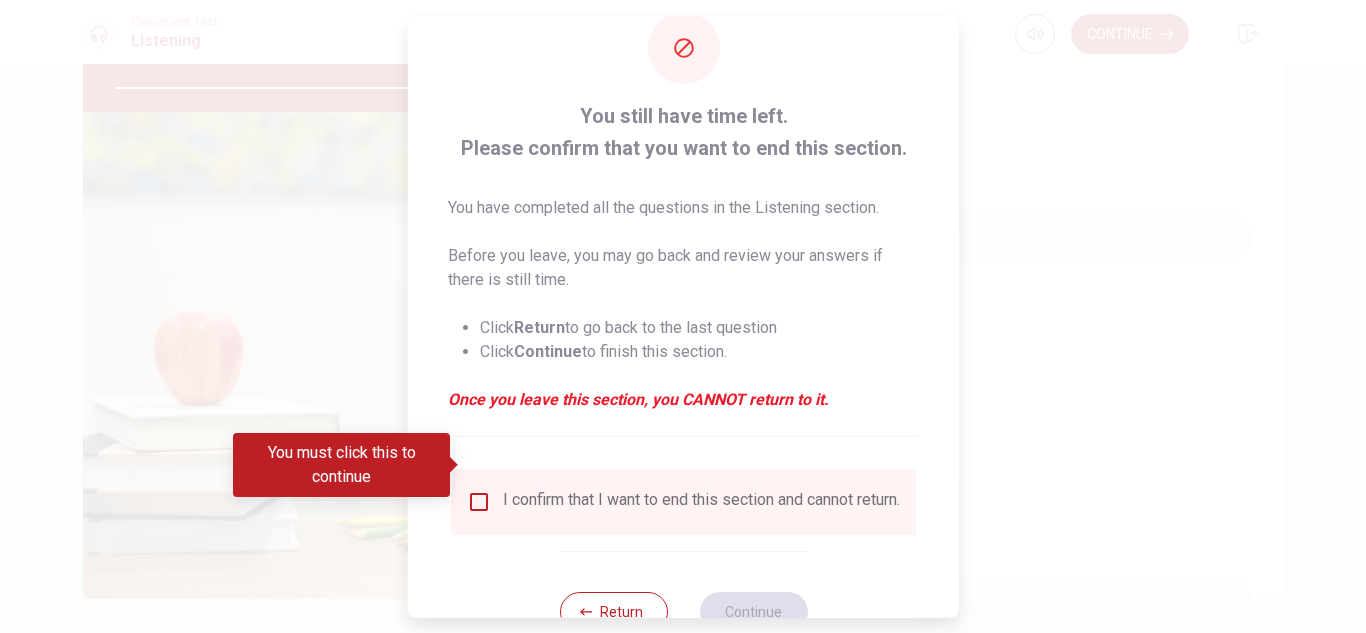 scroll, scrollTop: 113, scrollLeft: 0, axis: vertical 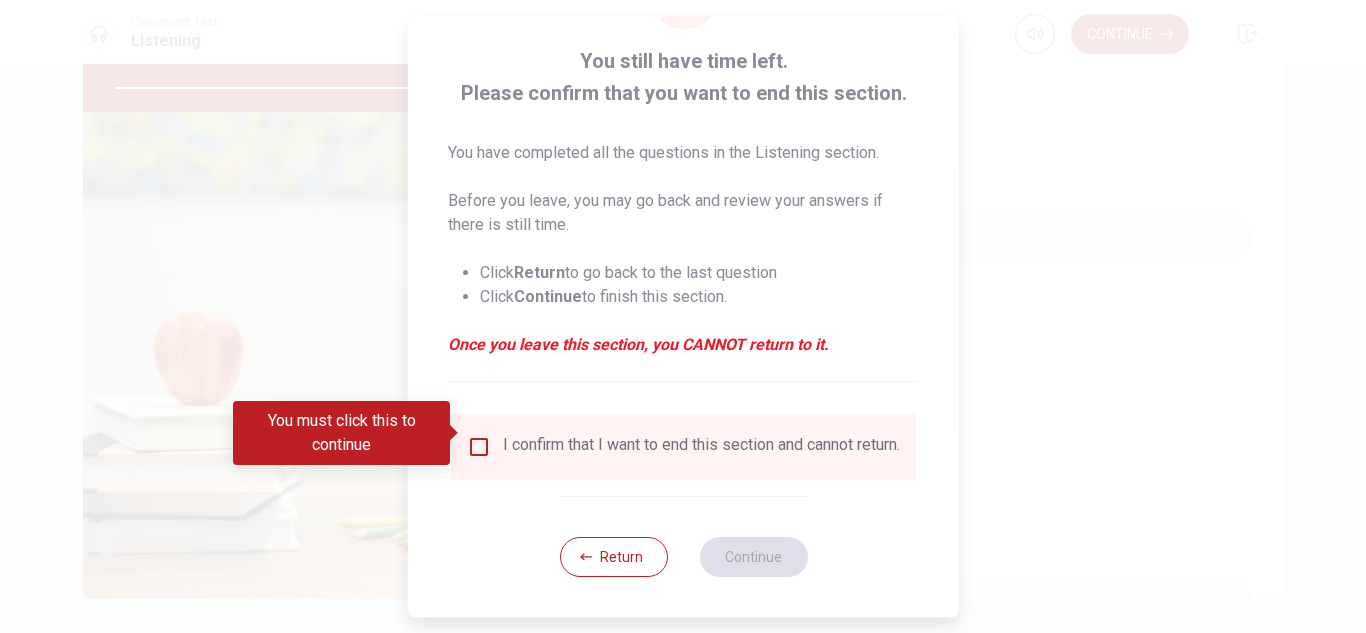 click at bounding box center [479, 447] 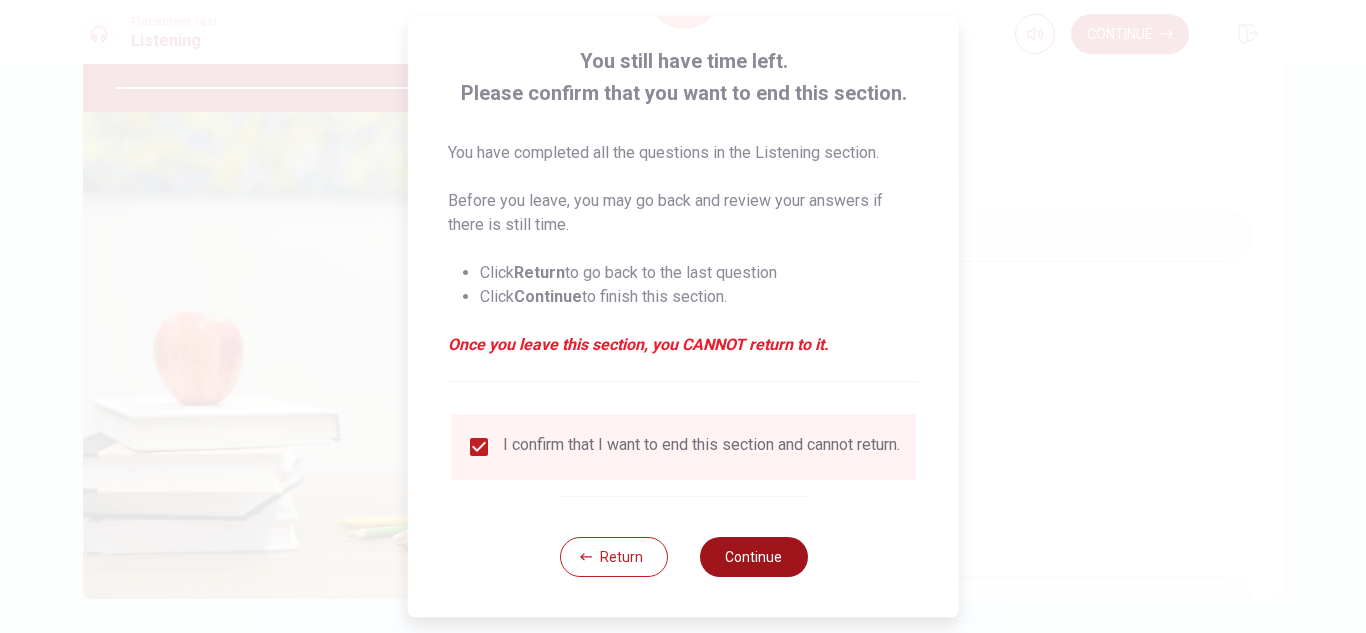 click on "Continue" at bounding box center (753, 557) 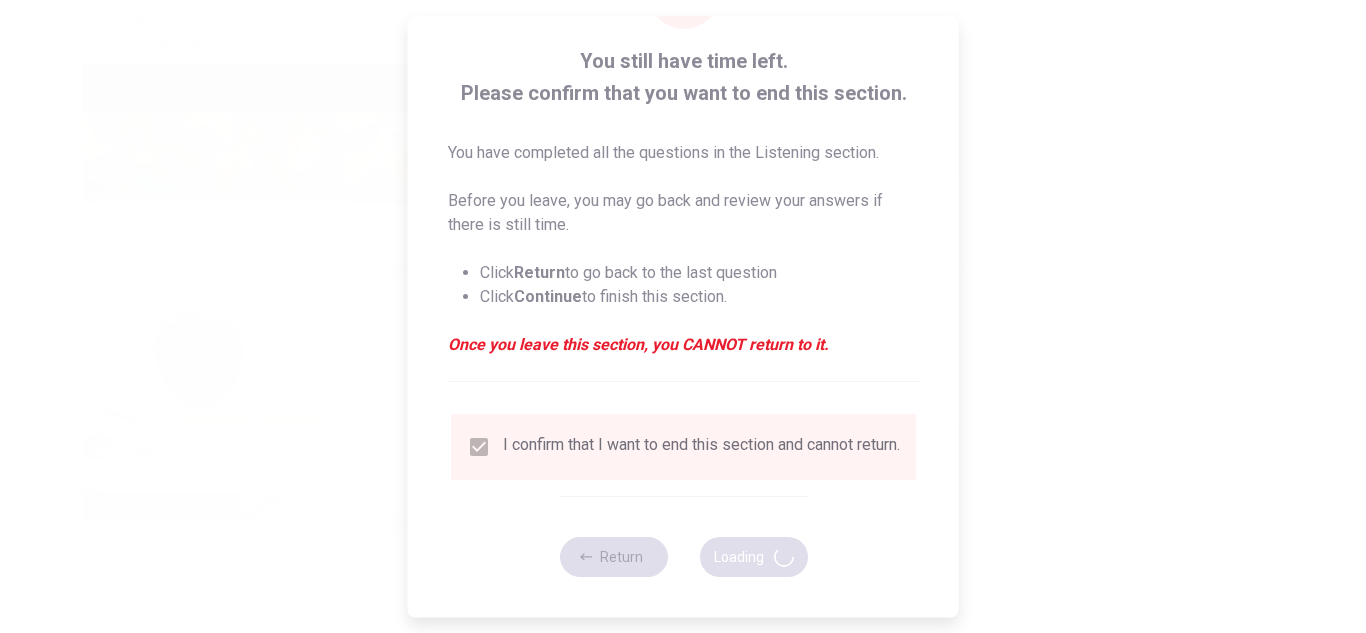 type on "97" 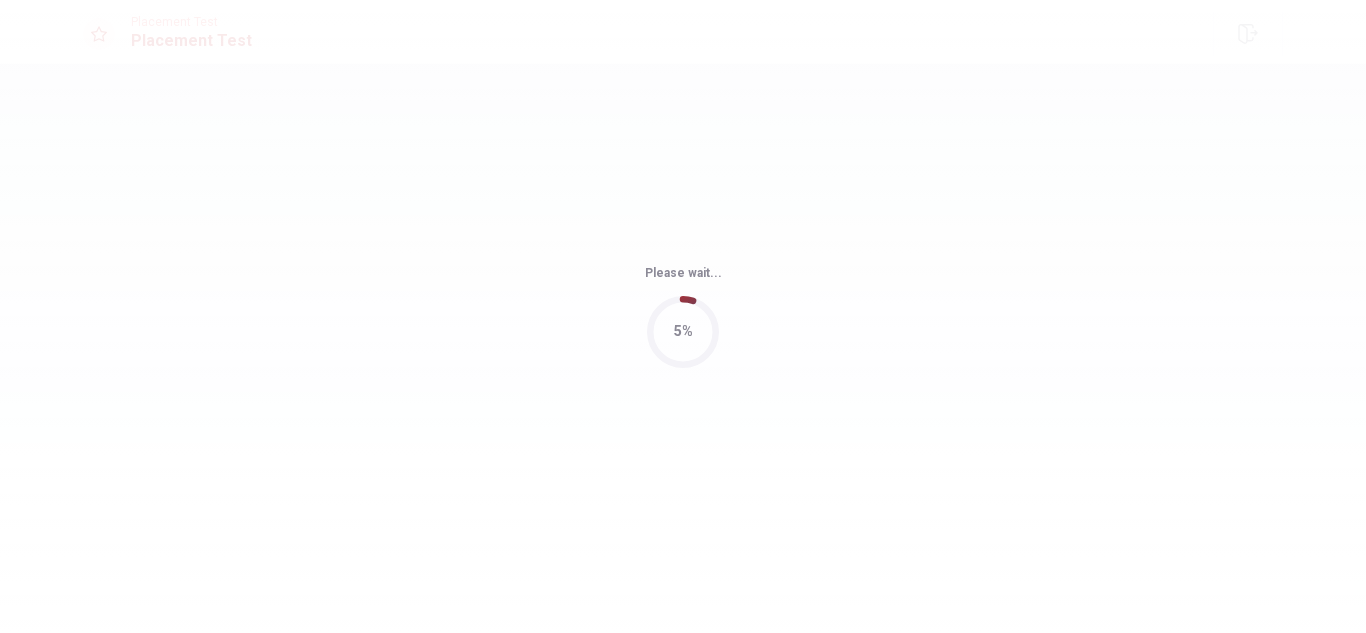 scroll, scrollTop: 0, scrollLeft: 0, axis: both 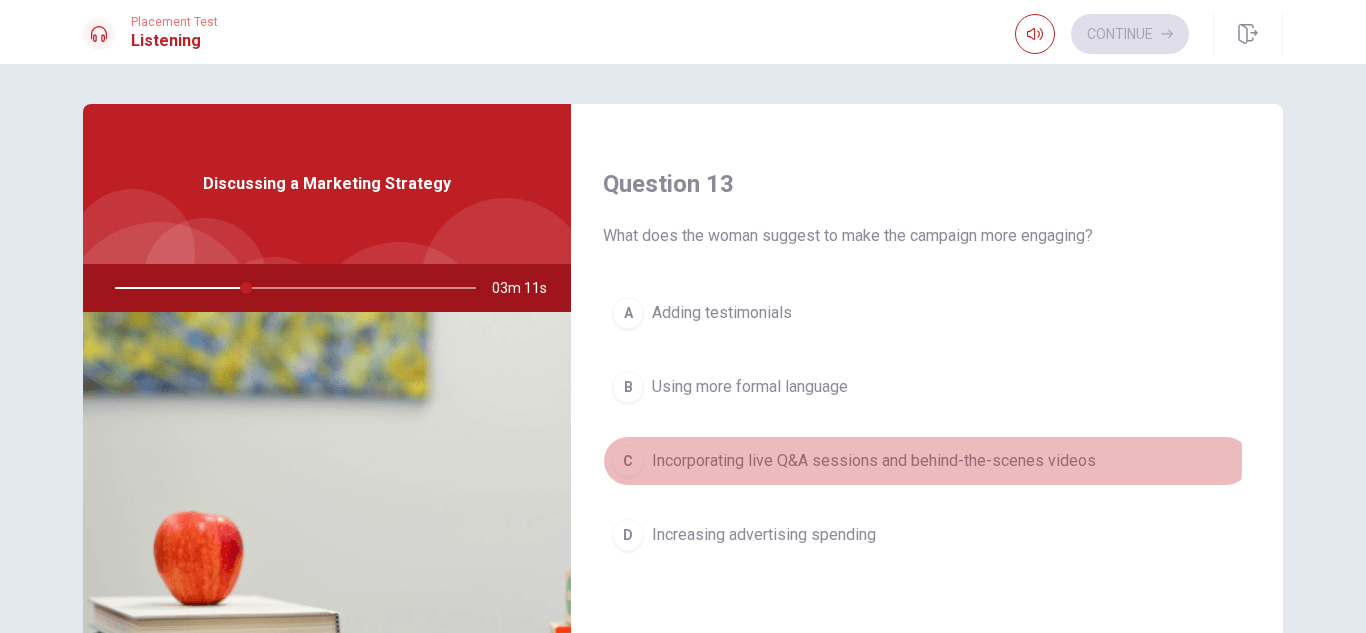 click on "C" at bounding box center [628, 461] 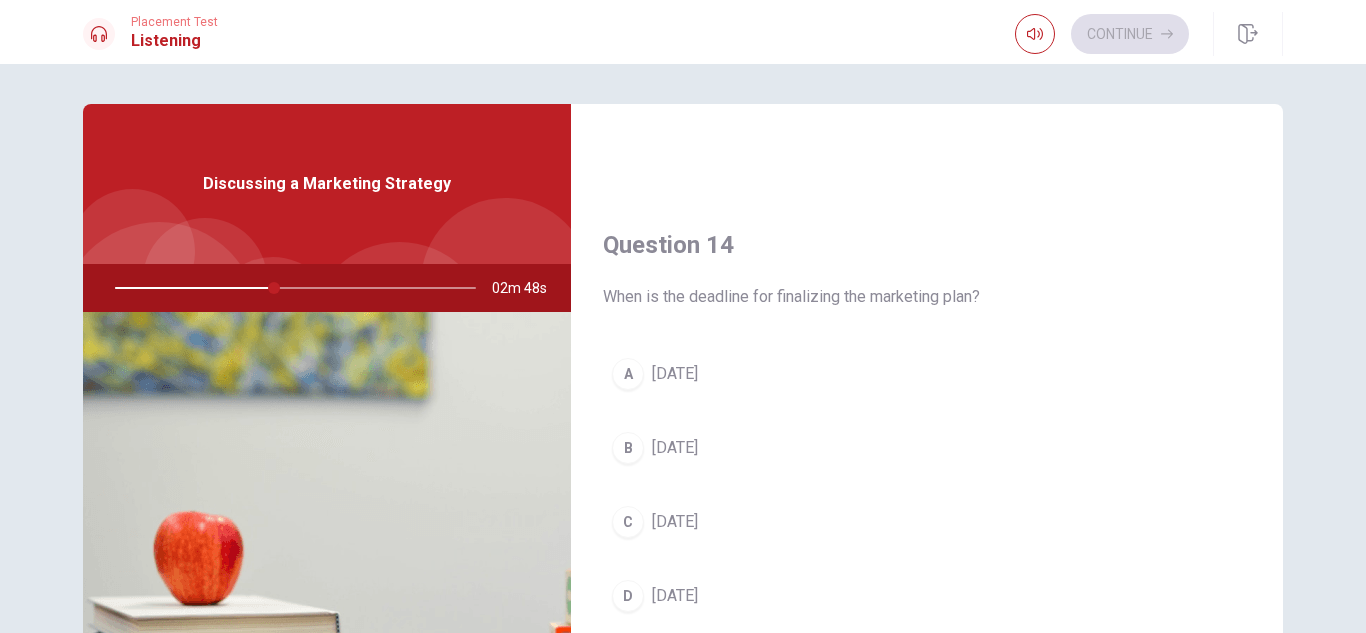 scroll, scrollTop: 1500, scrollLeft: 0, axis: vertical 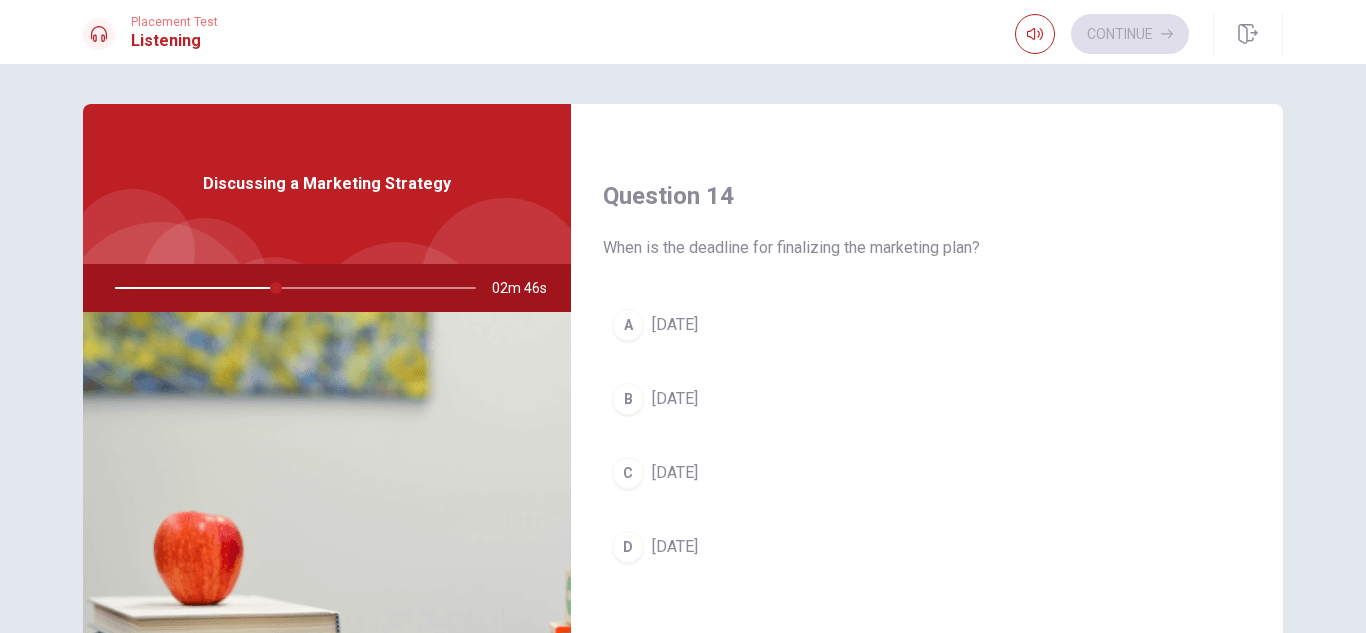click on "A" at bounding box center [628, 325] 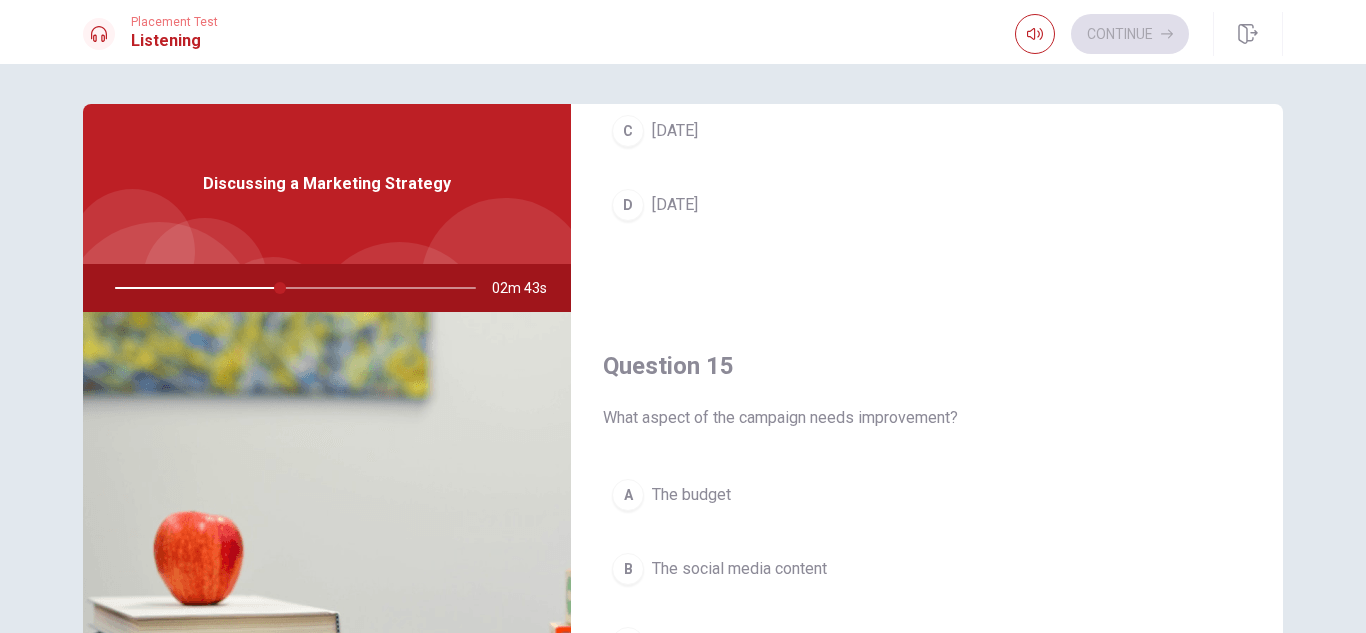 scroll, scrollTop: 1865, scrollLeft: 0, axis: vertical 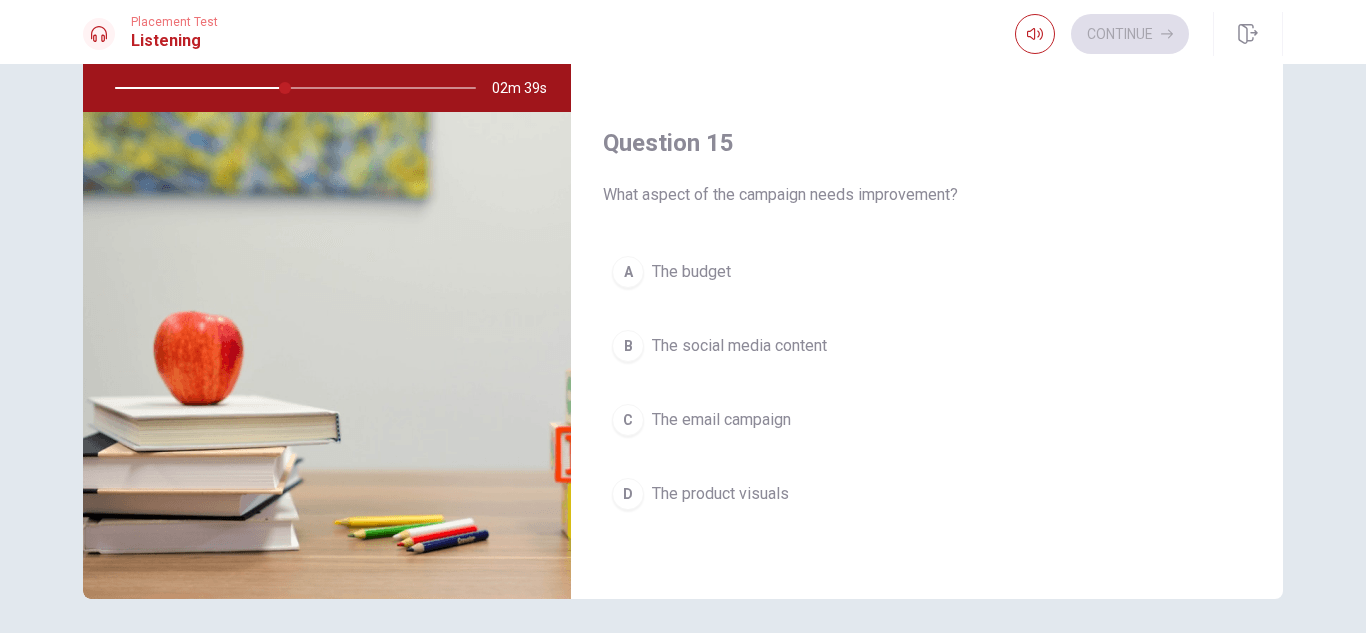 click on "B" at bounding box center [628, 346] 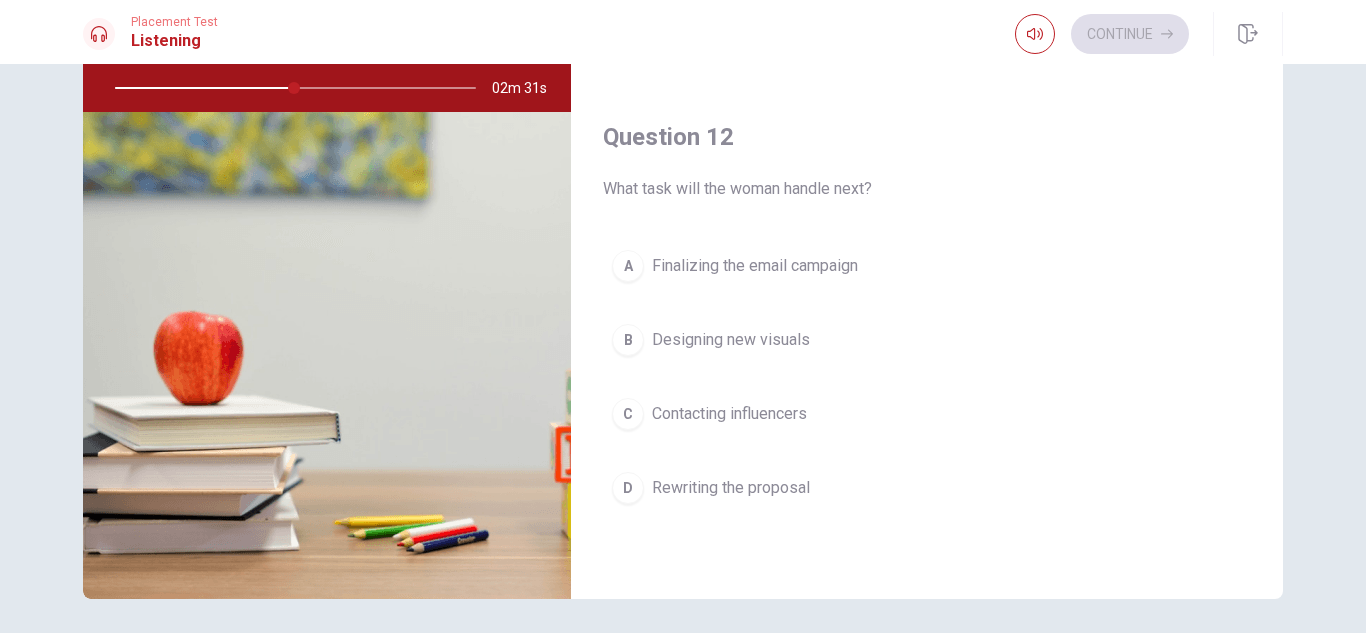 scroll, scrollTop: 300, scrollLeft: 0, axis: vertical 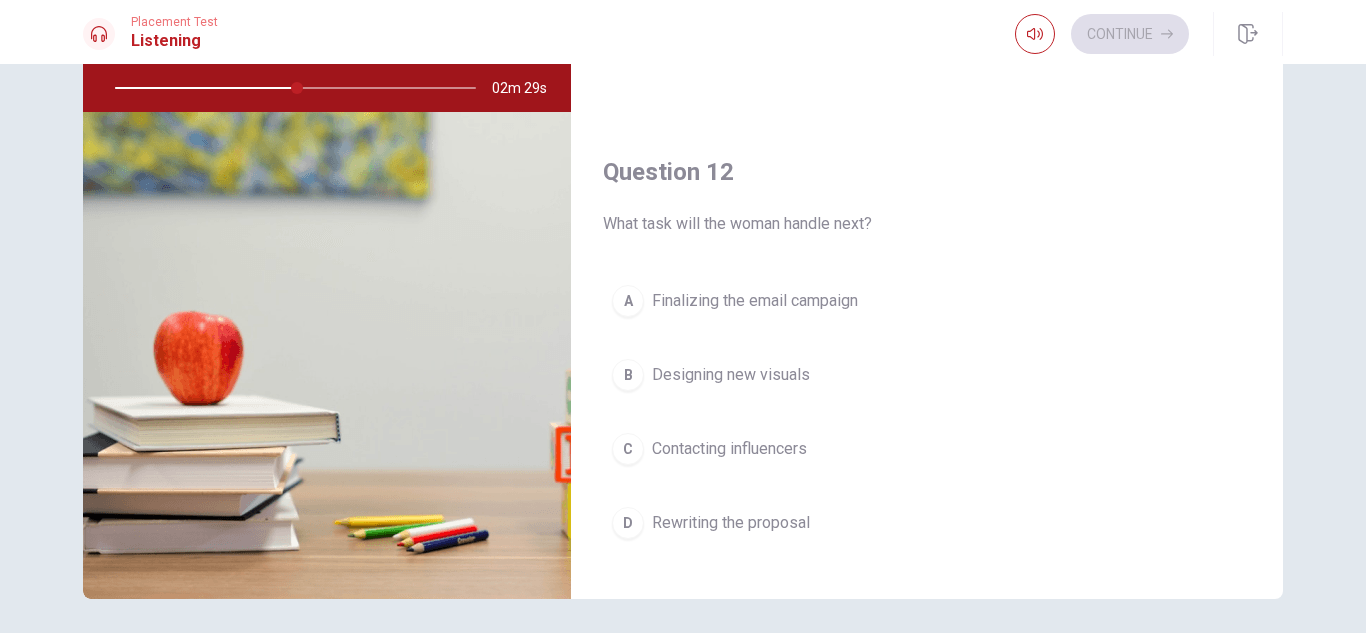 click on "A" at bounding box center [628, 301] 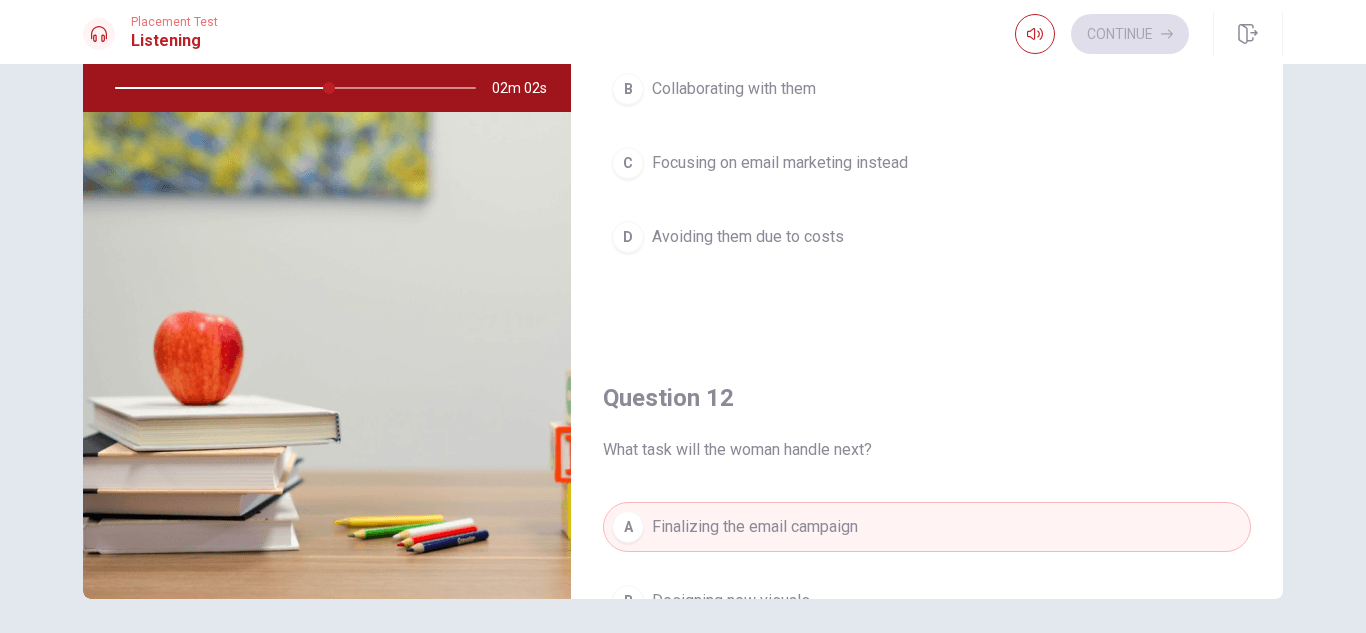 scroll, scrollTop: 0, scrollLeft: 0, axis: both 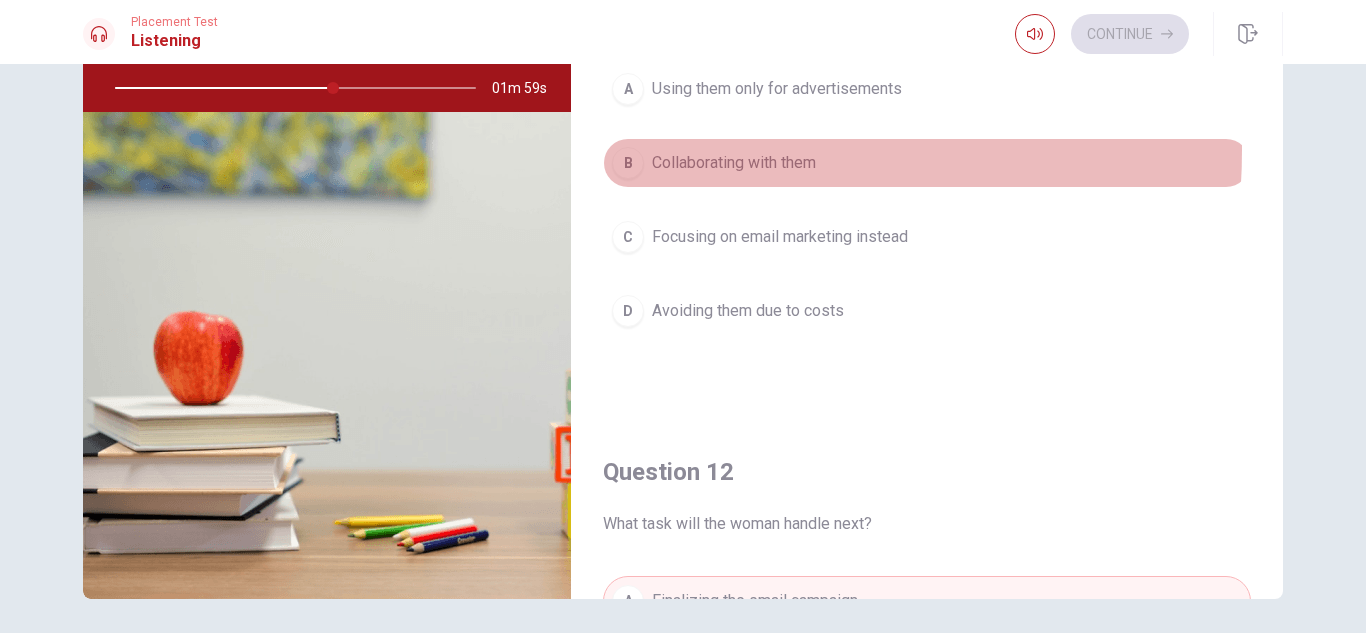 click on "B" at bounding box center [628, 163] 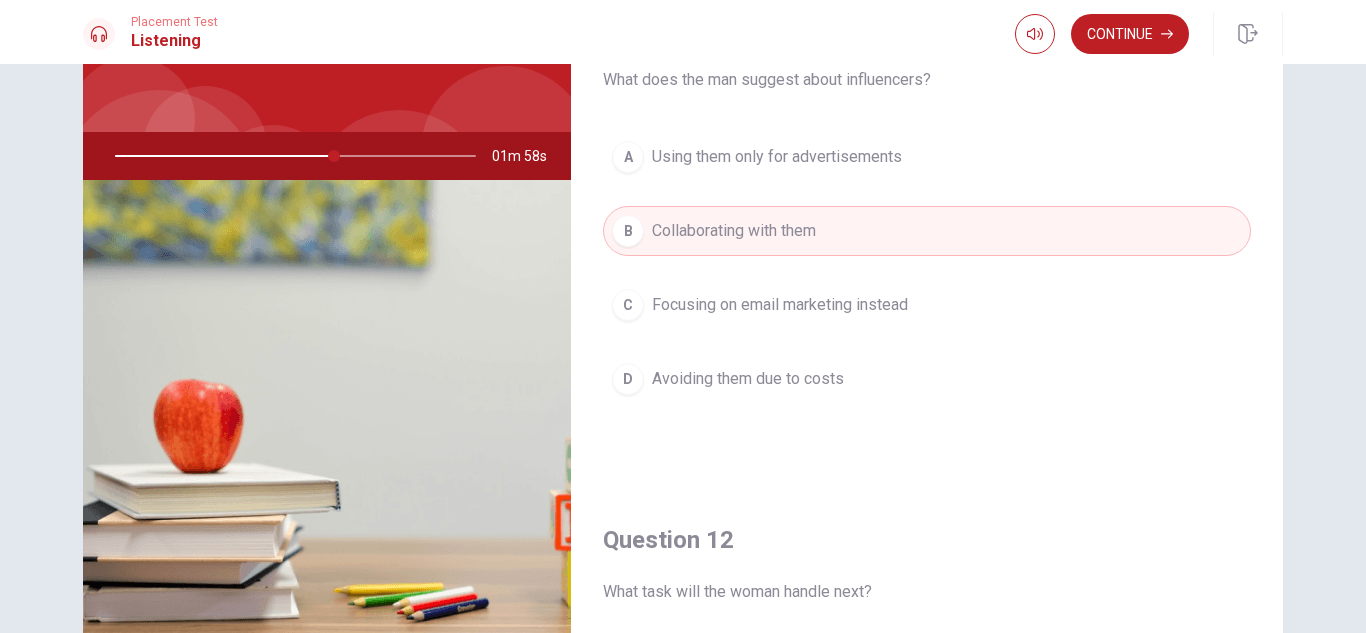 scroll, scrollTop: 100, scrollLeft: 0, axis: vertical 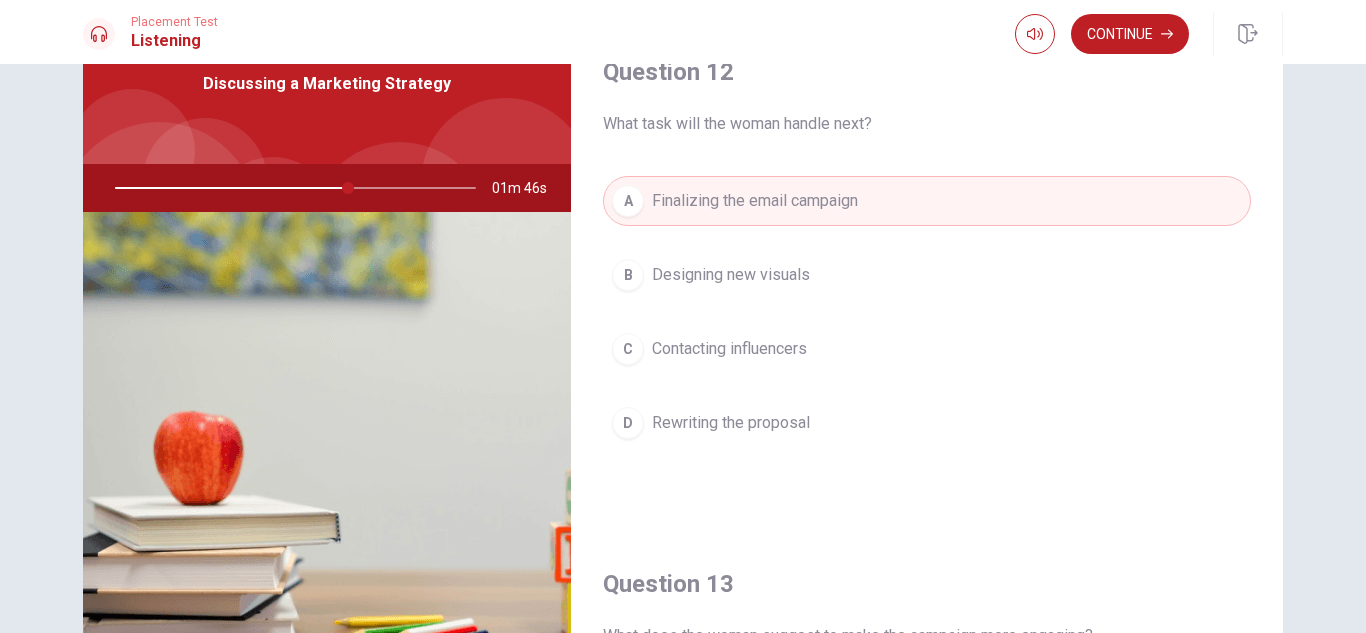 click on "C" at bounding box center (628, 349) 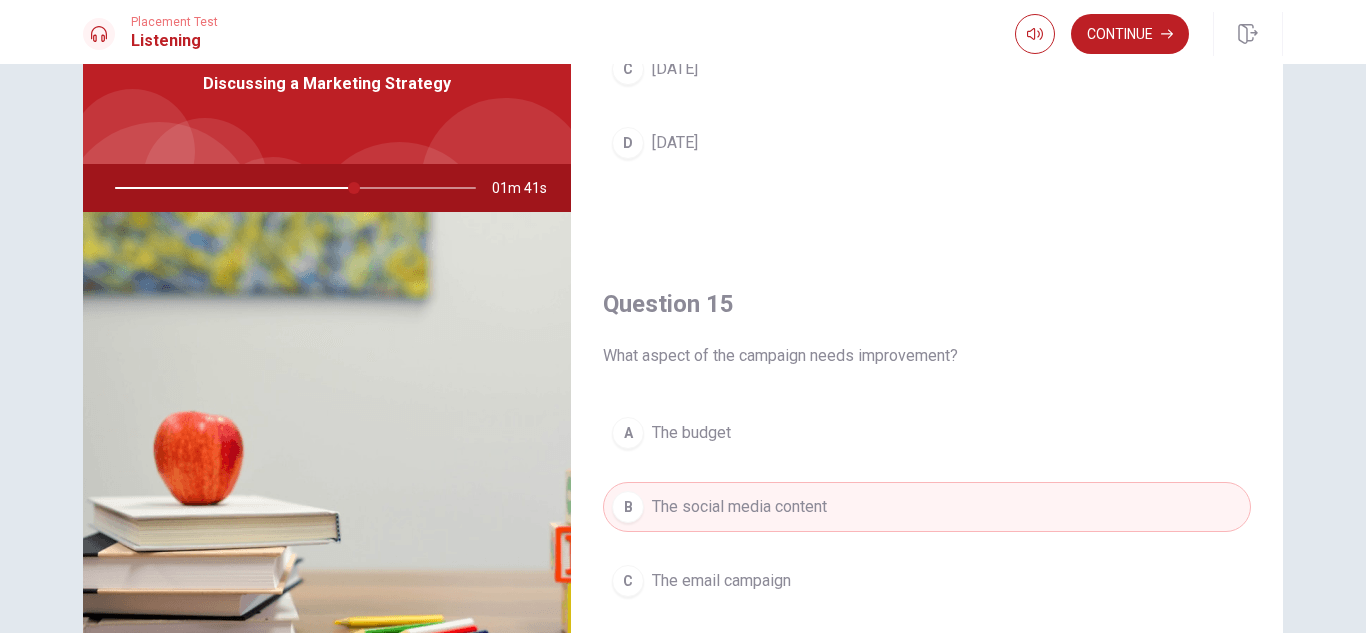 scroll, scrollTop: 1865, scrollLeft: 0, axis: vertical 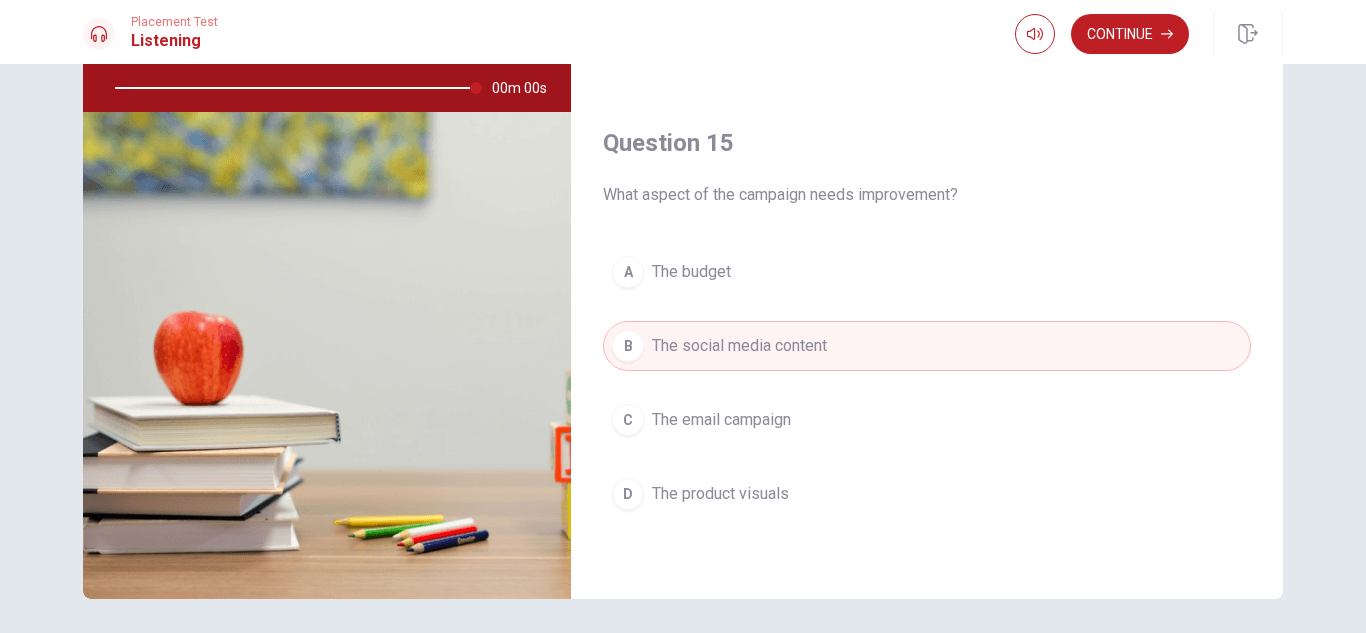 type on "0" 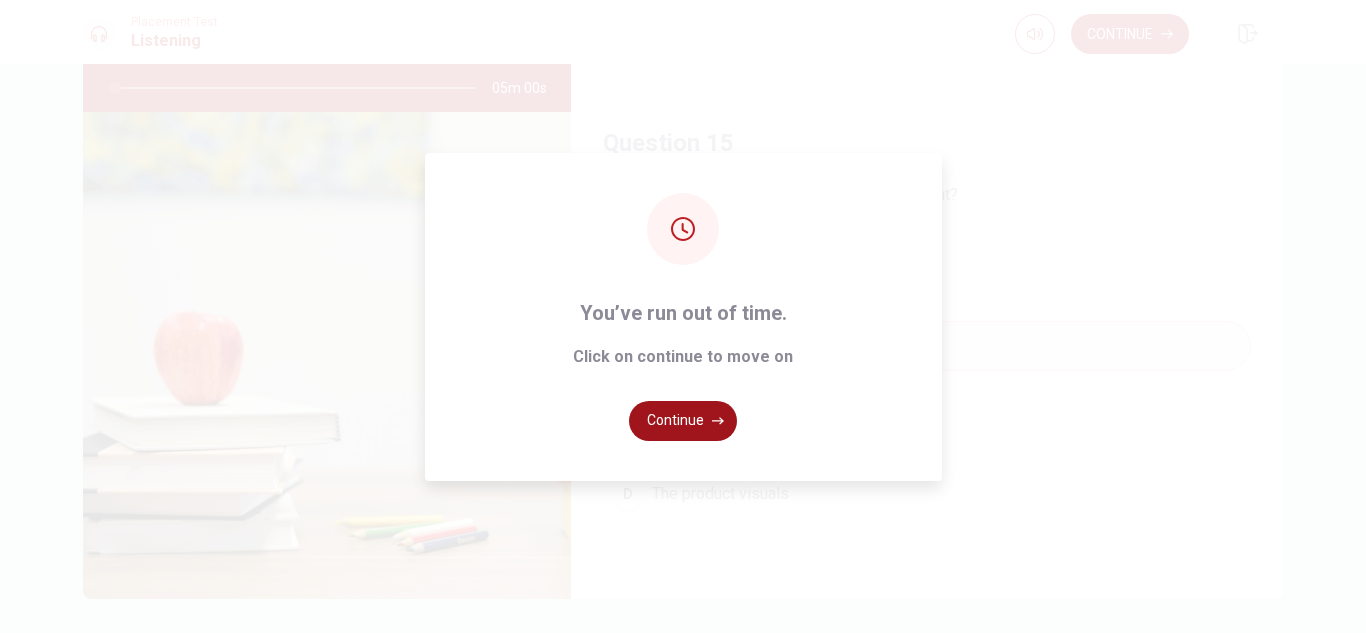 click 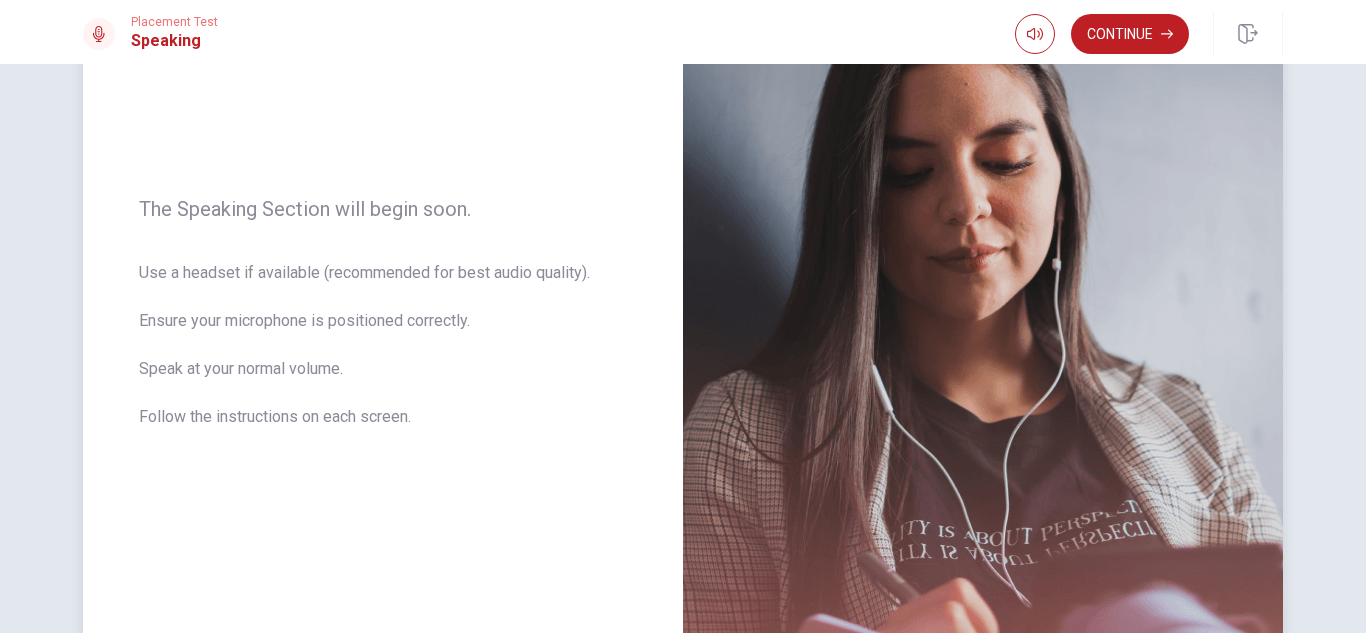 scroll, scrollTop: 300, scrollLeft: 0, axis: vertical 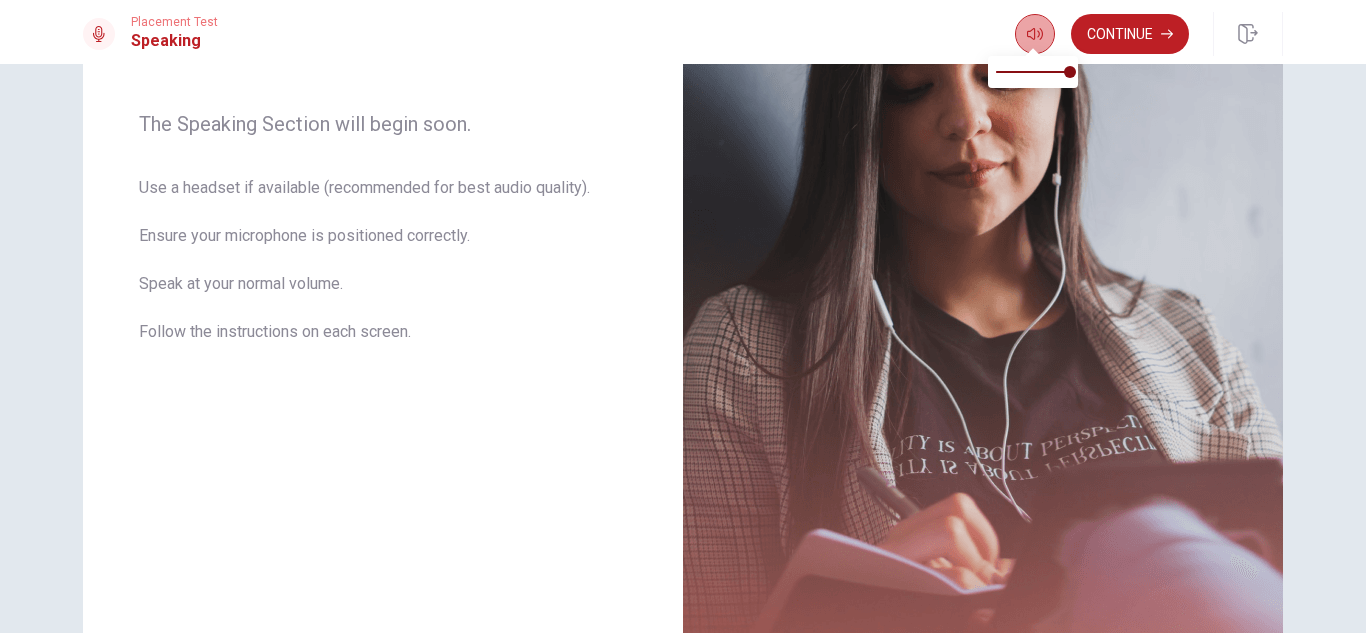 click at bounding box center [1035, 34] 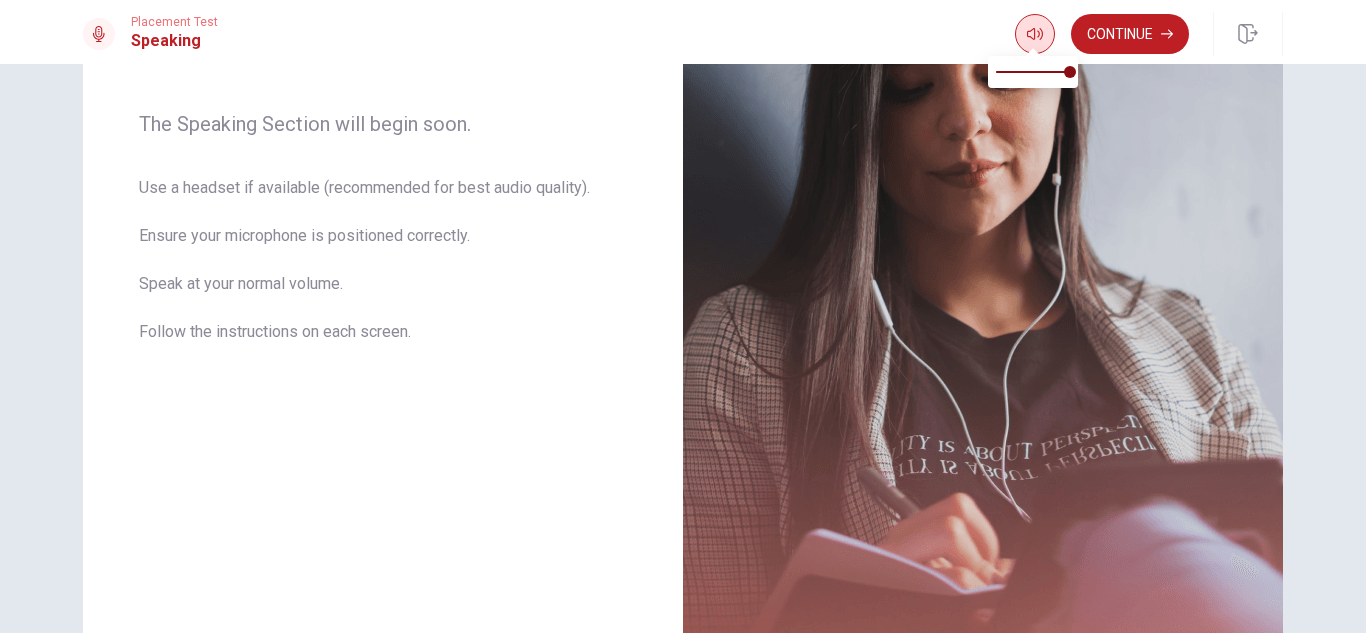 click at bounding box center [1035, 34] 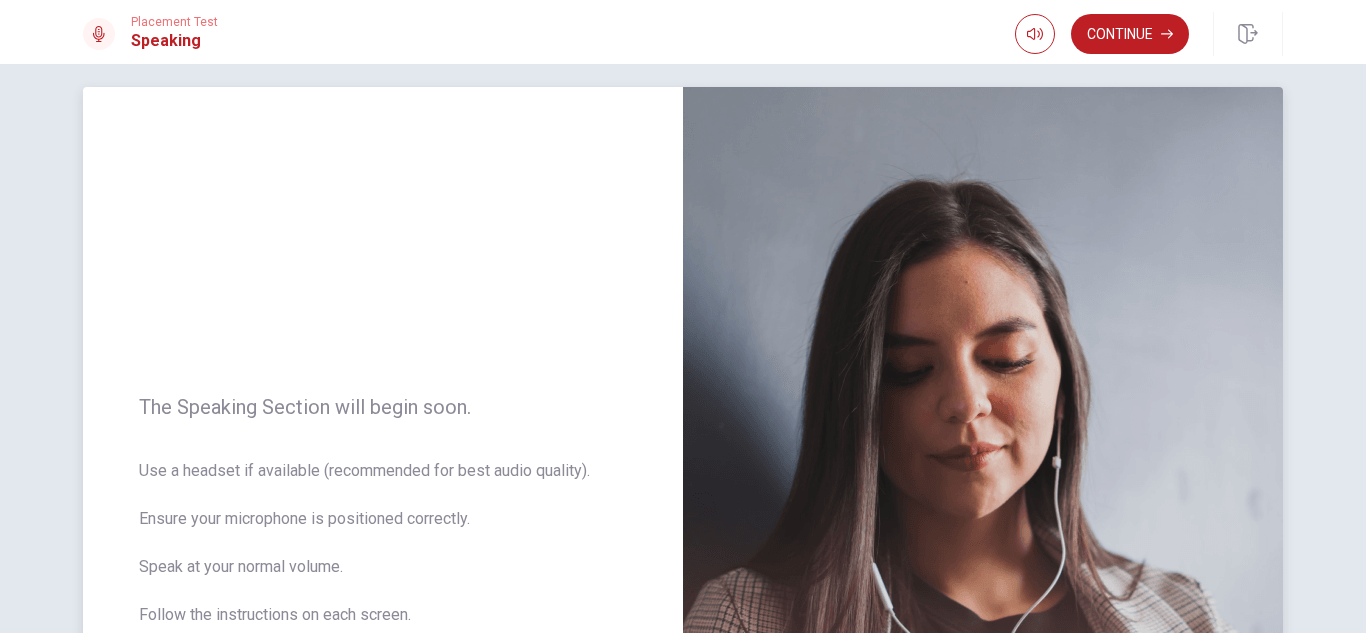 scroll, scrollTop: 0, scrollLeft: 0, axis: both 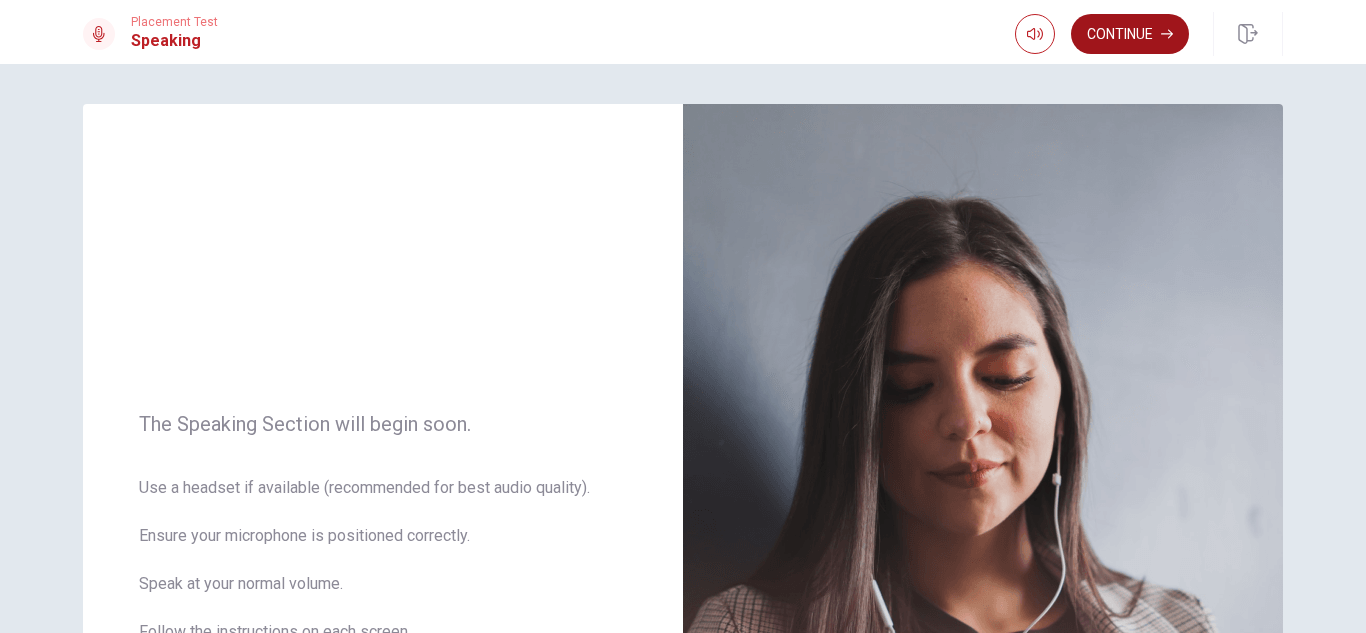 click on "Continue" at bounding box center [1130, 34] 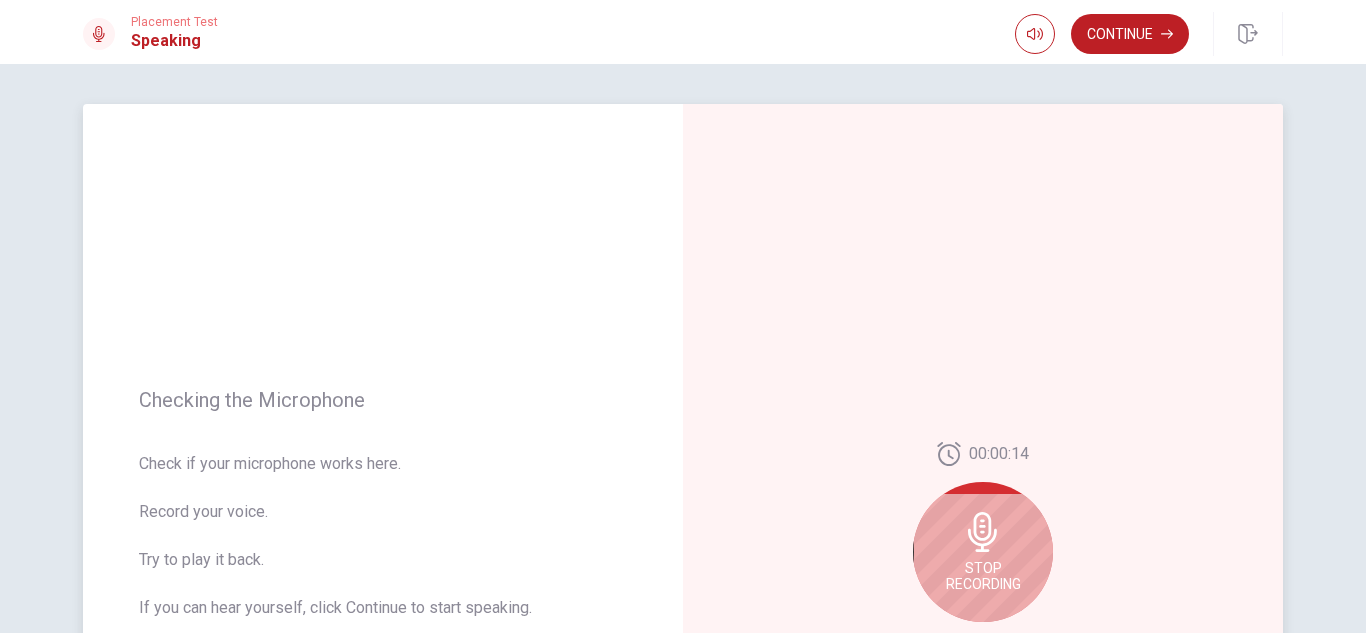 scroll, scrollTop: 200, scrollLeft: 0, axis: vertical 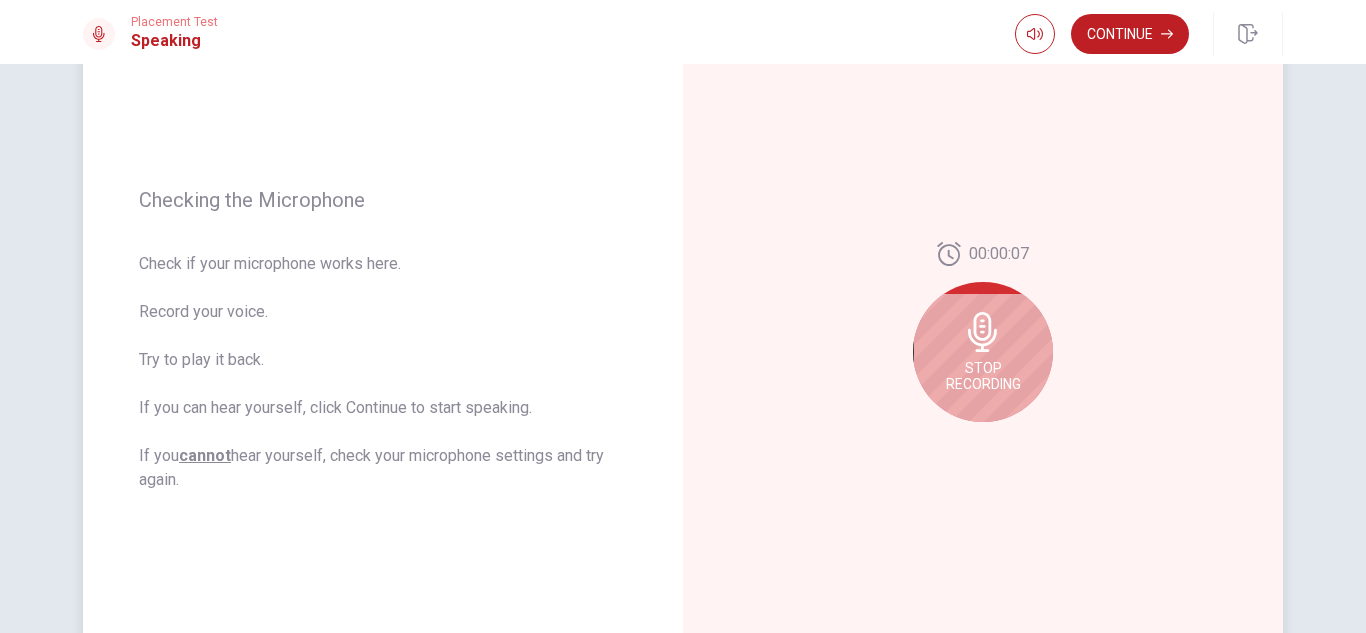 click on "Stop   Recording" at bounding box center (983, 352) 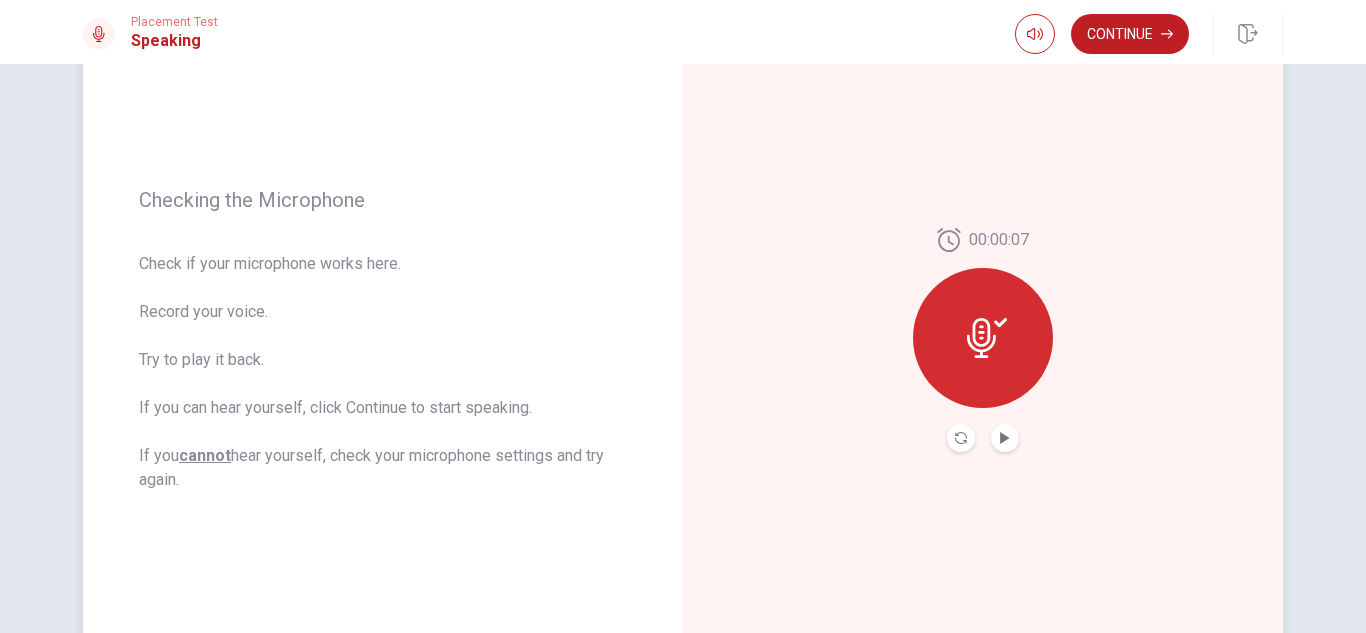 click at bounding box center [1005, 438] 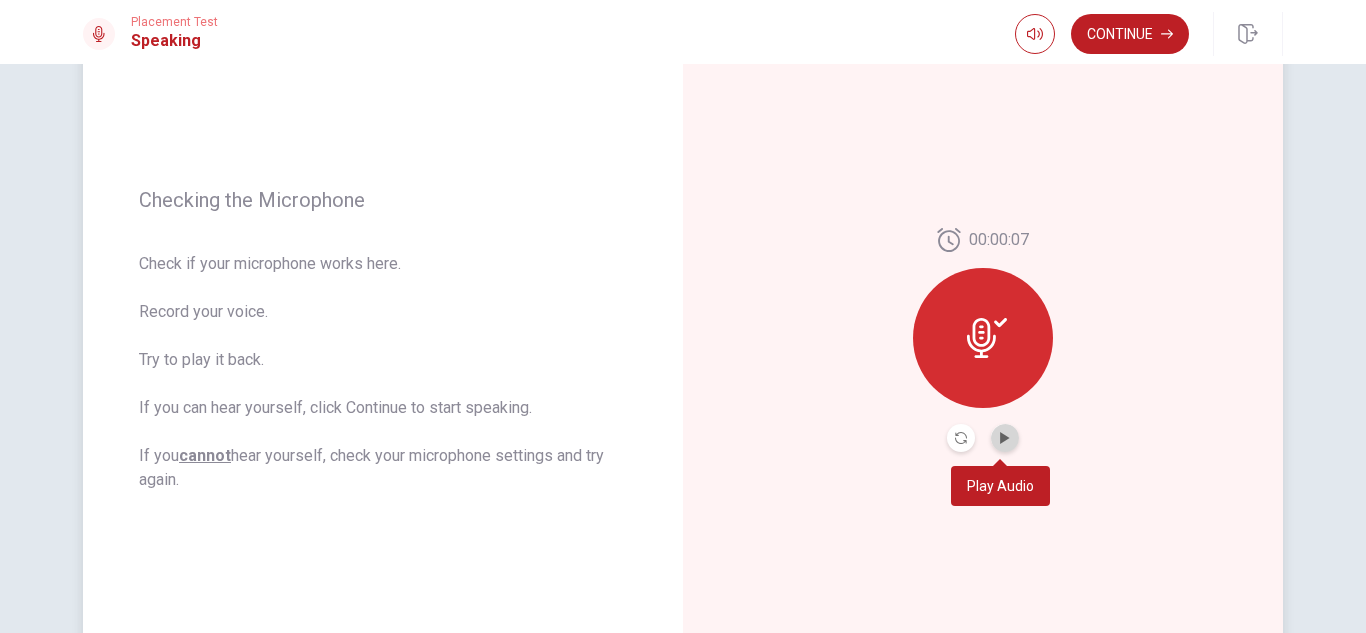 click at bounding box center (1005, 438) 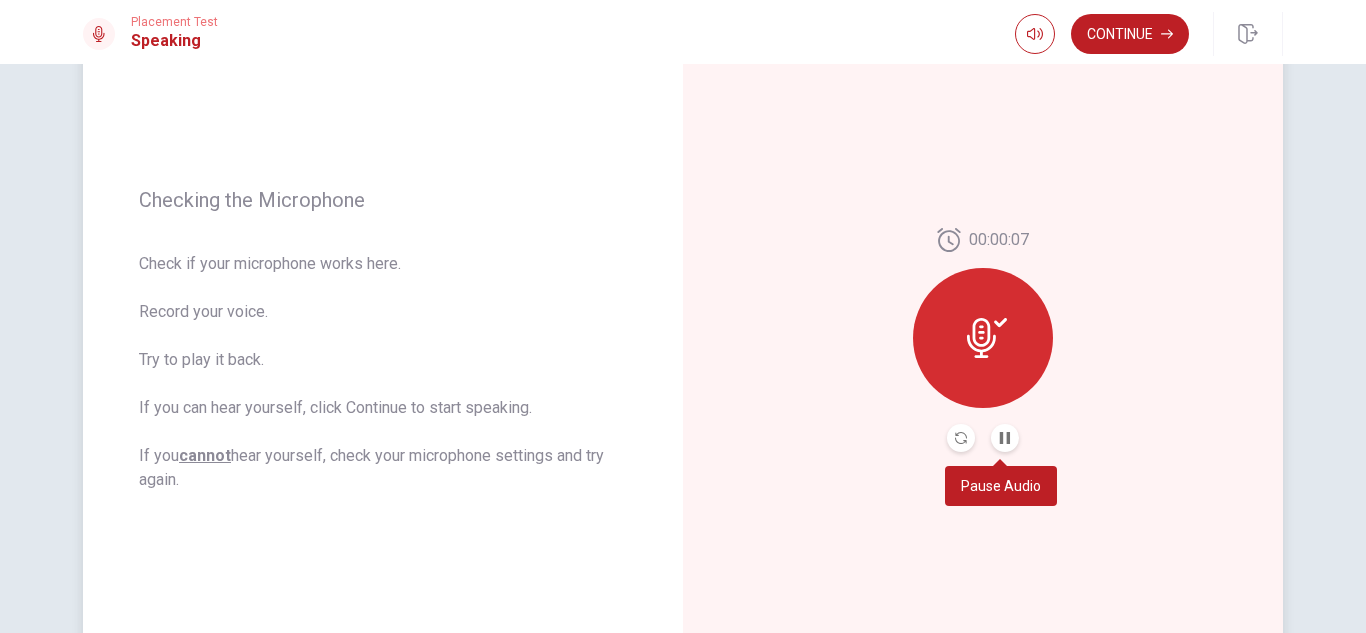 click at bounding box center [1005, 438] 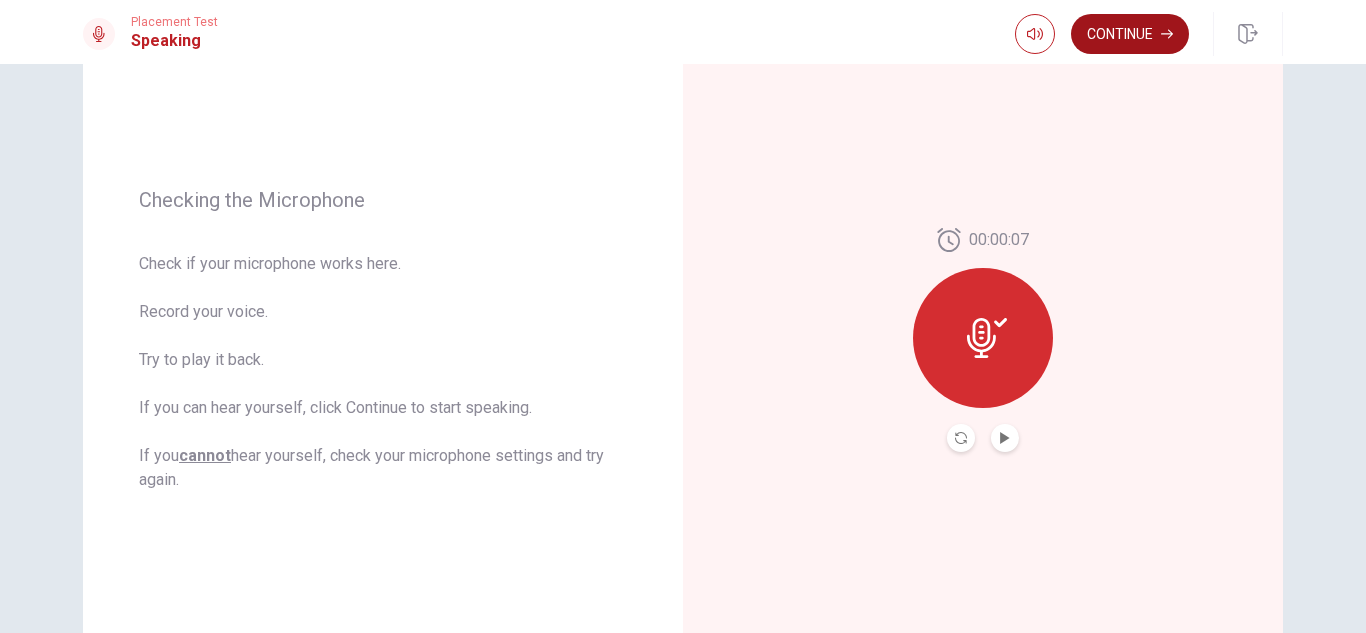 click on "Continue" at bounding box center (1130, 34) 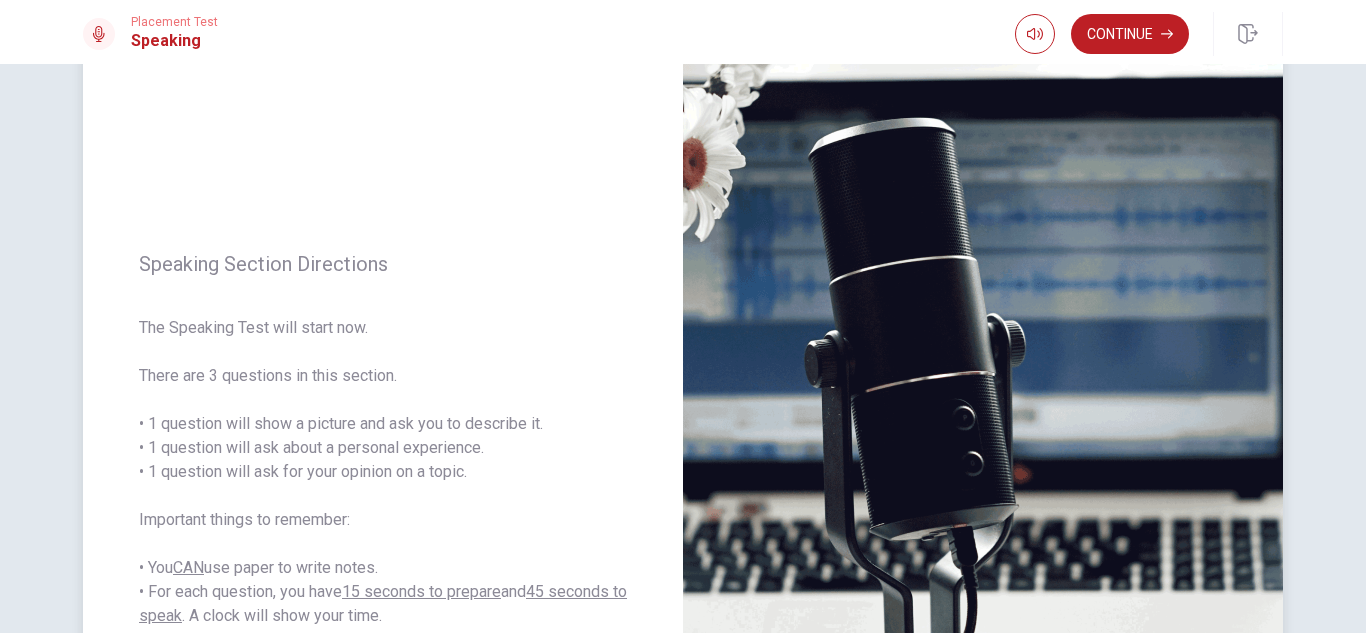 scroll, scrollTop: 200, scrollLeft: 0, axis: vertical 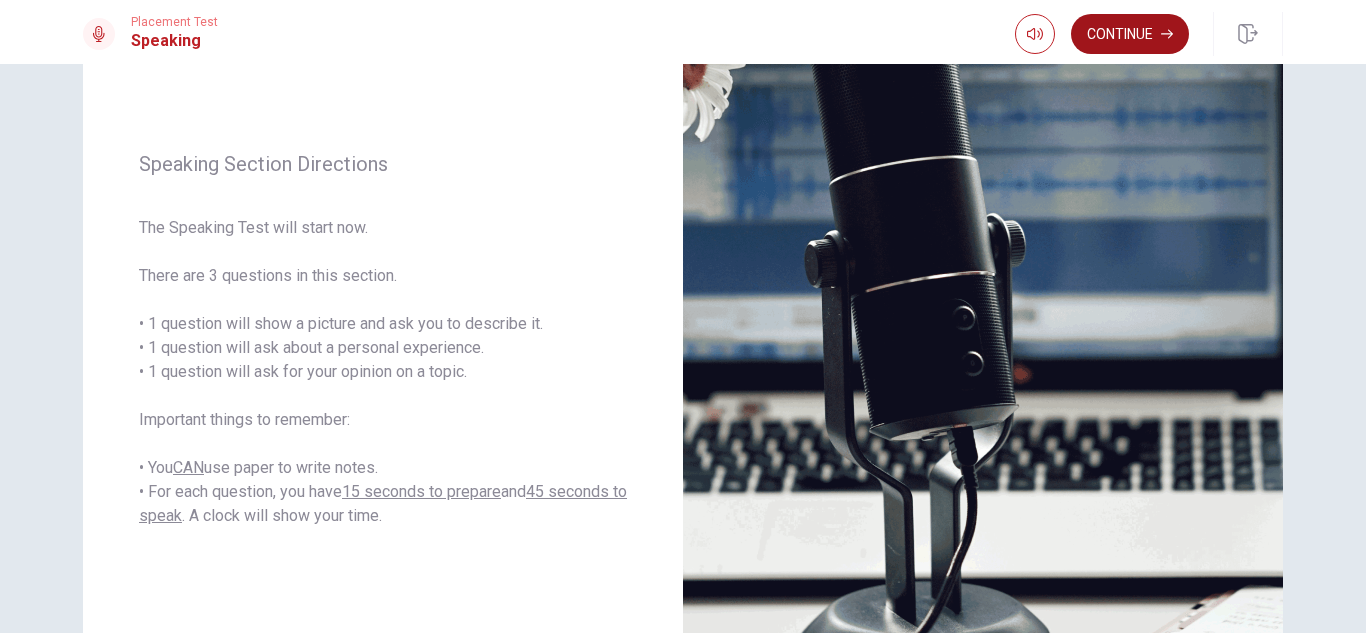 click on "Continue" at bounding box center [1130, 34] 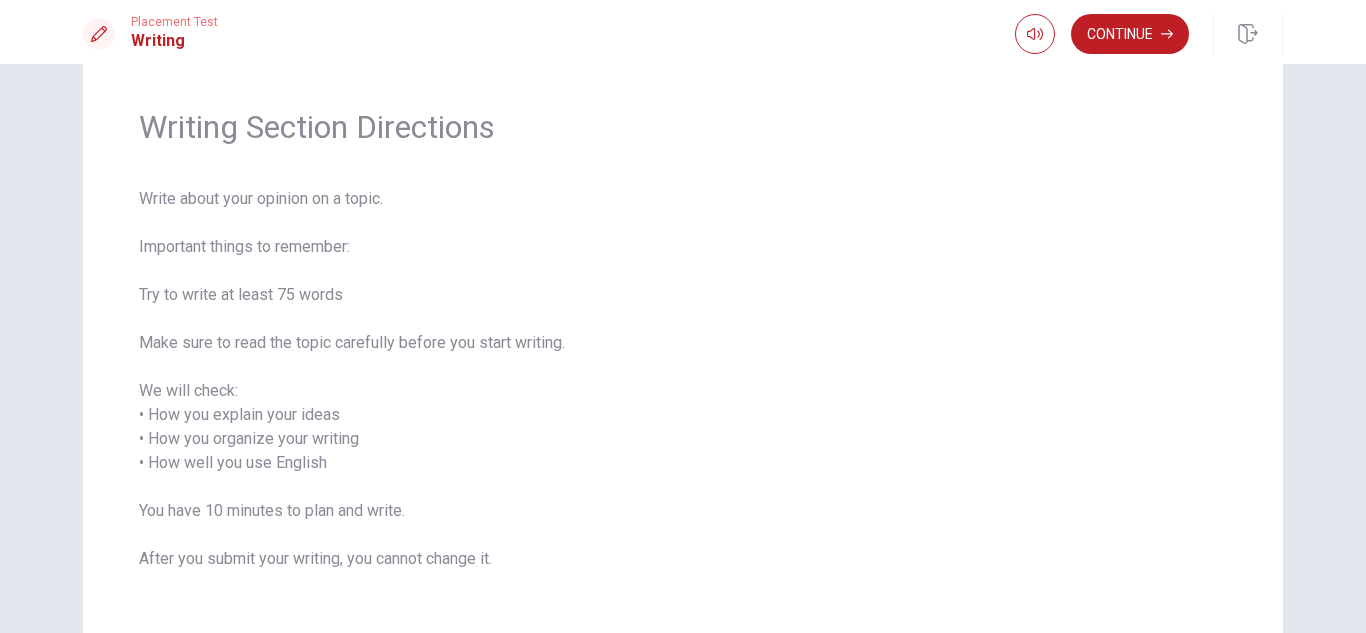 scroll, scrollTop: 100, scrollLeft: 0, axis: vertical 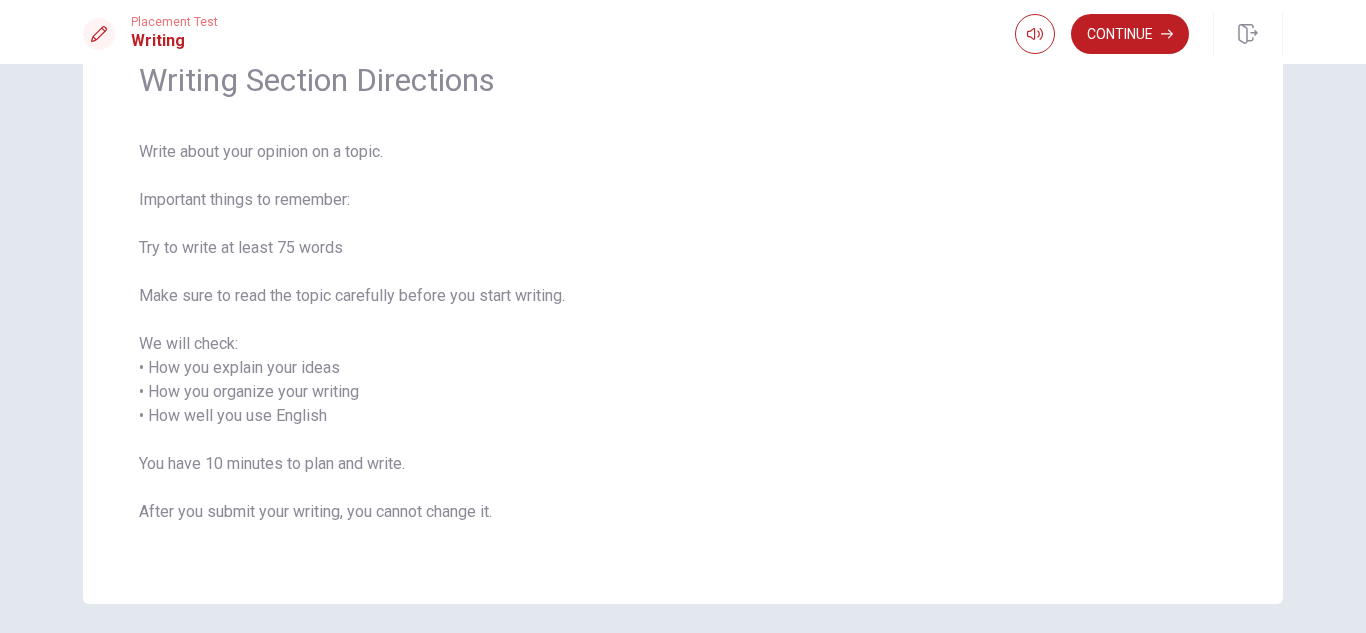 click on "Write about your opinion on a topic.
Important things to remember:
Try to write at least 75 words
Make sure to read the topic carefully before you start writing.
We will check:
• How you explain your ideas
• How you organize your writing
• How well you use English
You have 10 minutes to plan and write.
After you submit your writing, you cannot change it." at bounding box center (683, 344) 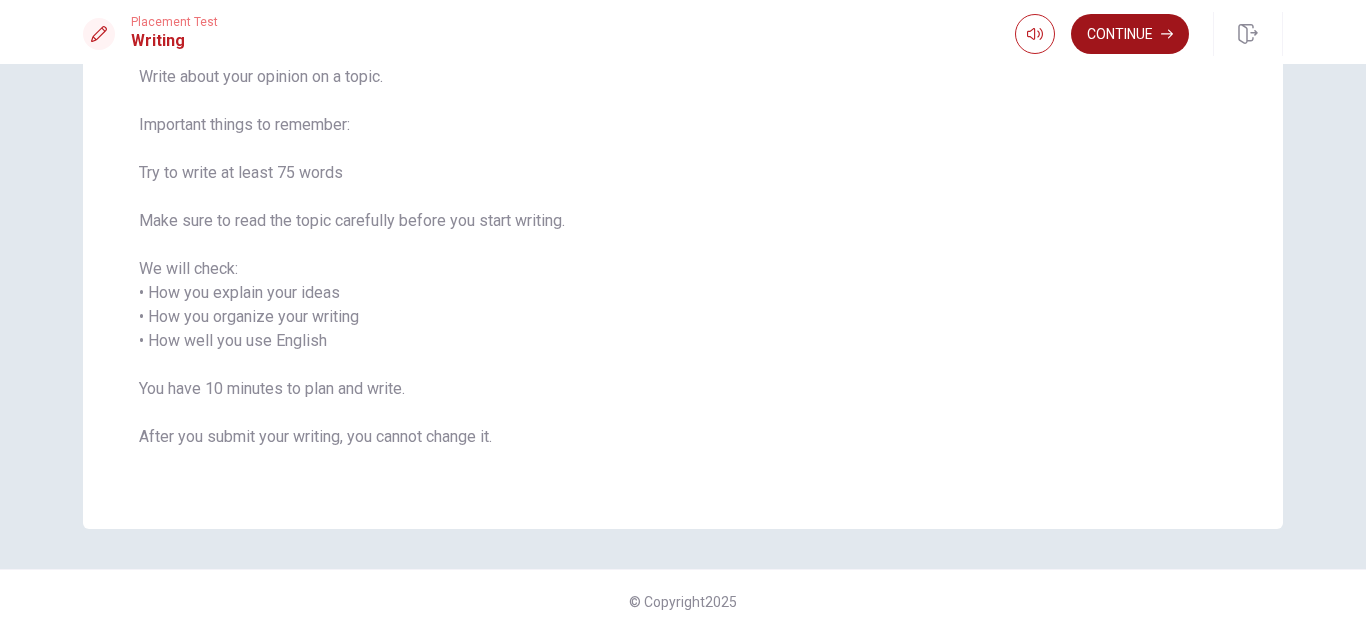 click on "Continue" at bounding box center [1130, 34] 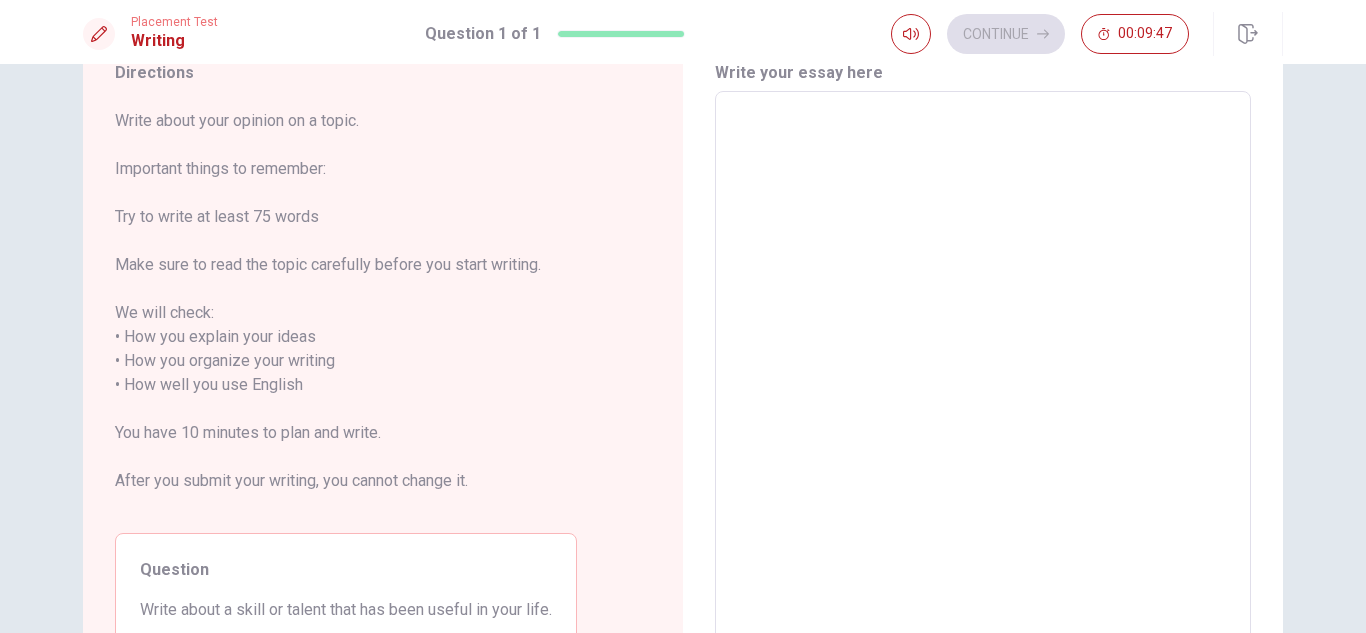 scroll, scrollTop: 0, scrollLeft: 0, axis: both 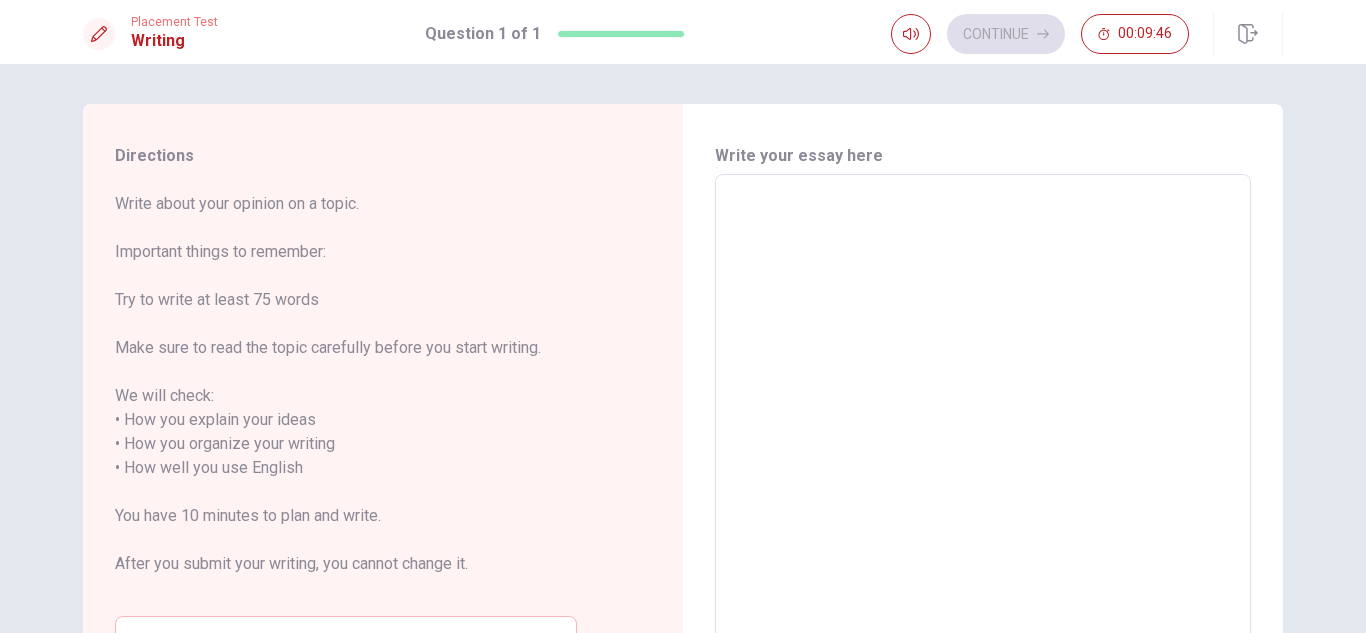 click at bounding box center (983, 456) 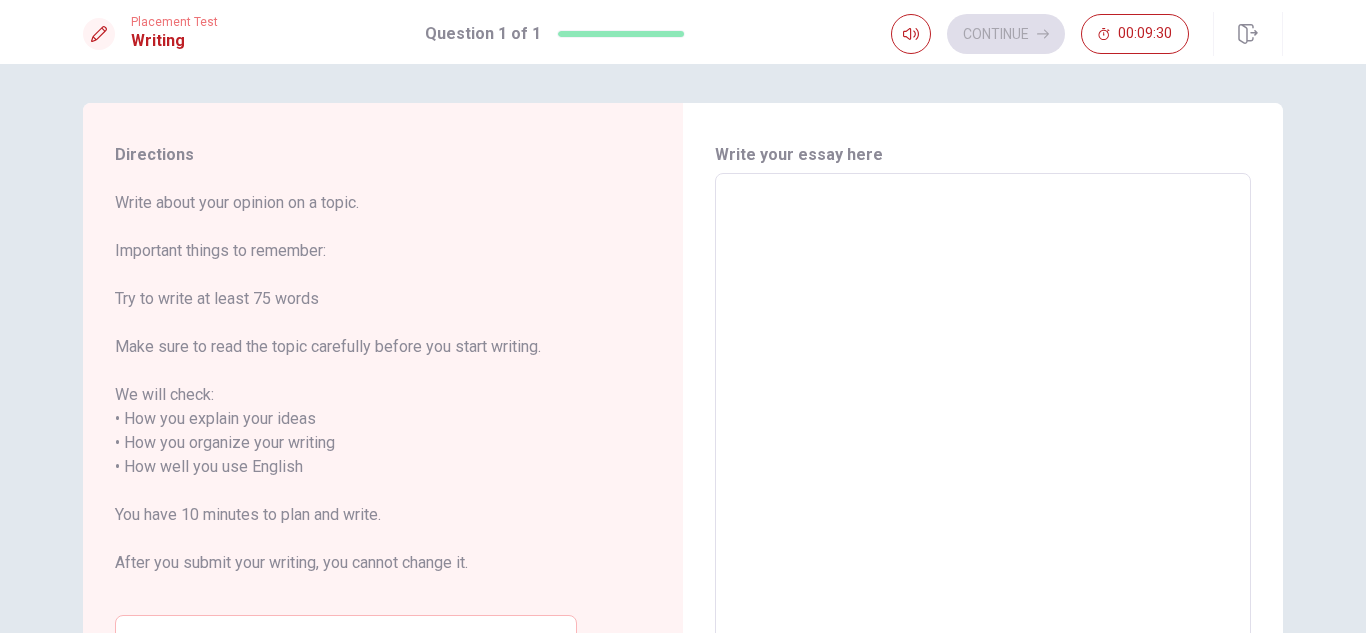 scroll, scrollTop: 0, scrollLeft: 0, axis: both 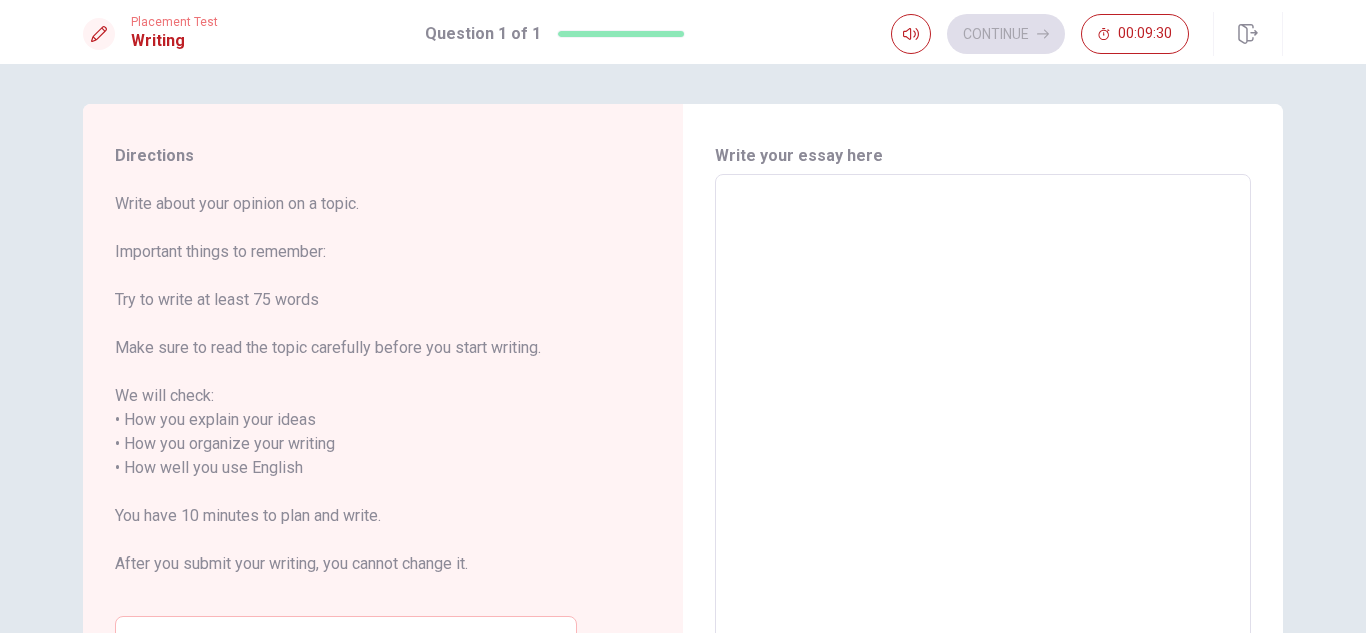 click at bounding box center [983, 456] 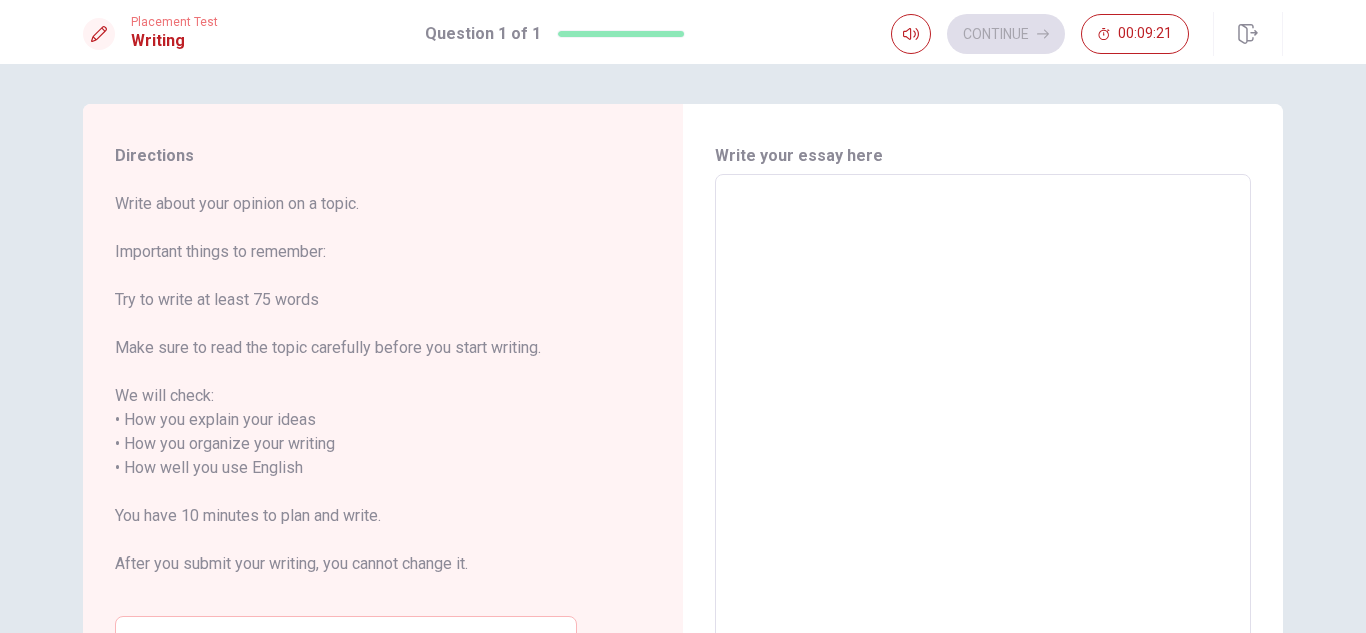 click at bounding box center [983, 456] 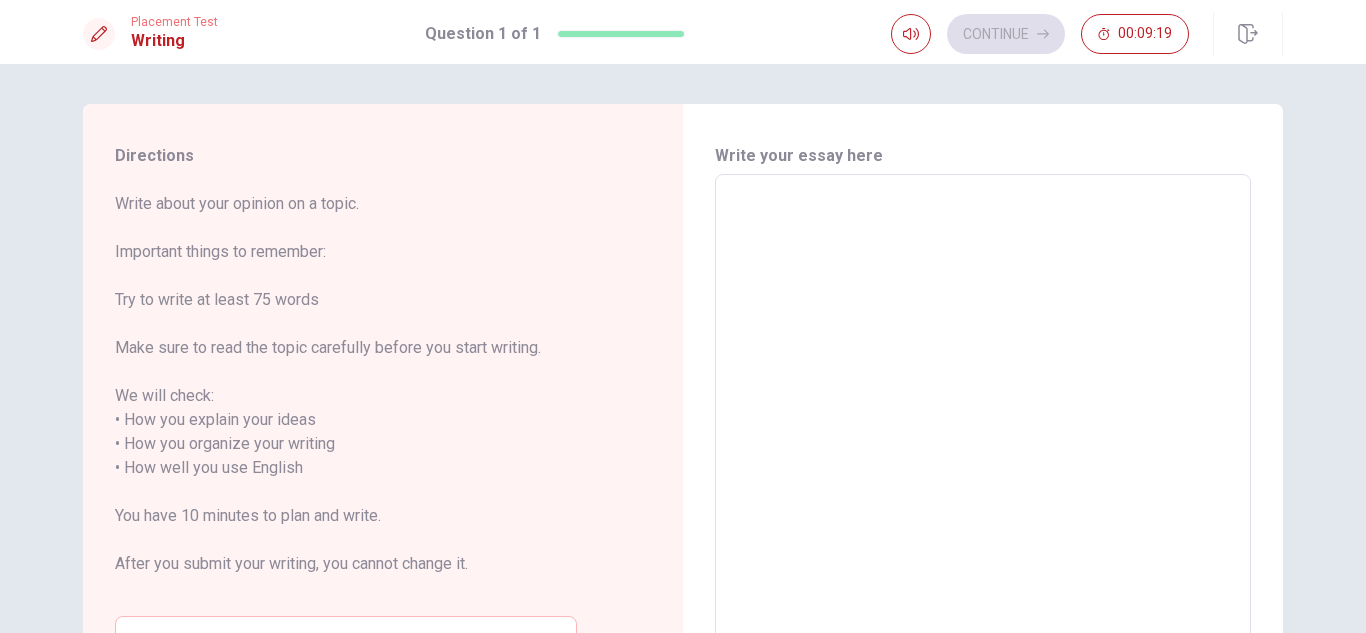 type on "O" 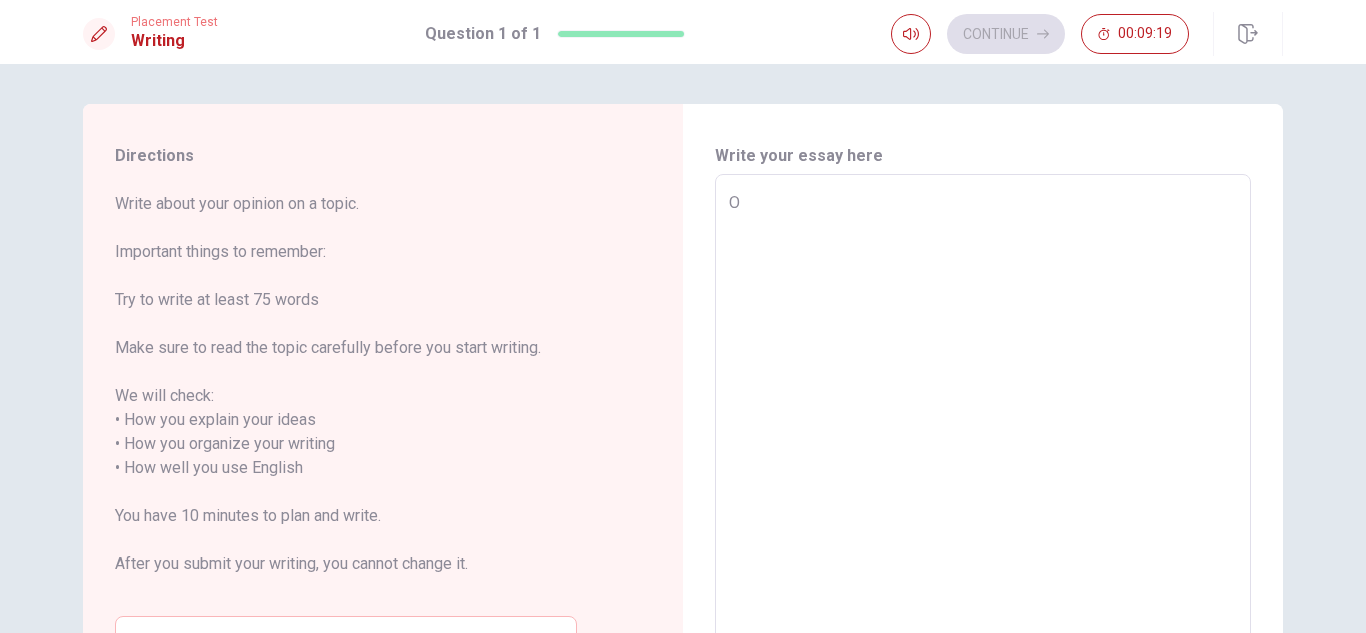 type on "x" 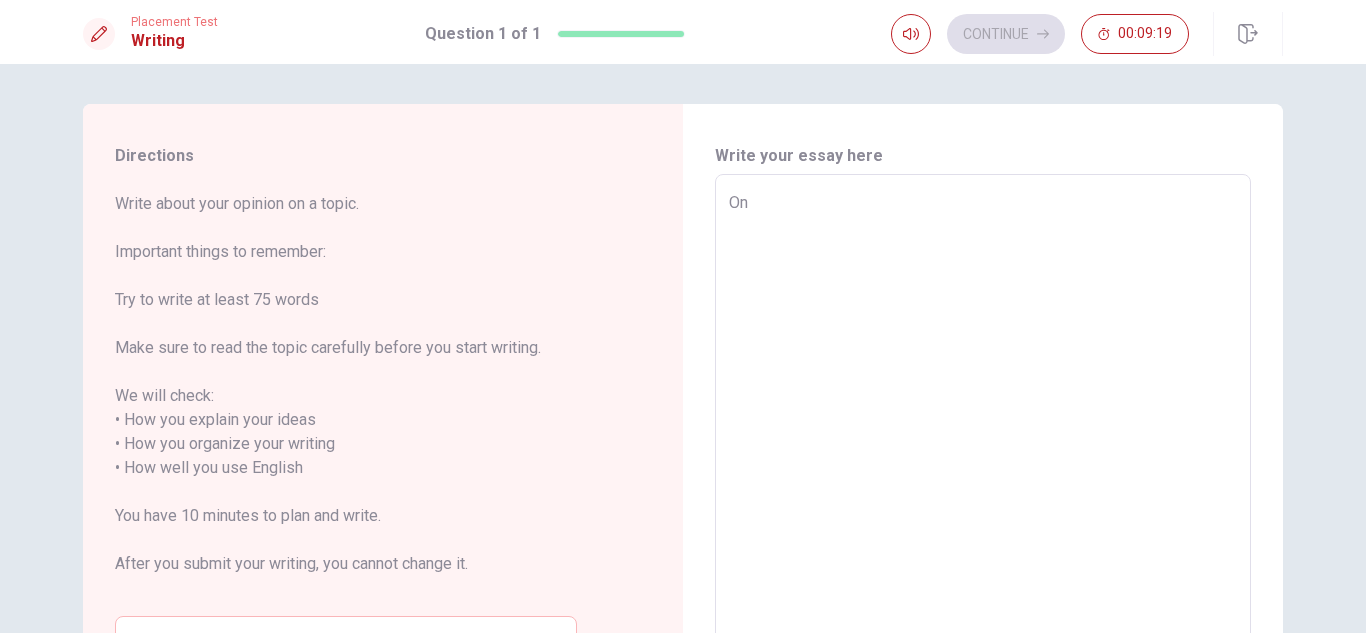 type on "x" 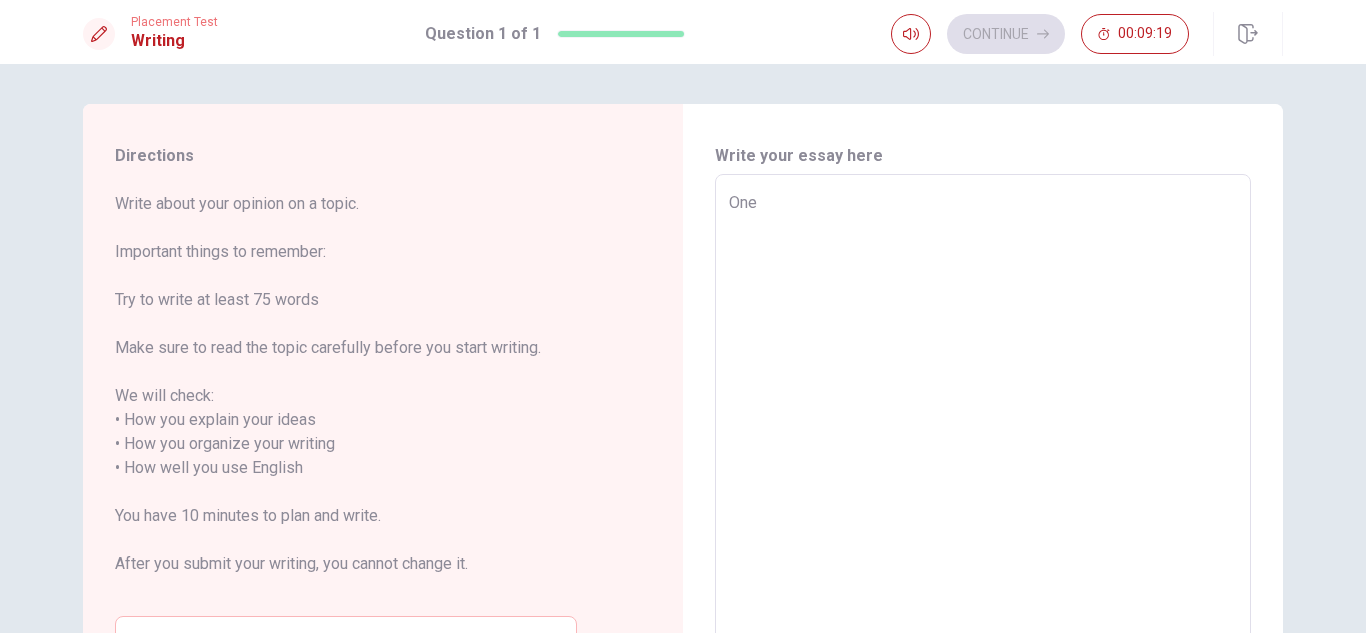 type on "x" 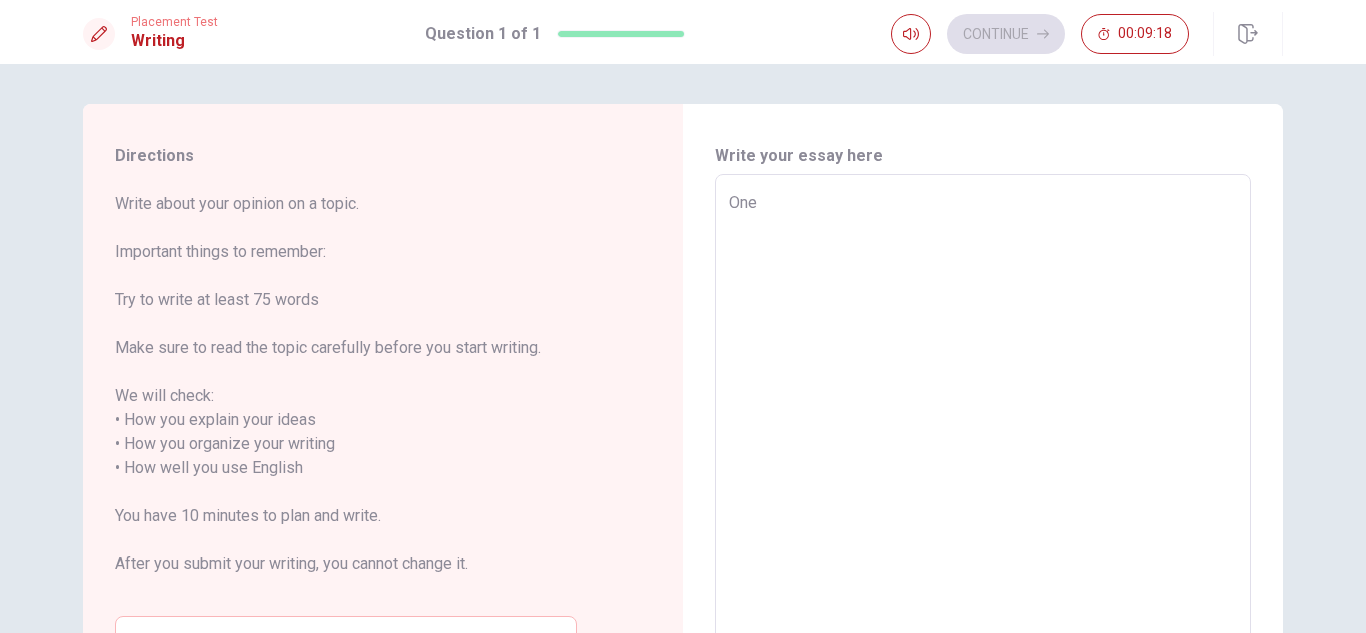 type on "x" 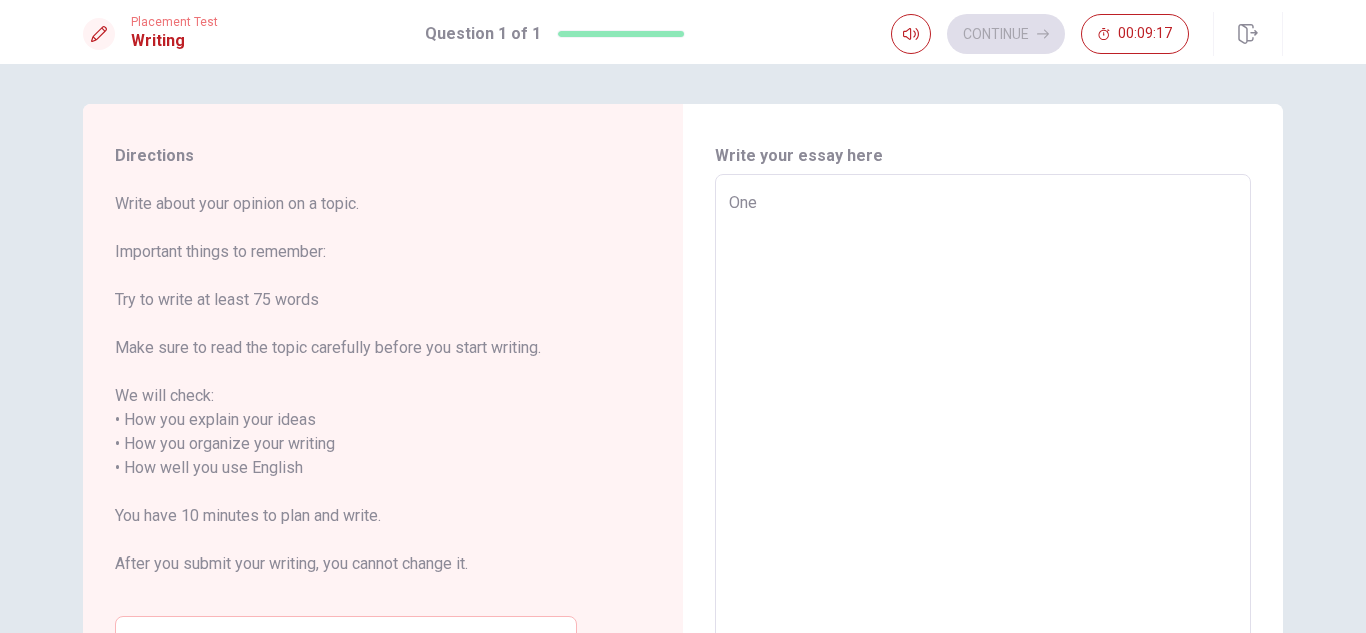 type on "One o" 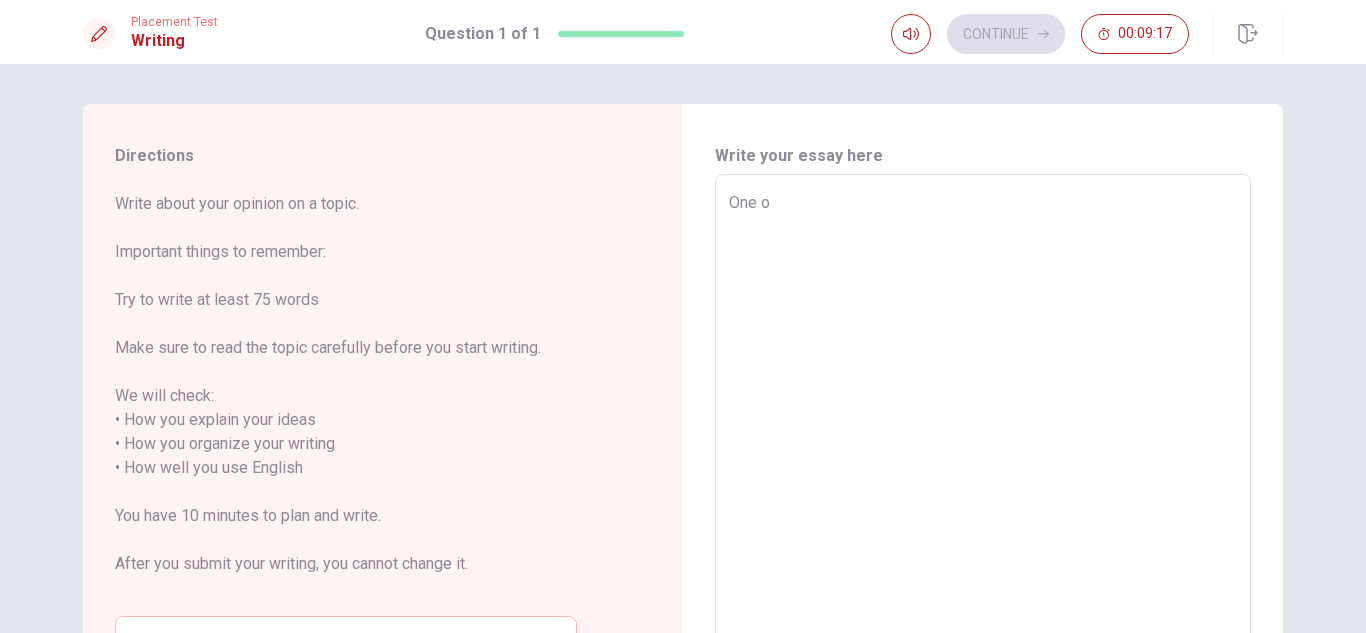 type on "x" 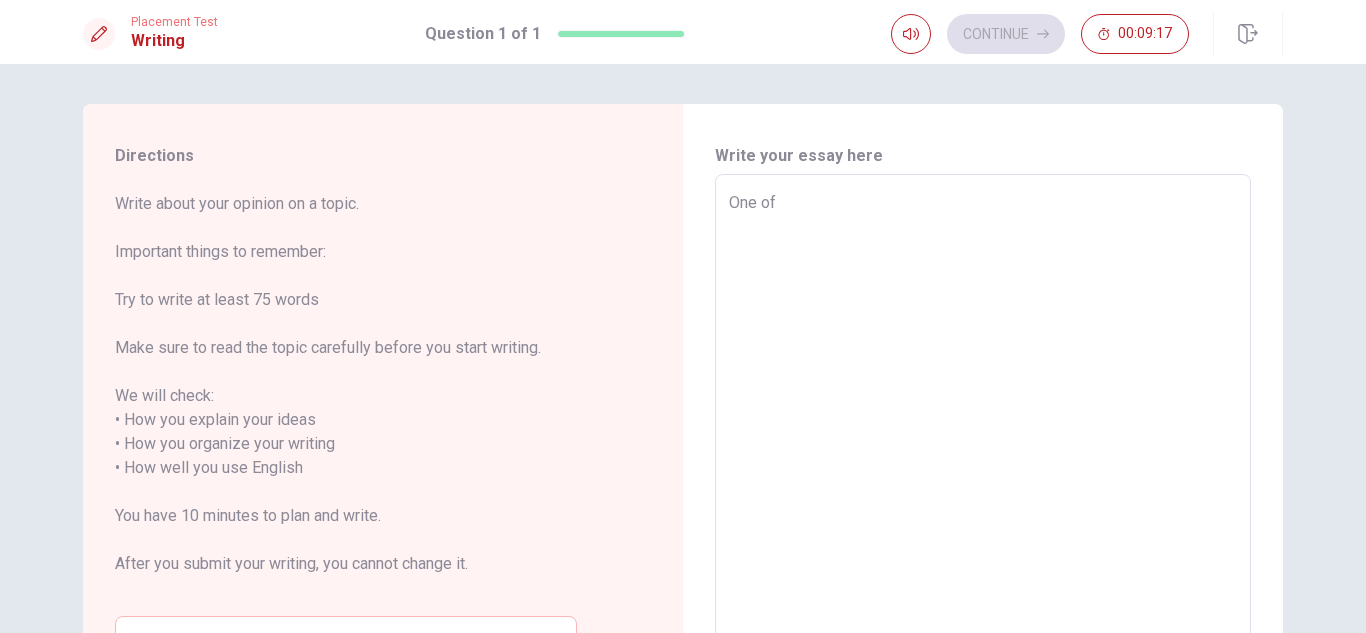 type on "x" 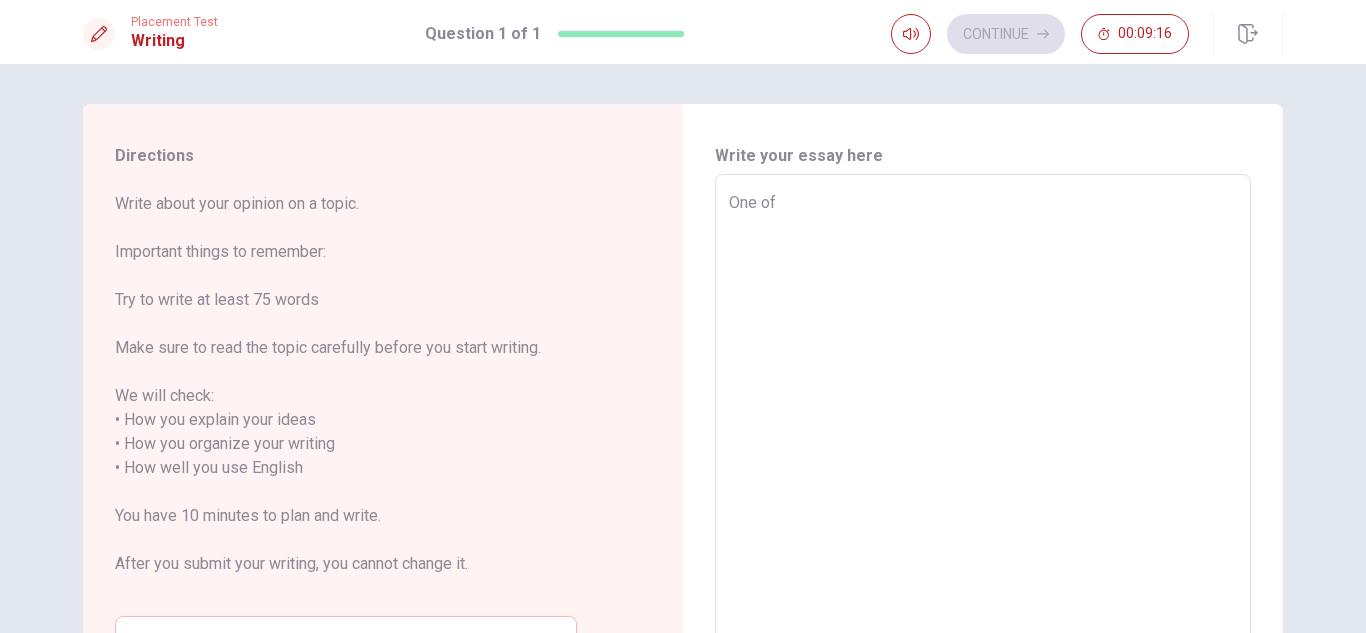 type on "One of t" 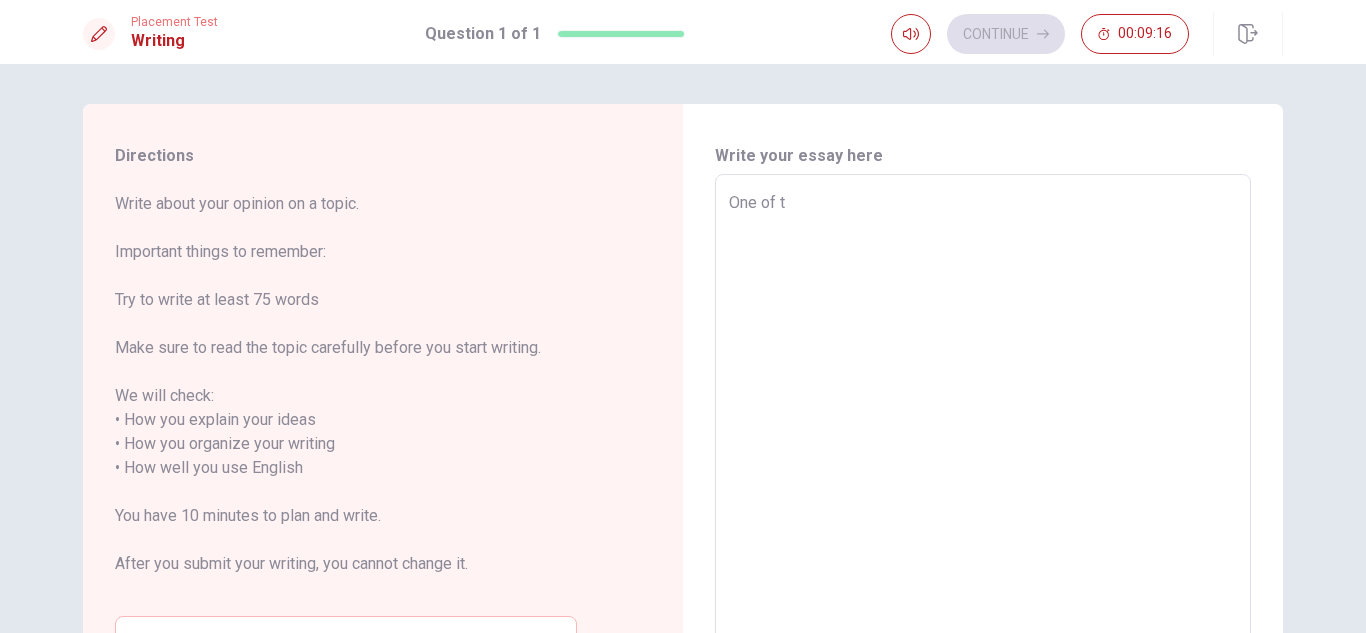 type on "x" 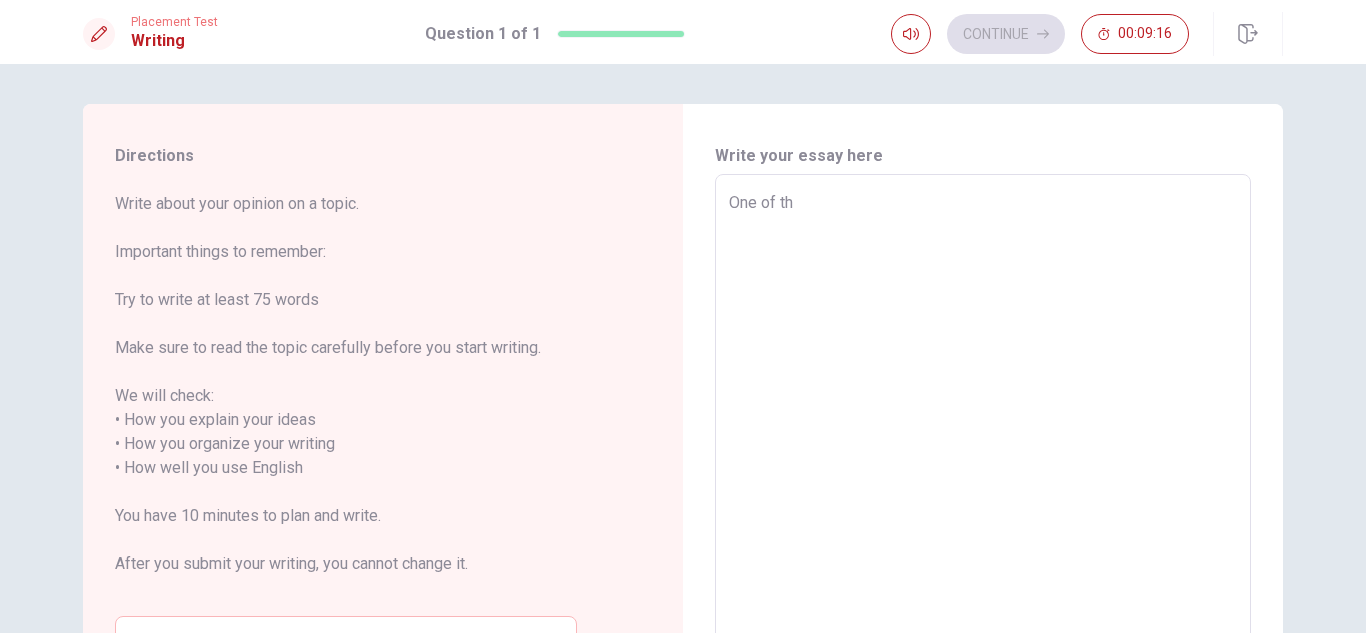 type on "x" 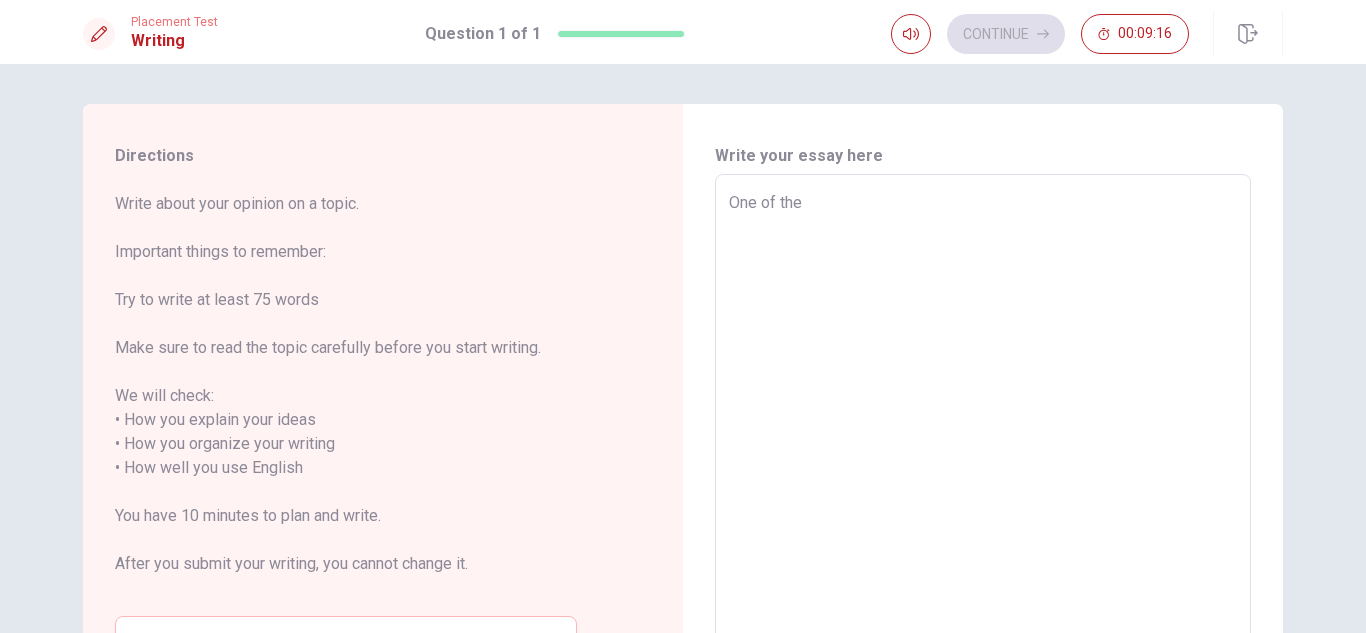 type on "One of the" 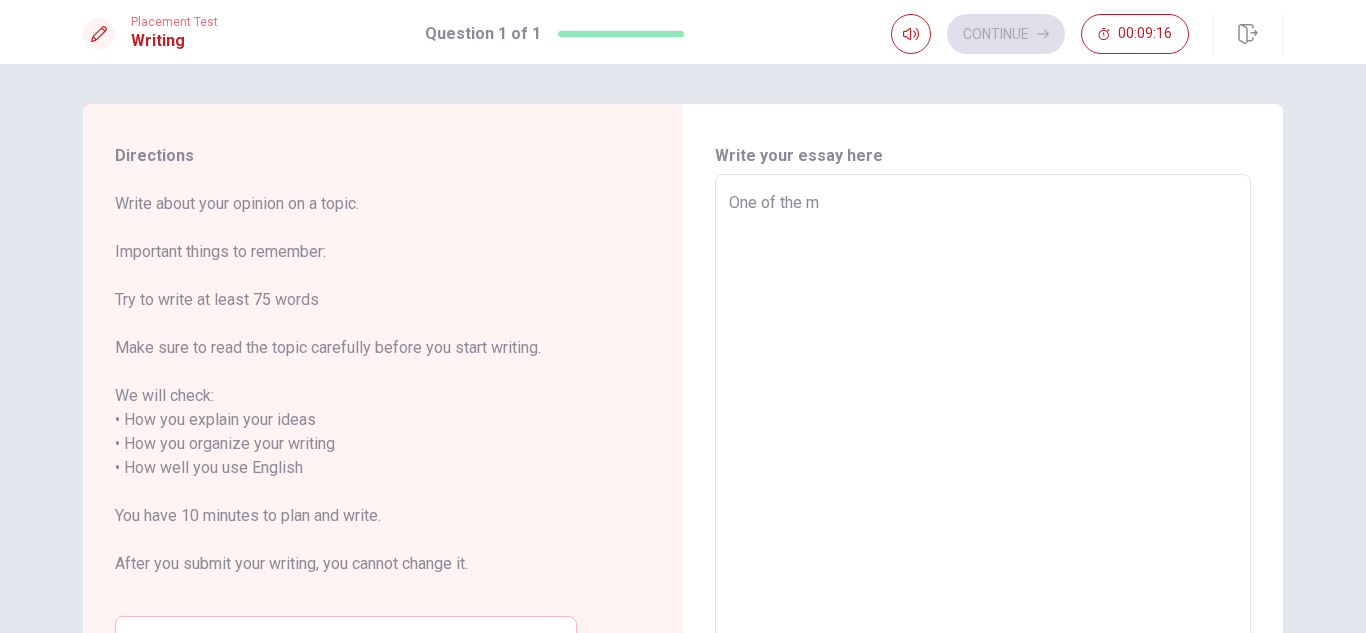 type on "x" 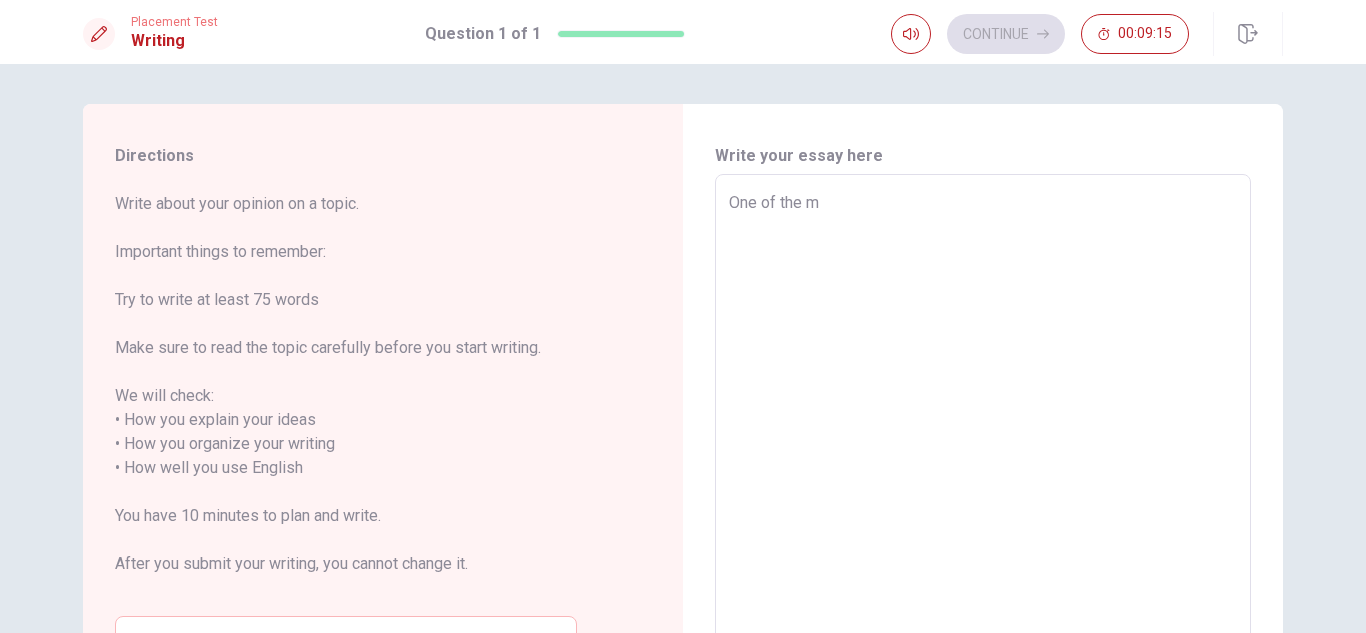 type on "One of the mo" 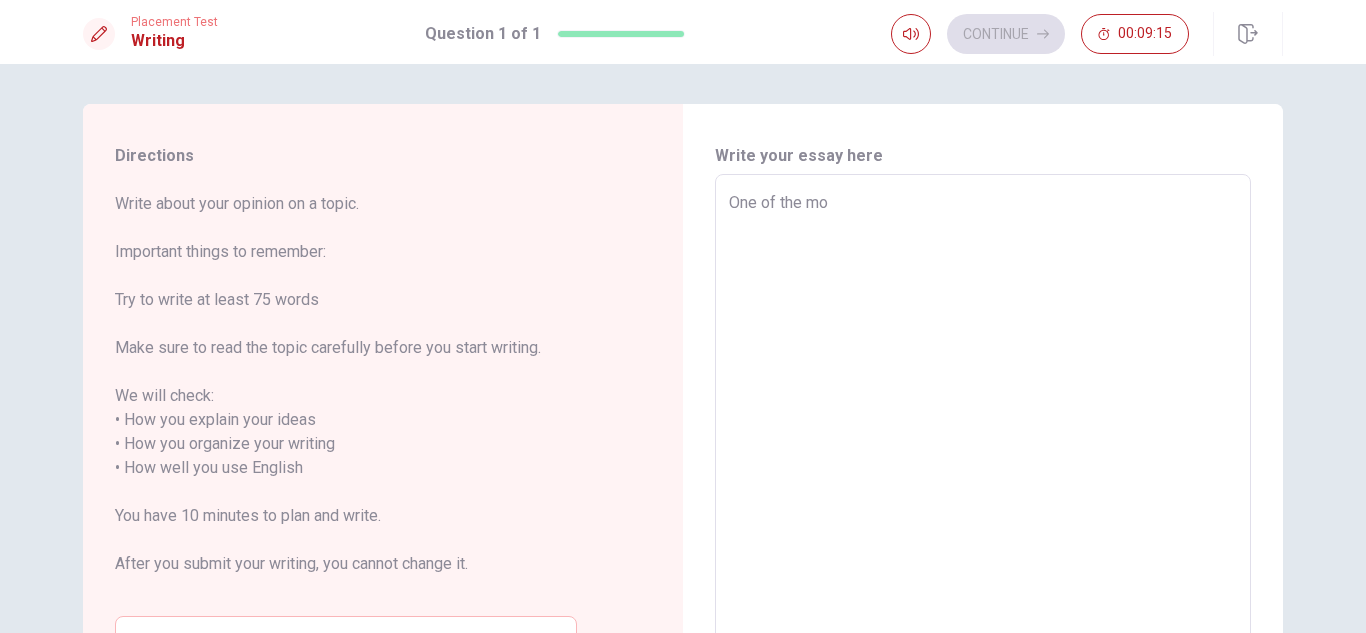 type on "x" 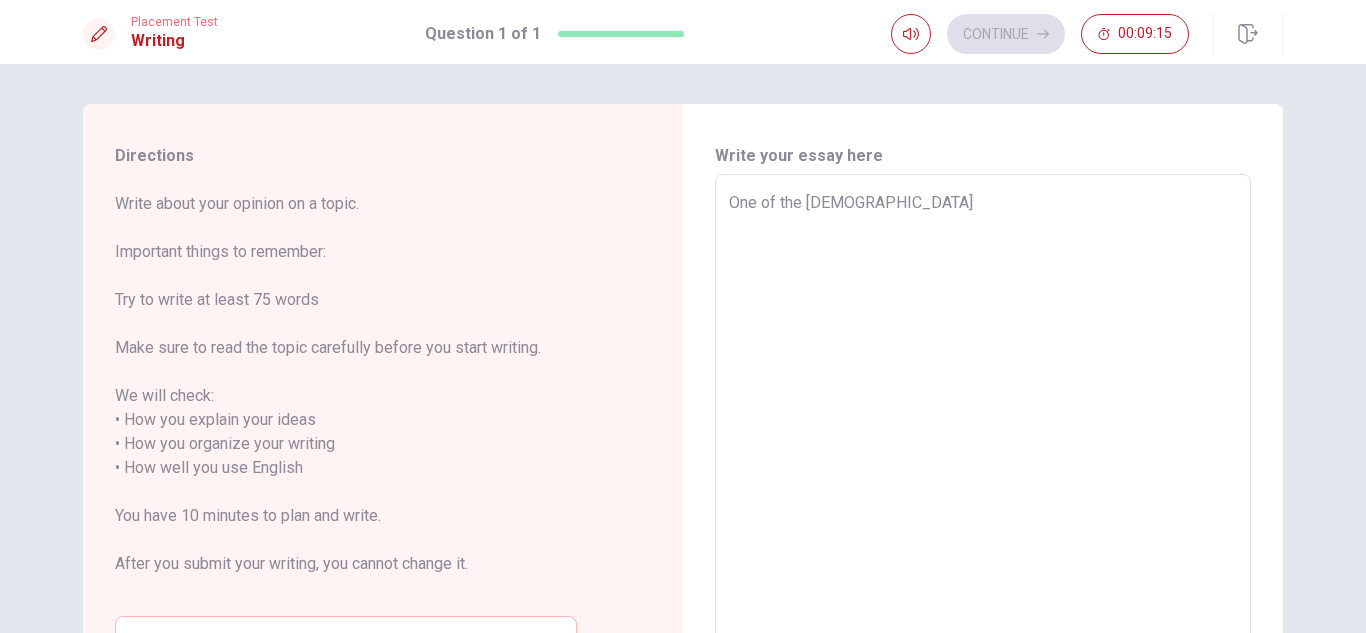 type on "x" 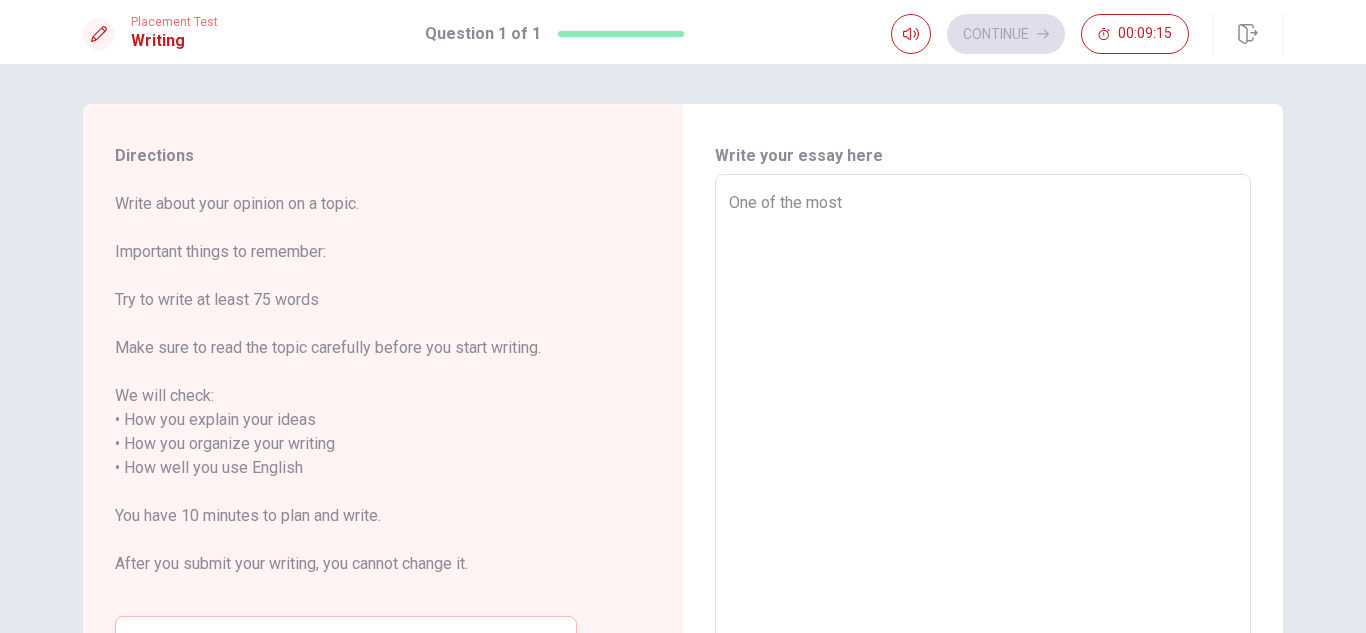 type on "x" 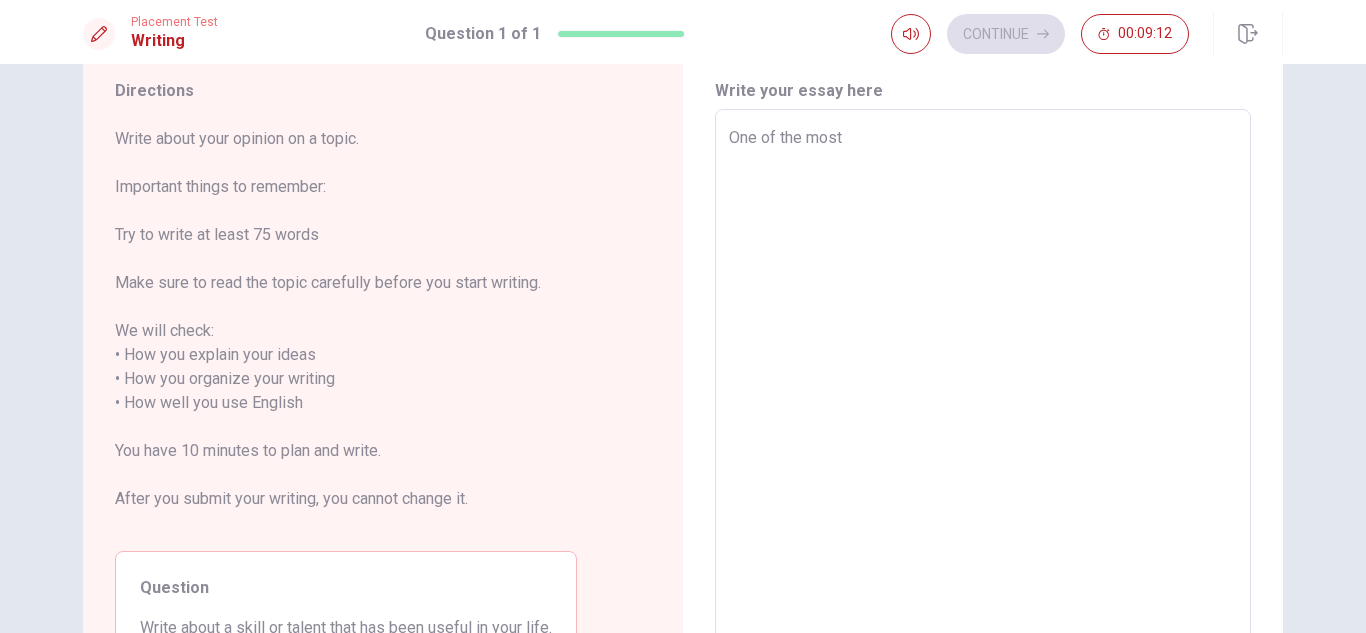 scroll, scrollTop: 100, scrollLeft: 0, axis: vertical 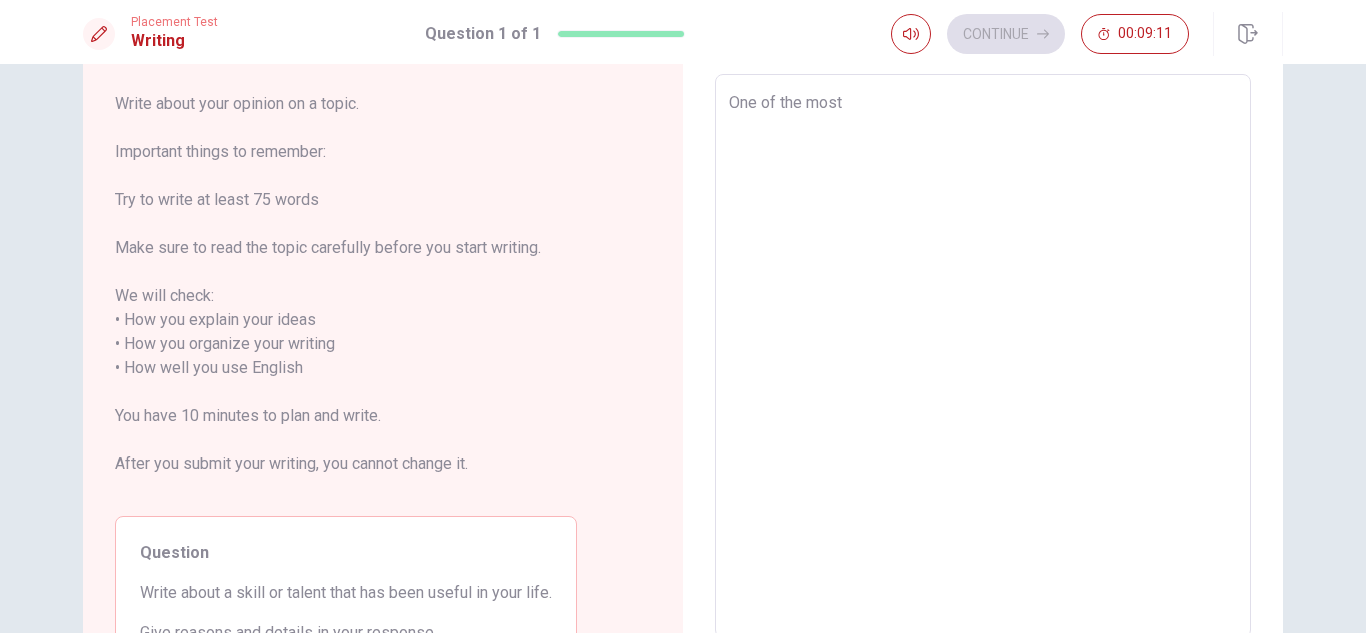 type on "x" 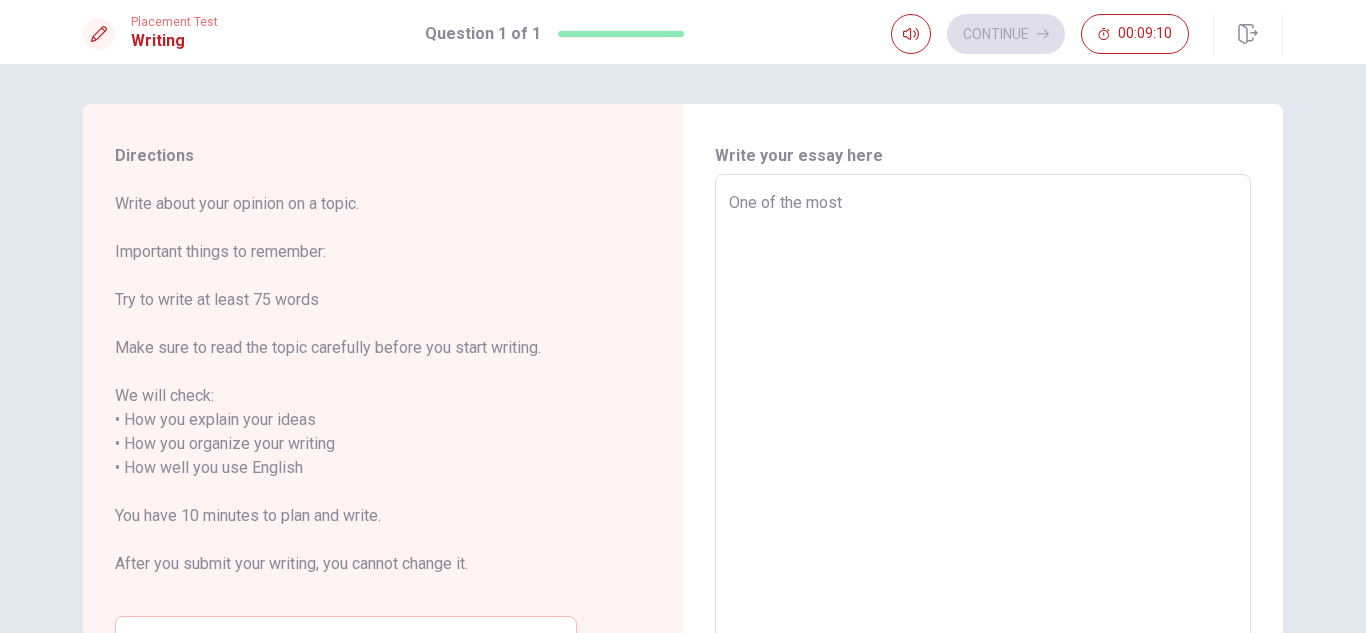 type on "One of the most u" 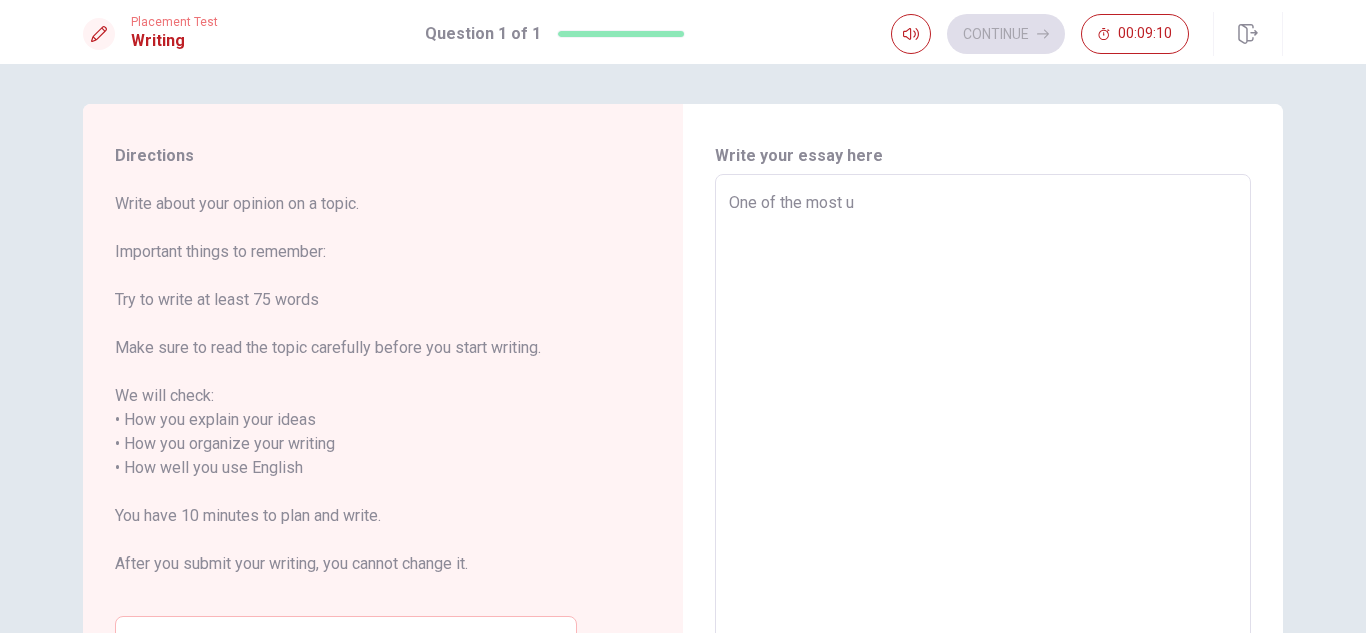 type on "x" 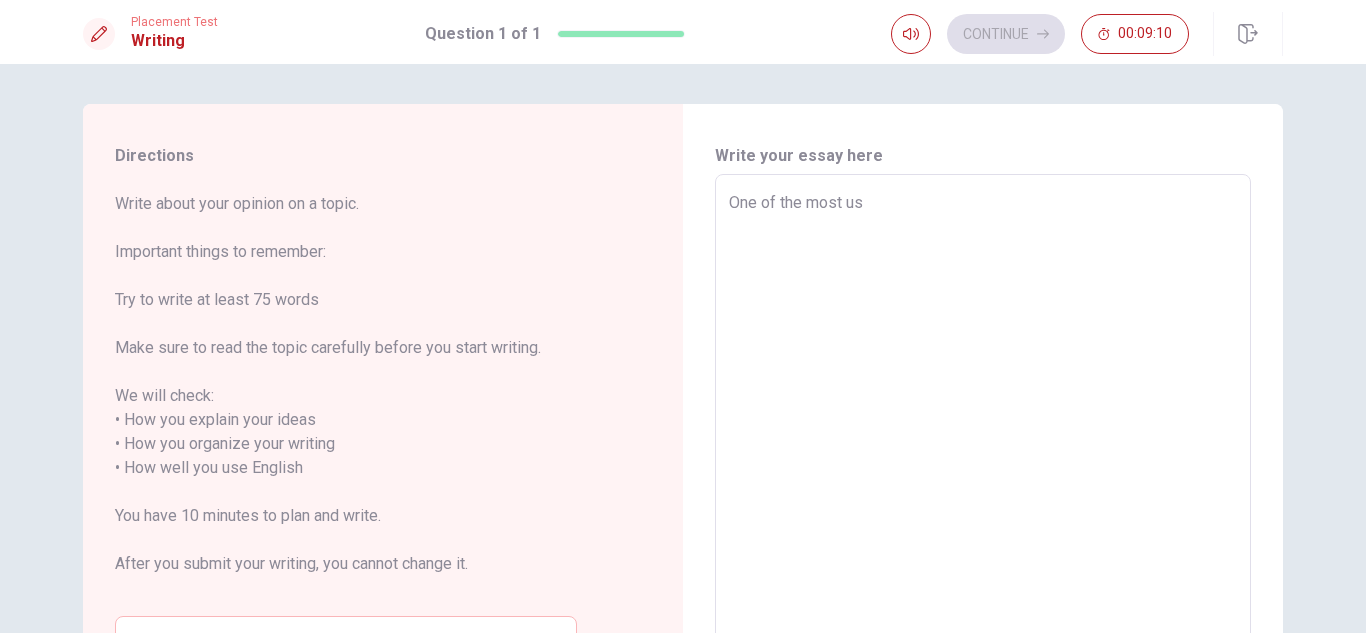 type on "x" 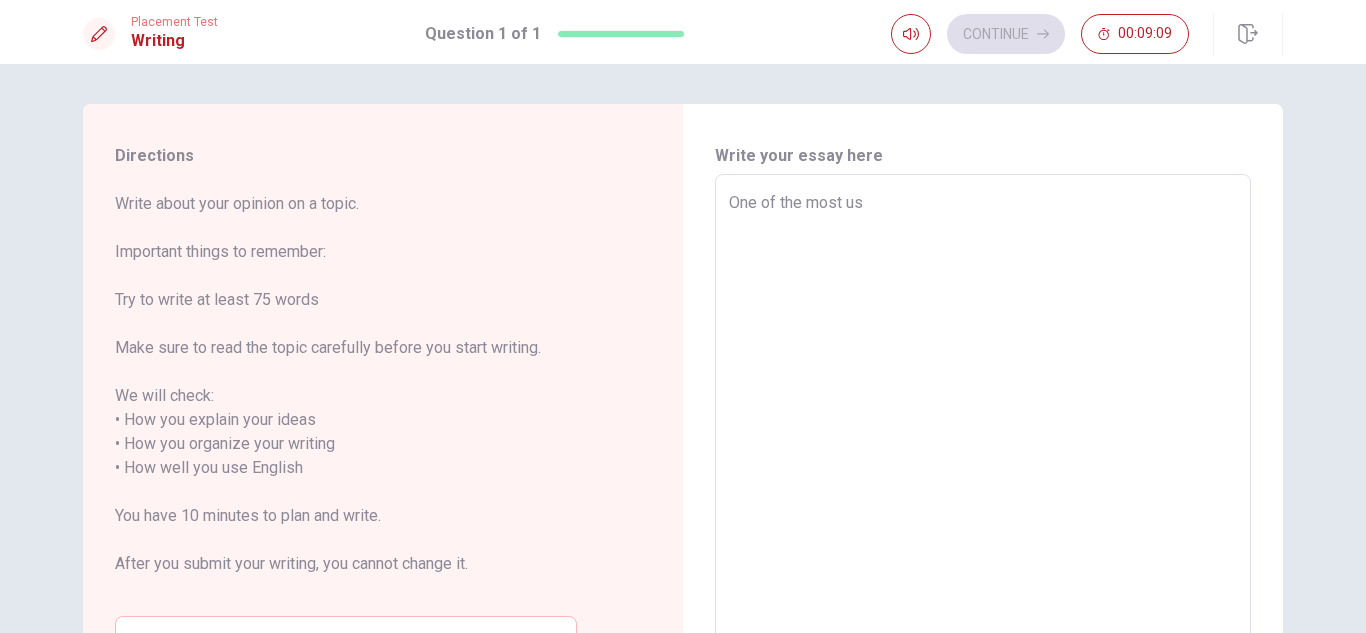 type on "One of the most use" 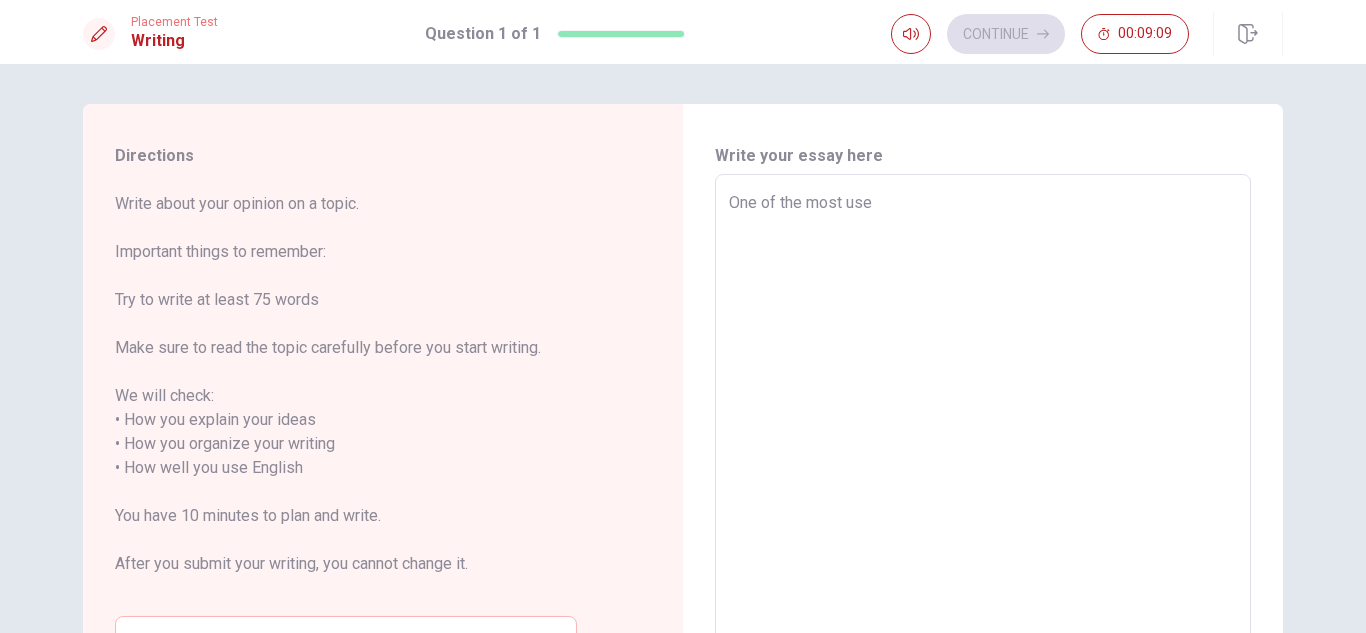 type on "x" 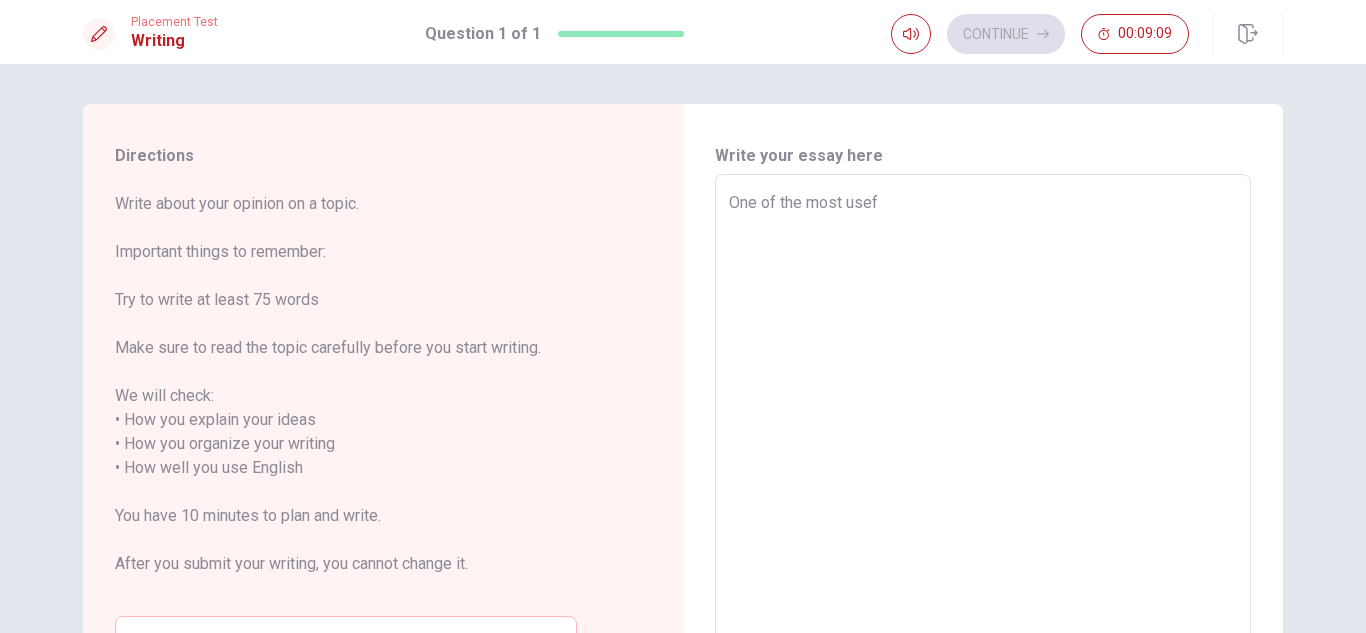 type on "x" 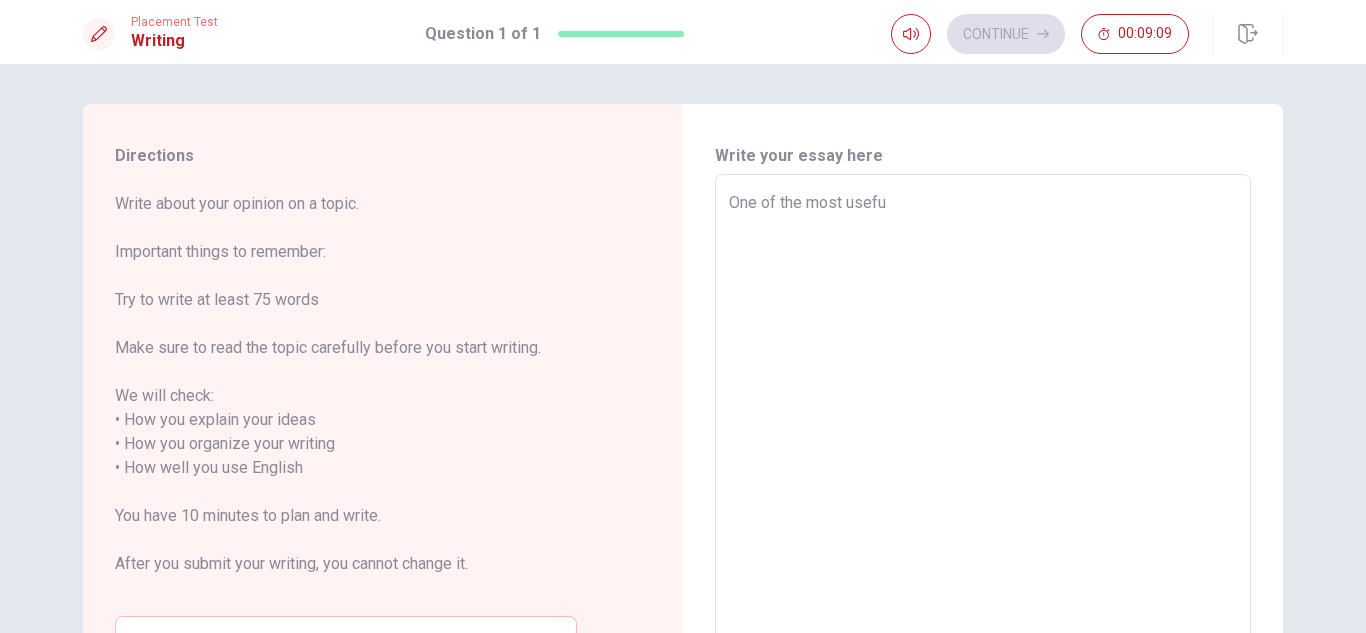 type on "x" 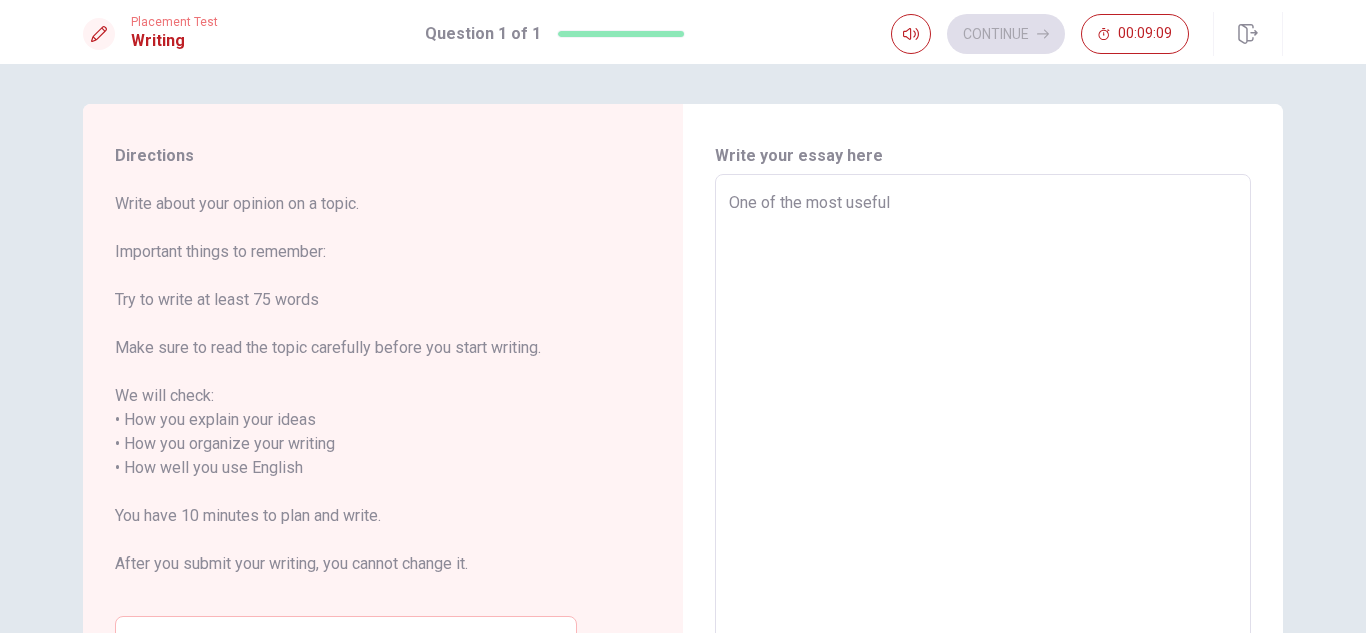 type on "x" 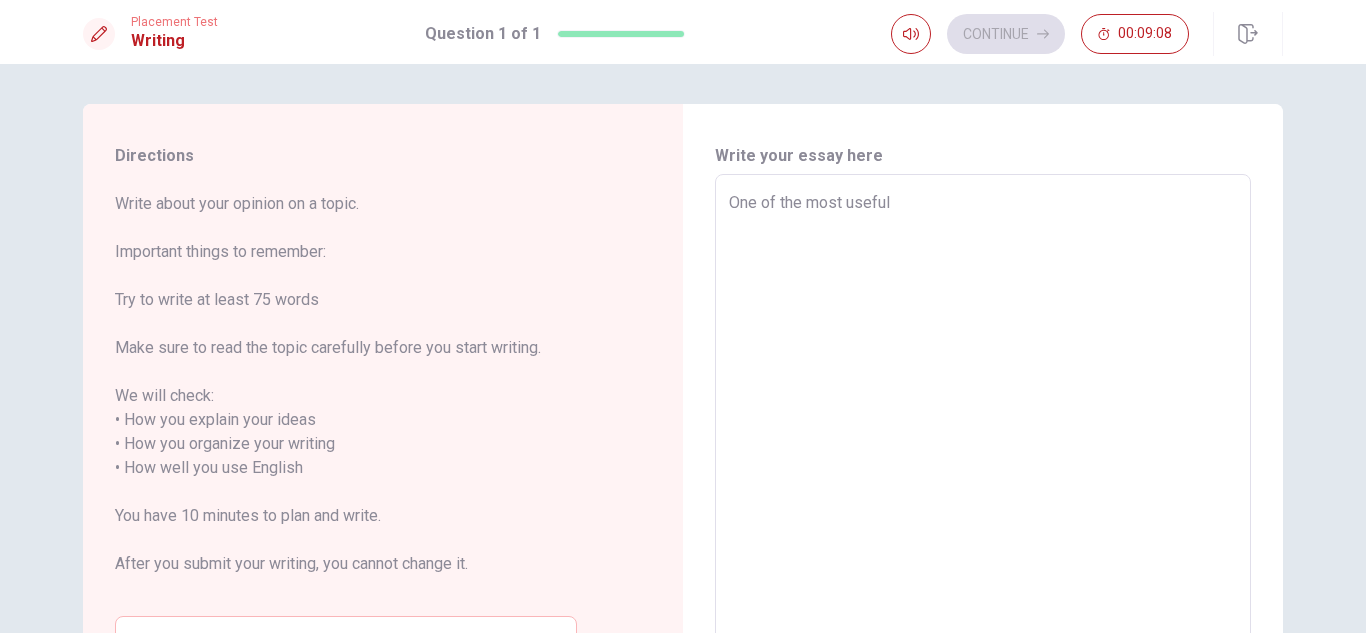 type on "One of the most useful" 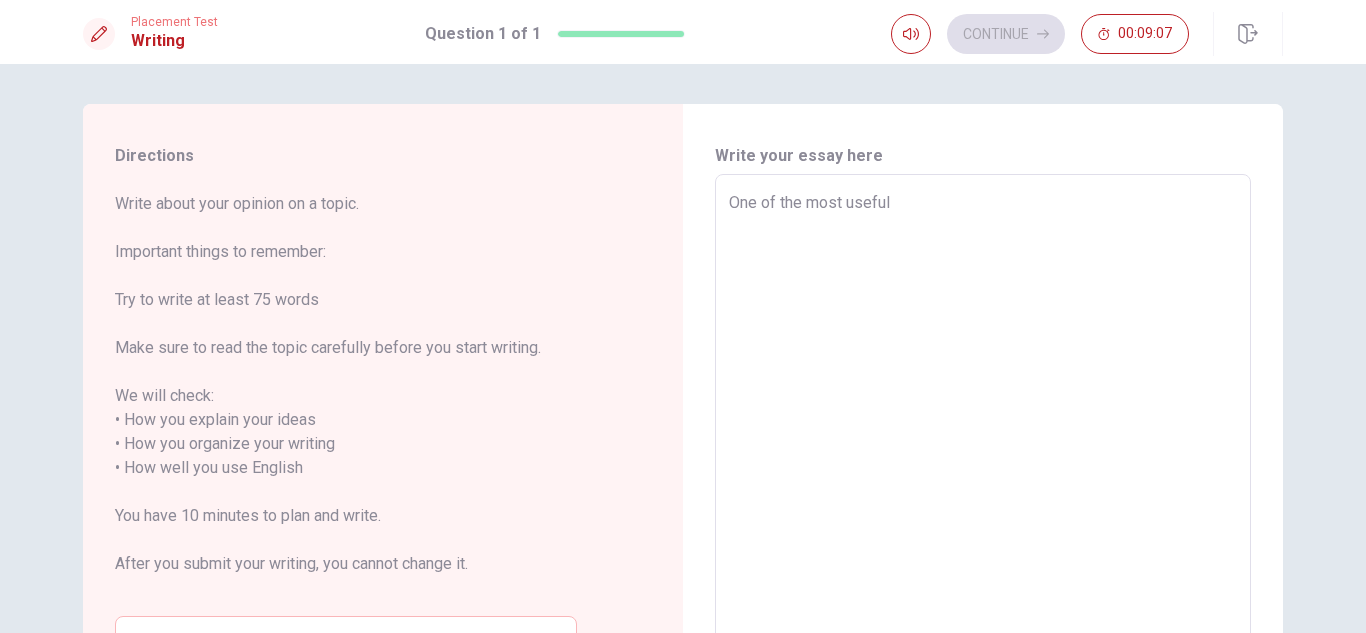 type on "x" 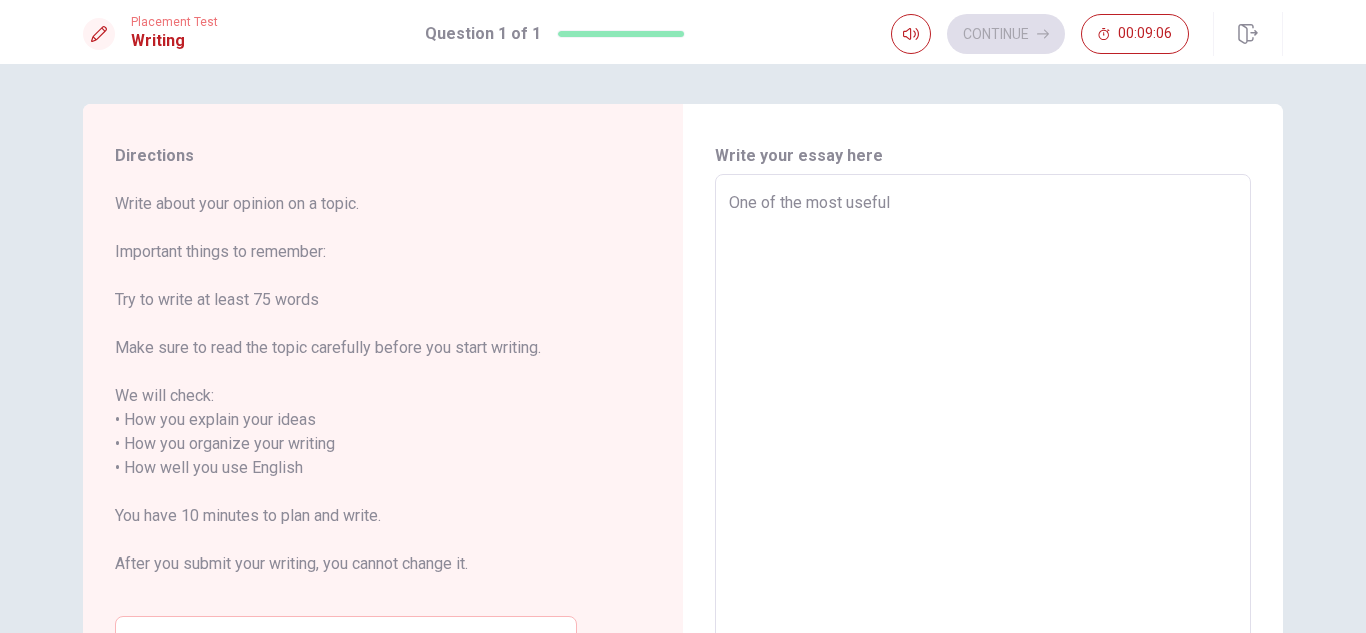 type on "One of the most useful s" 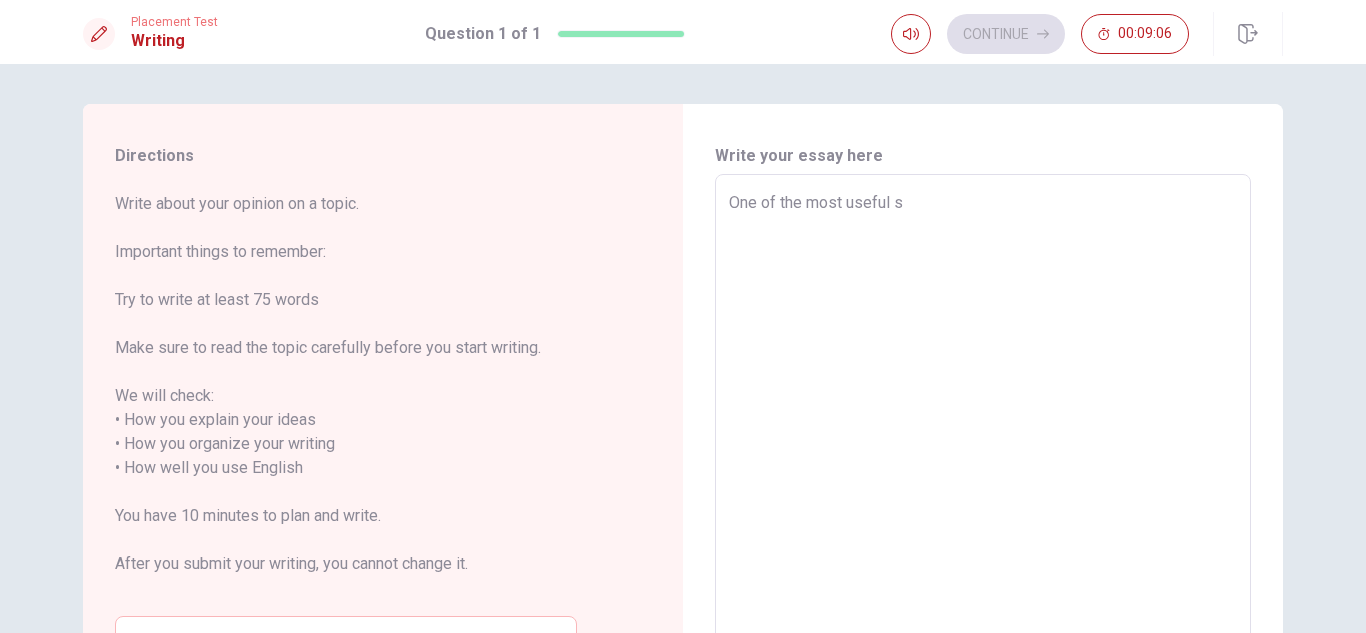 type on "x" 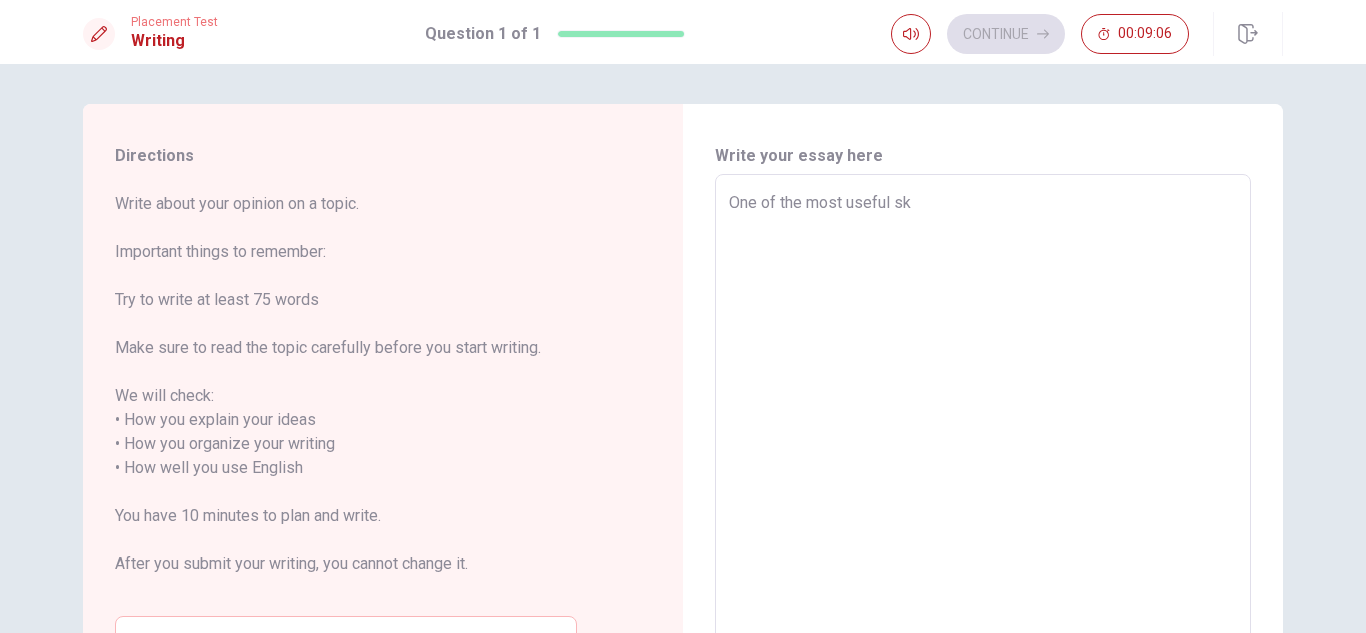 type on "x" 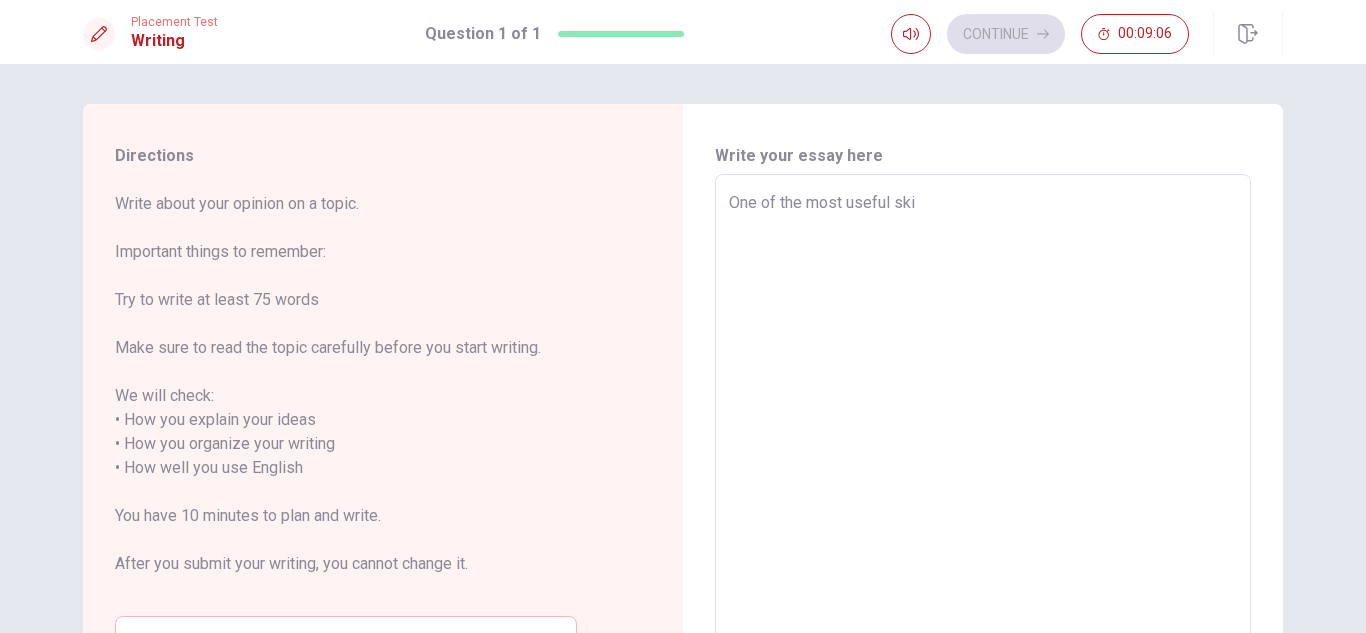type on "x" 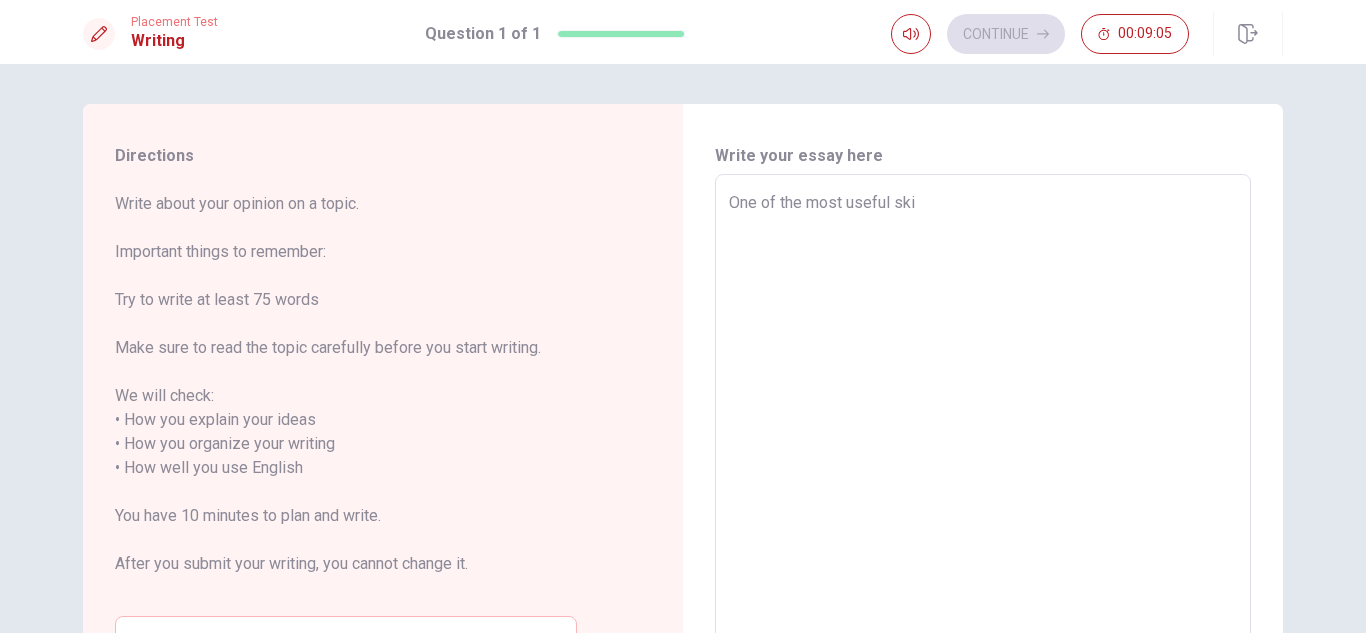 type on "One of the most useful skil" 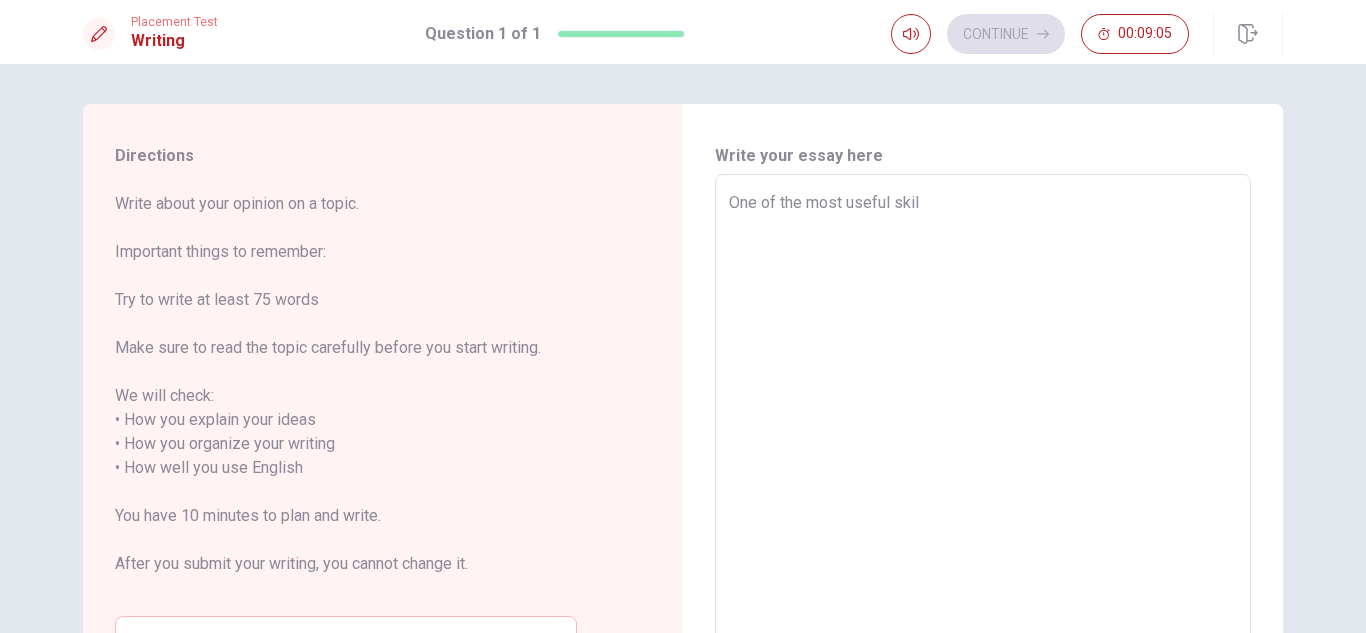type on "x" 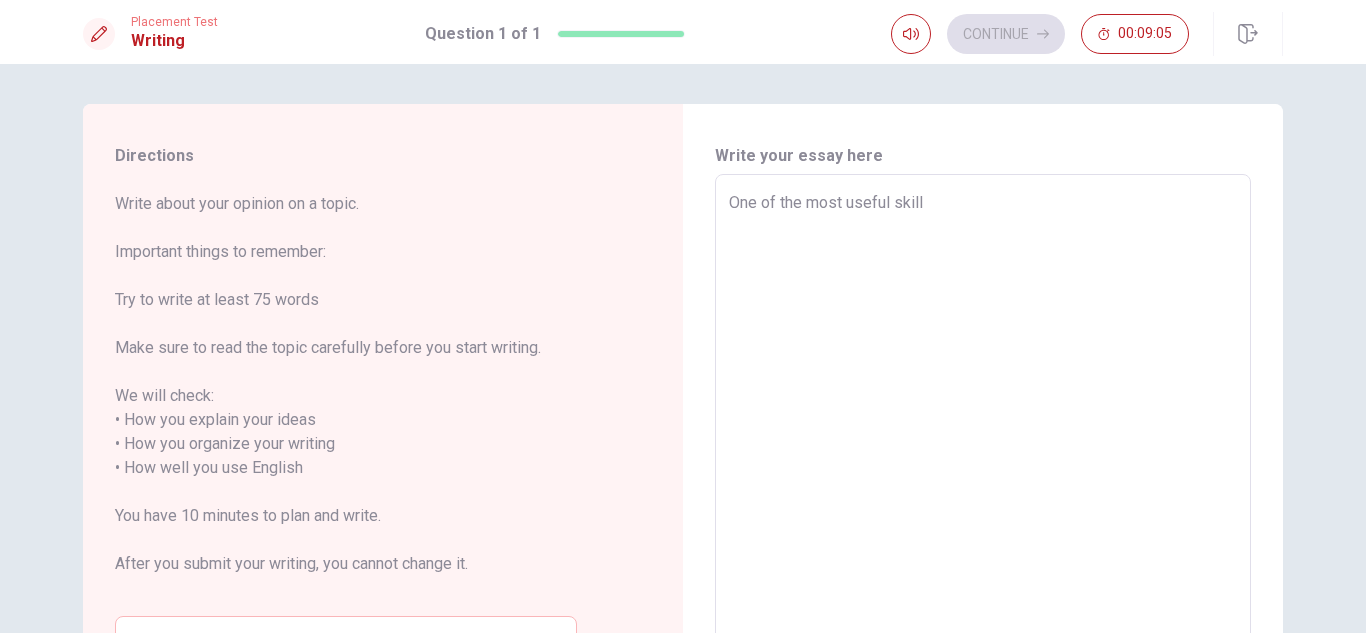 type on "x" 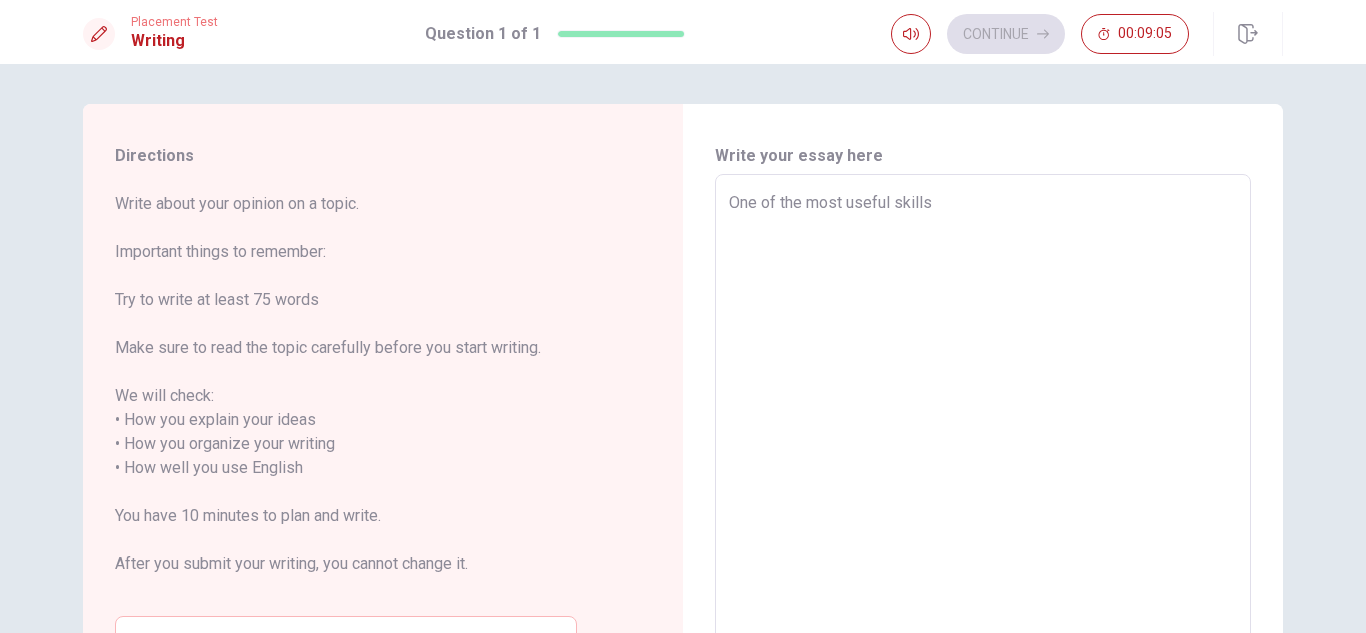 type on "x" 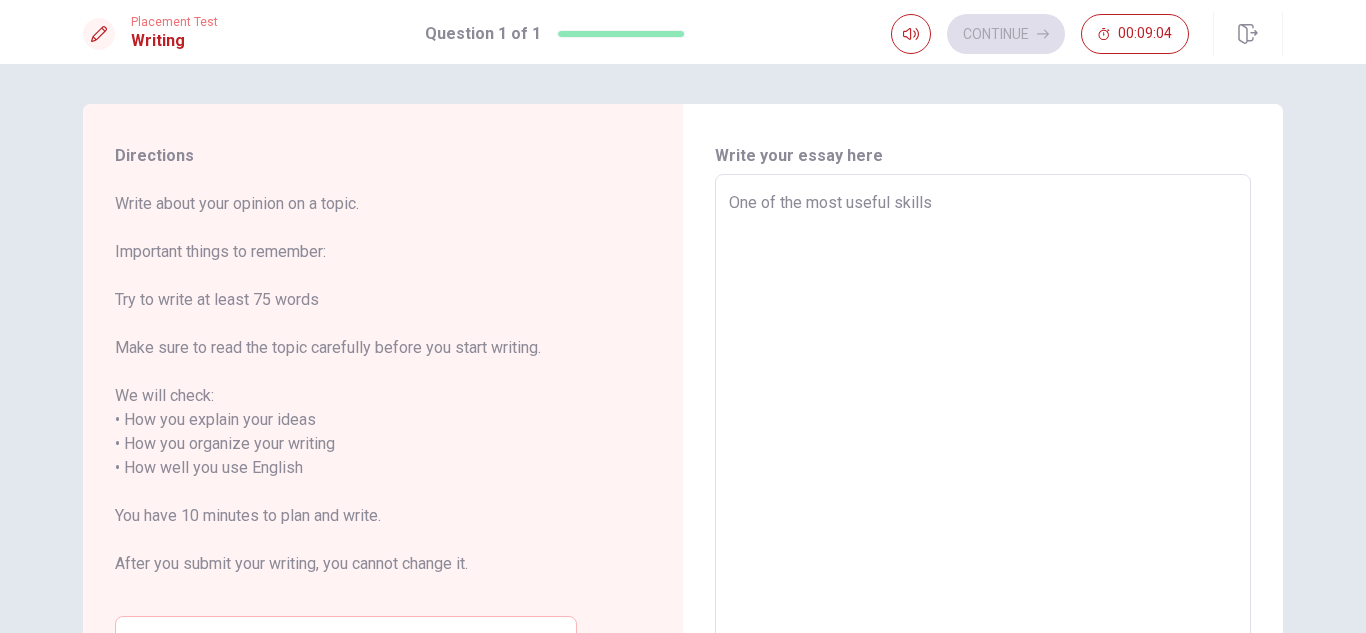 type on "One of the most useful skills t" 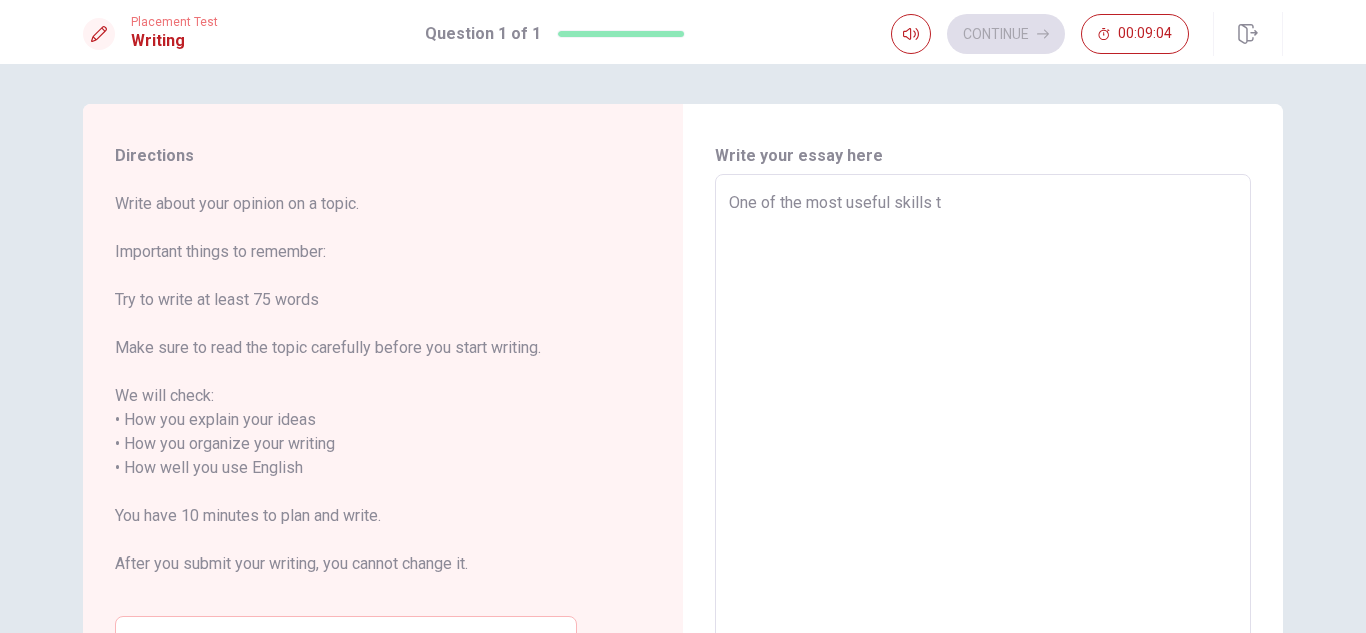 type on "x" 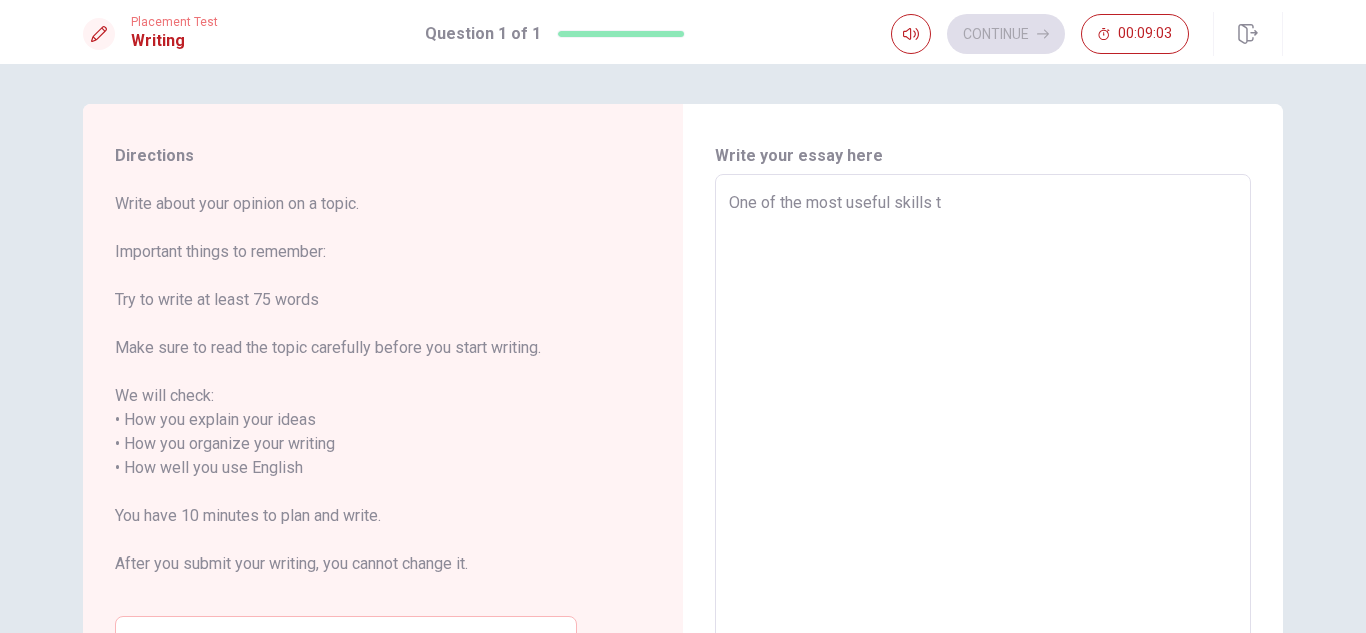 type on "One of the most useful skills th" 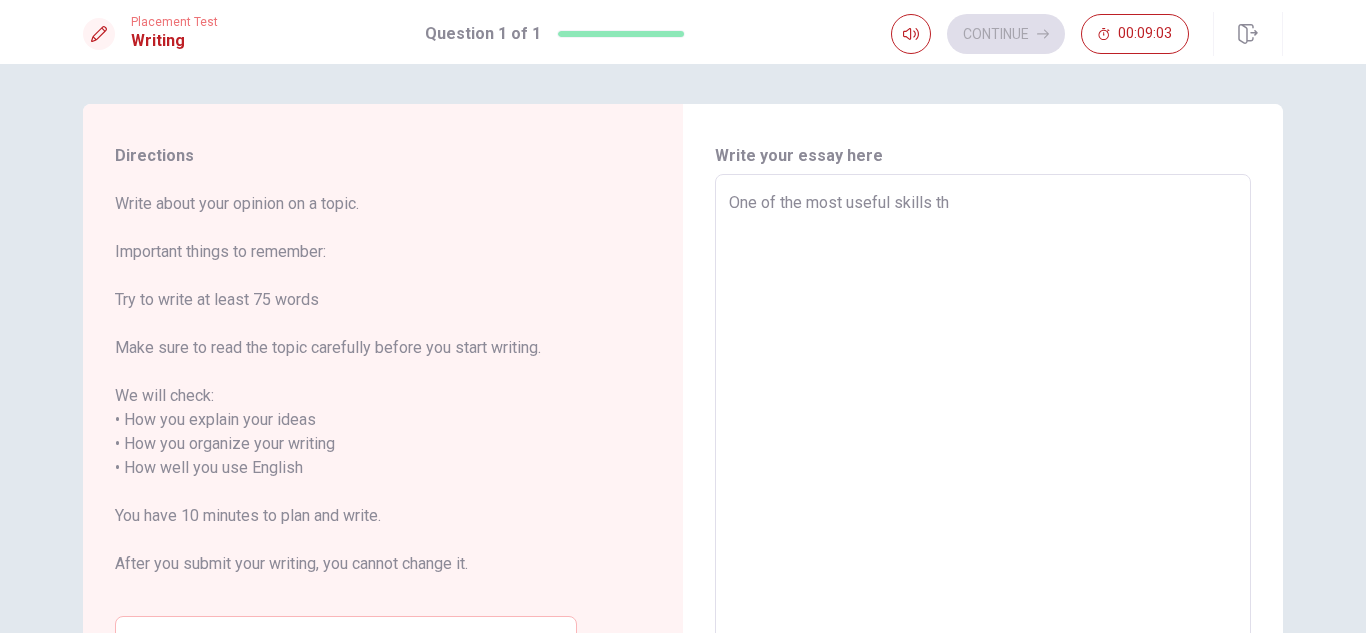 type on "x" 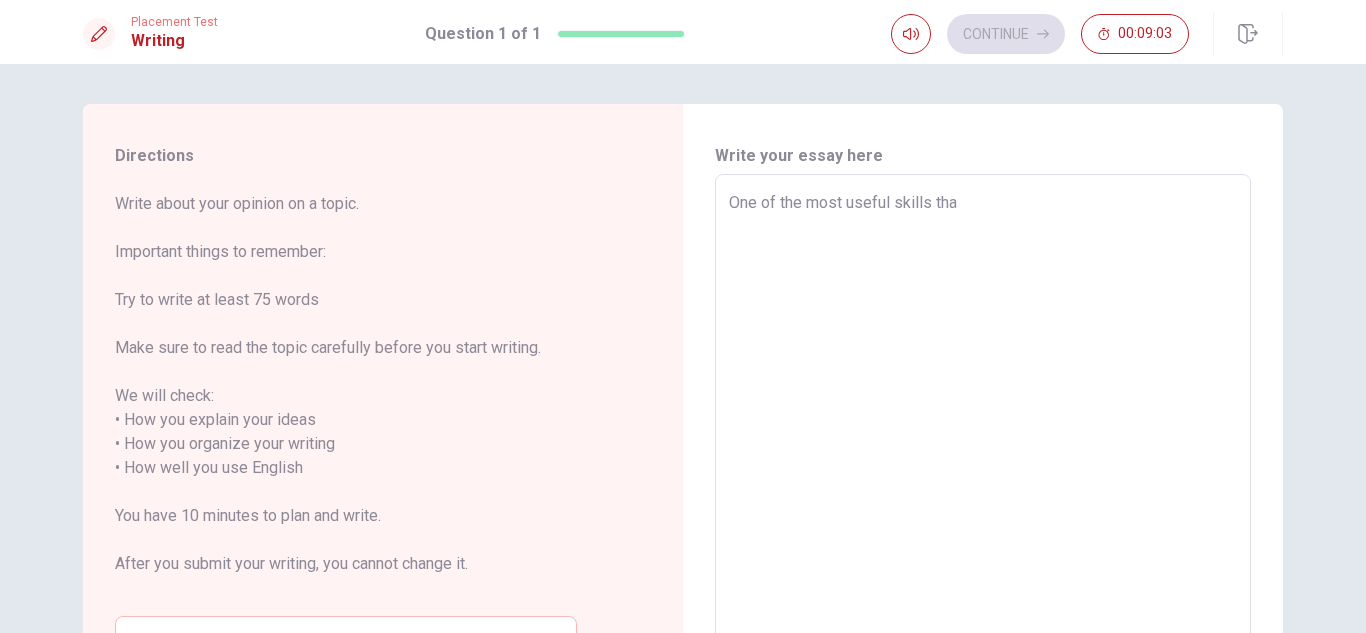 type on "x" 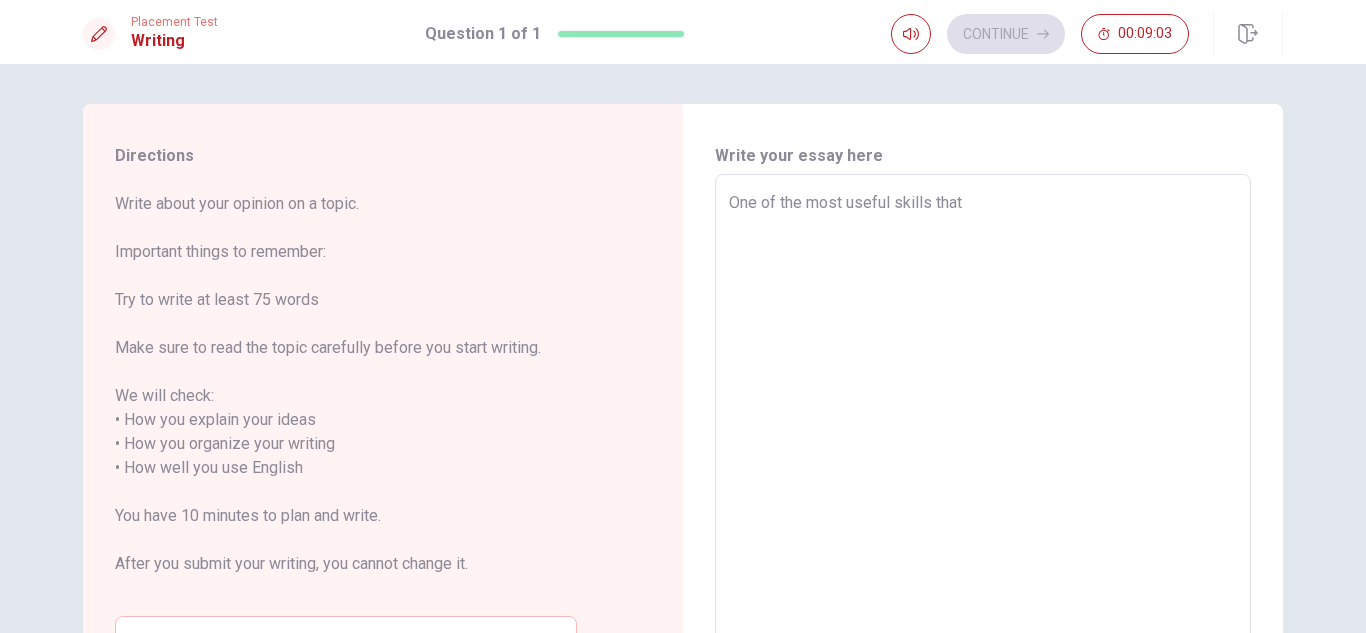 type on "x" 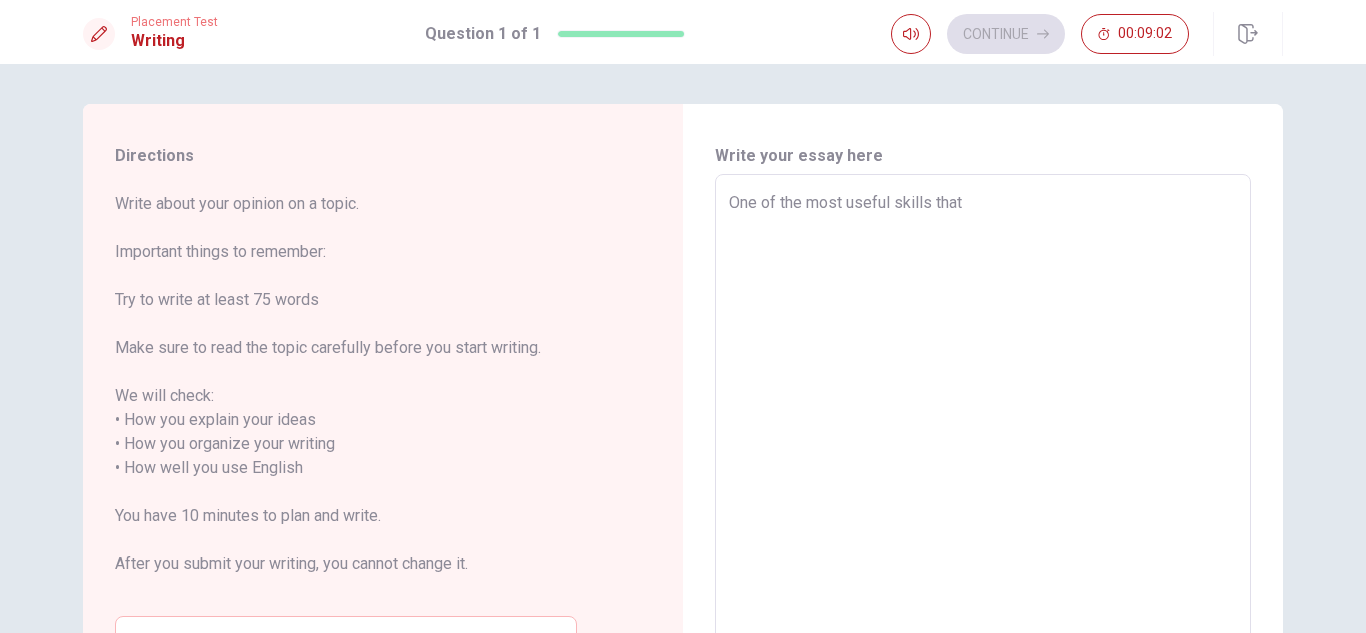 type on "x" 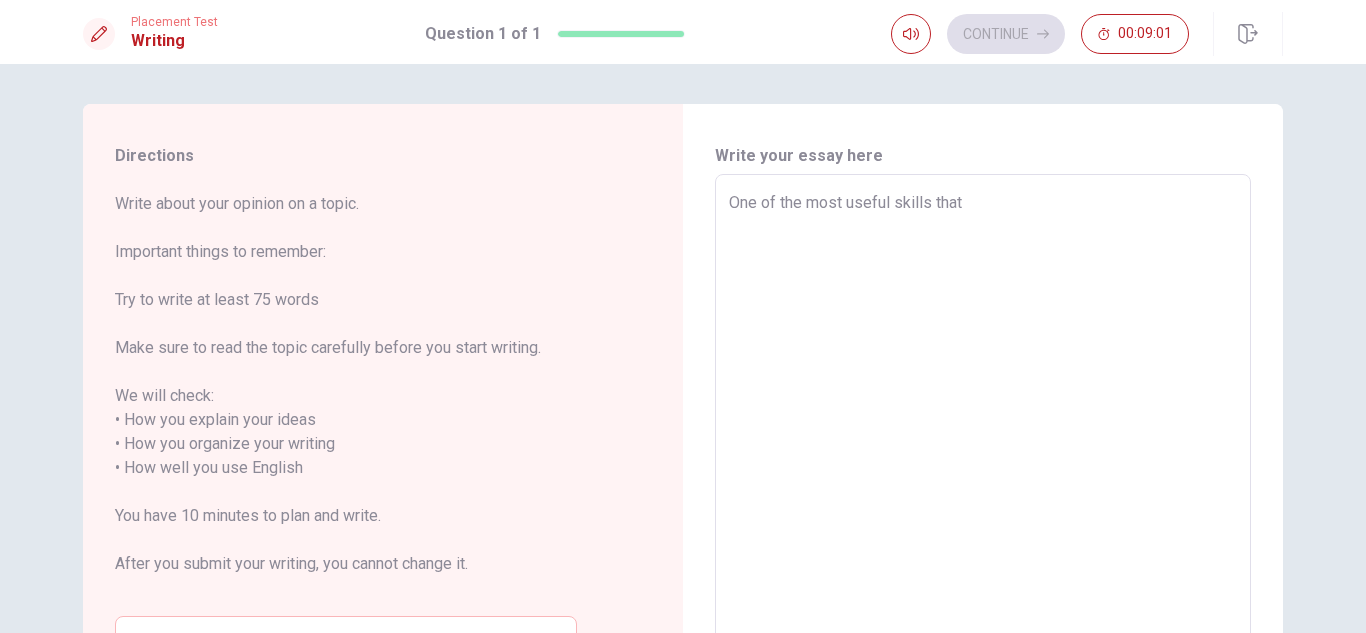 type on "One of the most useful skills that i" 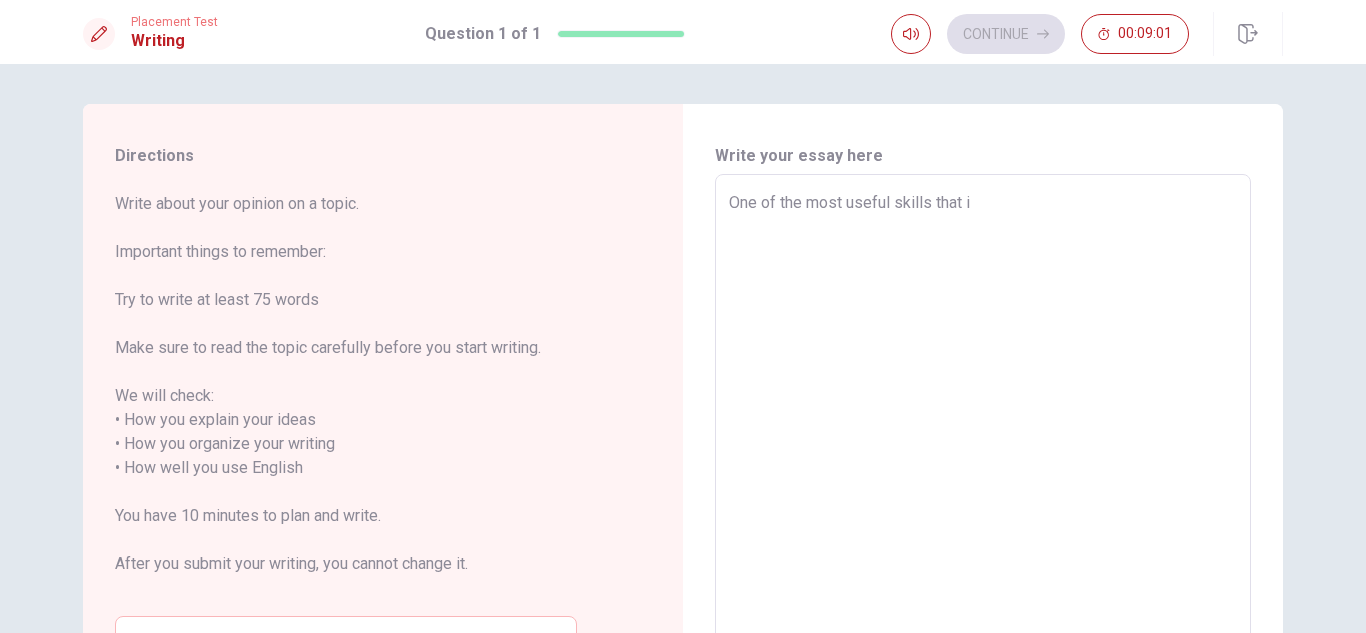 type on "x" 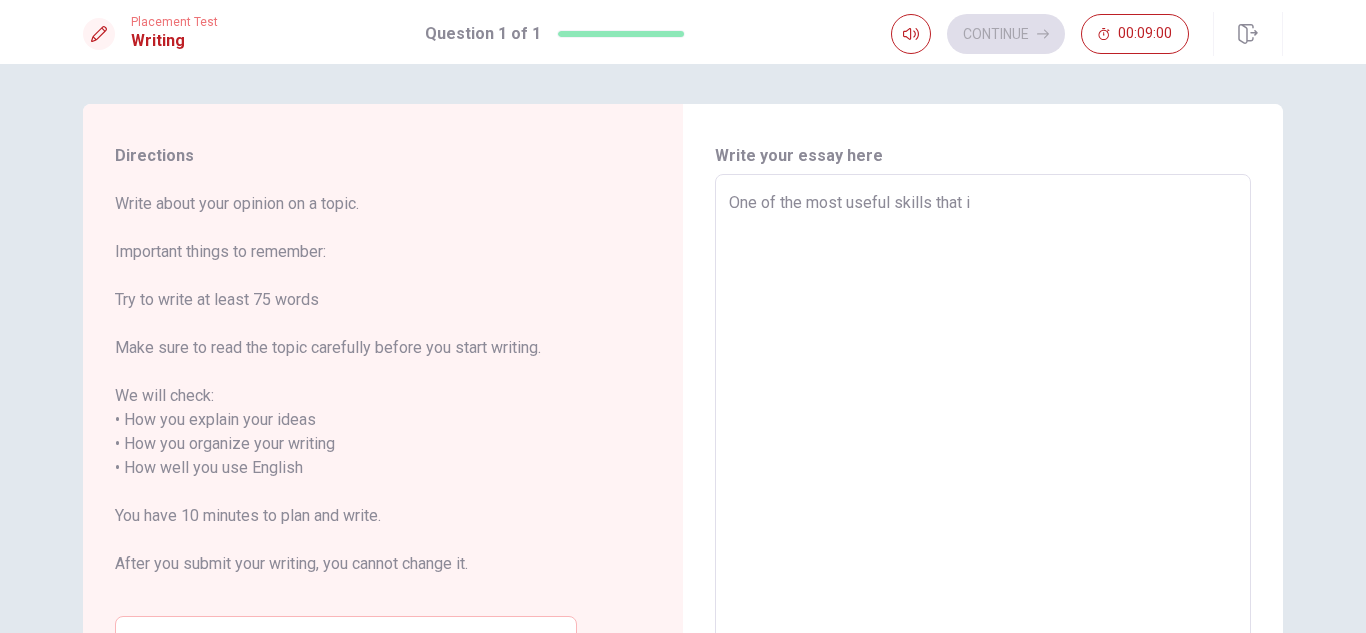 type on "x" 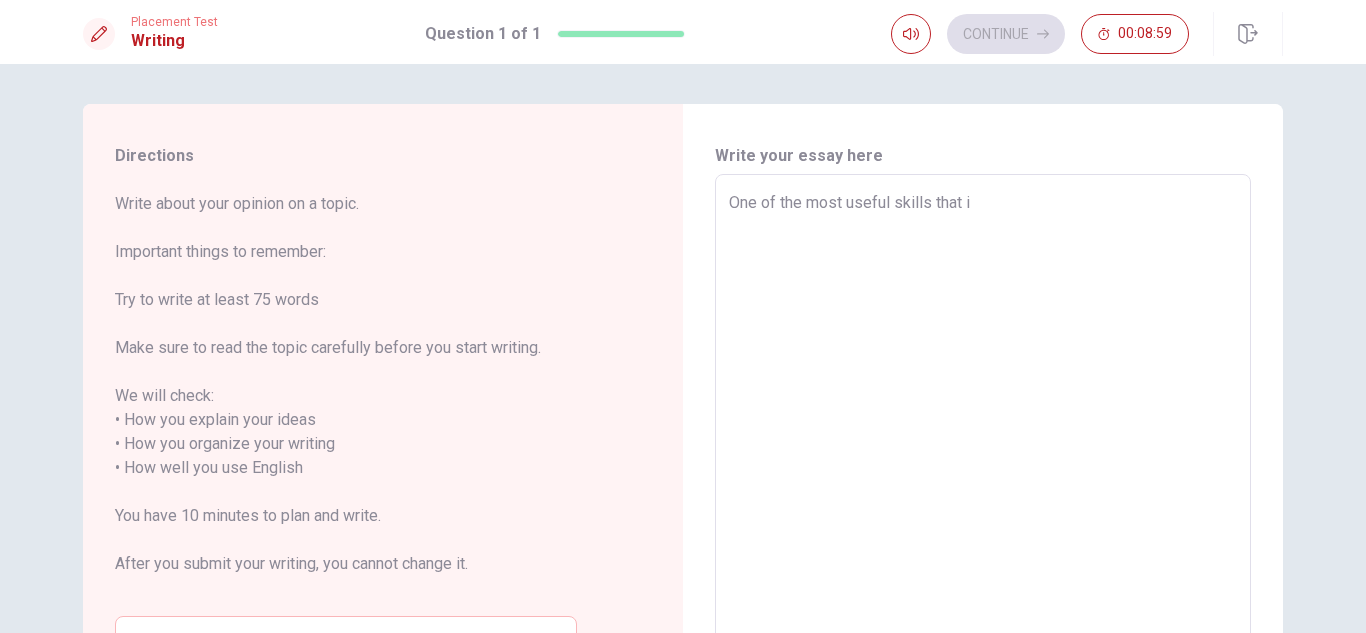 type on "One of the most useful skills that i" 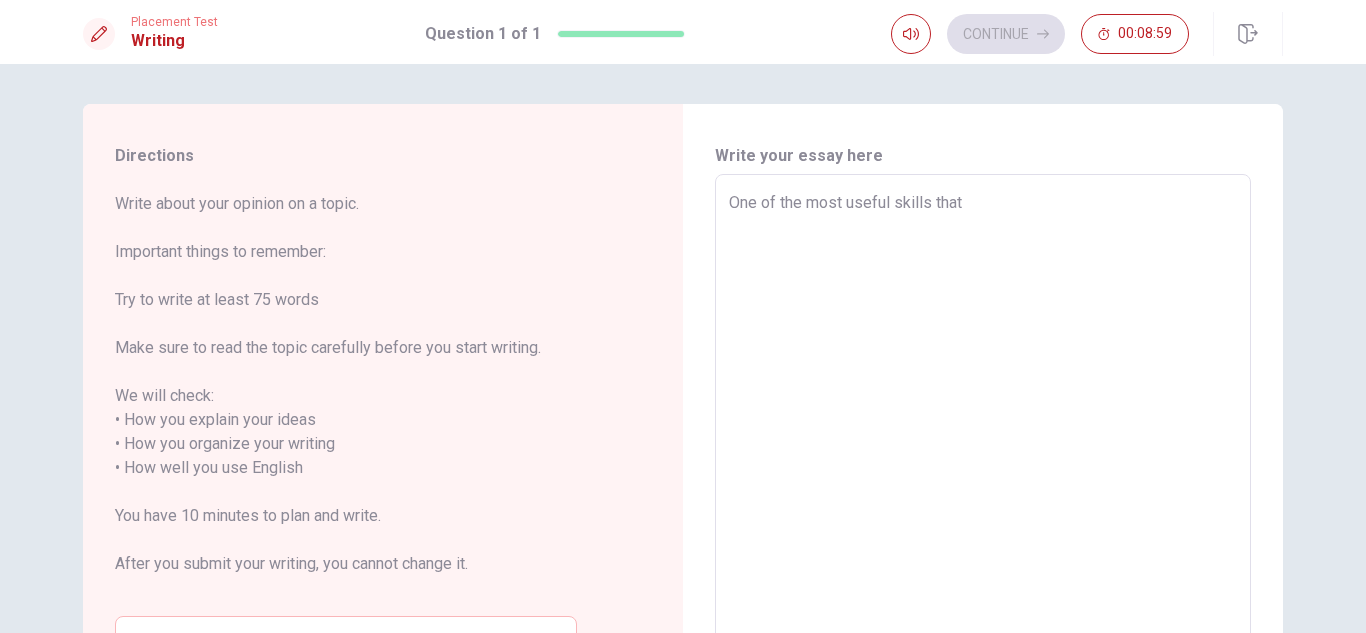 type on "x" 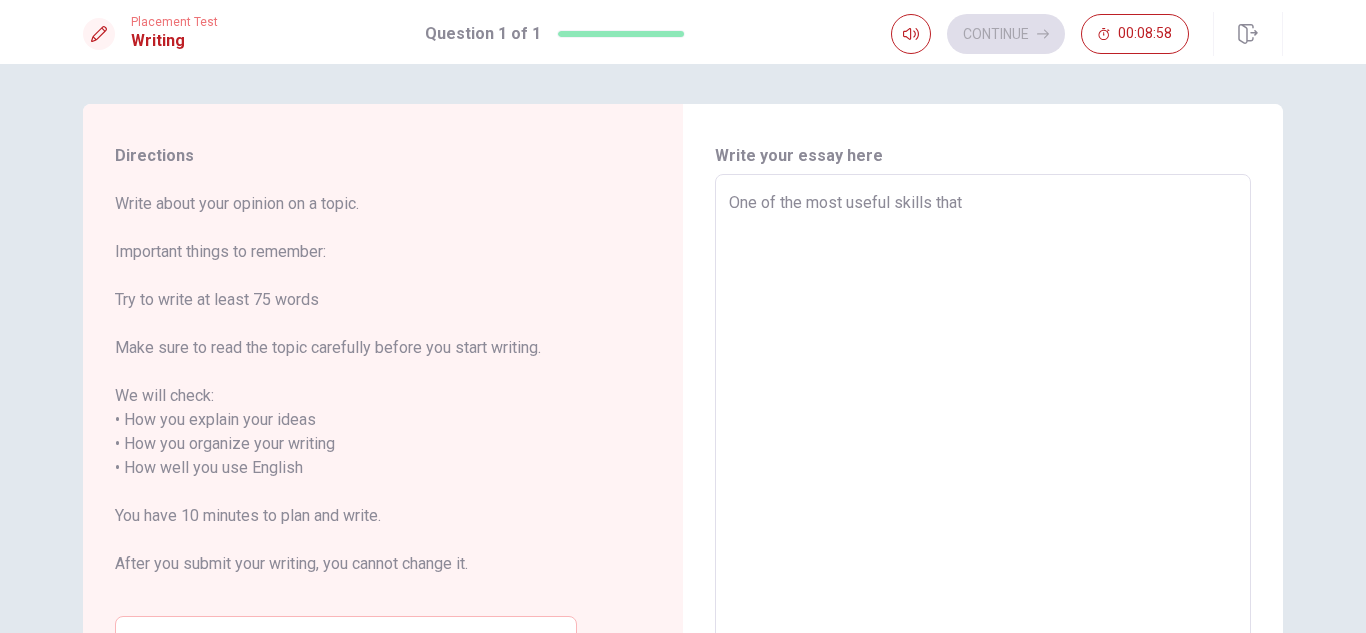 type on "One of the most useful skills that I" 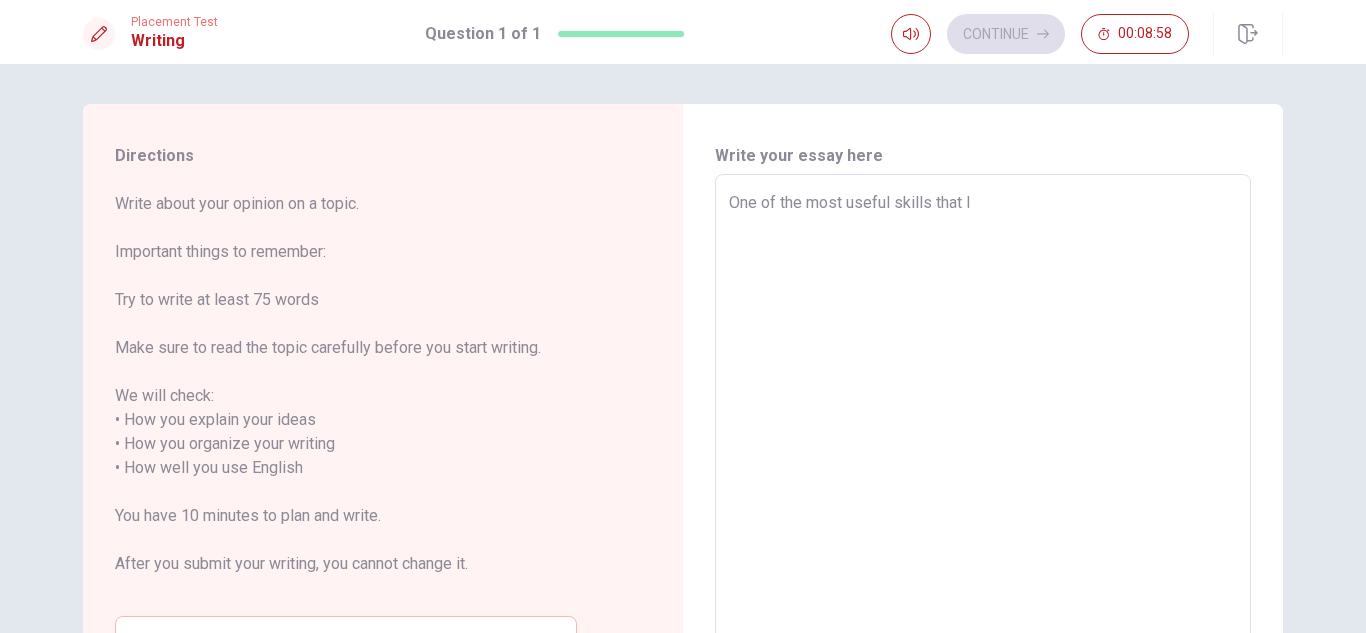 type on "x" 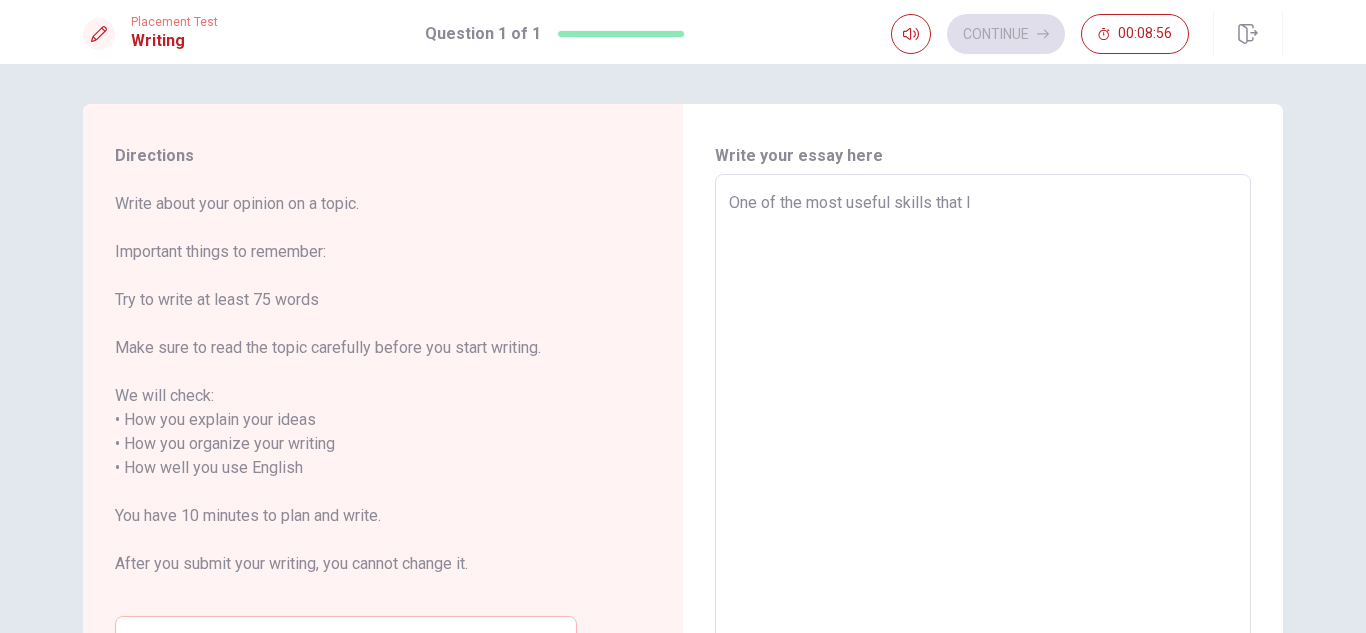 type on "x" 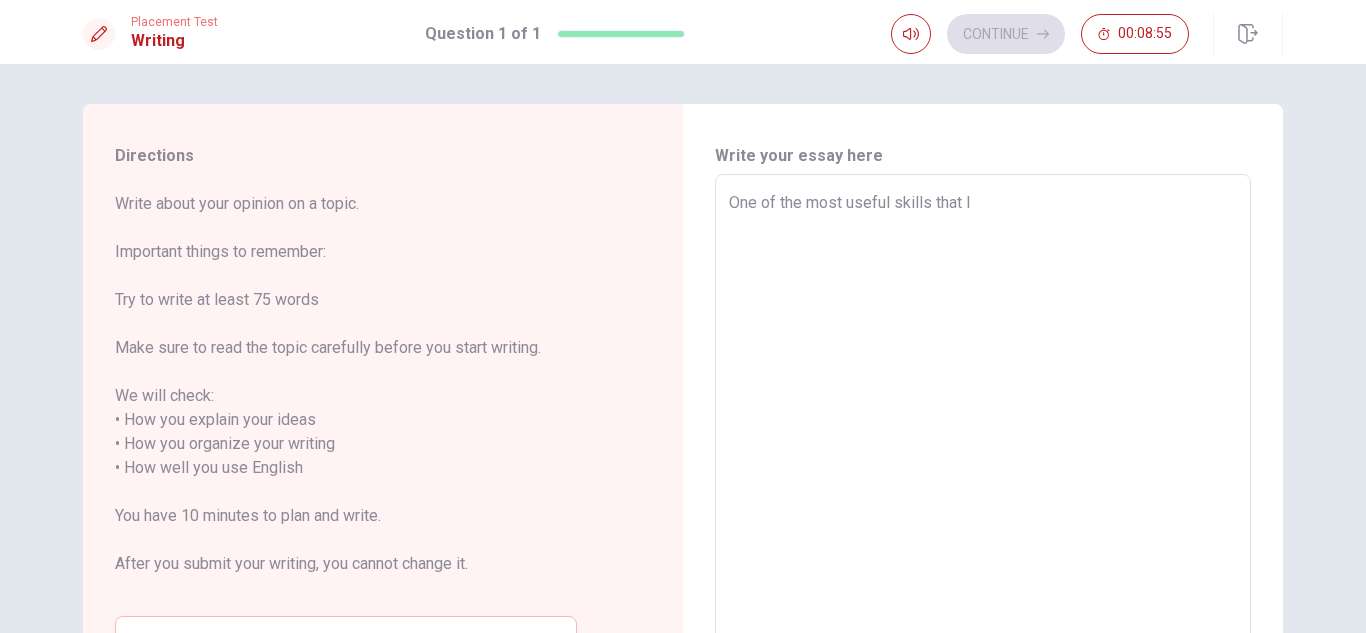 type on "One of the most useful skills that I l" 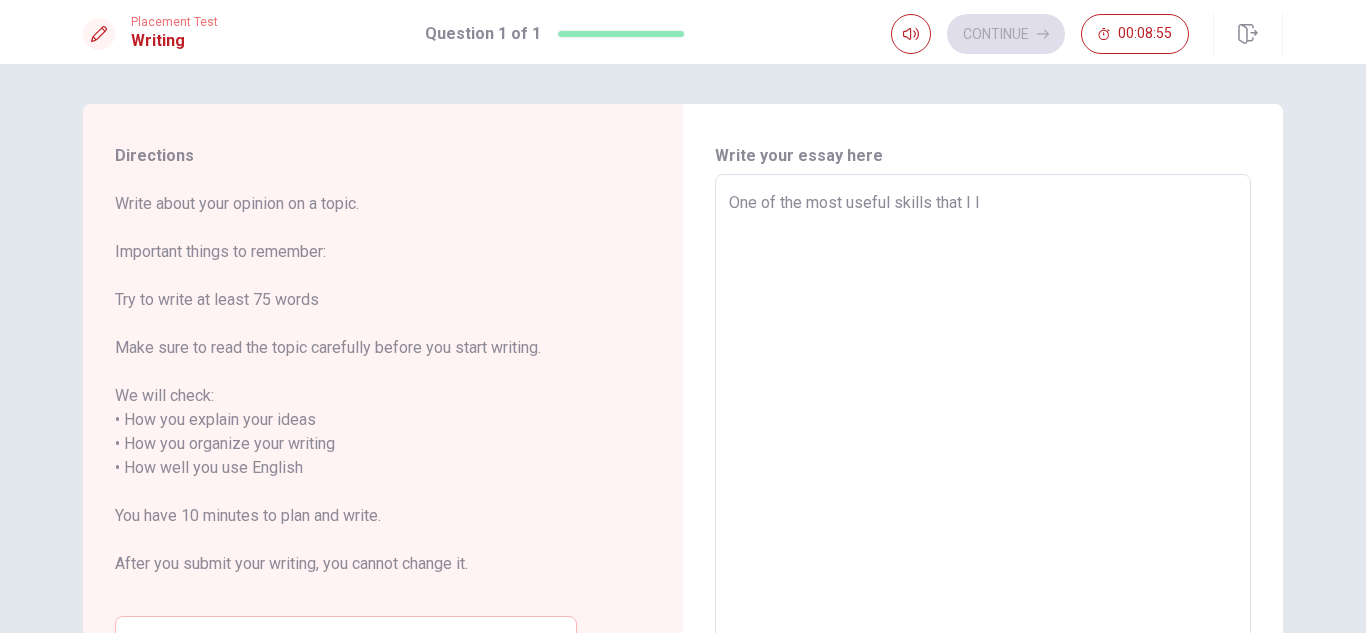 type on "x" 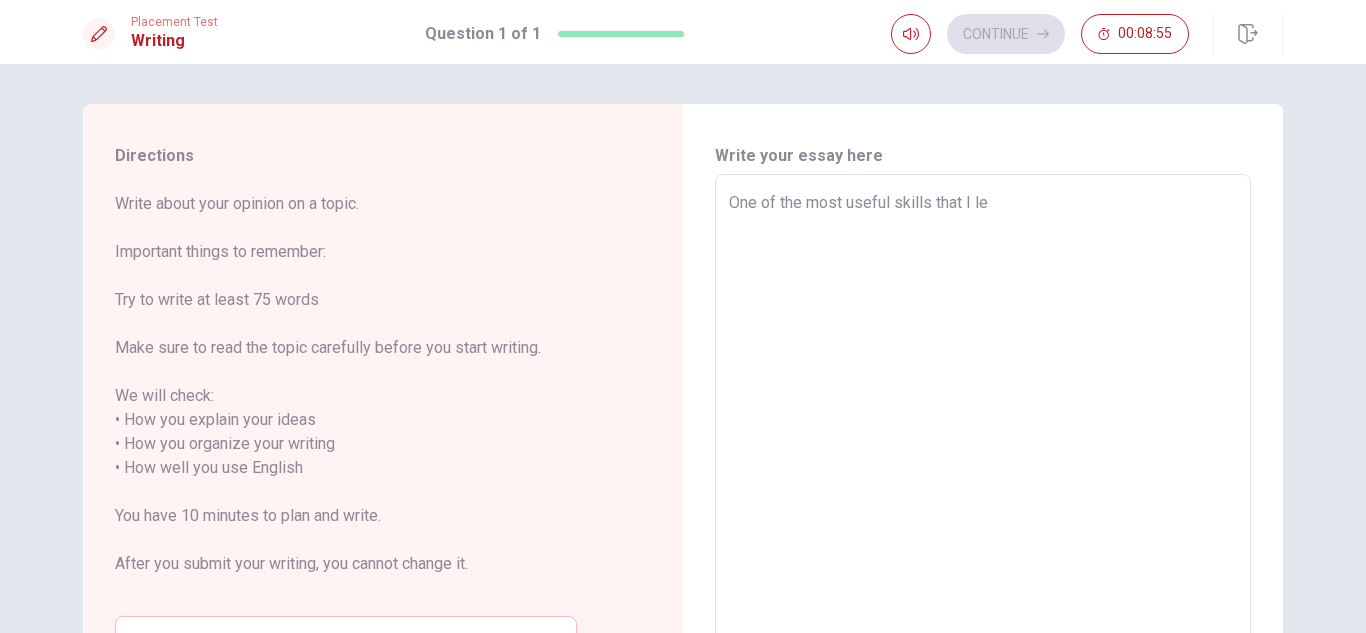 type on "x" 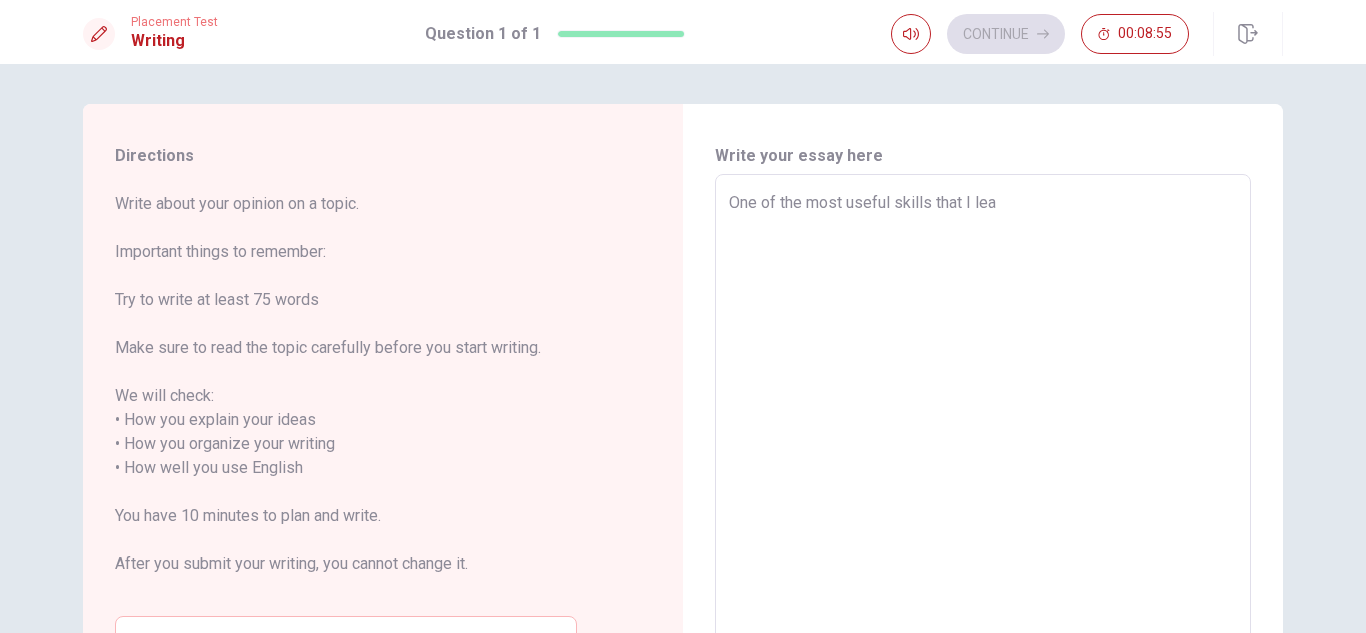 type on "x" 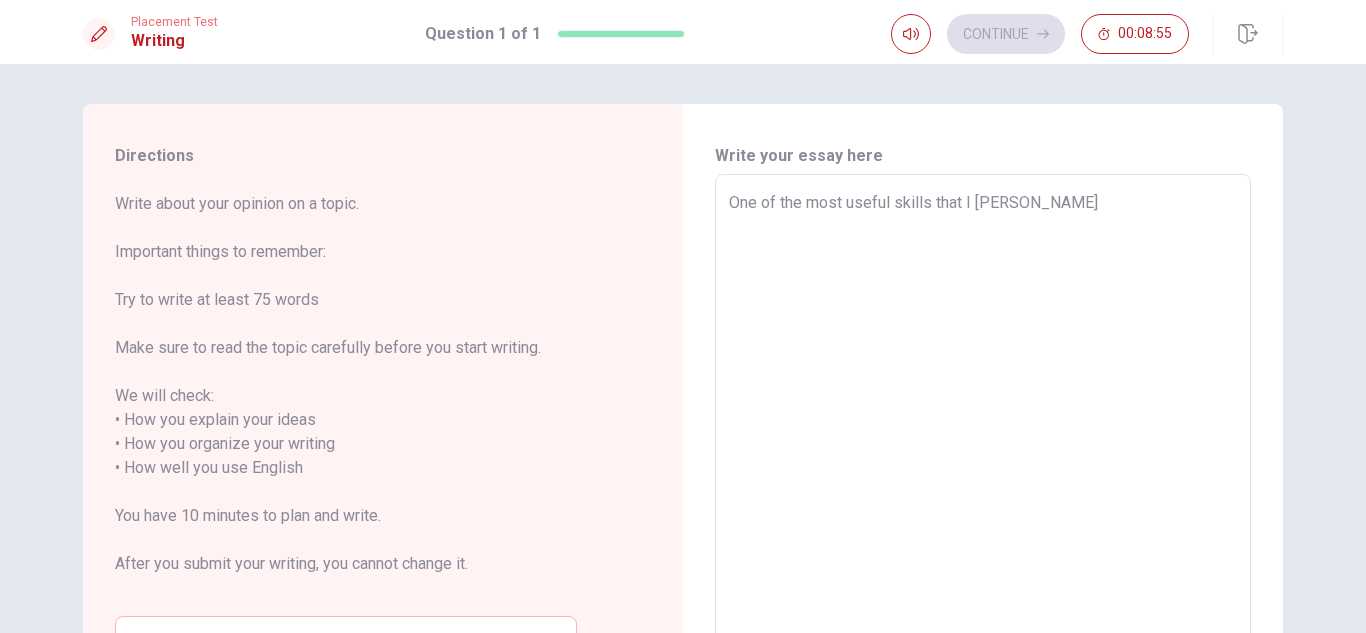 type on "x" 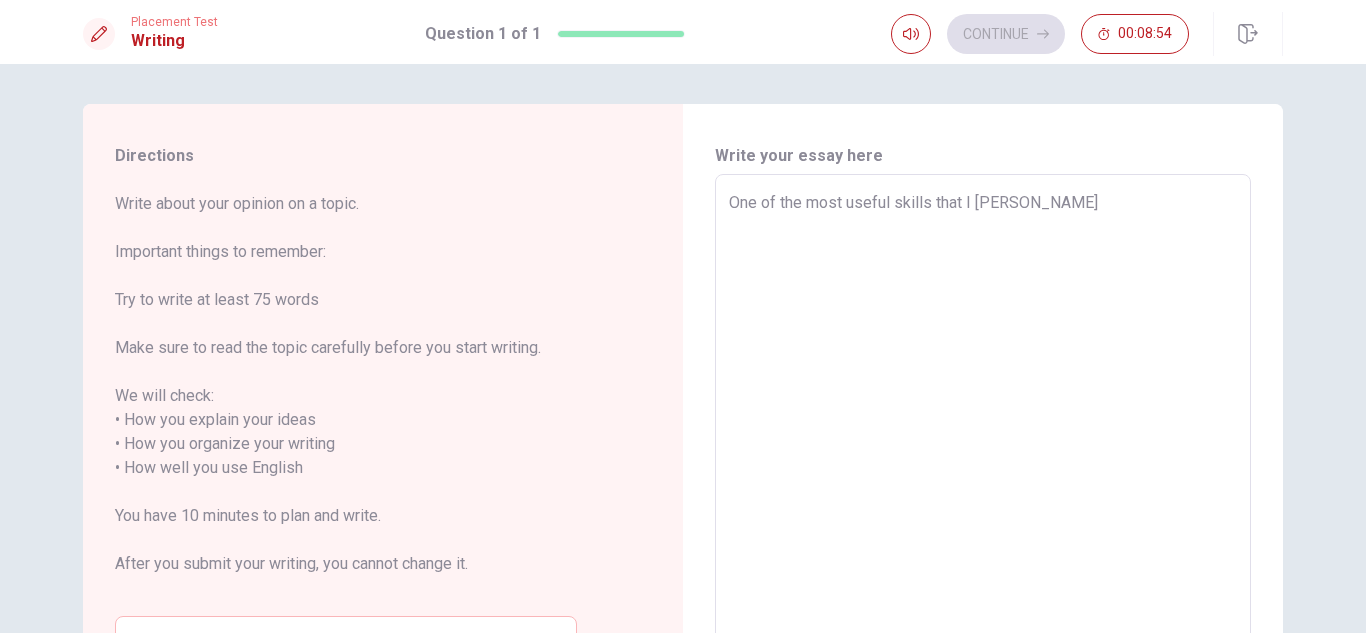type on "One of the most useful skills that I learn" 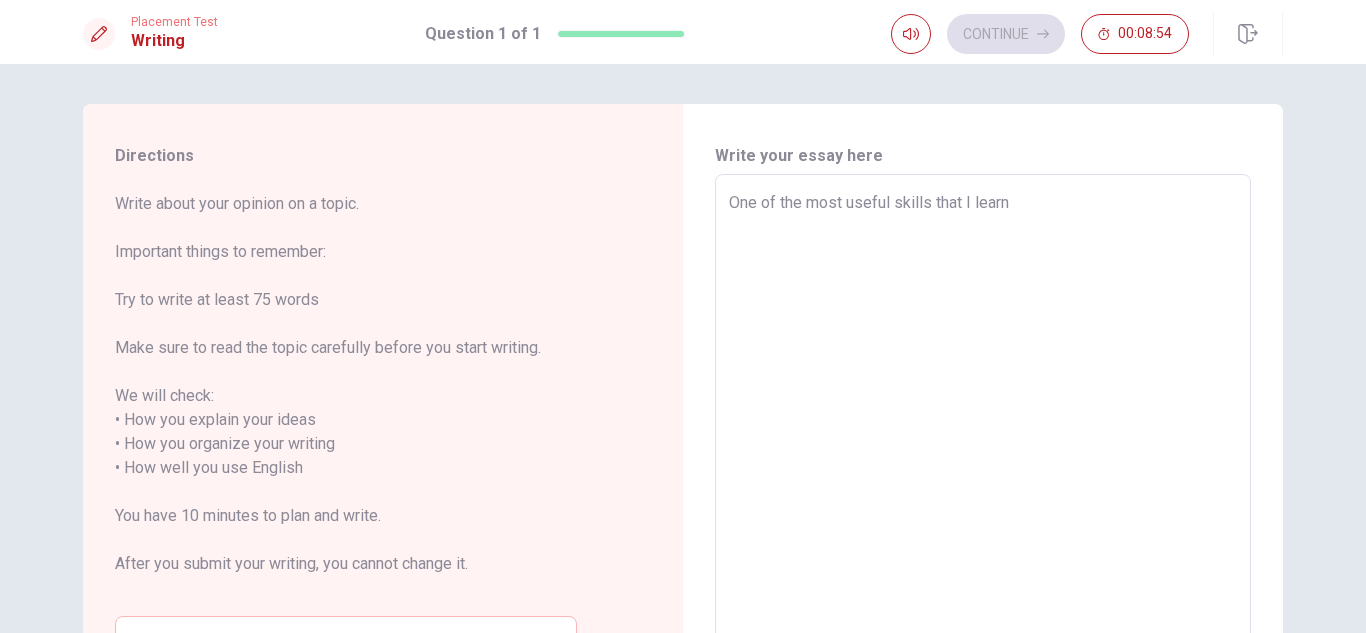 type on "x" 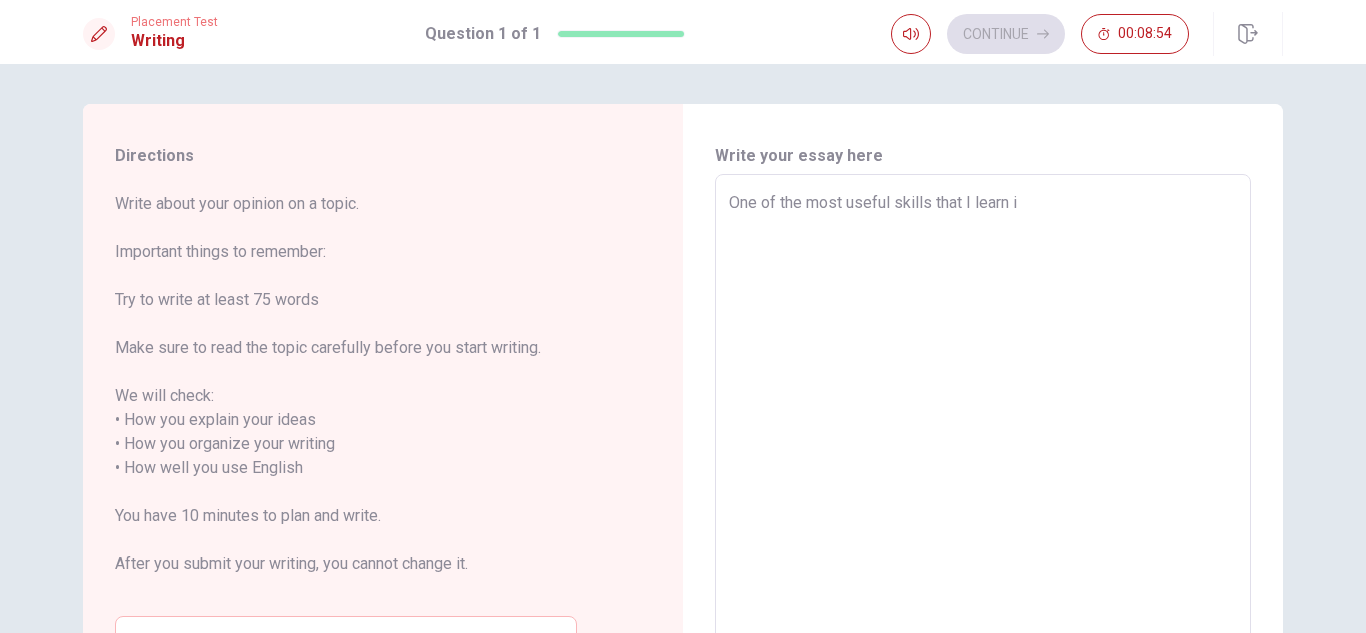 type on "x" 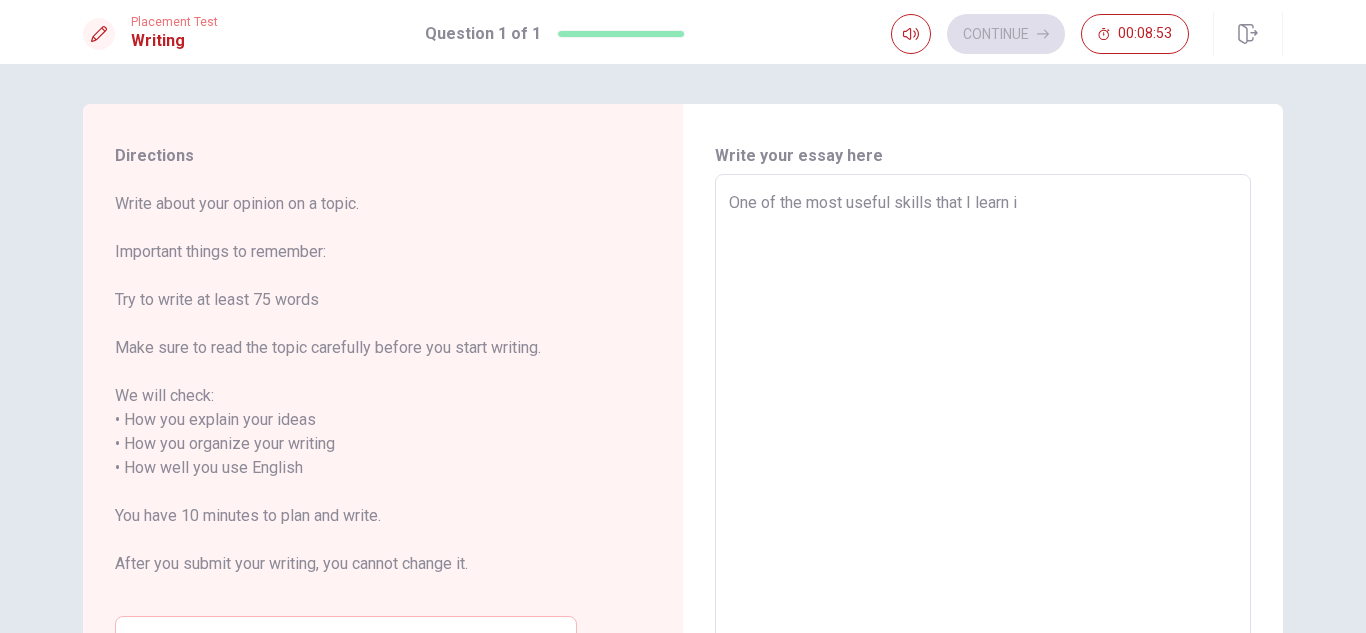 type on "One of the most useful skills that I learn in" 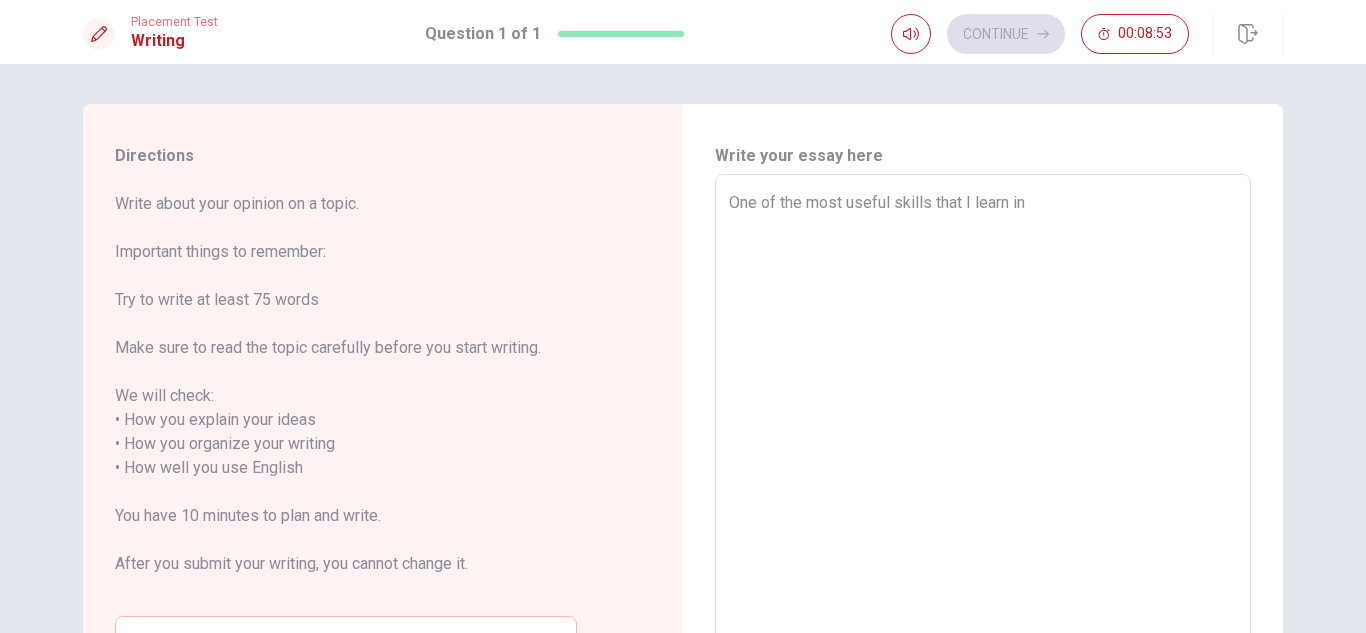 type on "x" 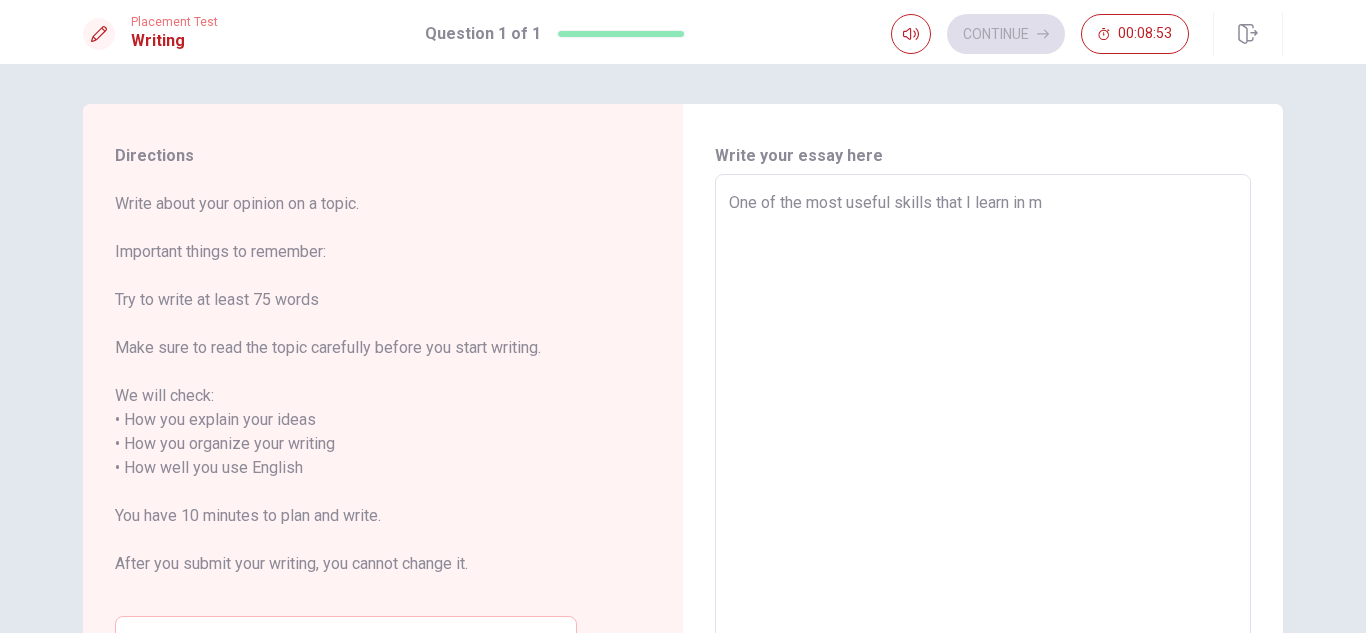 type on "x" 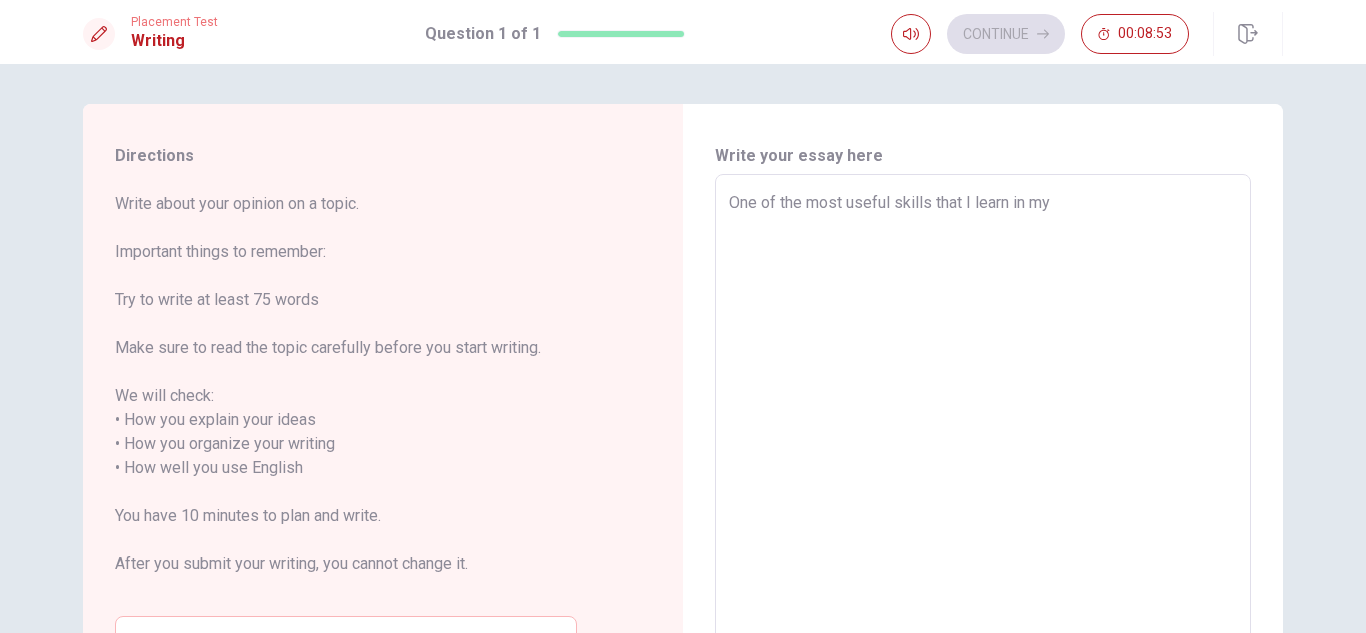 type on "x" 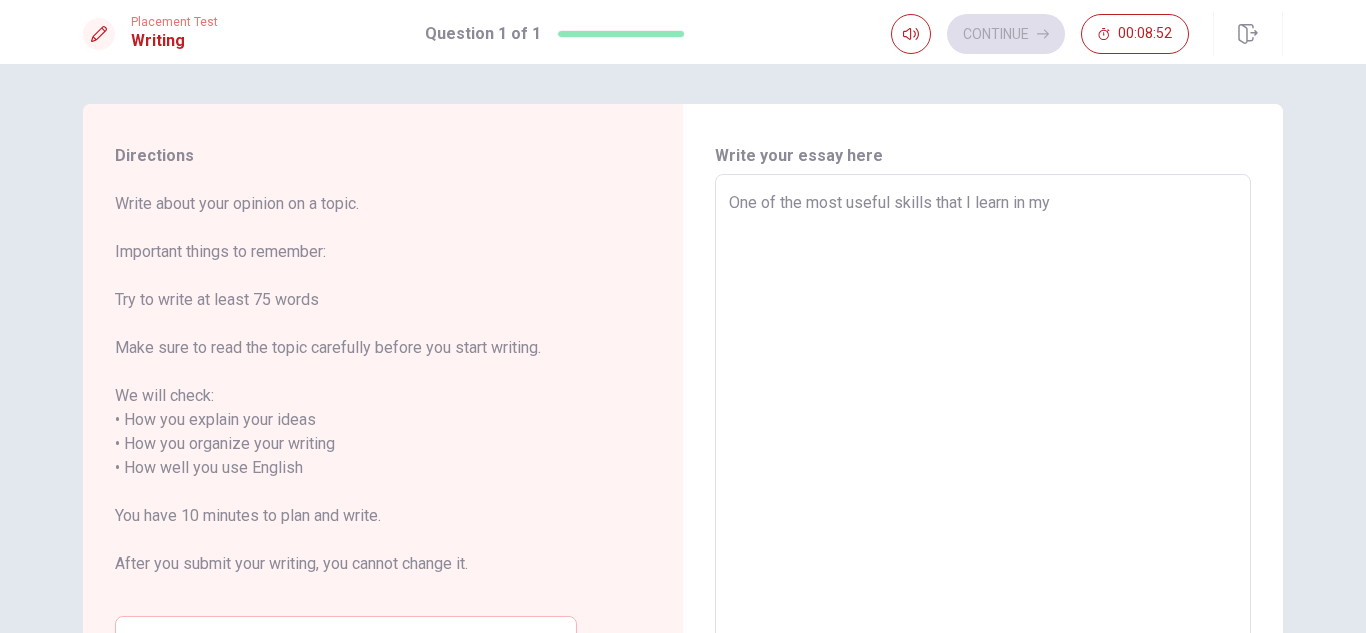 type on "One of the most useful skills that I learn in my l" 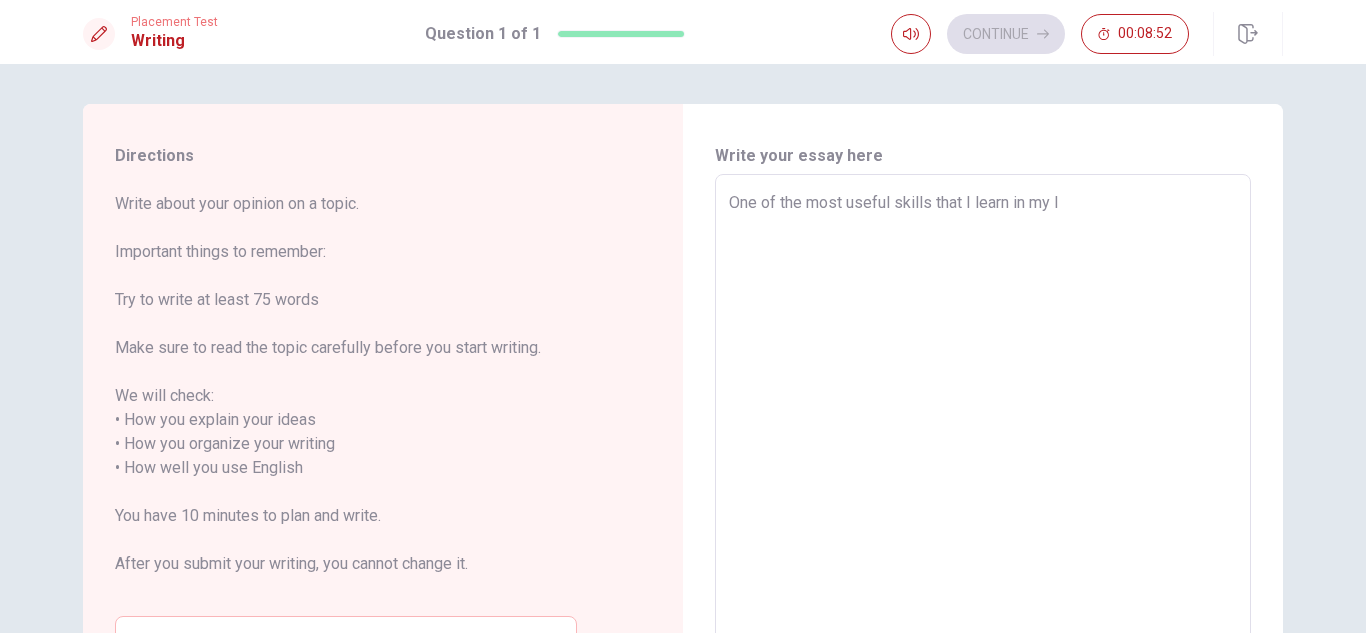 type on "x" 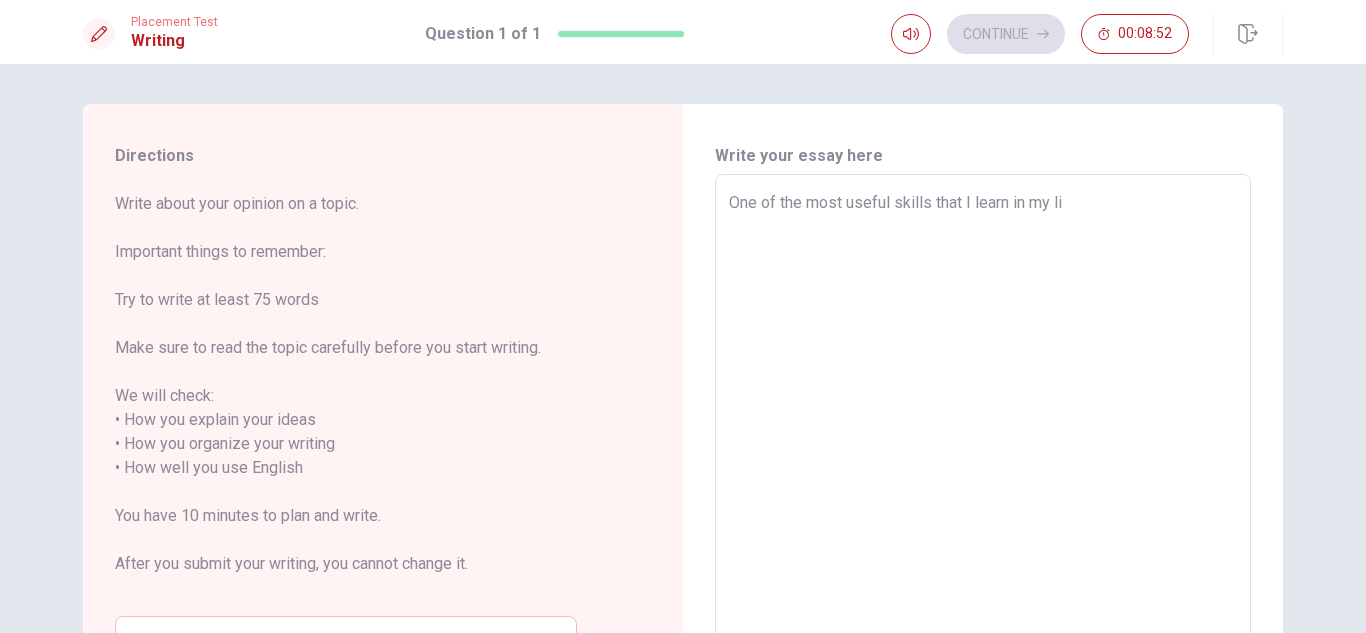 type on "x" 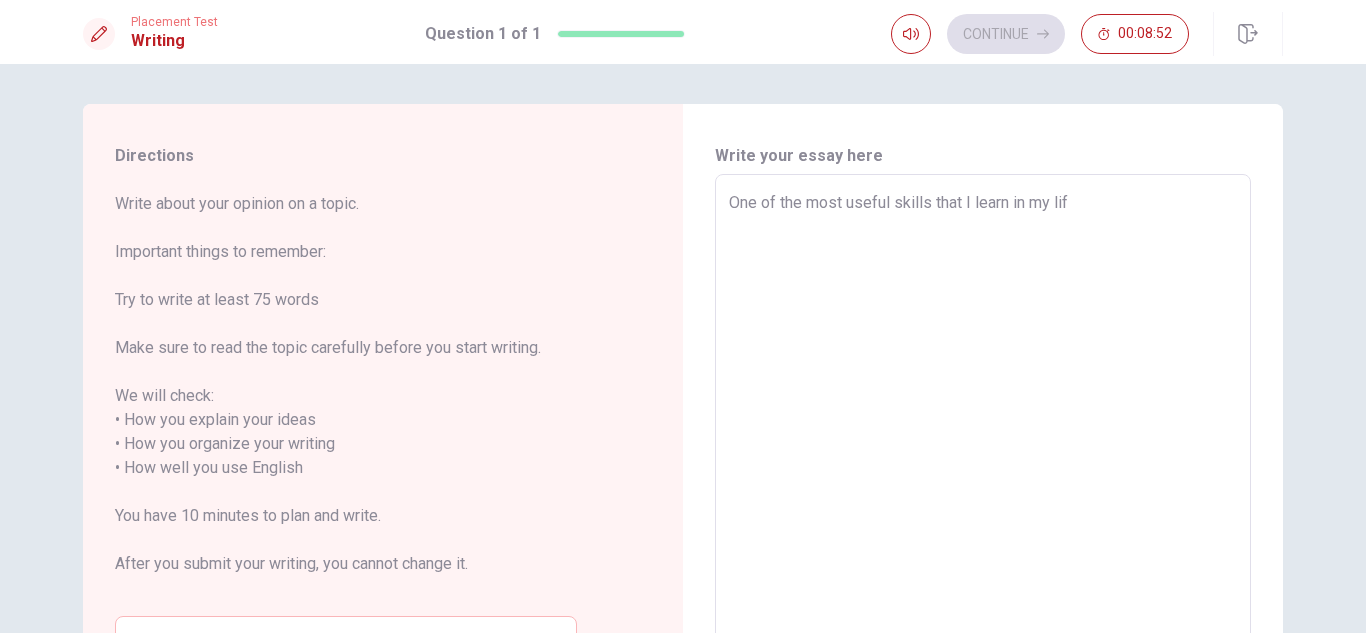 type on "x" 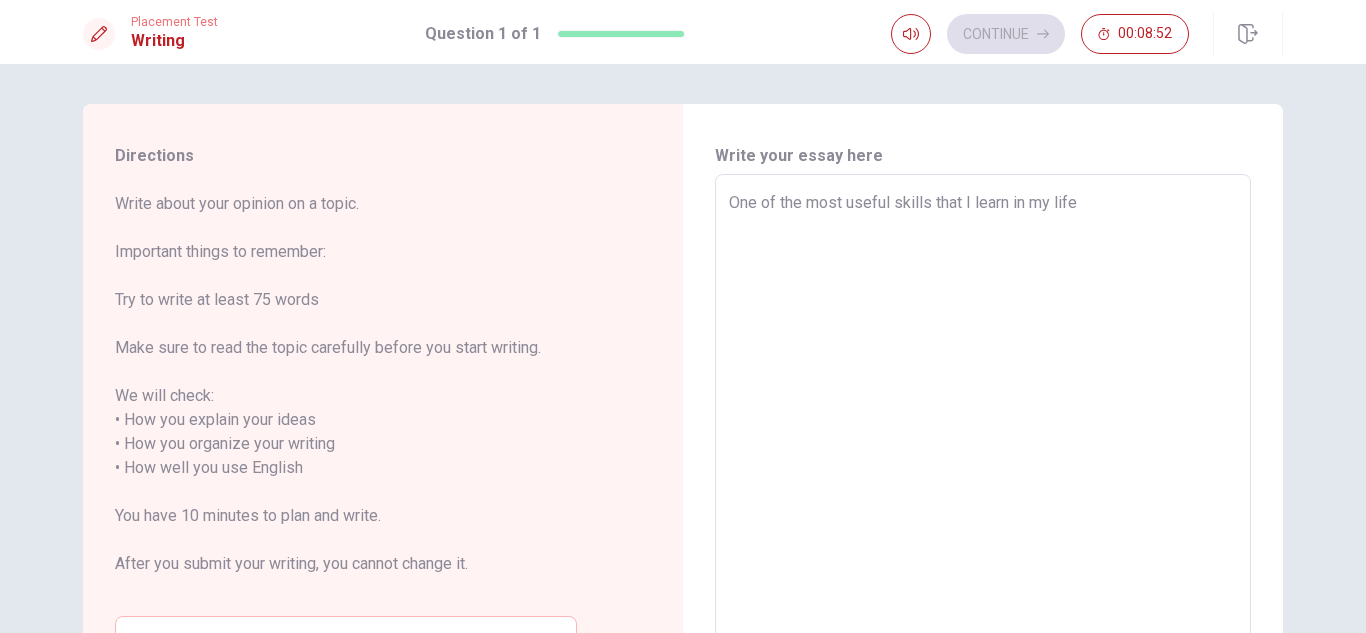 type on "x" 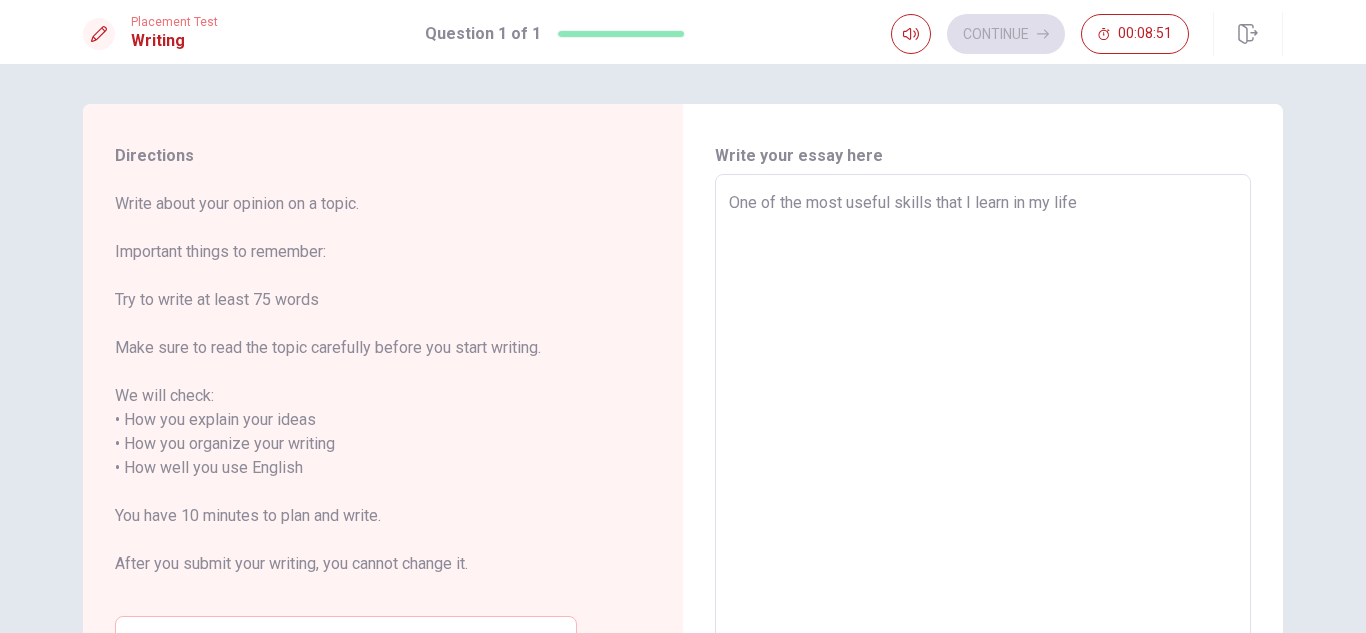 type on "One of the most useful skills that I learn in my life i" 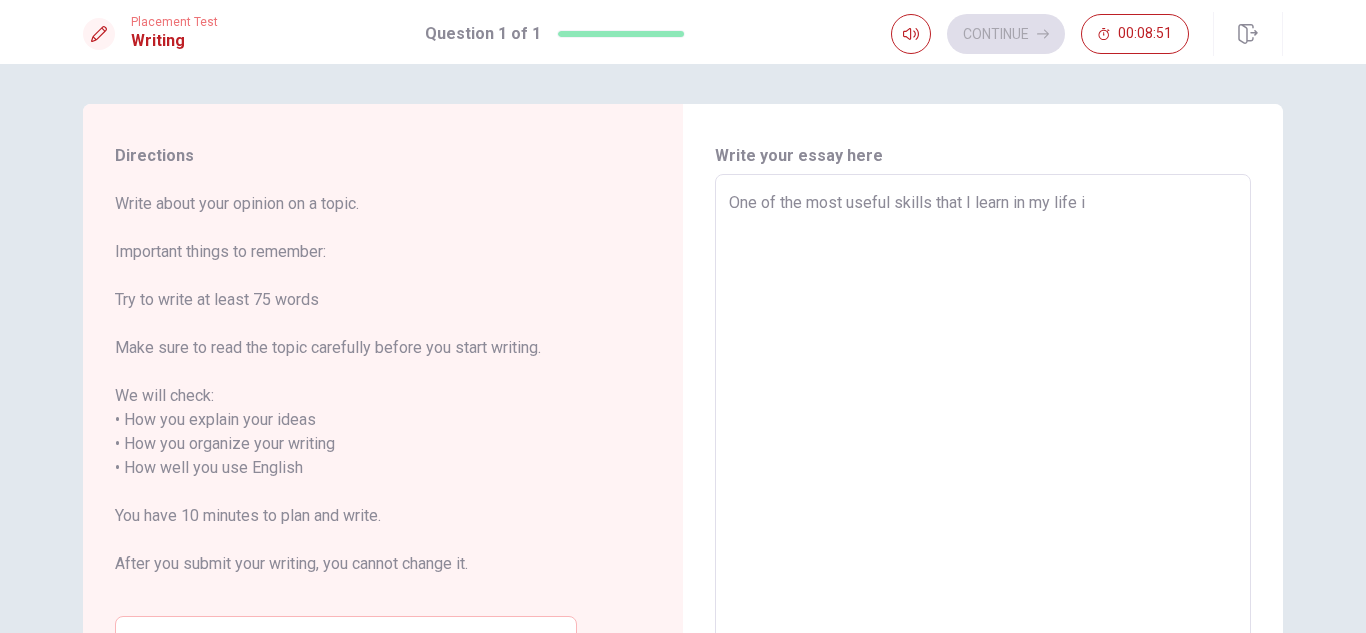 type on "x" 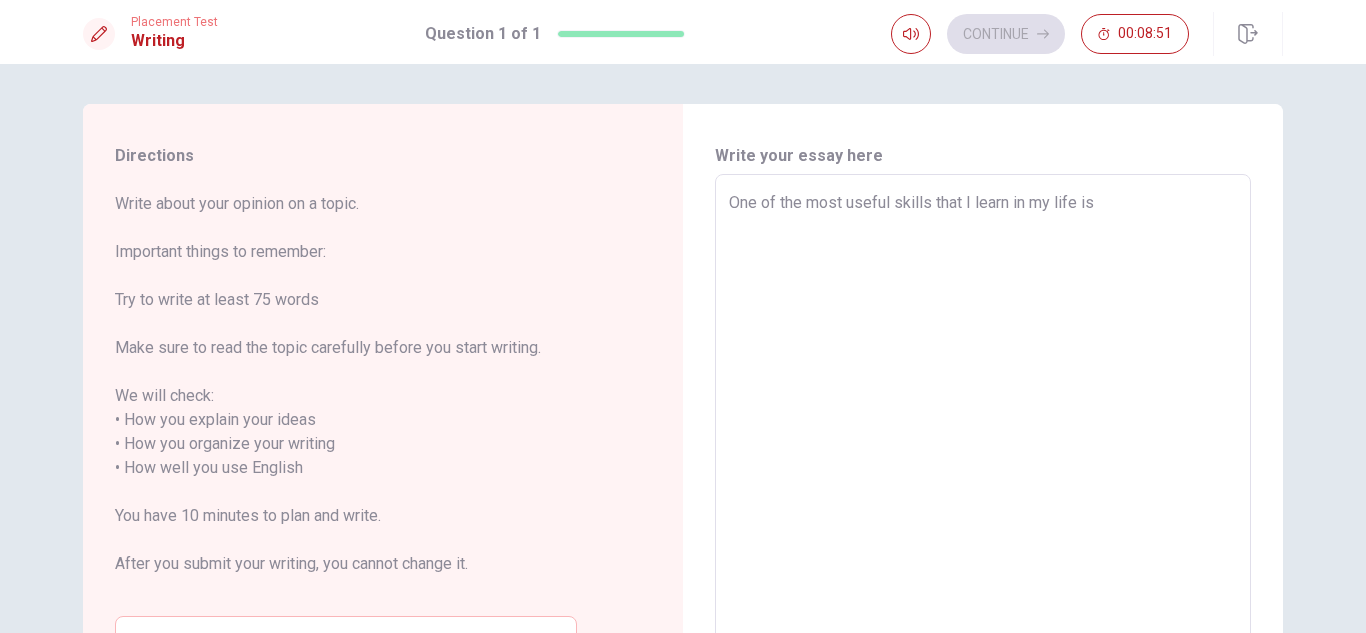 type on "x" 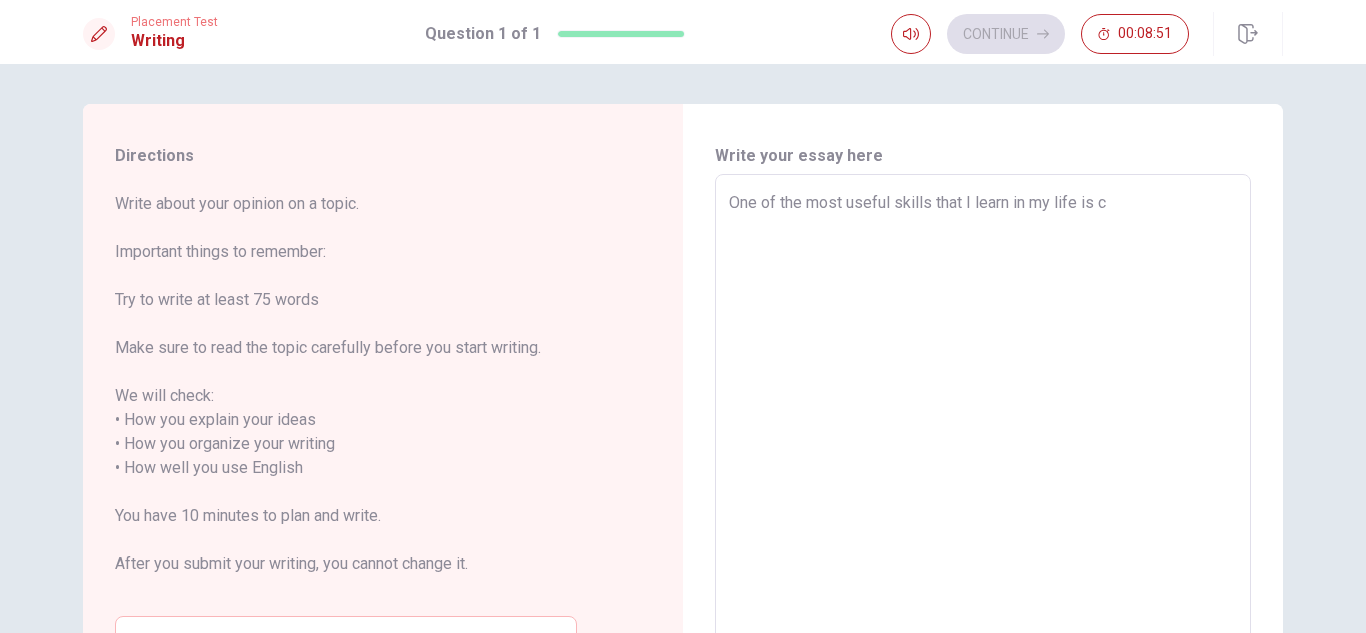 type on "x" 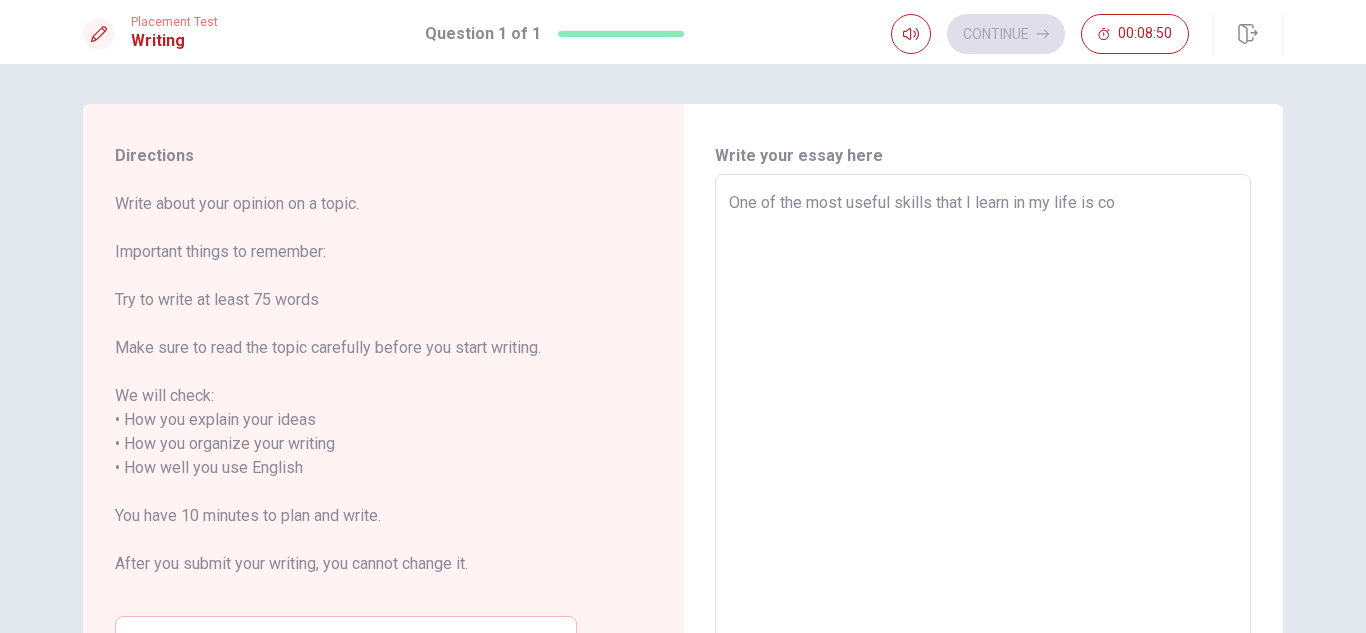 type on "x" 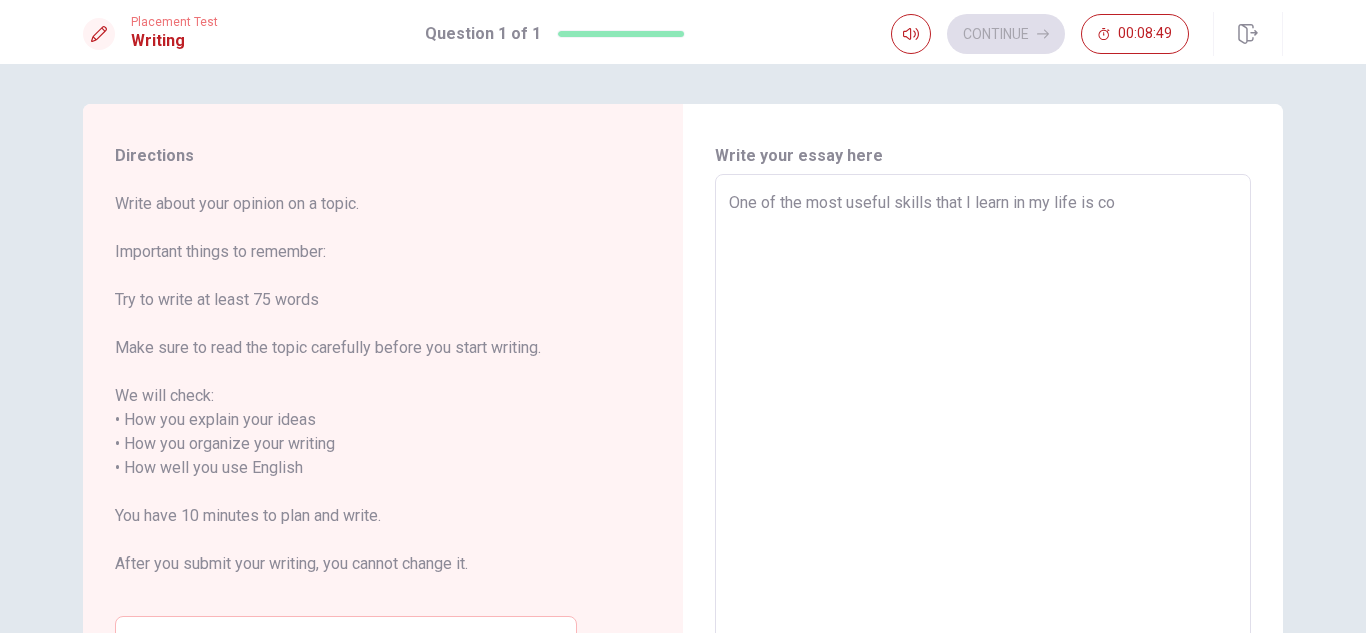 type on "One of the most useful skills that I learn in my life is com" 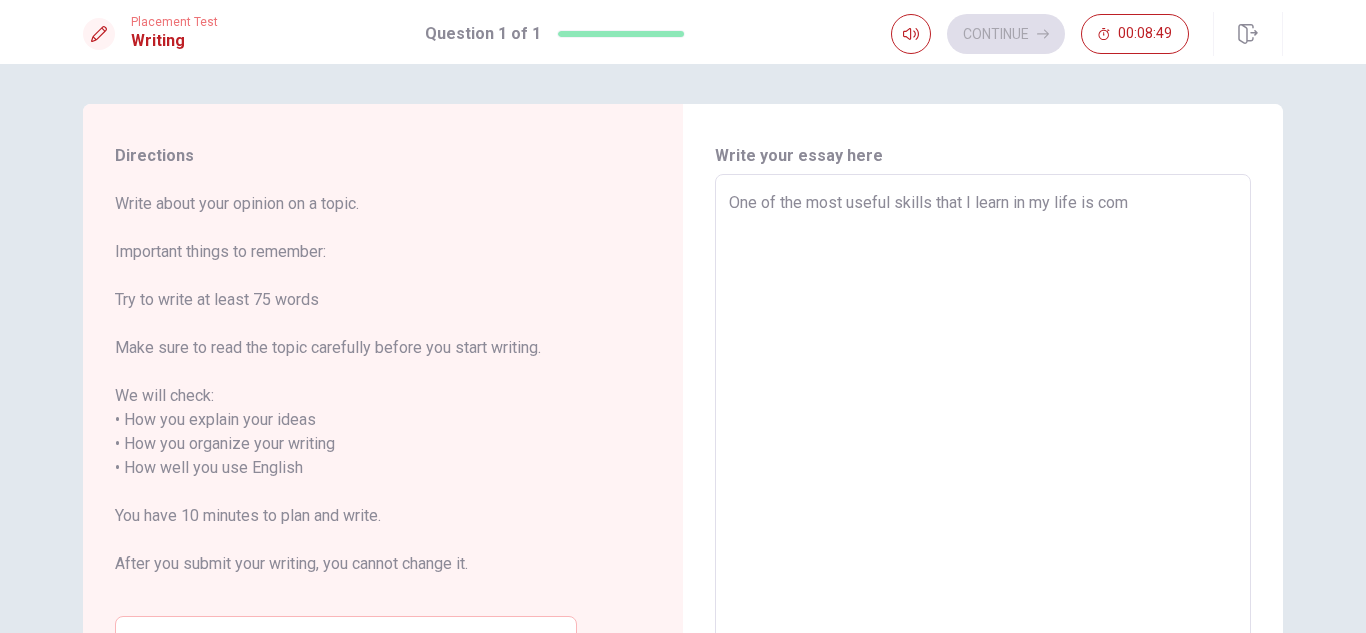 type on "x" 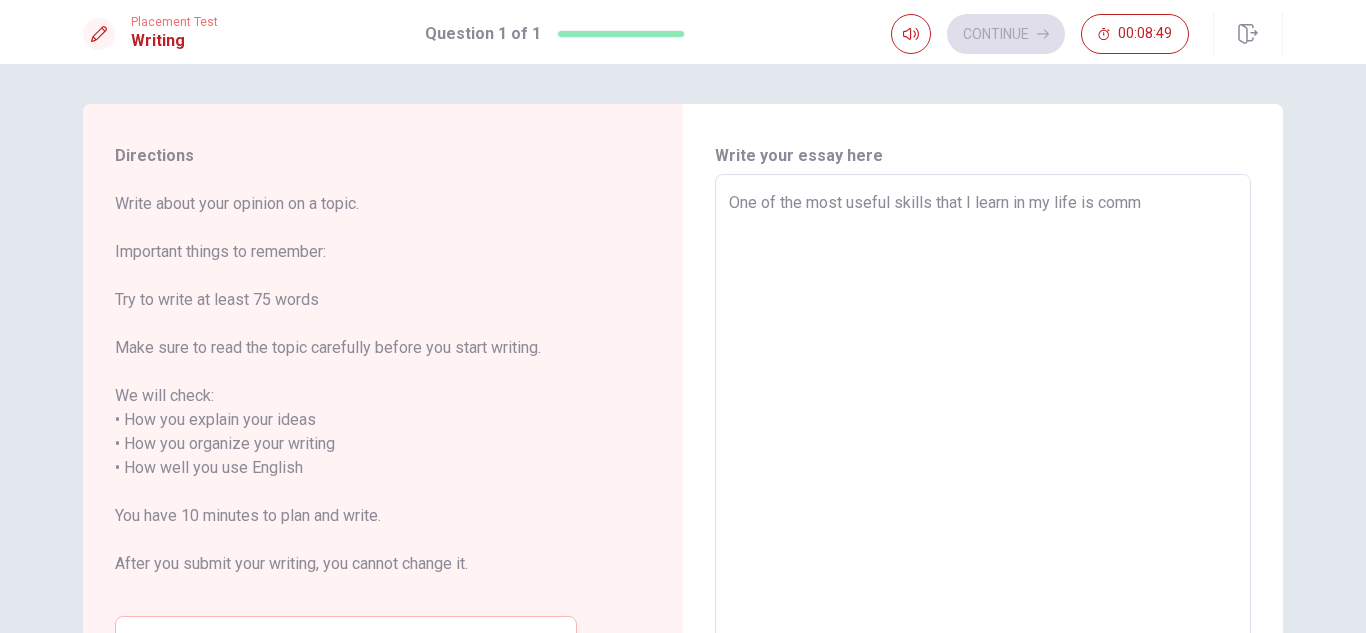 type on "x" 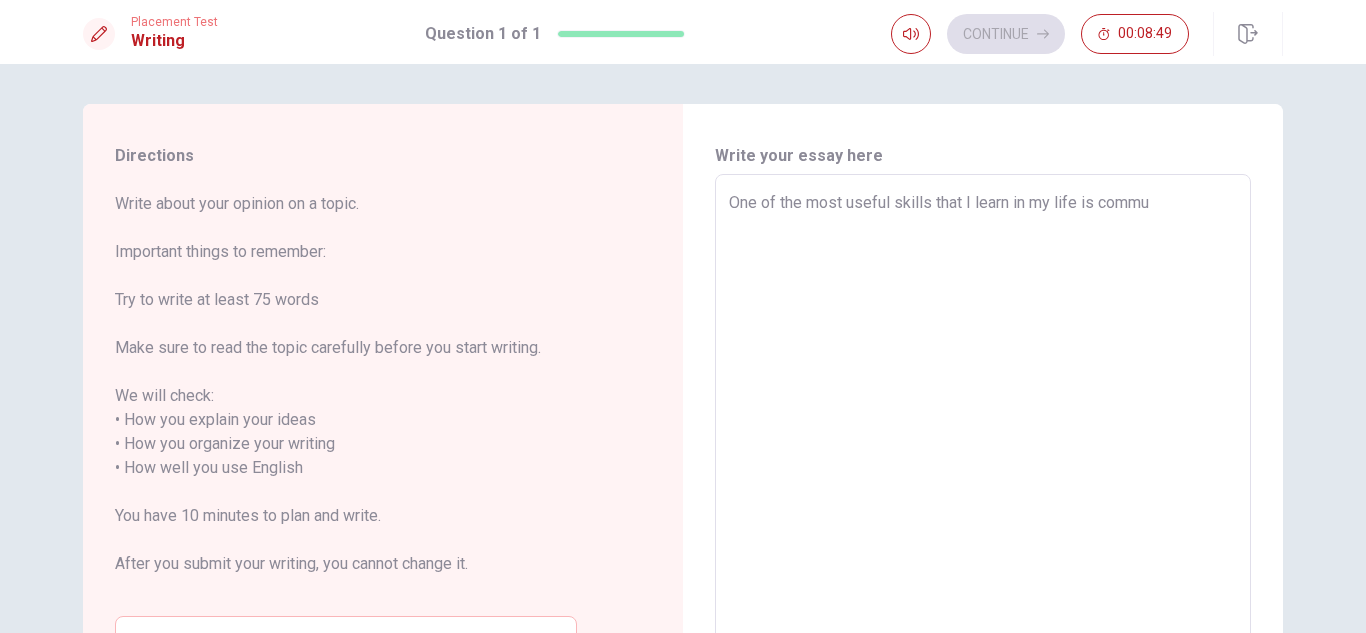 type on "x" 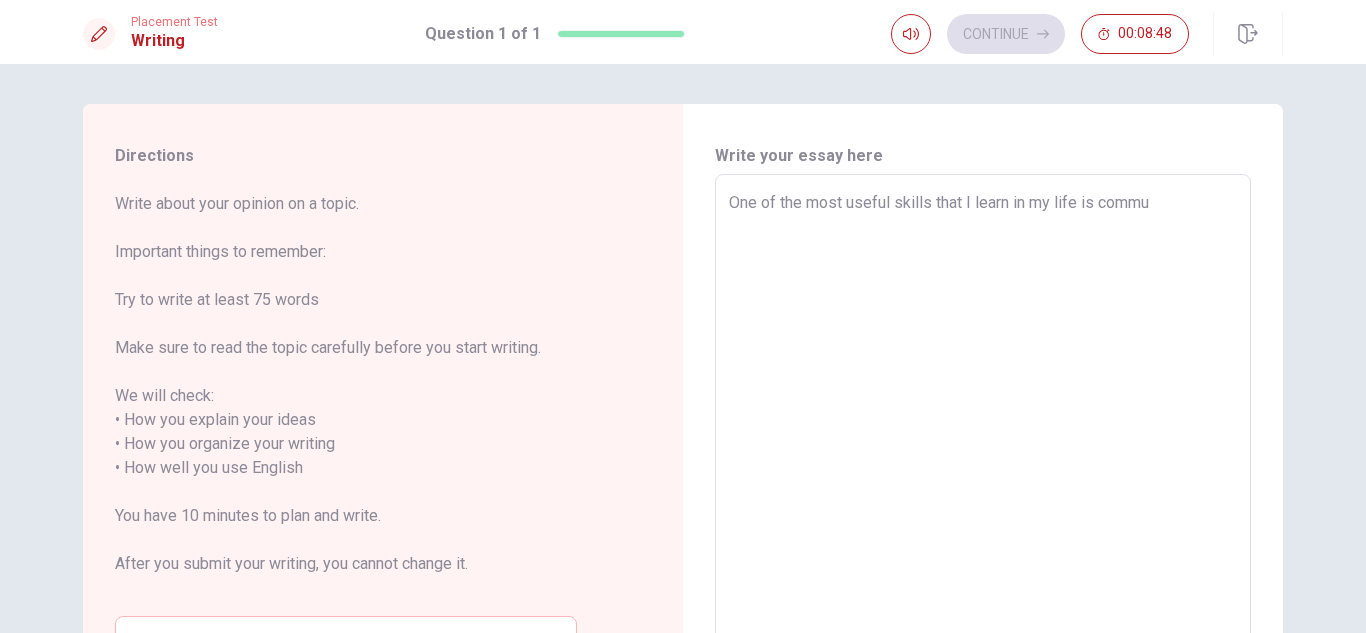 type on "One of the most useful skills that I learn in my life is commun" 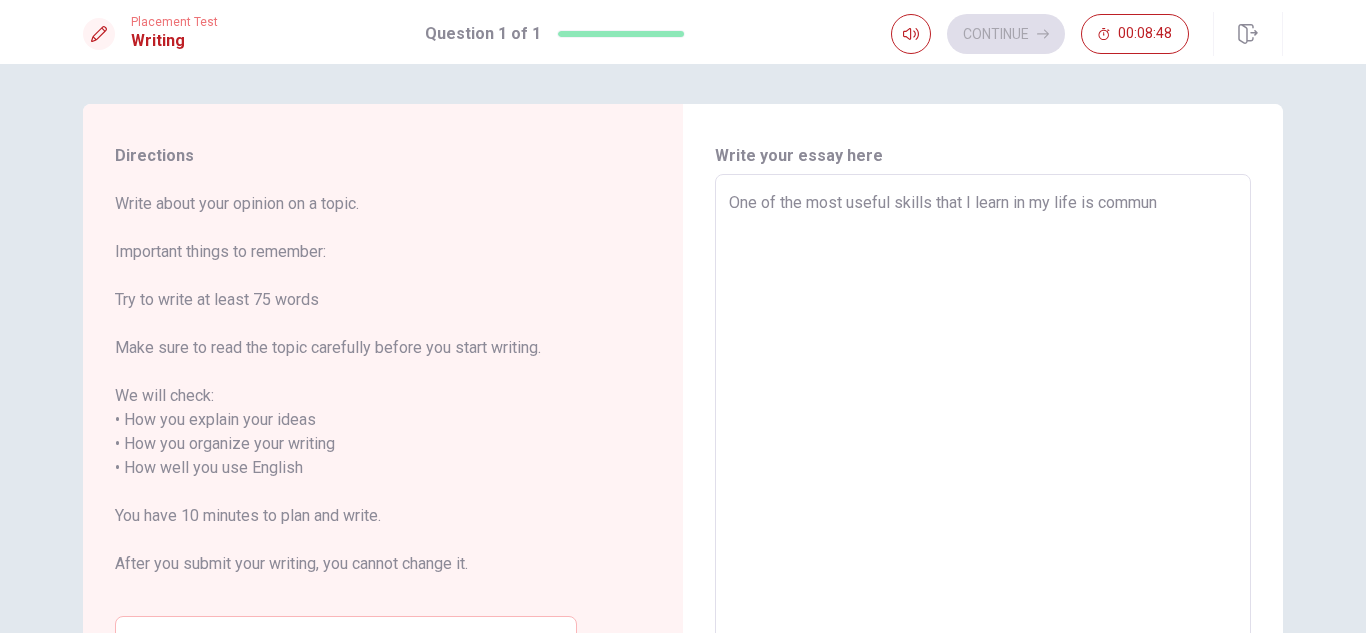 type on "x" 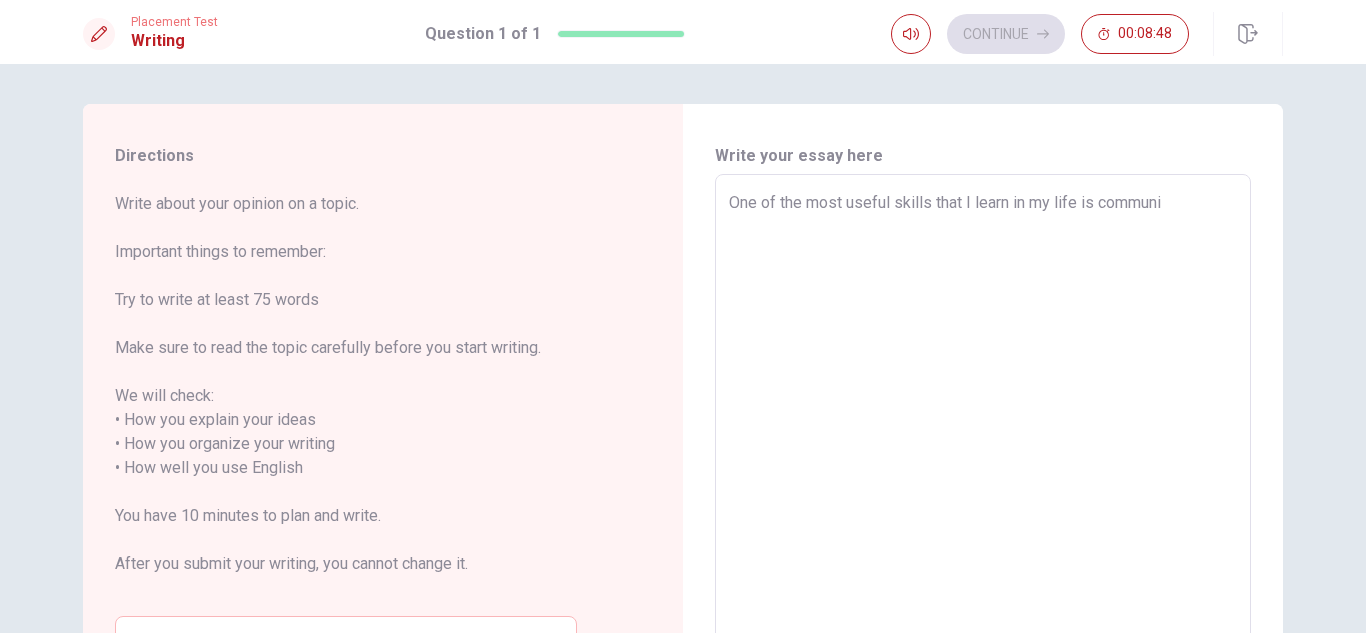type on "x" 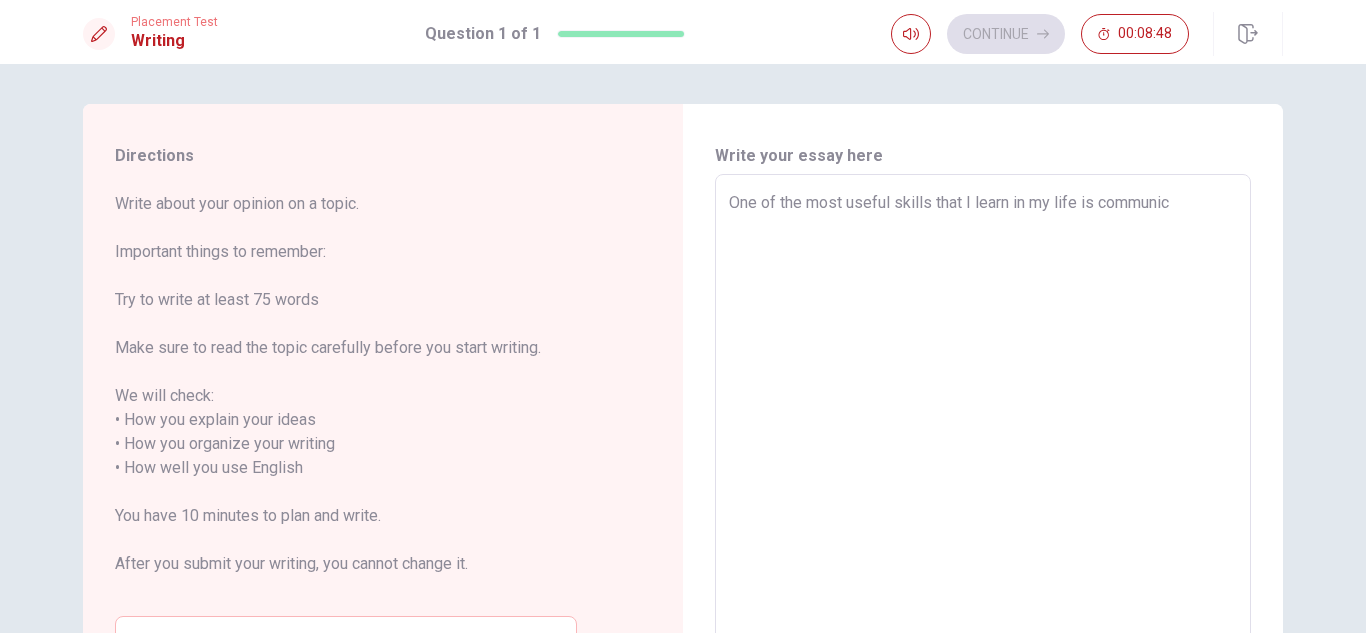 type on "x" 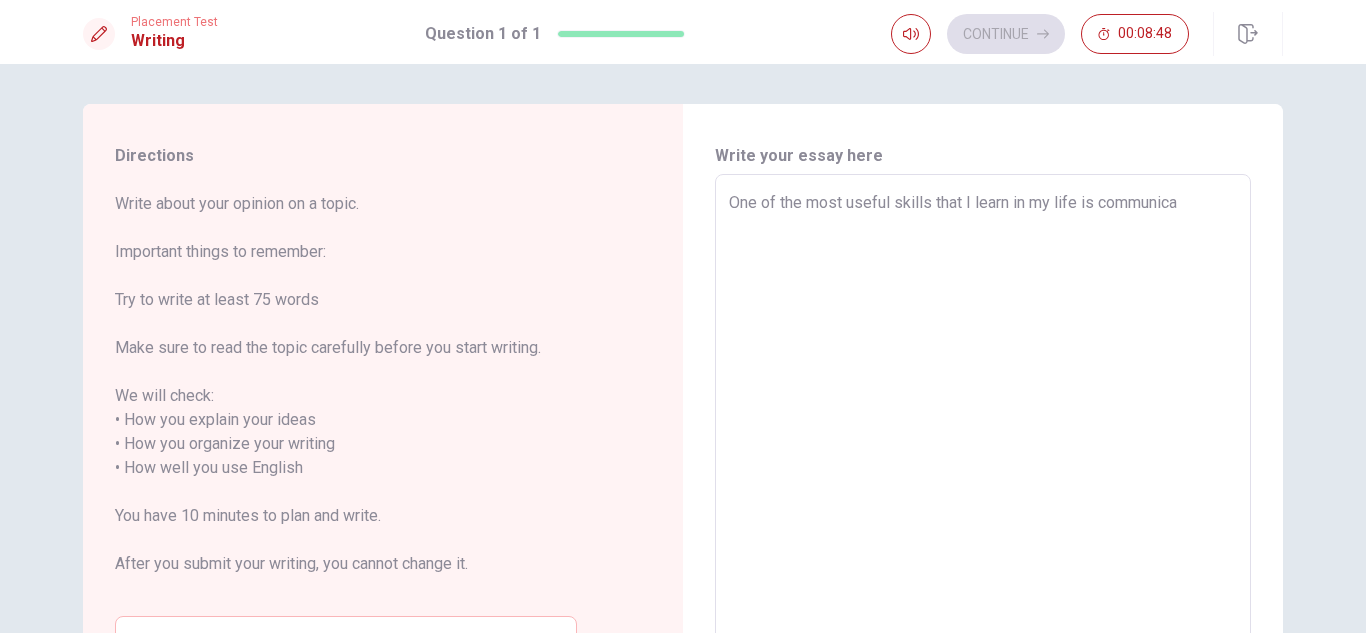 type on "x" 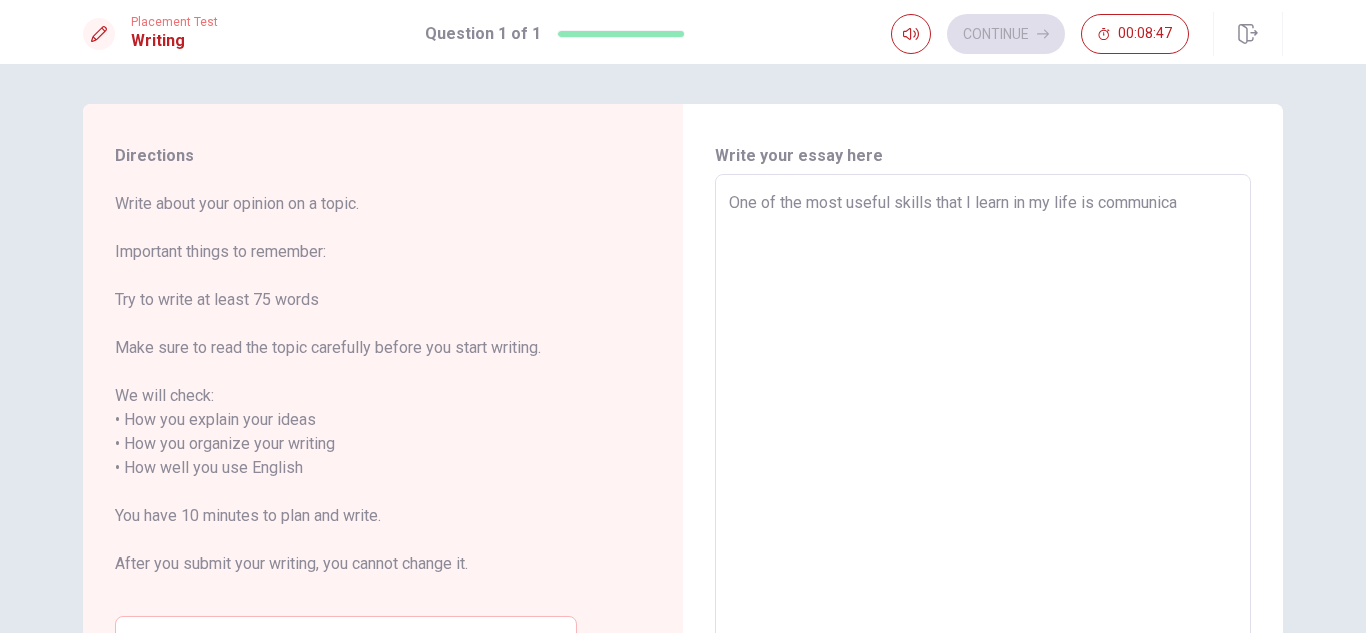 type on "One of the most useful skills that I learn in my life is communicat" 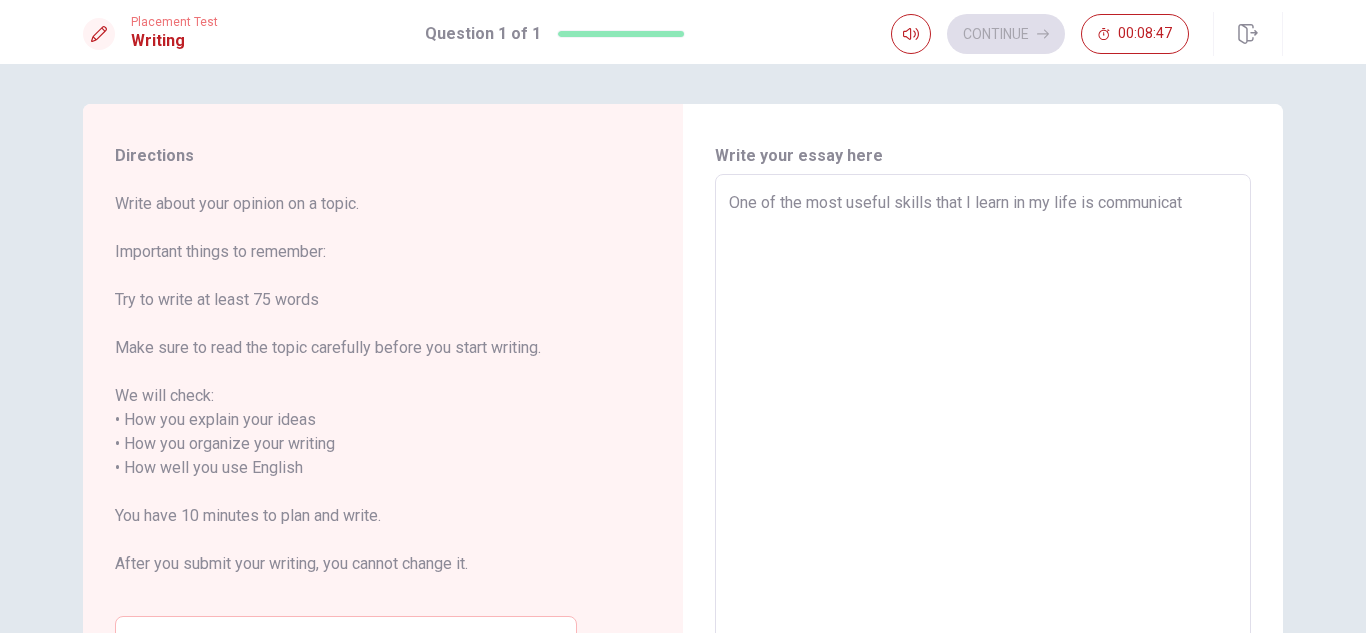 type on "x" 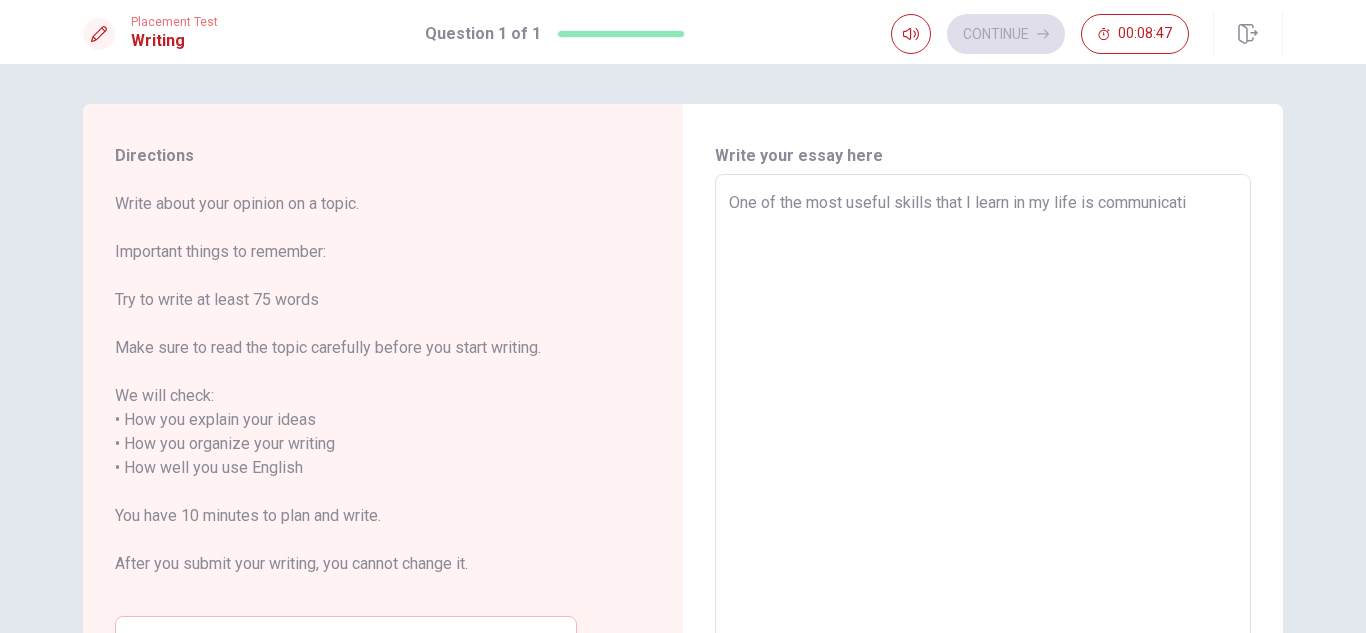 type on "x" 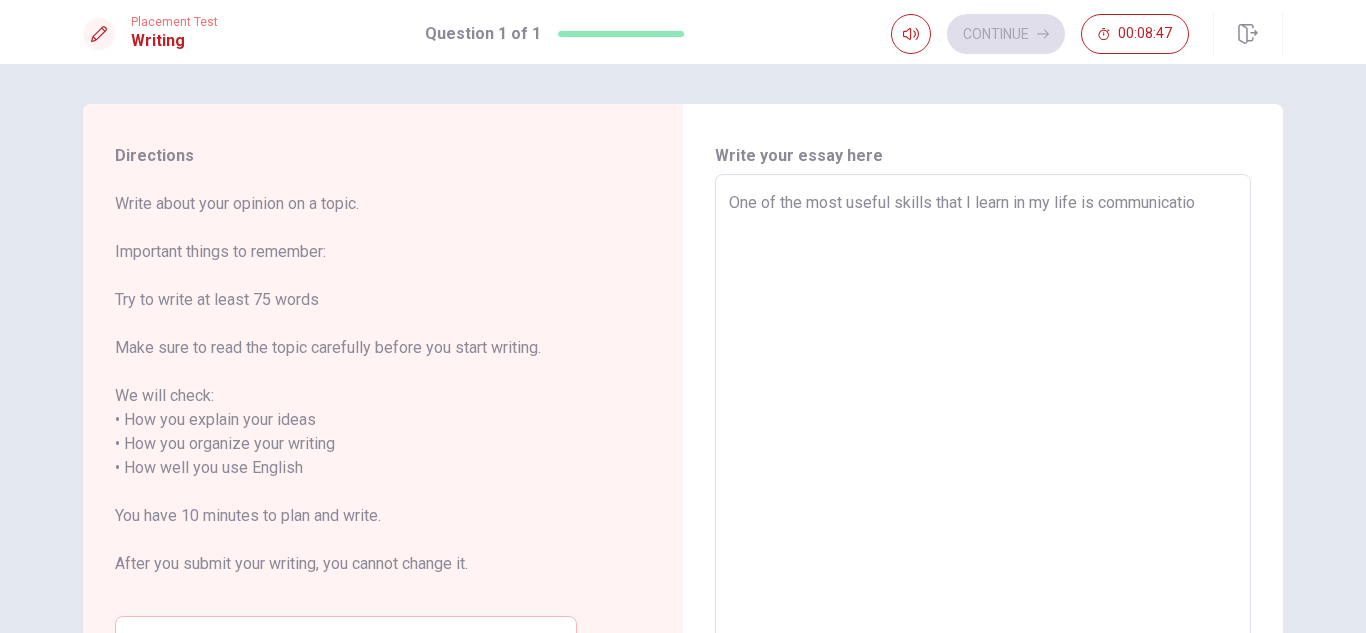 type on "x" 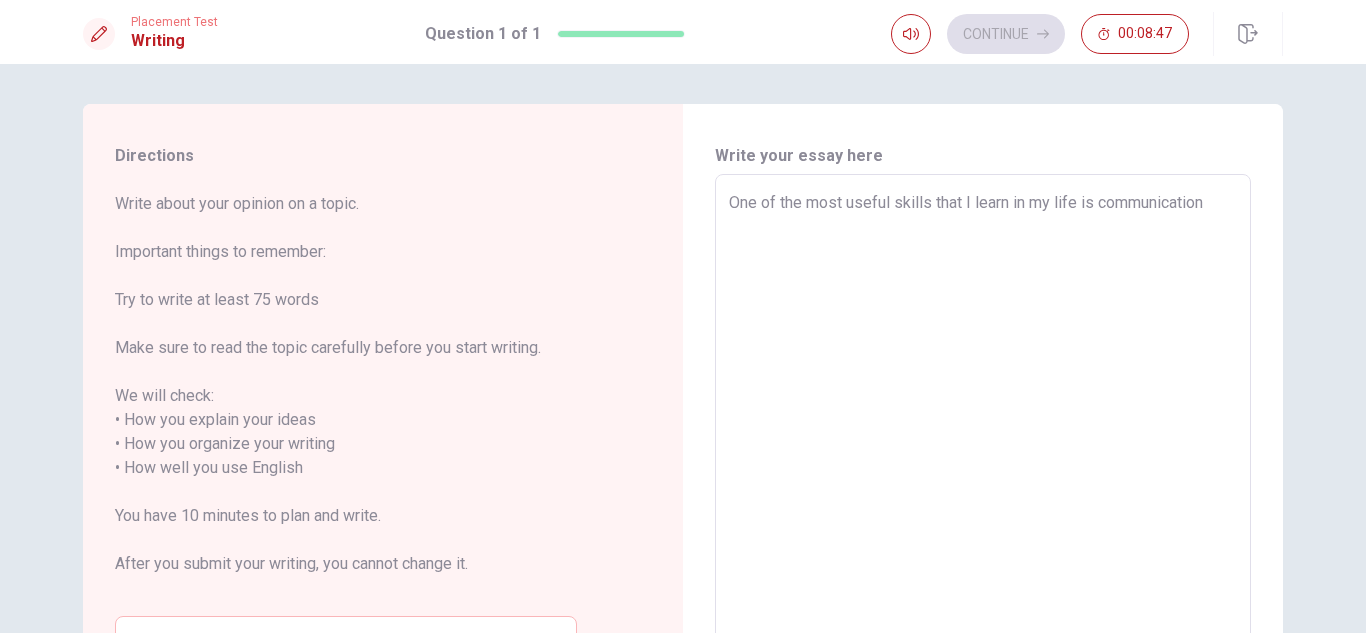 type on "x" 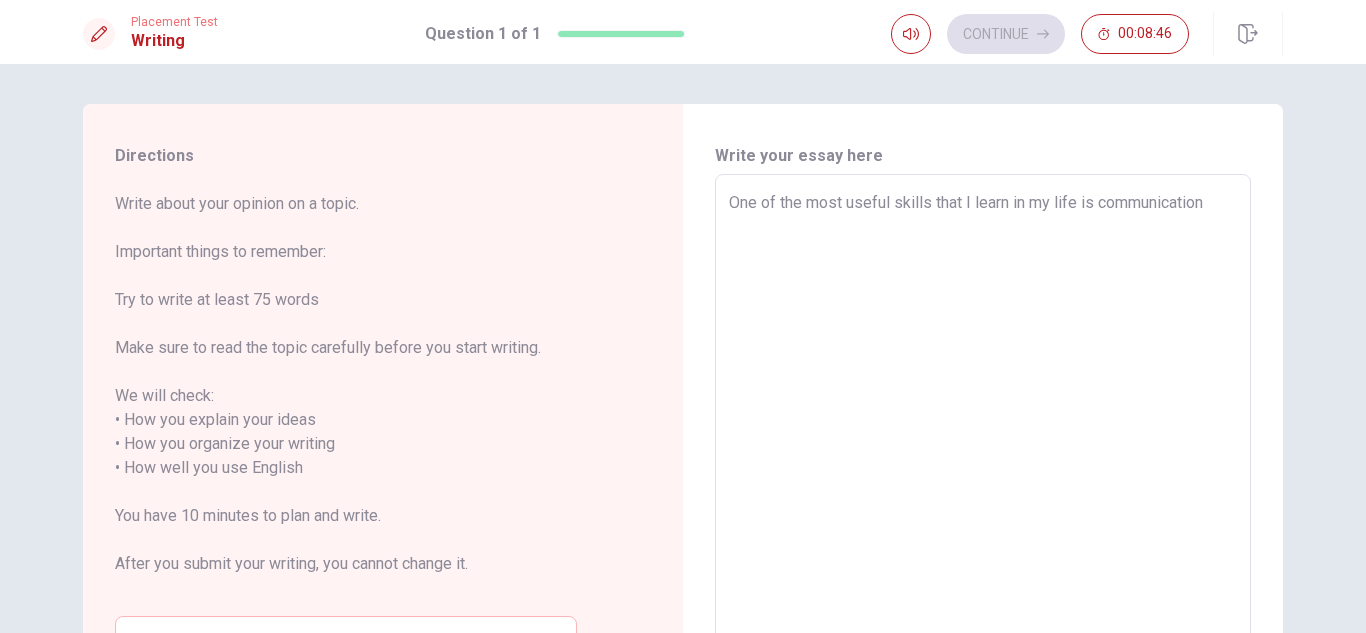 type on "One of the most useful skills that I learn in my life is communication." 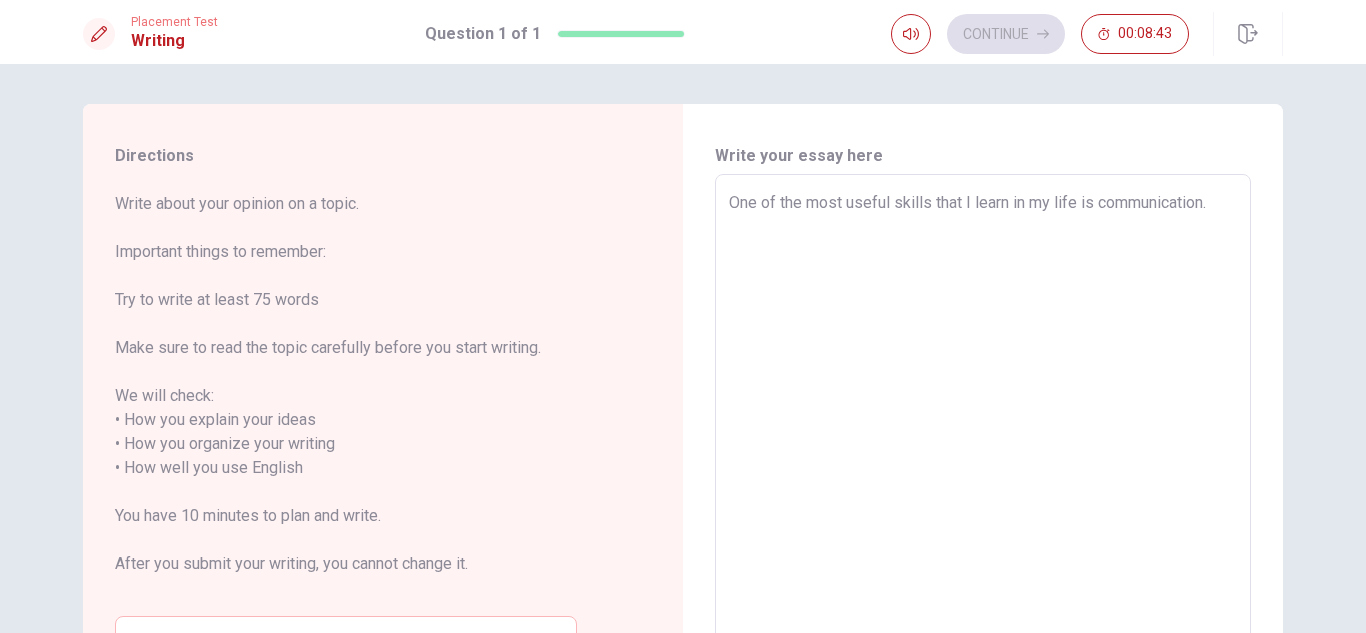 type on "x" 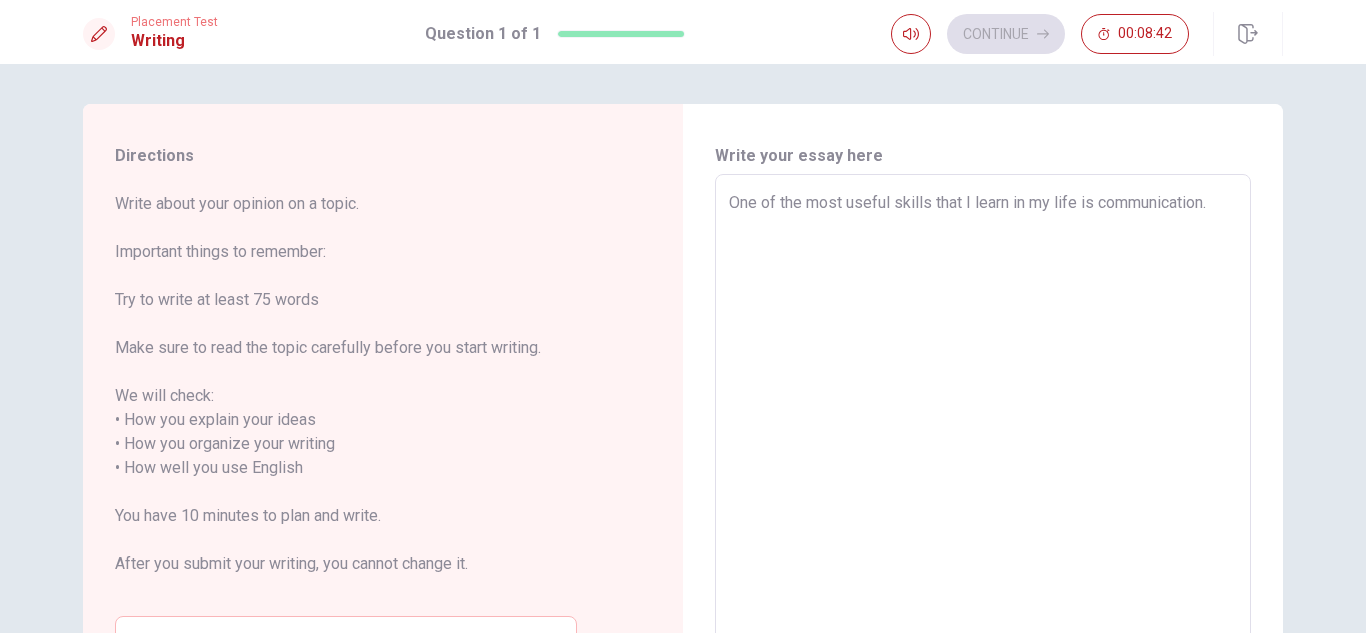 type on "One of the most useful skills that I learn in my life is communication" 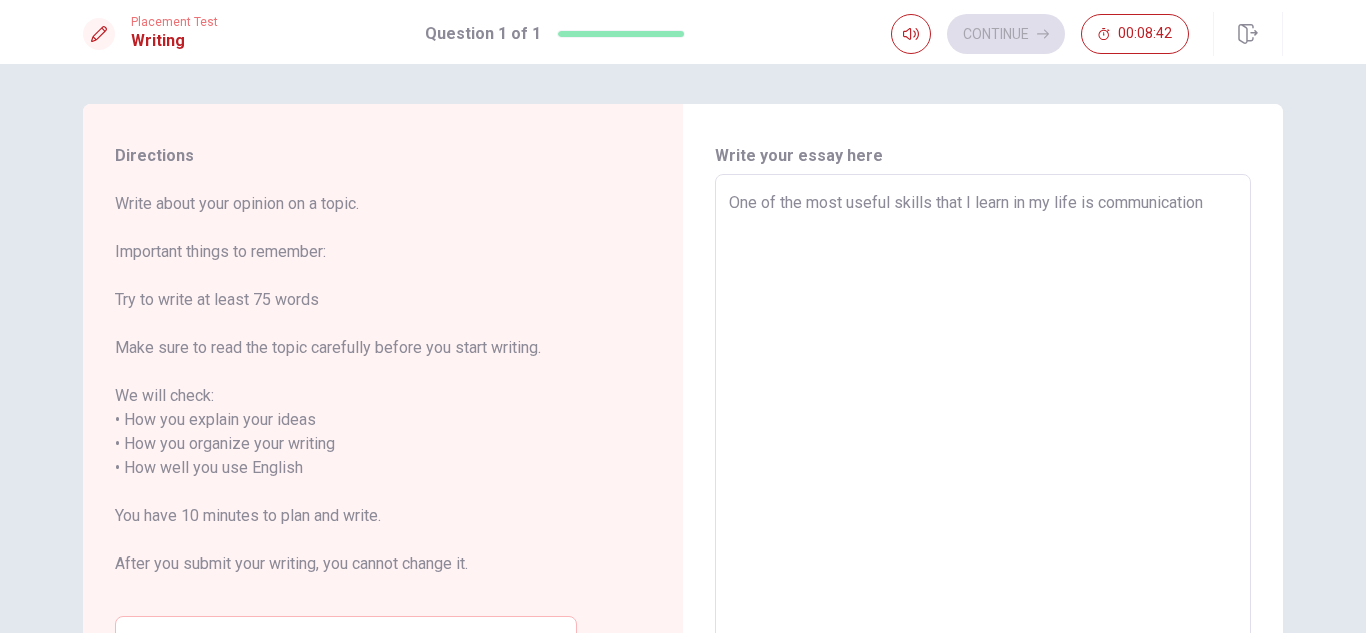 type on "x" 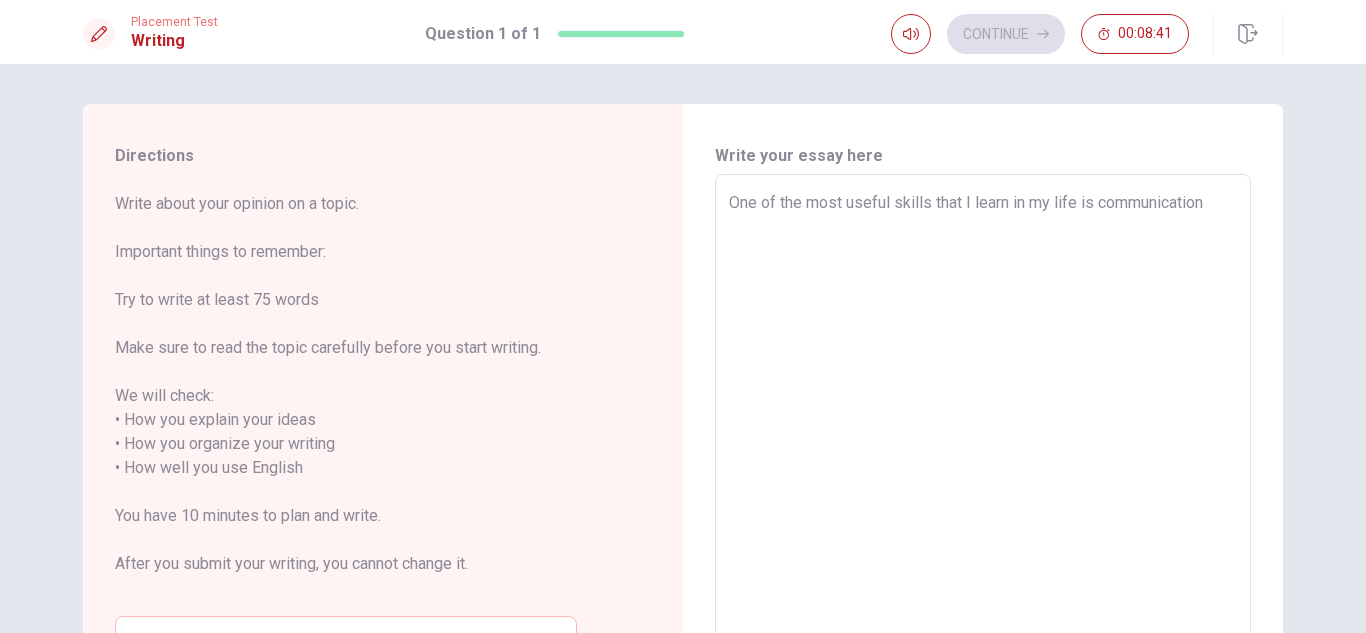 type on "One of the most useful skills that I learn in my life is communication" 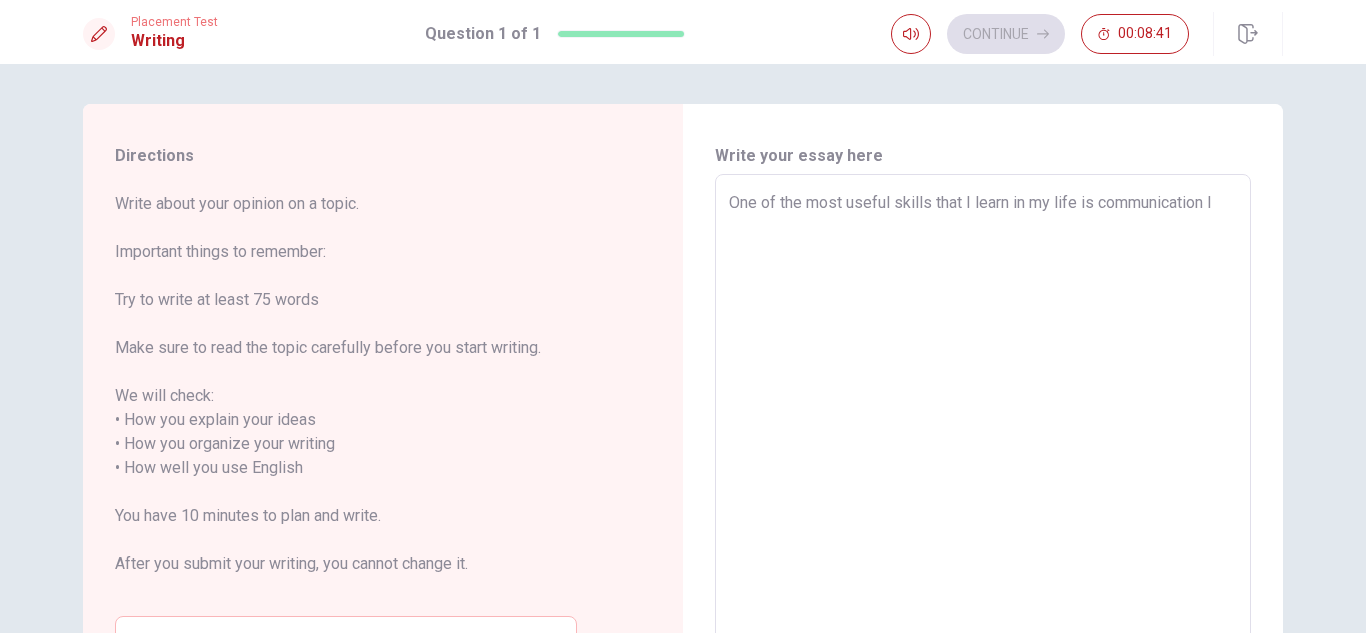 type on "x" 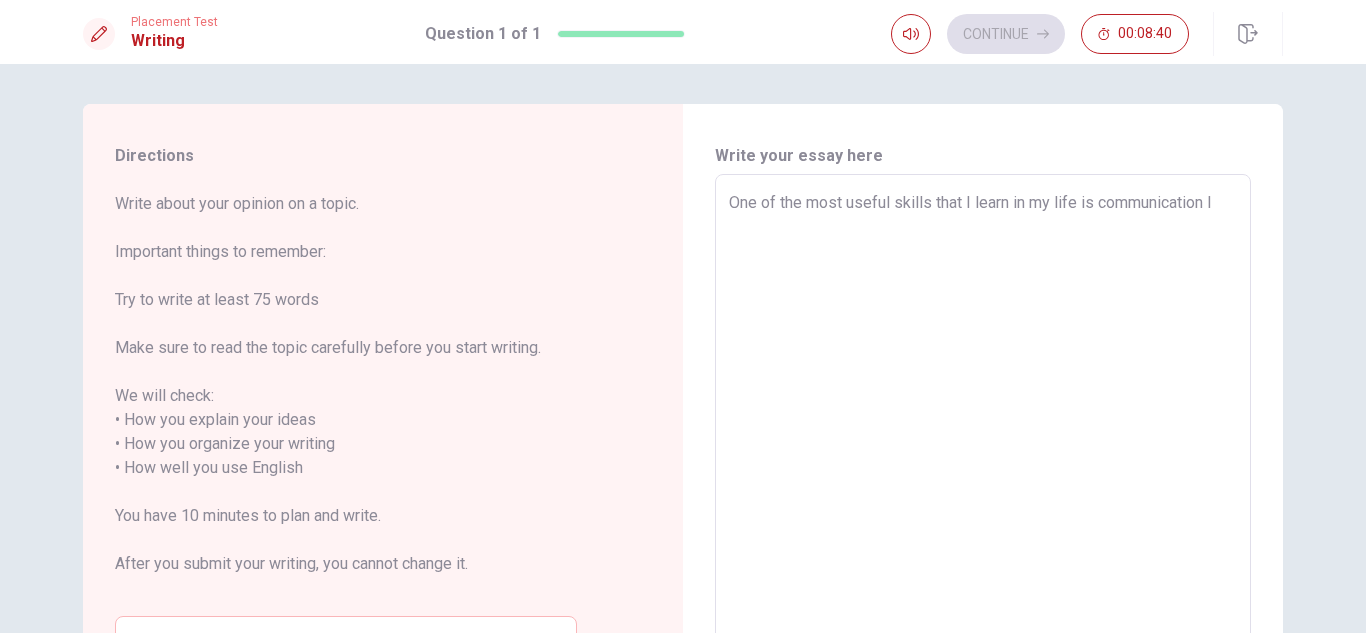 type on "x" 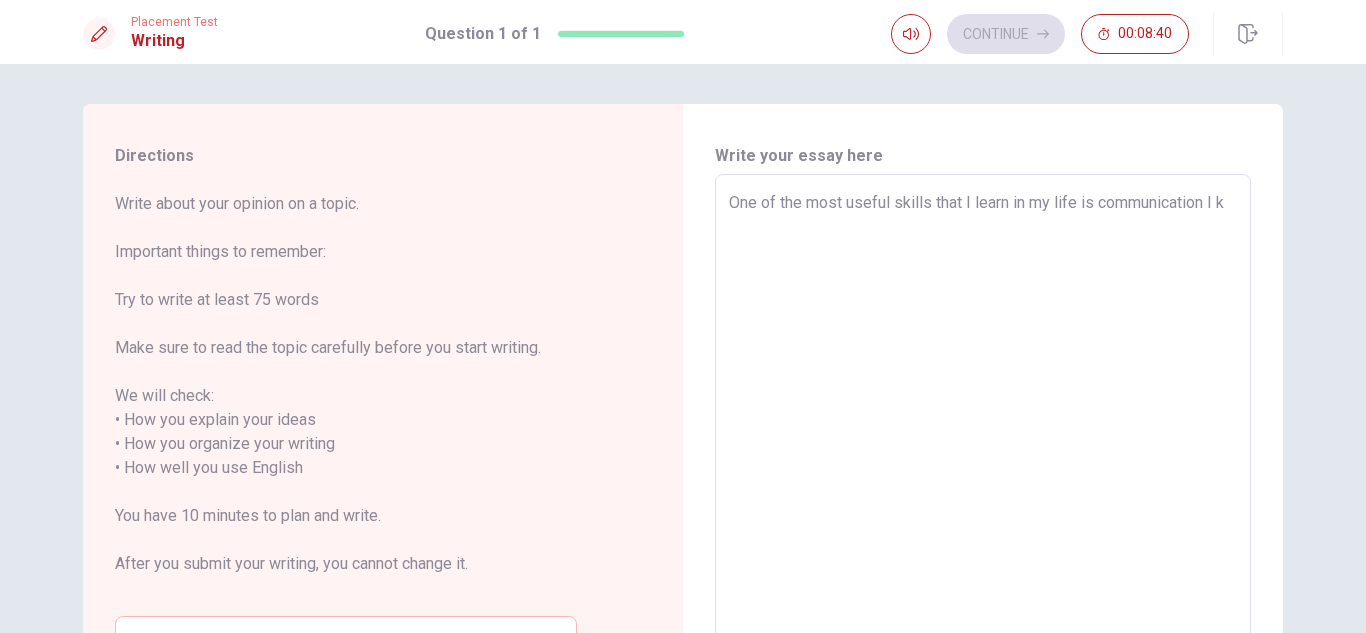 type on "One of the most useful skills that I learn in my life is communication I kl" 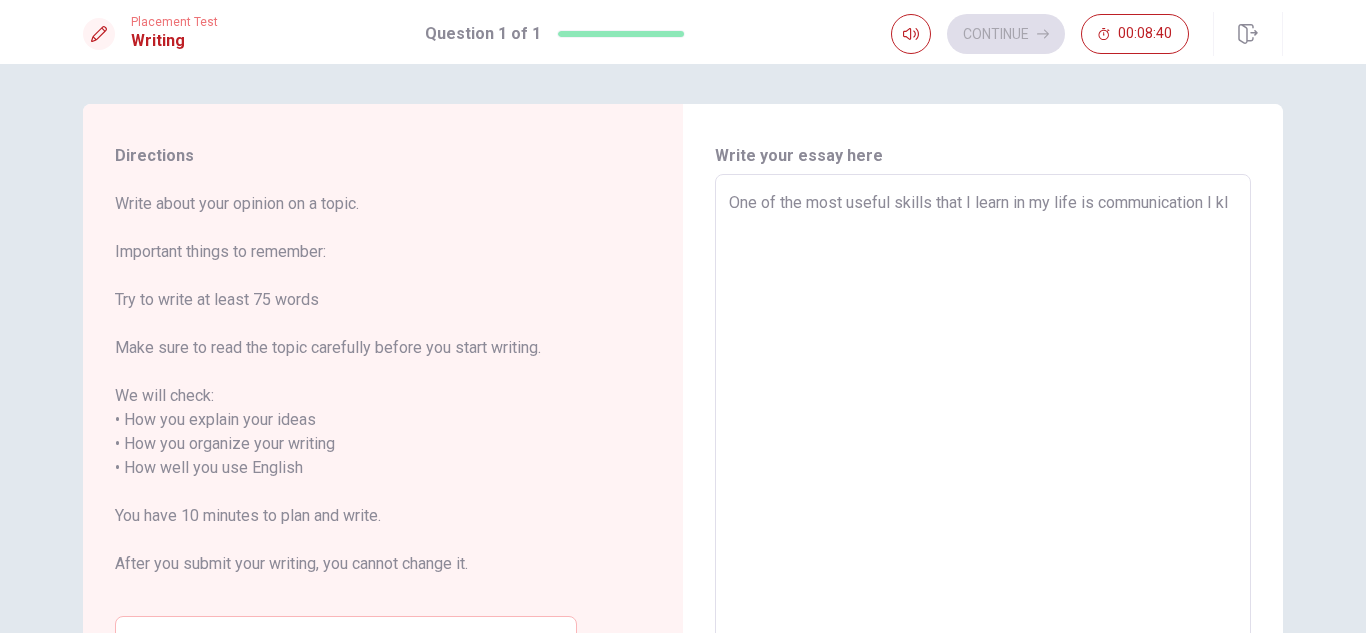 type on "x" 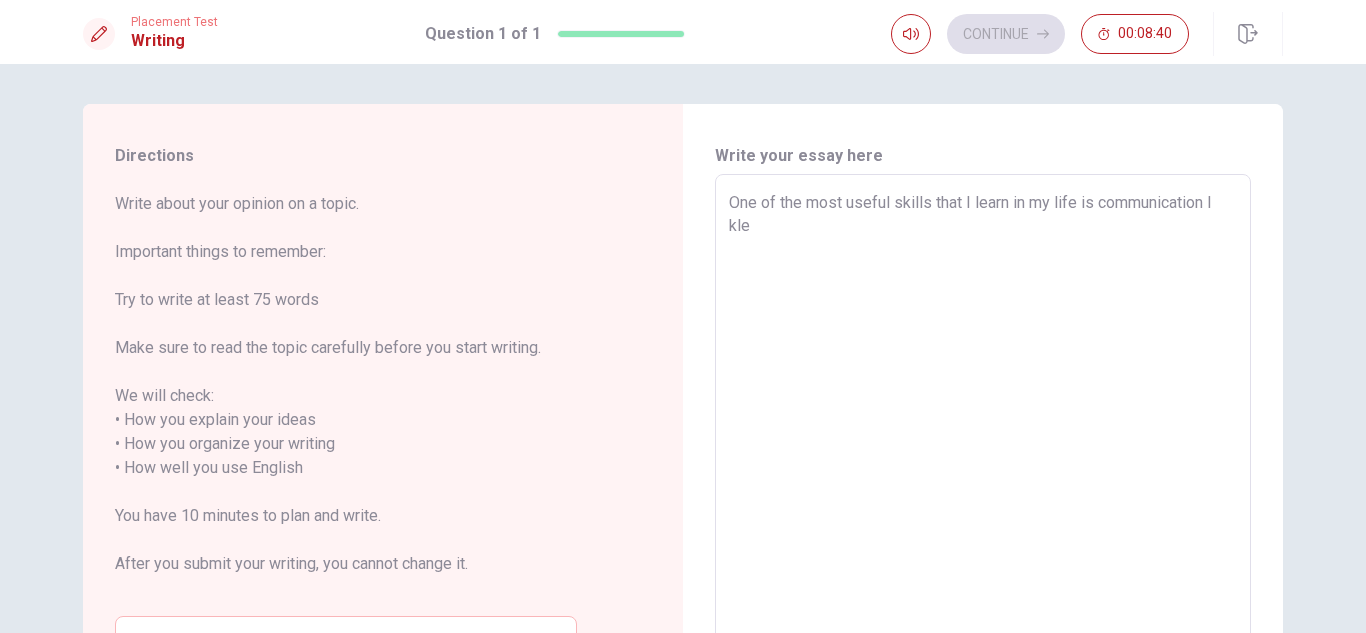 type on "x" 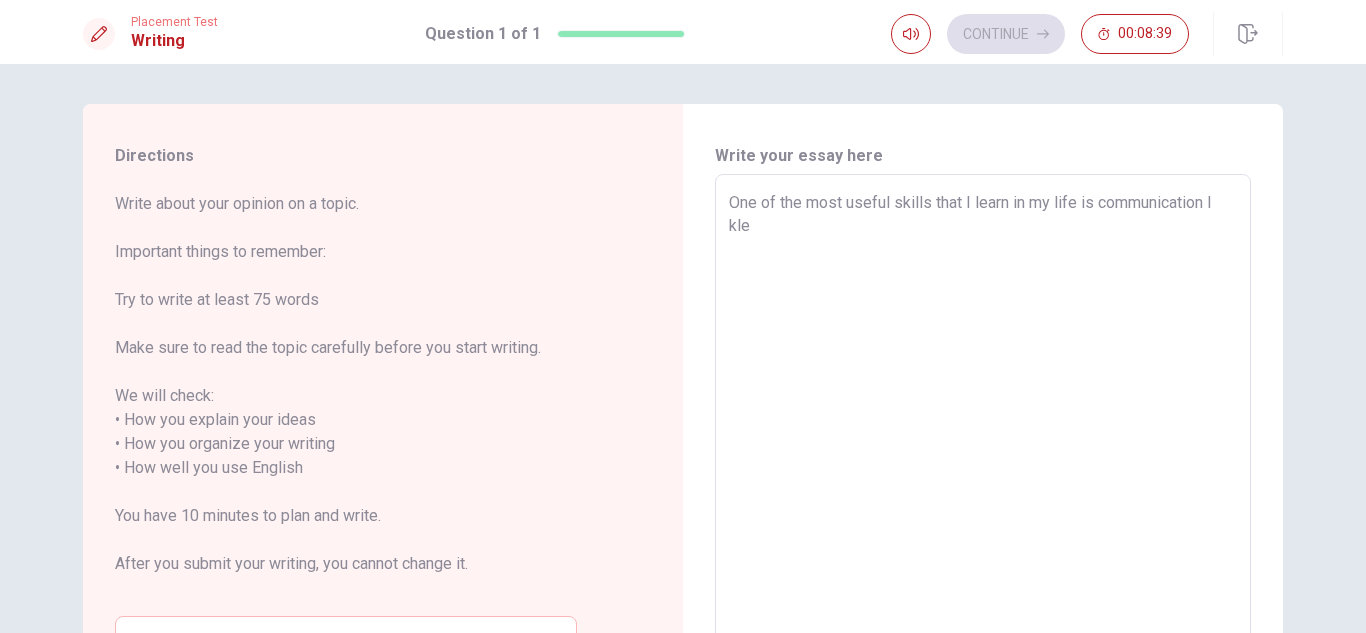 type on "One of the most useful skills that I learn in my life is communication I kl" 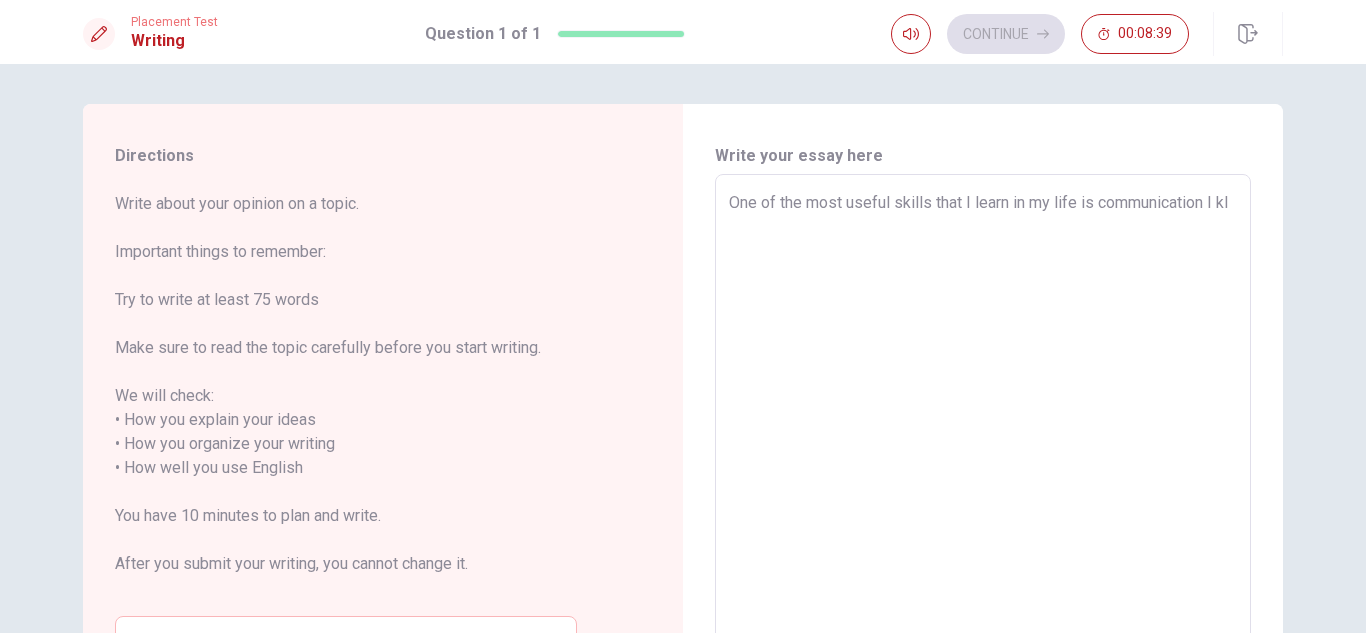 type on "x" 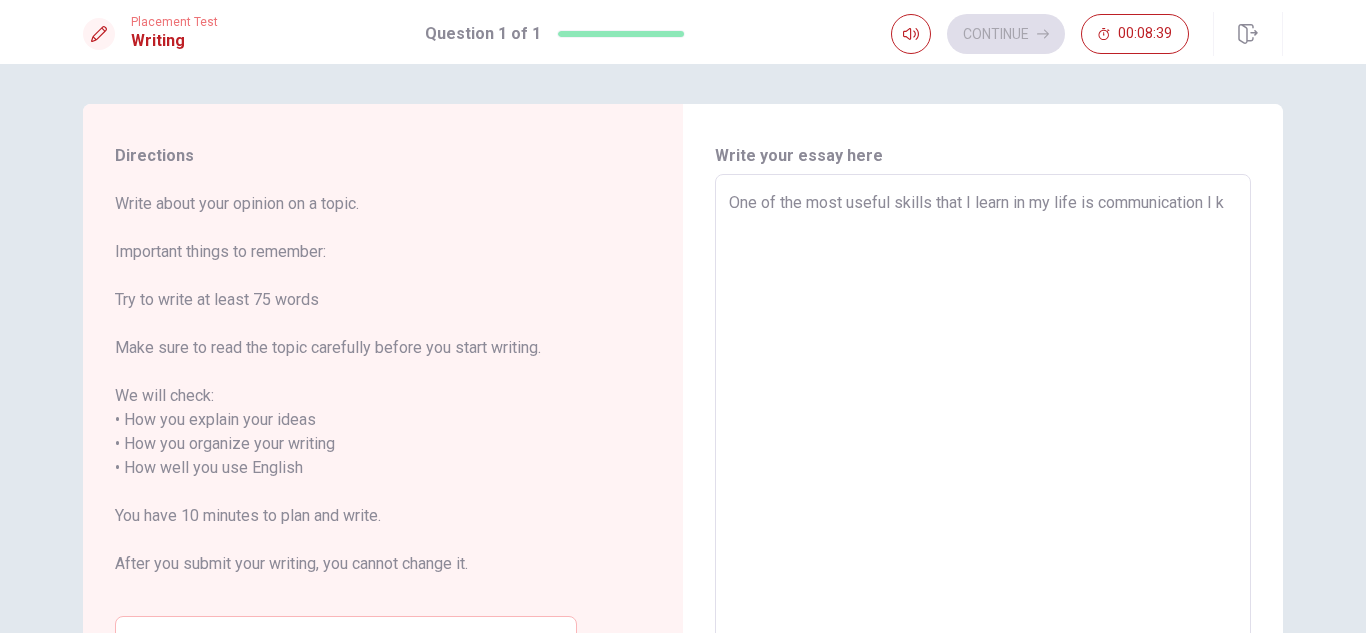 type on "x" 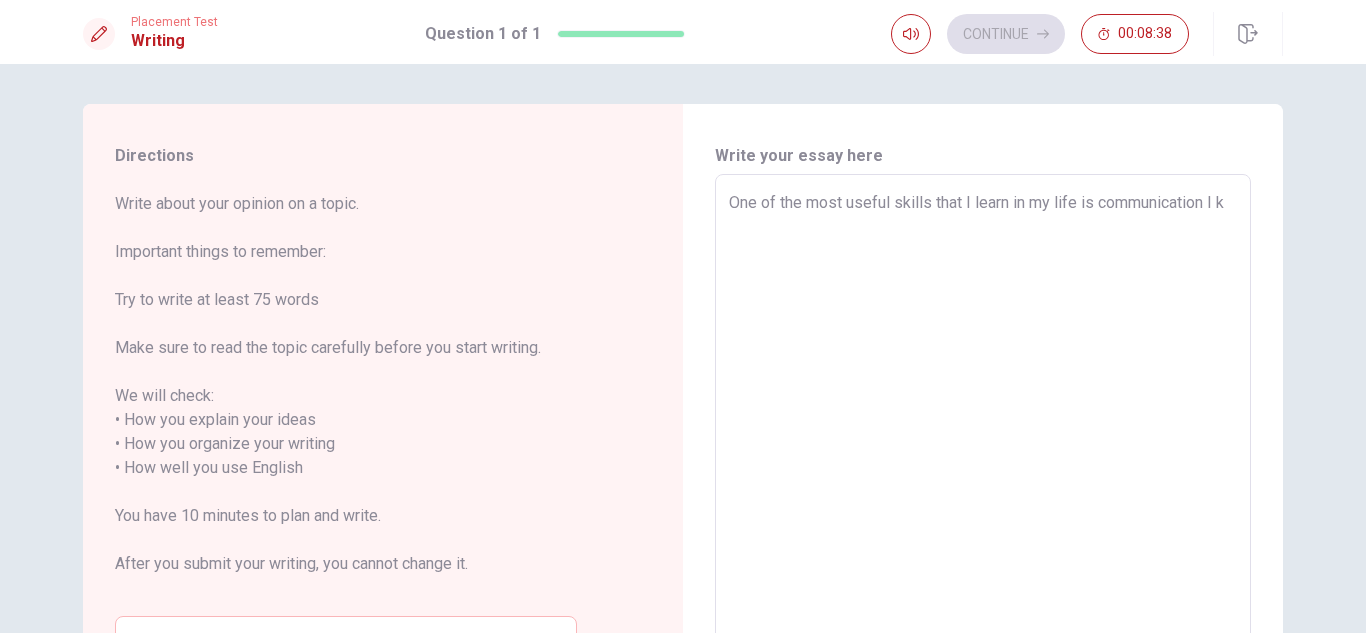 type on "One of the most useful skills that I learn in my life is communication I" 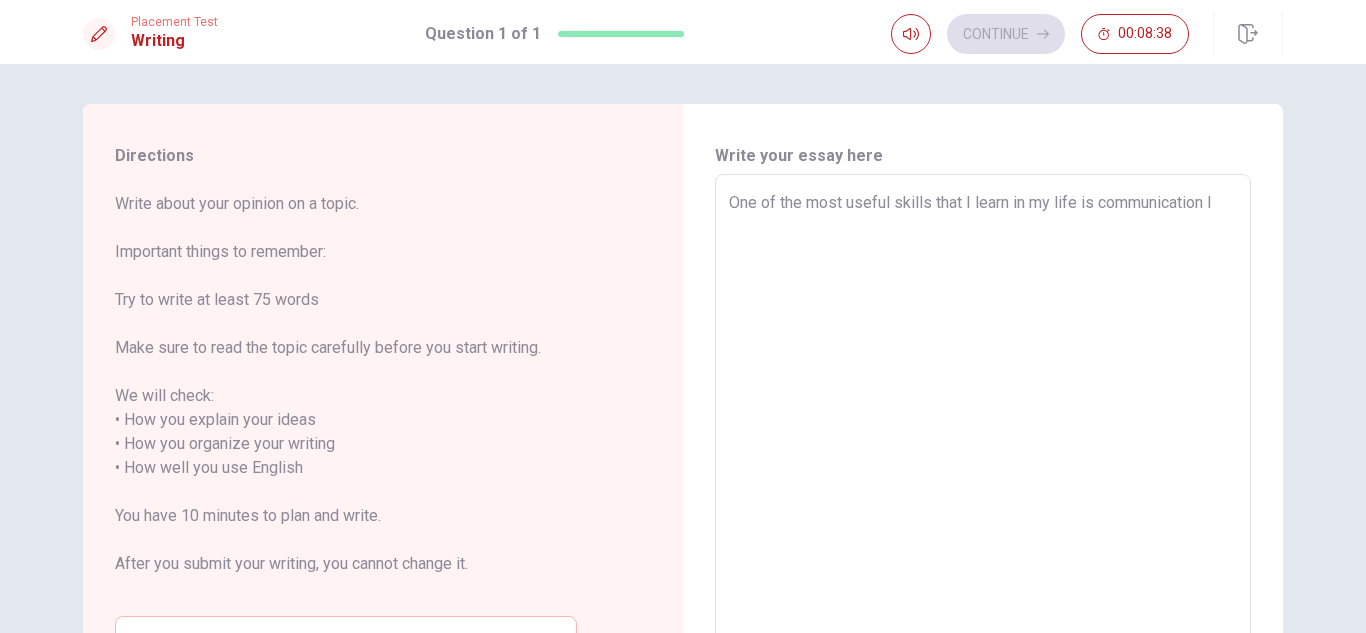 type on "x" 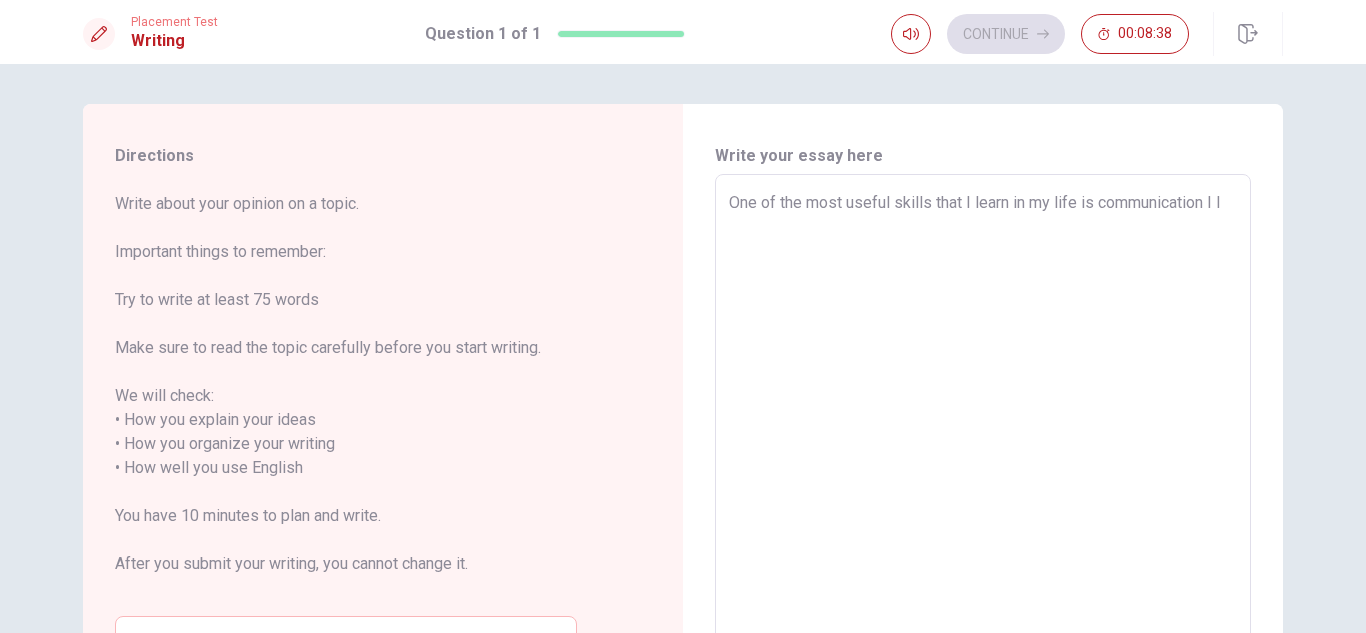 type on "x" 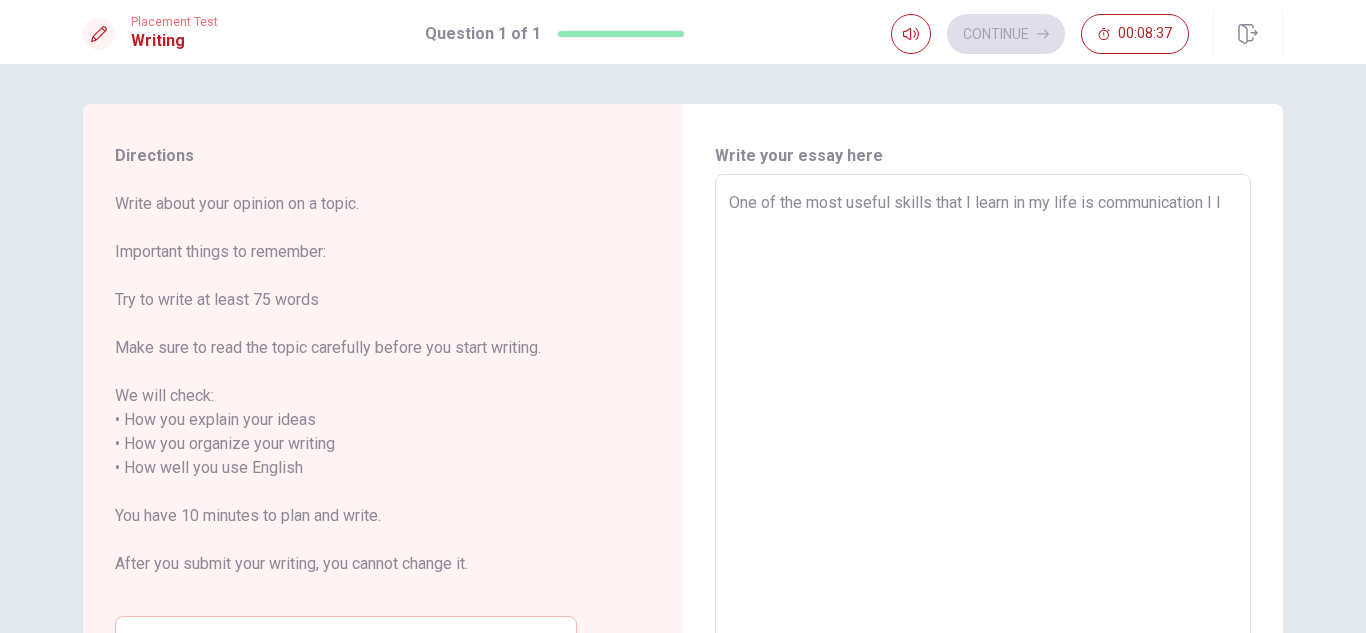 type on "One of the most useful skills that I learn in my life is communication I le" 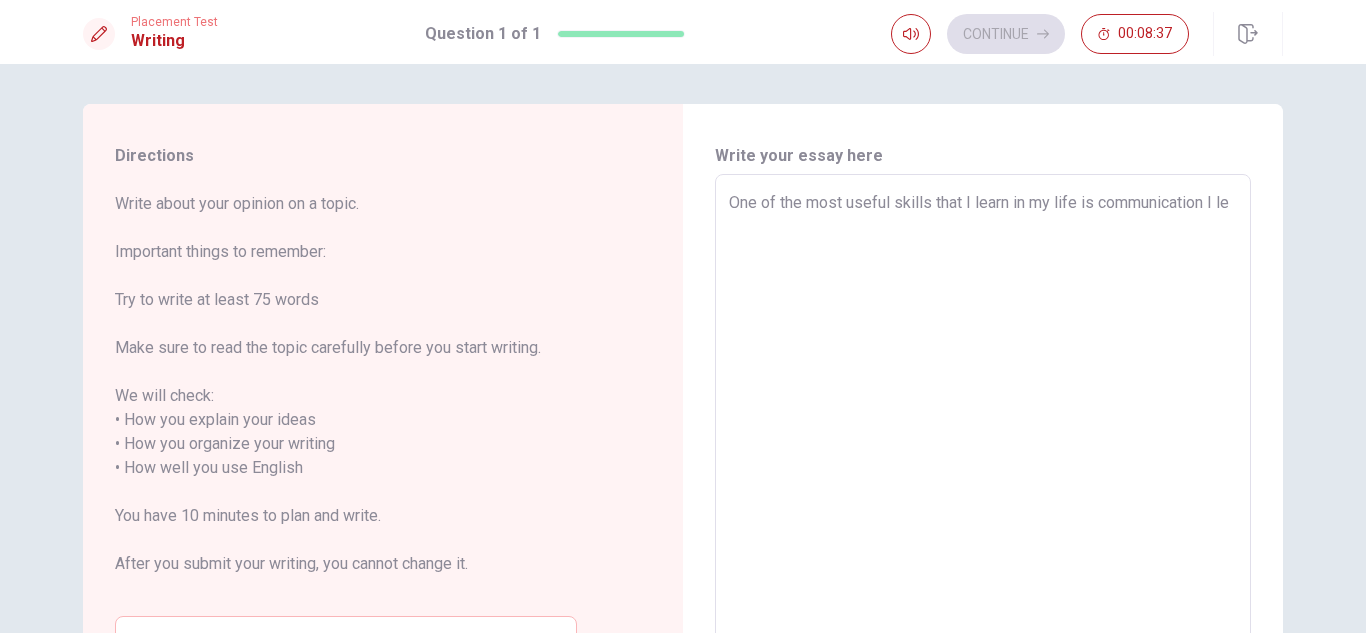 type on "x" 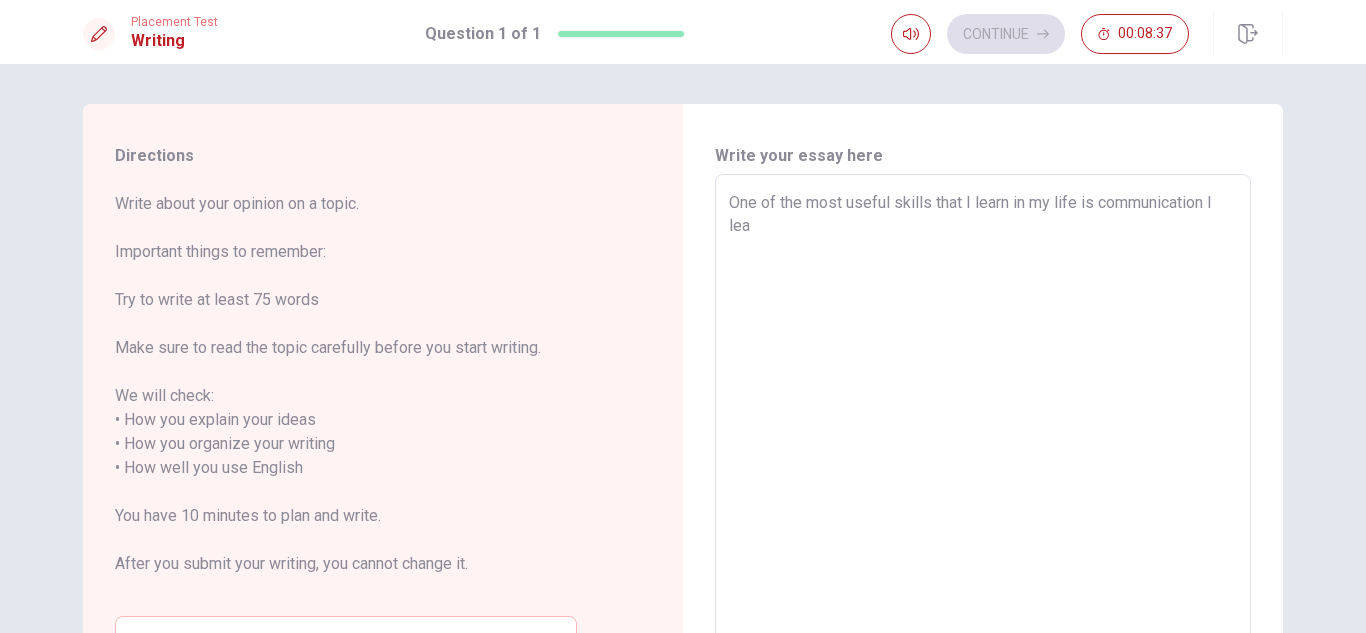 type on "x" 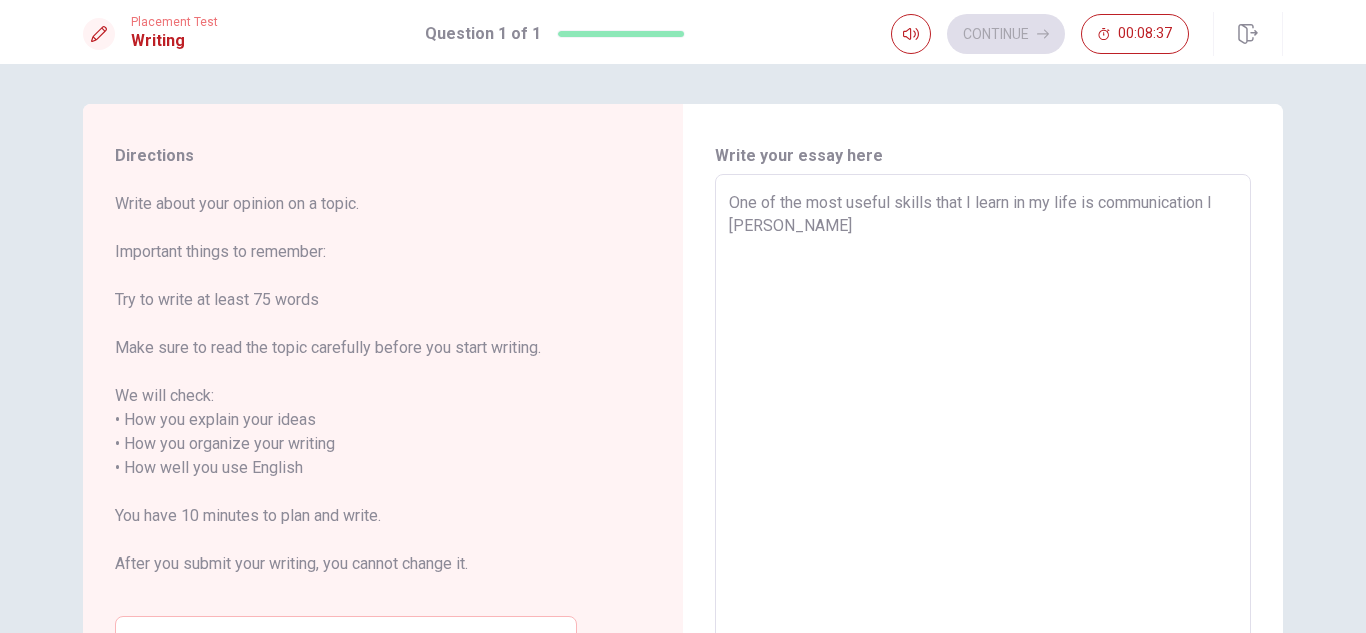 type on "x" 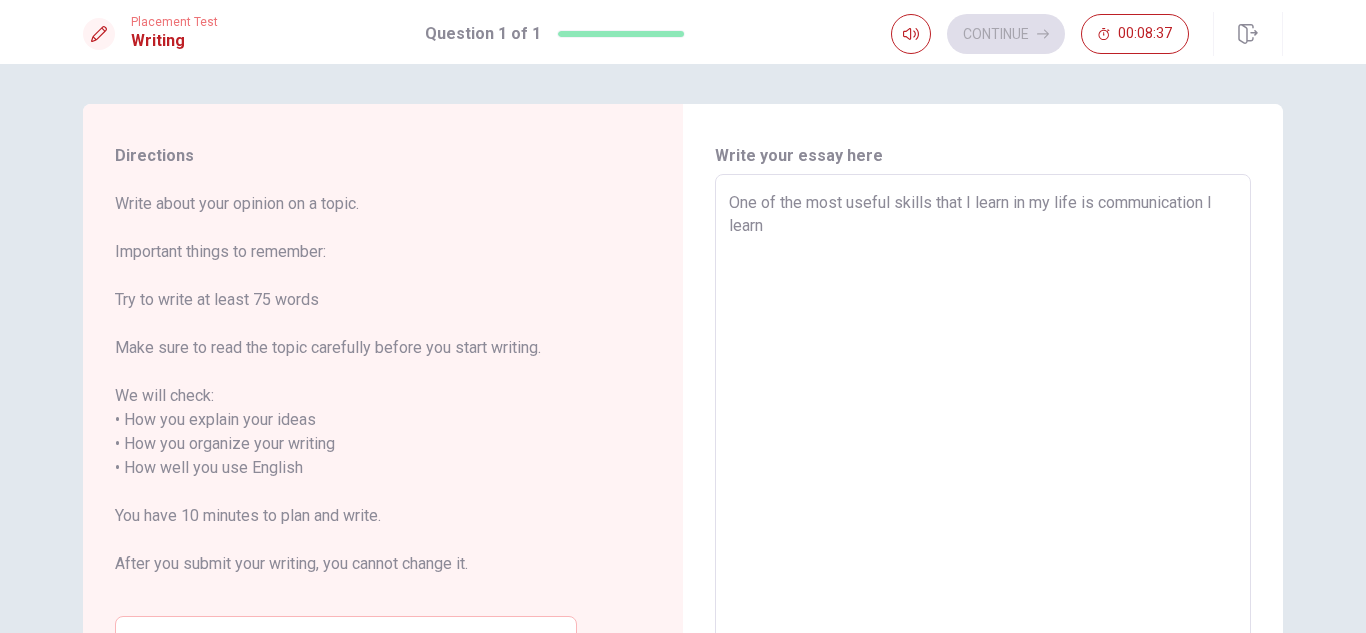 type on "x" 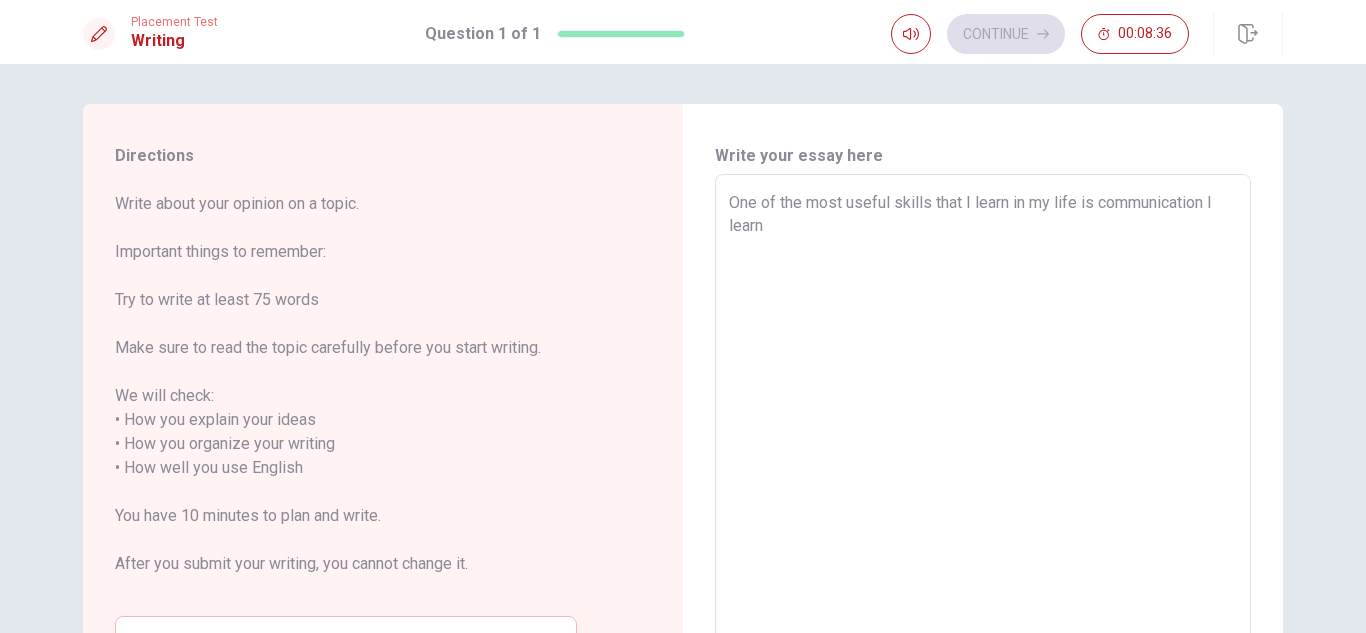 type on "One of the most useful skills that I learn in my life is communication I learn" 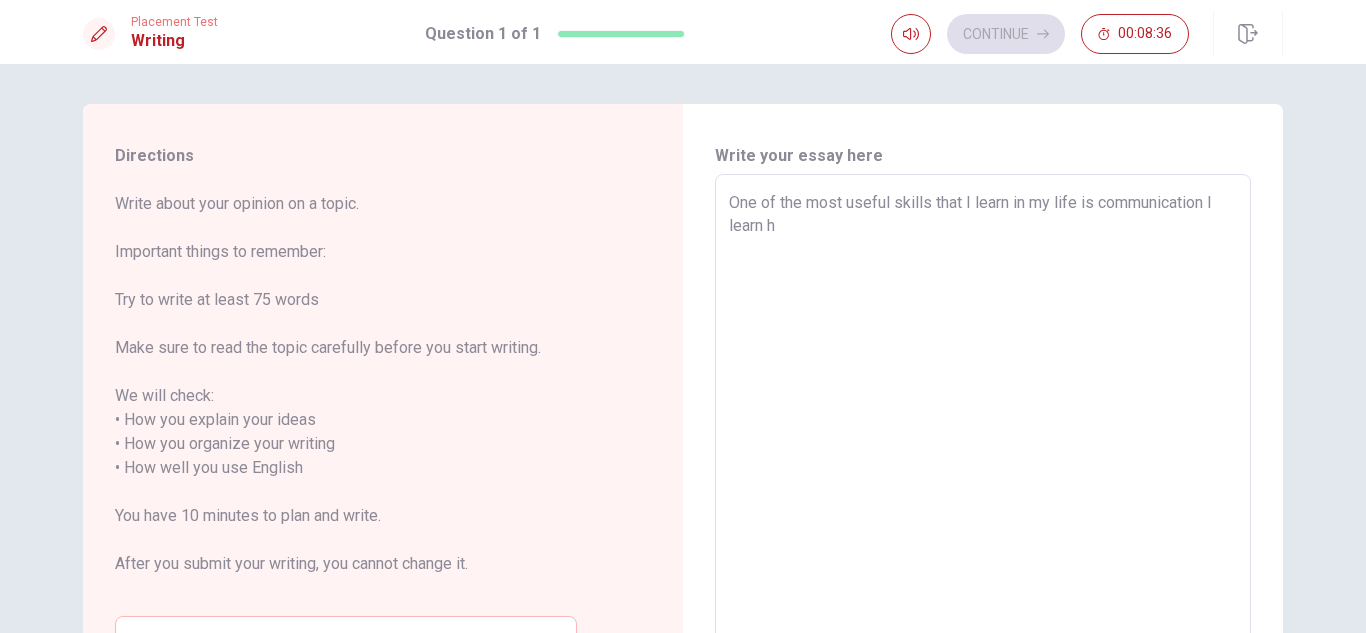 type on "x" 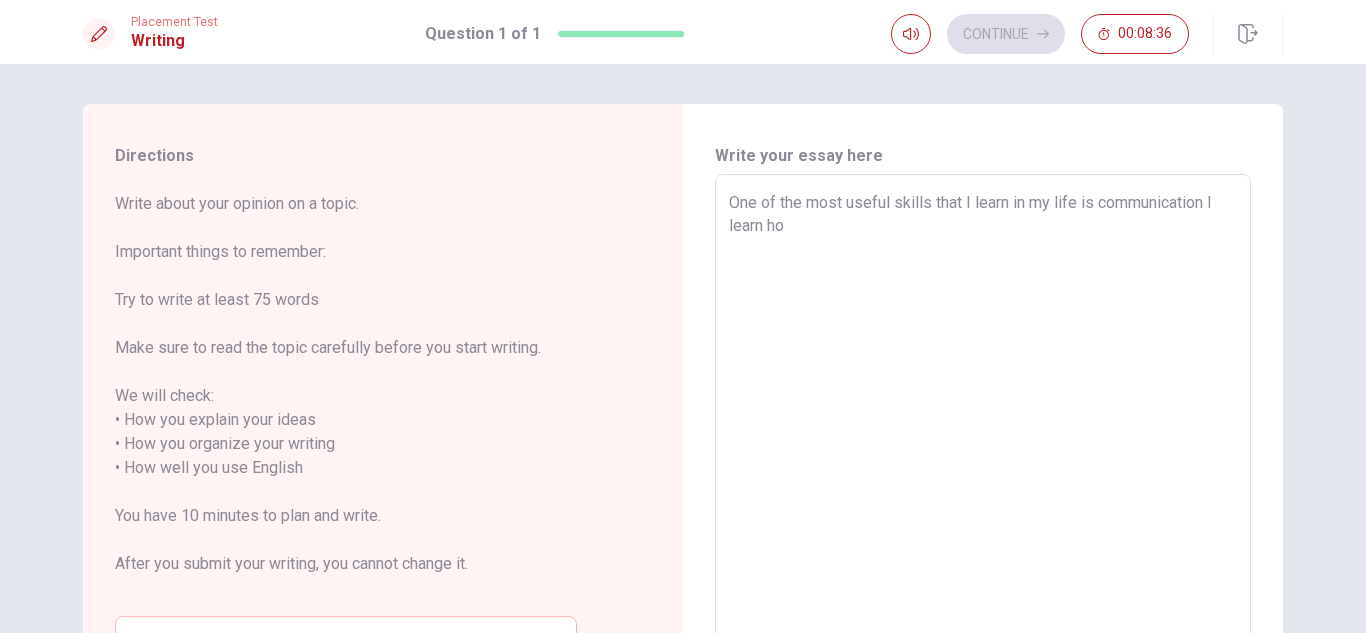 type on "x" 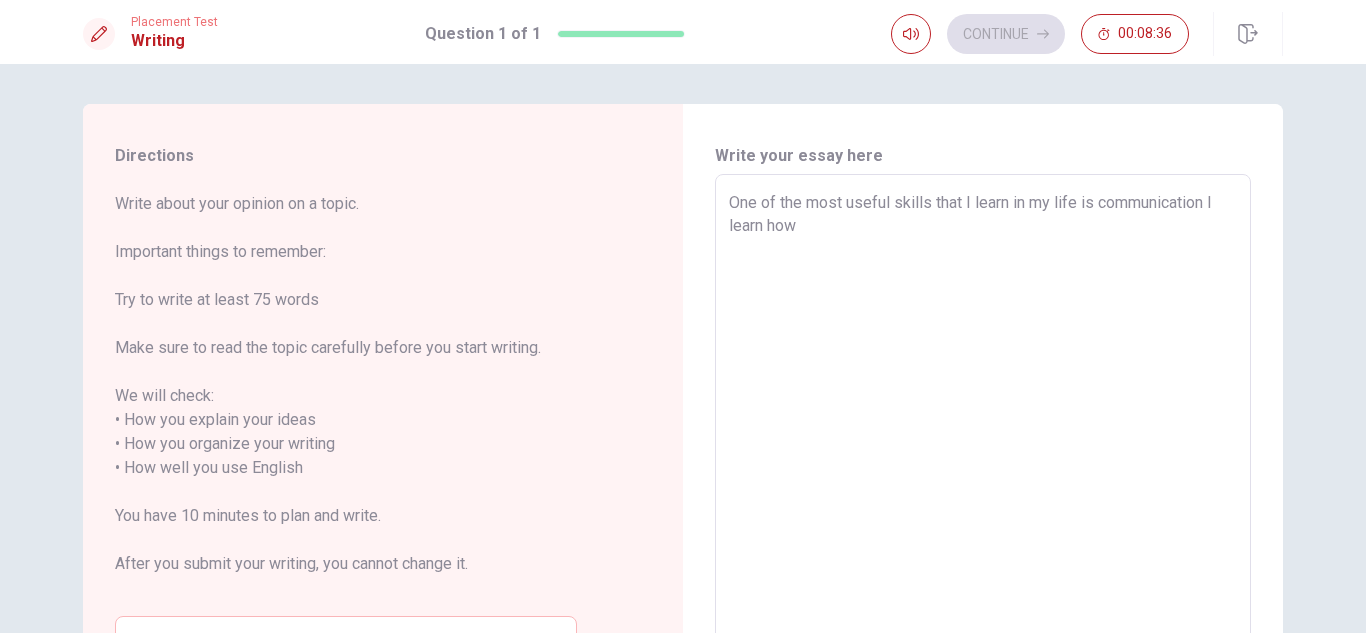 type on "x" 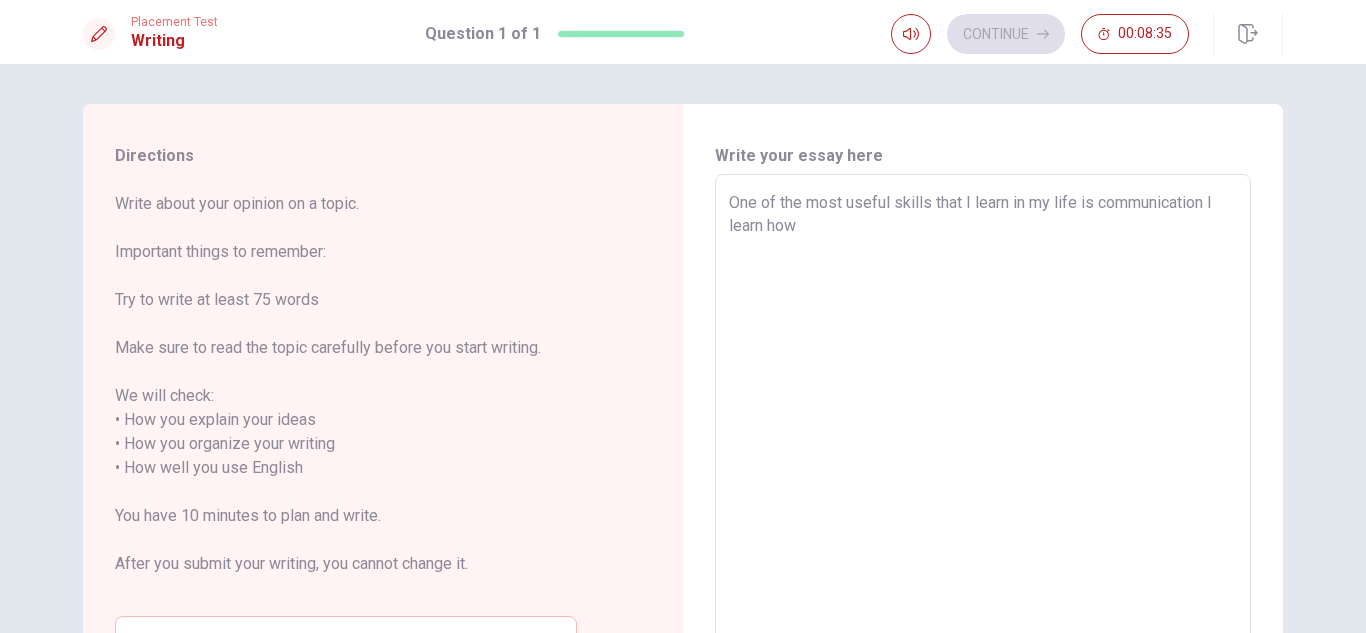 type on "One of the most useful skills that I learn in my life is communication I learn how" 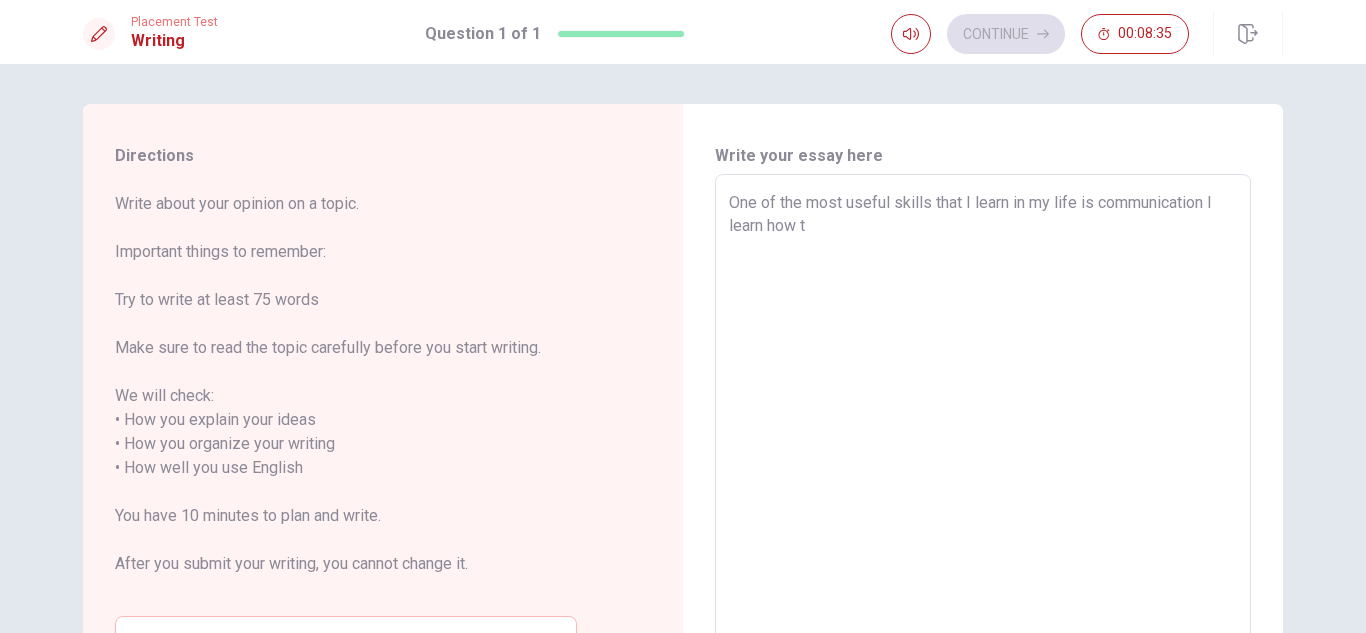 type on "x" 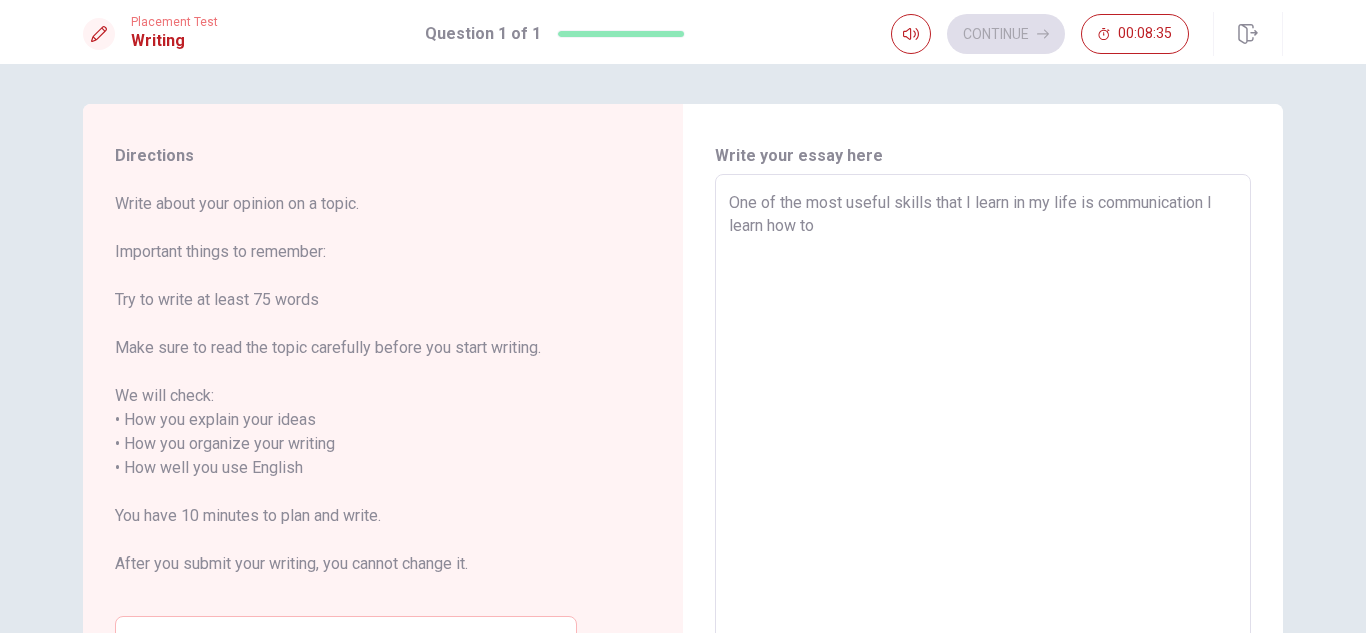 type on "x" 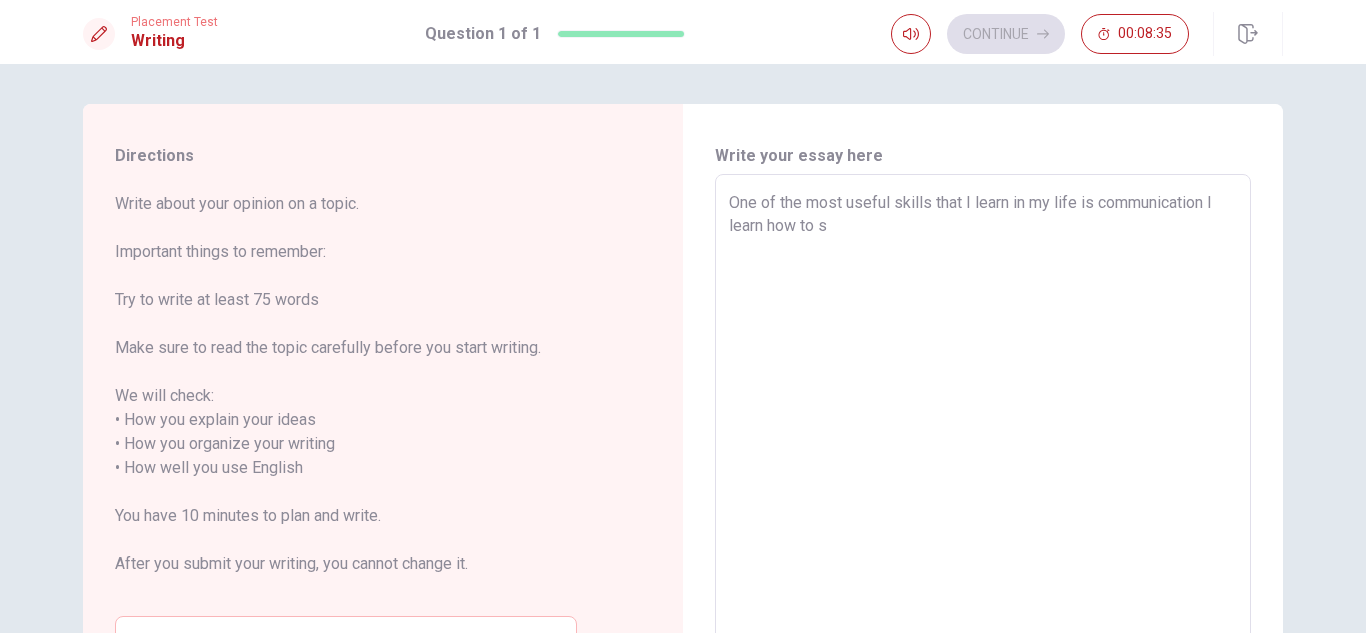 type 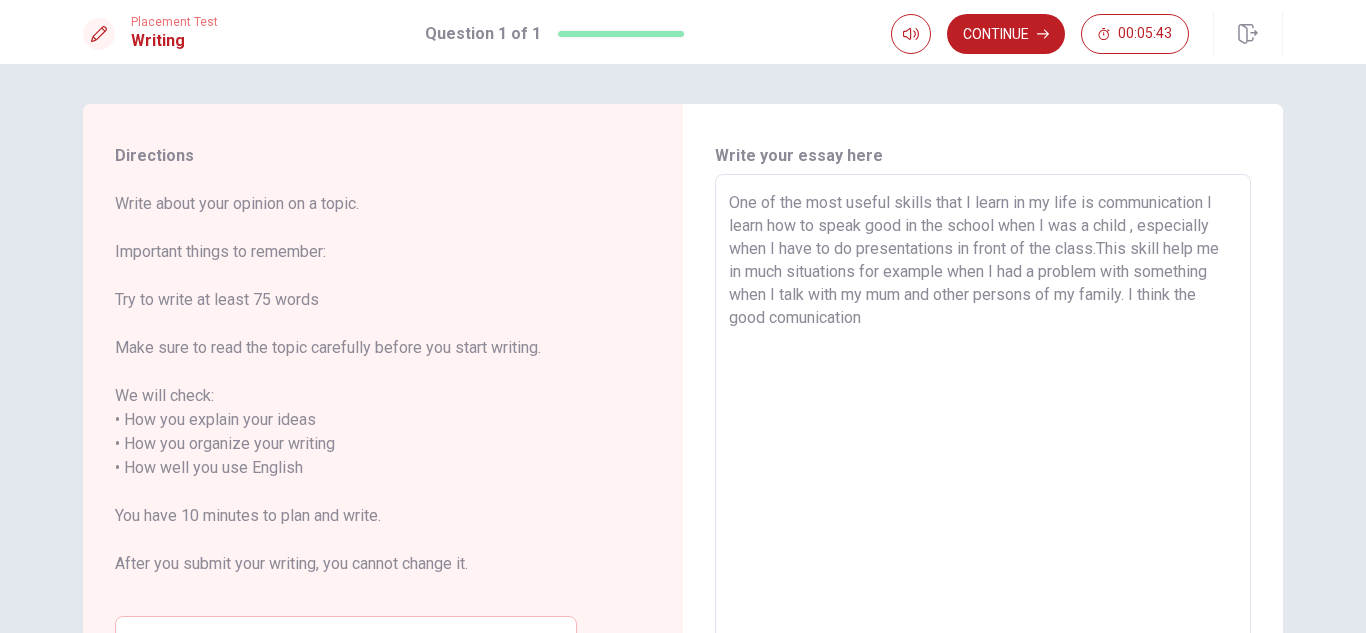 click on "One of the most useful skills that I learn in my life is communication I learn how to speak good in the school when I was a child , especially when I have to do presentations in front of the class.This skill help me in much situations for example when I had a problem with something when I talk with my mum and other persons of my family. I think the good comunication" at bounding box center (983, 456) 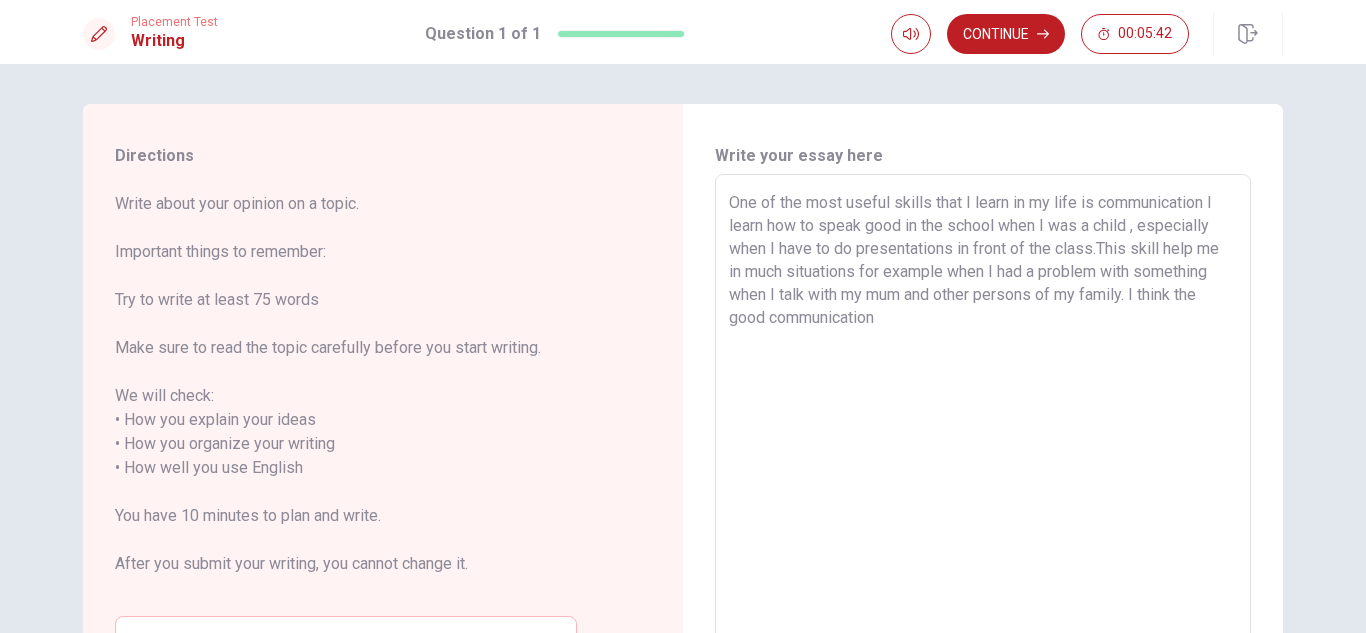 click on "One of the most useful skills that I learn in my life is communication I learn how to speak good in the school when I was a child , especially when I have to do presentations in front of the class.This skill help me in much situations for example when I had a problem with something when I talk with my mum and other persons of my family. I think the good communication" at bounding box center (983, 456) 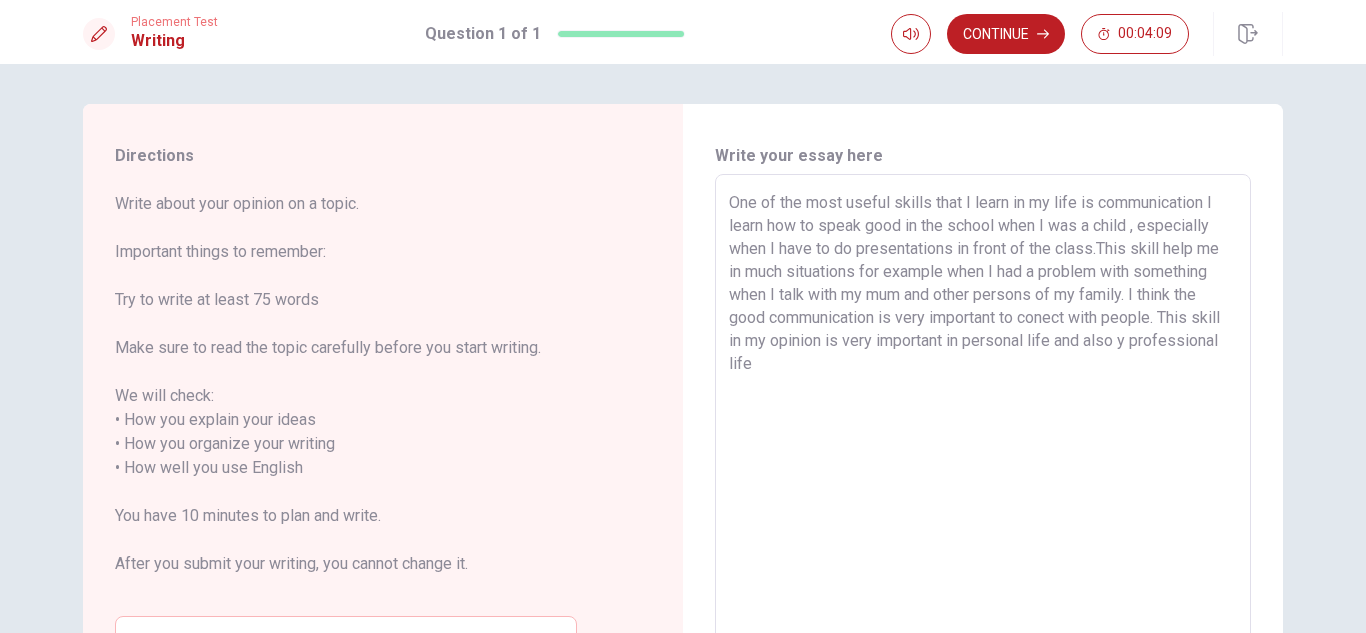 drag, startPoint x: 722, startPoint y: 201, endPoint x: 836, endPoint y: 378, distance: 210.53503 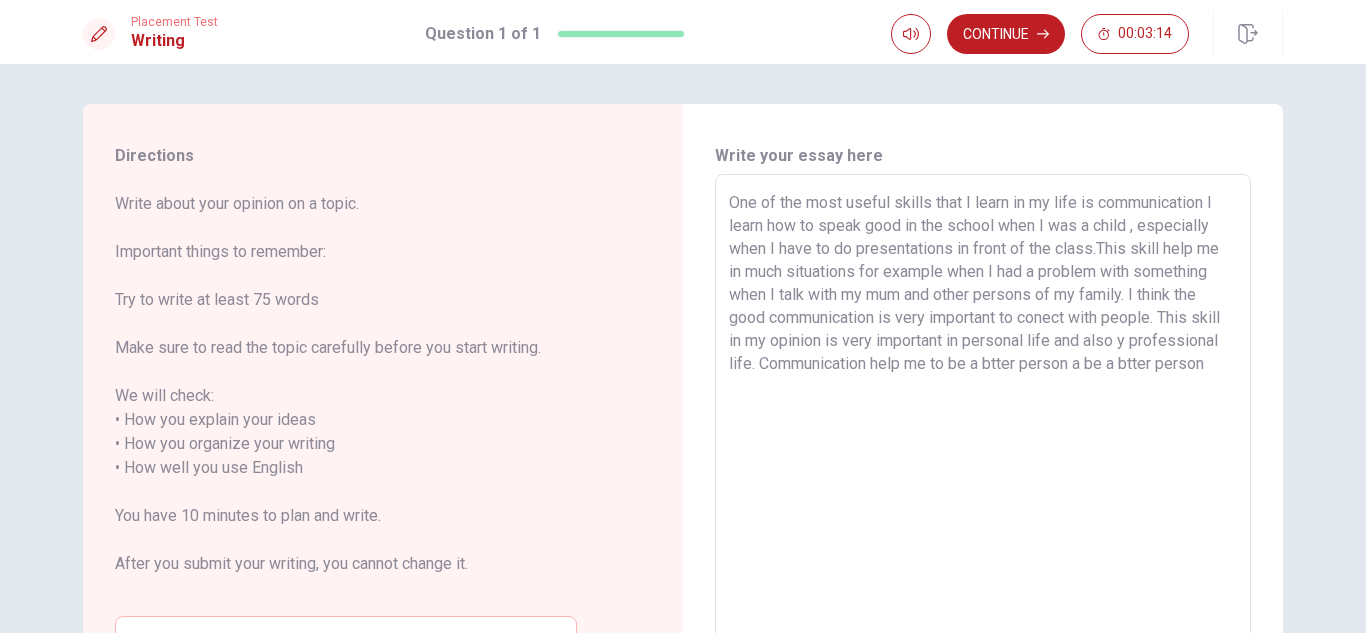 click on "One of the most useful skills that I learn in my life is communication I learn how to speak good in the school when I was a child , especially when I have to do presentations in front of the class.This skill help me in much situations for example when I had a problem with something when I talk with my mum and other persons of my family. I think the good communication is very important to conect with people. This skill in my opinion is very important in personal life and also y professional life. Communication help me to be a btter person a be a btter person" at bounding box center [983, 456] 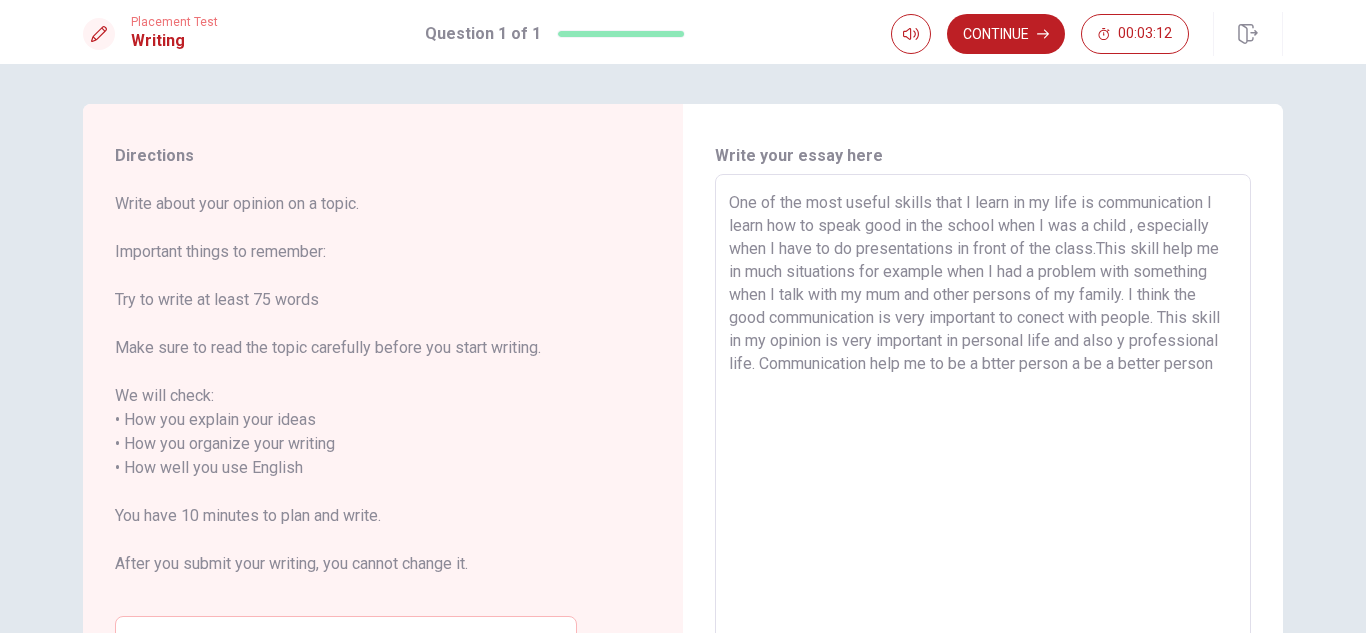 click on "One of the most useful skills that I learn in my life is communication I learn how to speak good in the school when I was a child , especially when I have to do presentations in front of the class.This skill help me in much situations for example when I had a problem with something when I talk with my mum and other persons of my family. I think the good communication is very important to conect with people. This skill in my opinion is very important in personal life and also y professional life. Communication help me to be a btter person a be a better person" at bounding box center (983, 456) 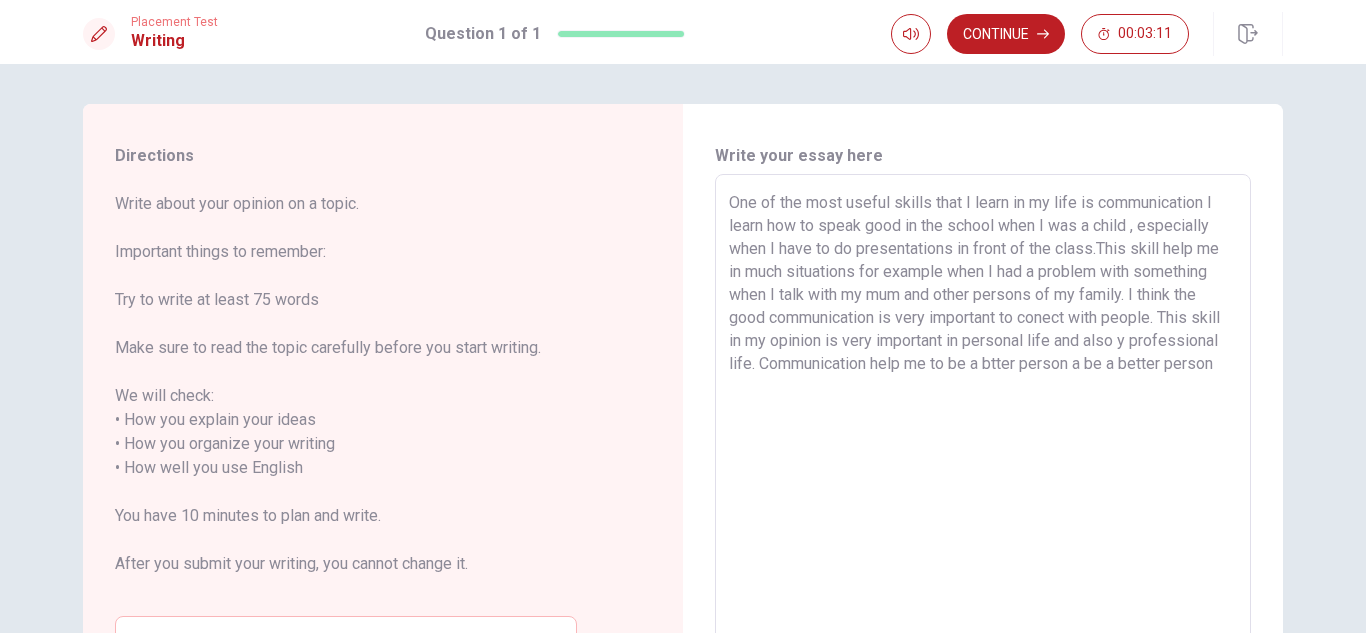 click on "One of the most useful skills that I learn in my life is communication I learn how to speak good in the school when I was a child , especially when I have to do presentations in front of the class.This skill help me in much situations for example when I had a problem with something when I talk with my mum and other persons of my family. I think the good communication is very important to conect with people. This skill in my opinion is very important in personal life and also y professional life. Communication help me to be a btter person a be a better person" at bounding box center (983, 456) 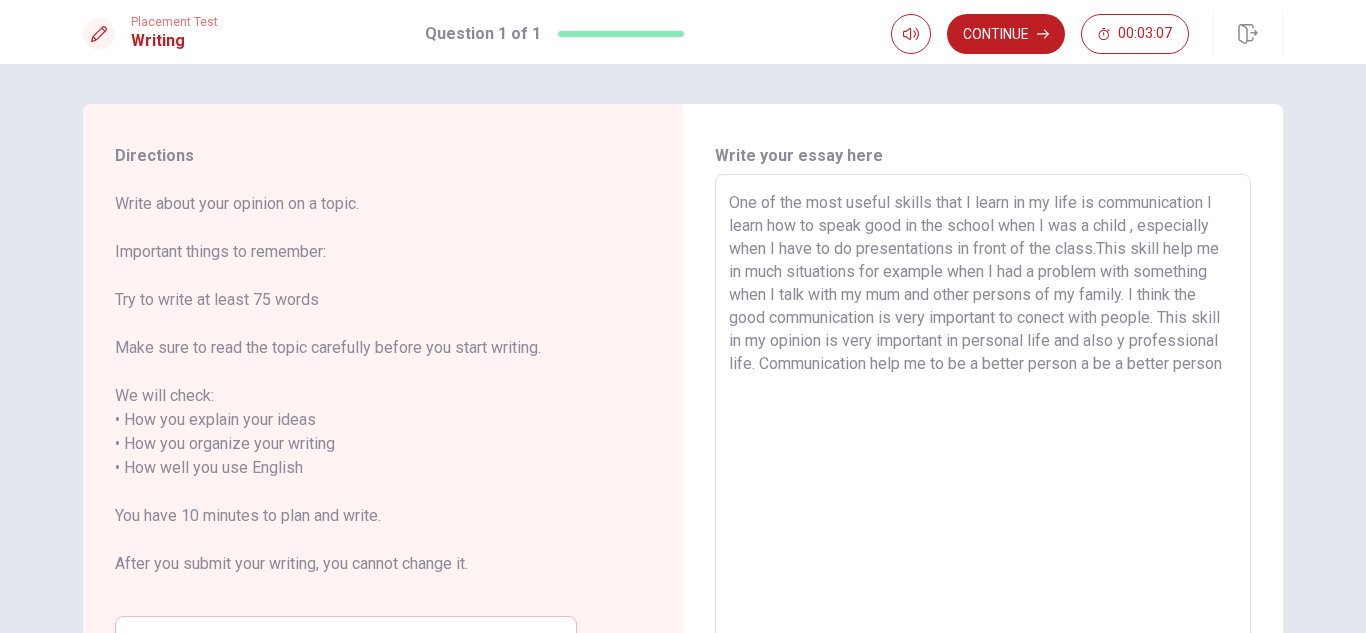 drag, startPoint x: 843, startPoint y: 396, endPoint x: 727, endPoint y: 399, distance: 116.03879 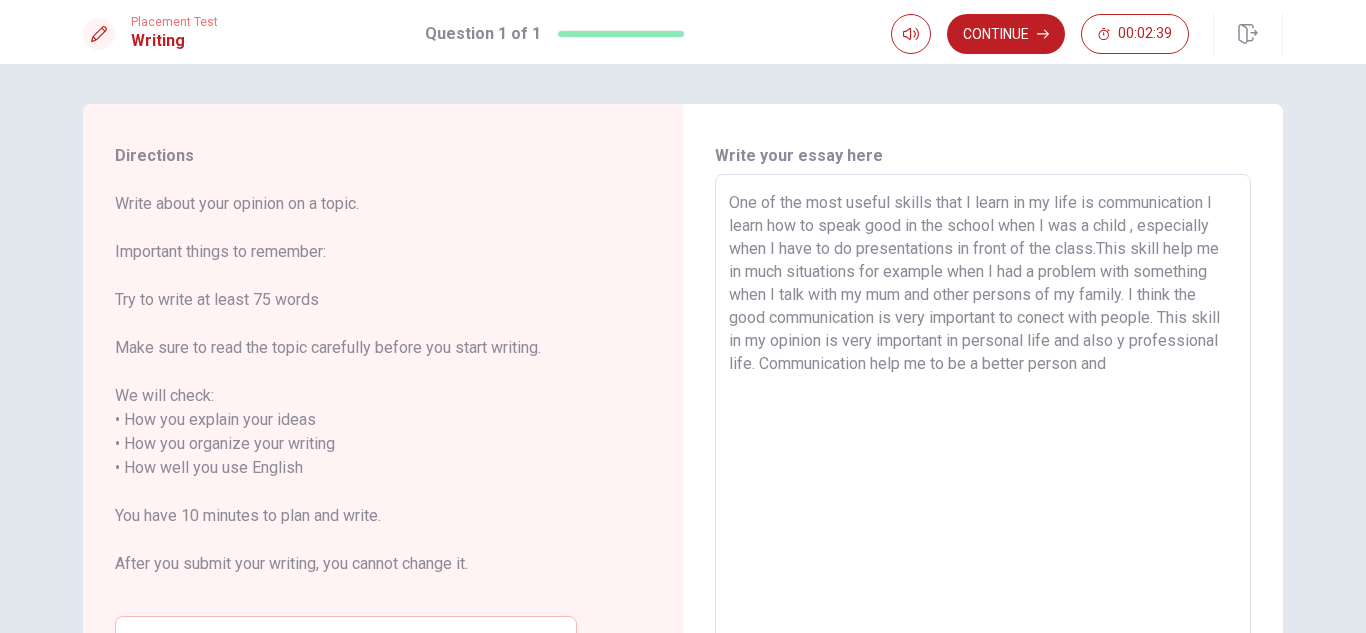 click on "One of the most useful skills that I learn in my life is communication I learn how to speak good in the school when I was a child , especially when I have to do presentations in front of the class.This skill help me in much situations for example when I had a problem with something when I talk with my mum and other persons of my family. I think the good communication is very important to conect with people. This skill in my opinion is very important in personal life and also y professional life. Communication help me to be a better person and" at bounding box center [983, 456] 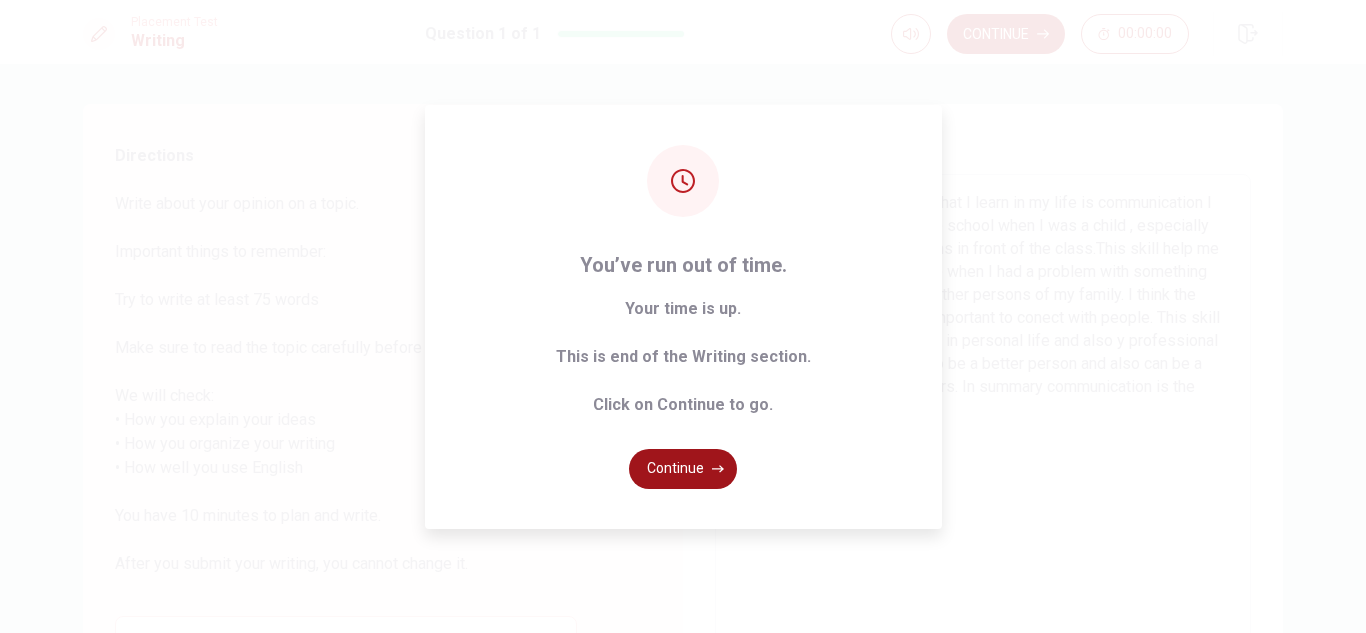 click 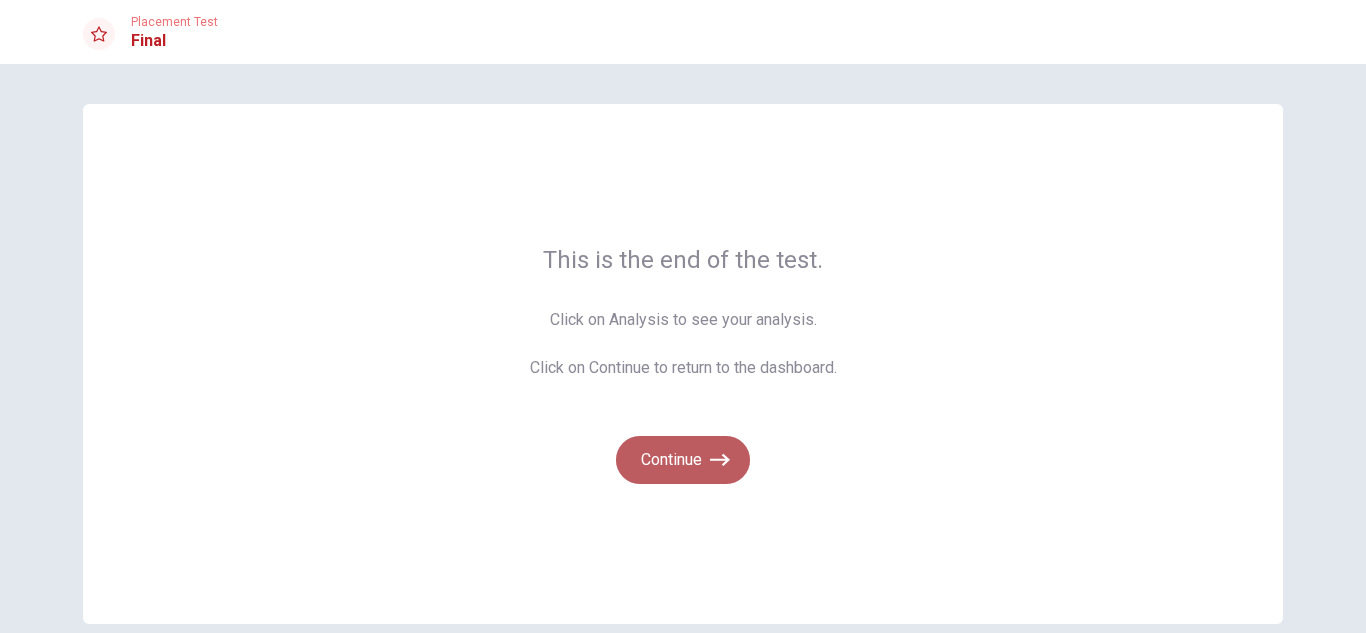 click 